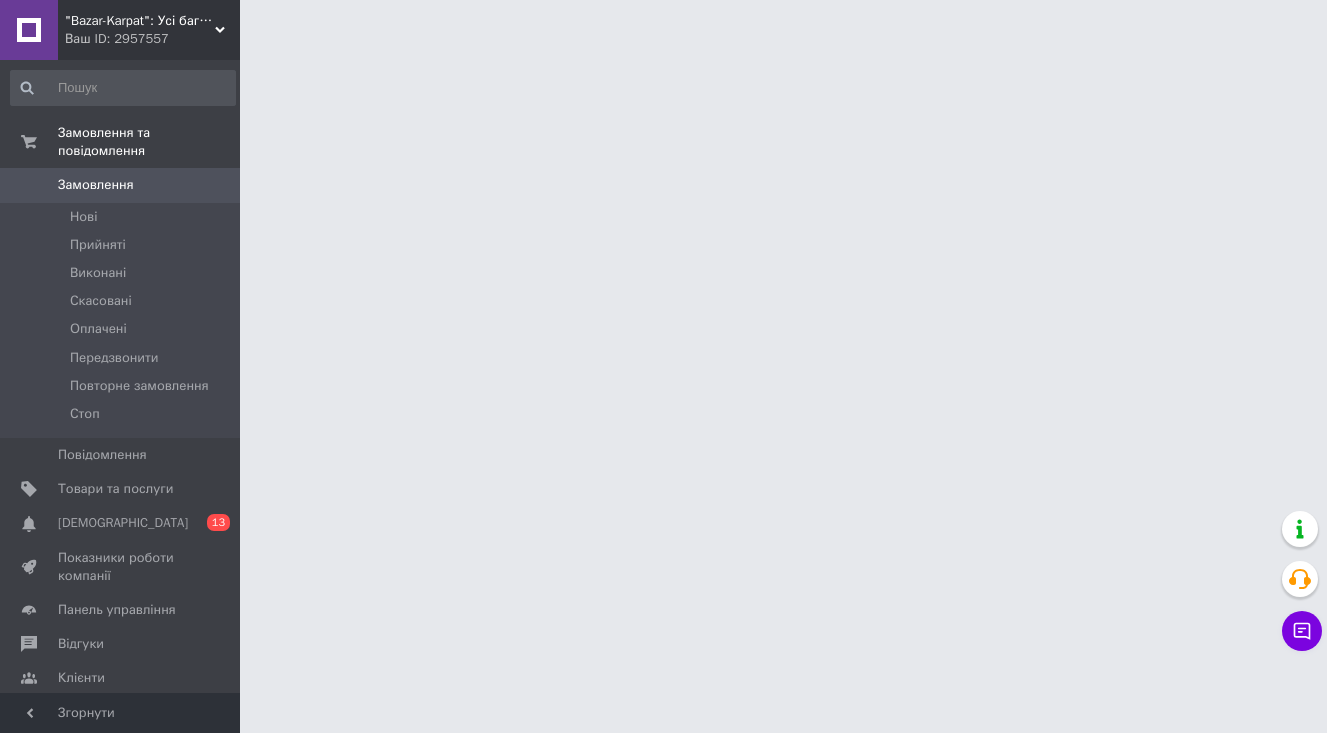 scroll, scrollTop: 0, scrollLeft: 0, axis: both 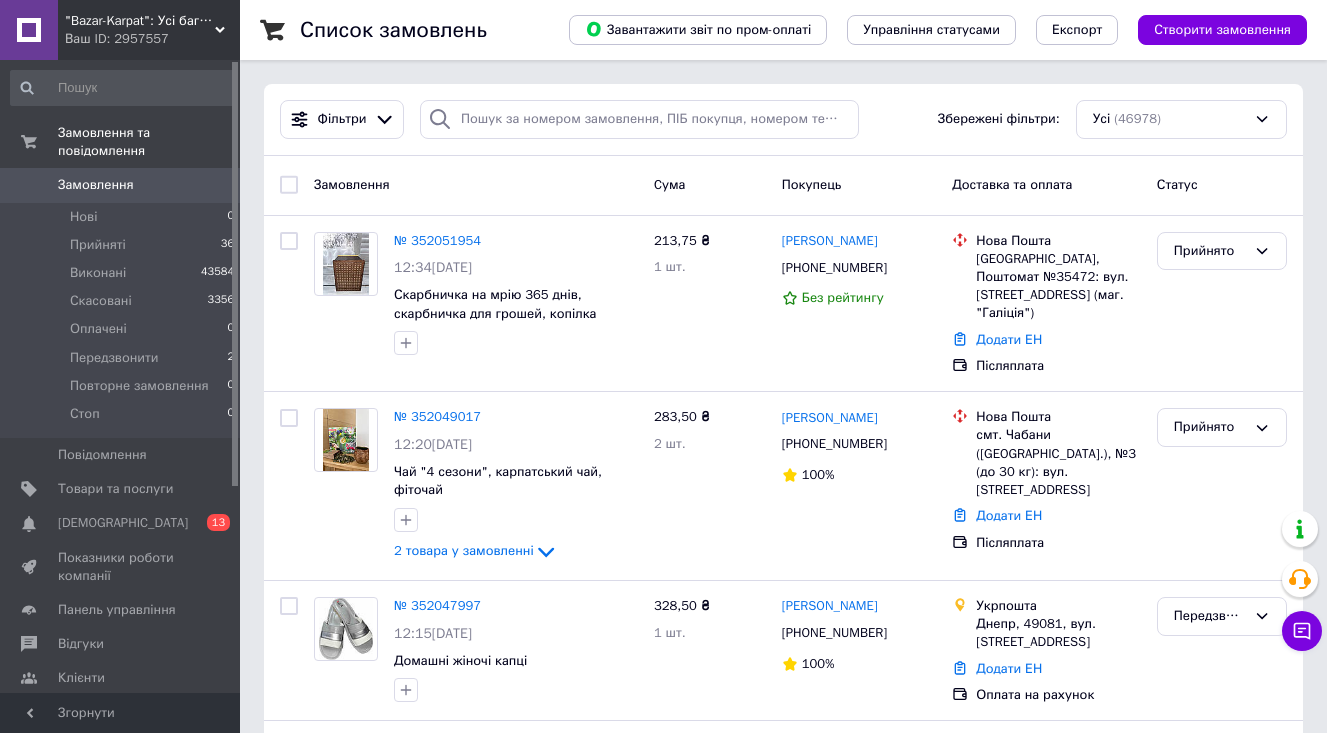 click on "Замовлення 0" at bounding box center (123, 185) 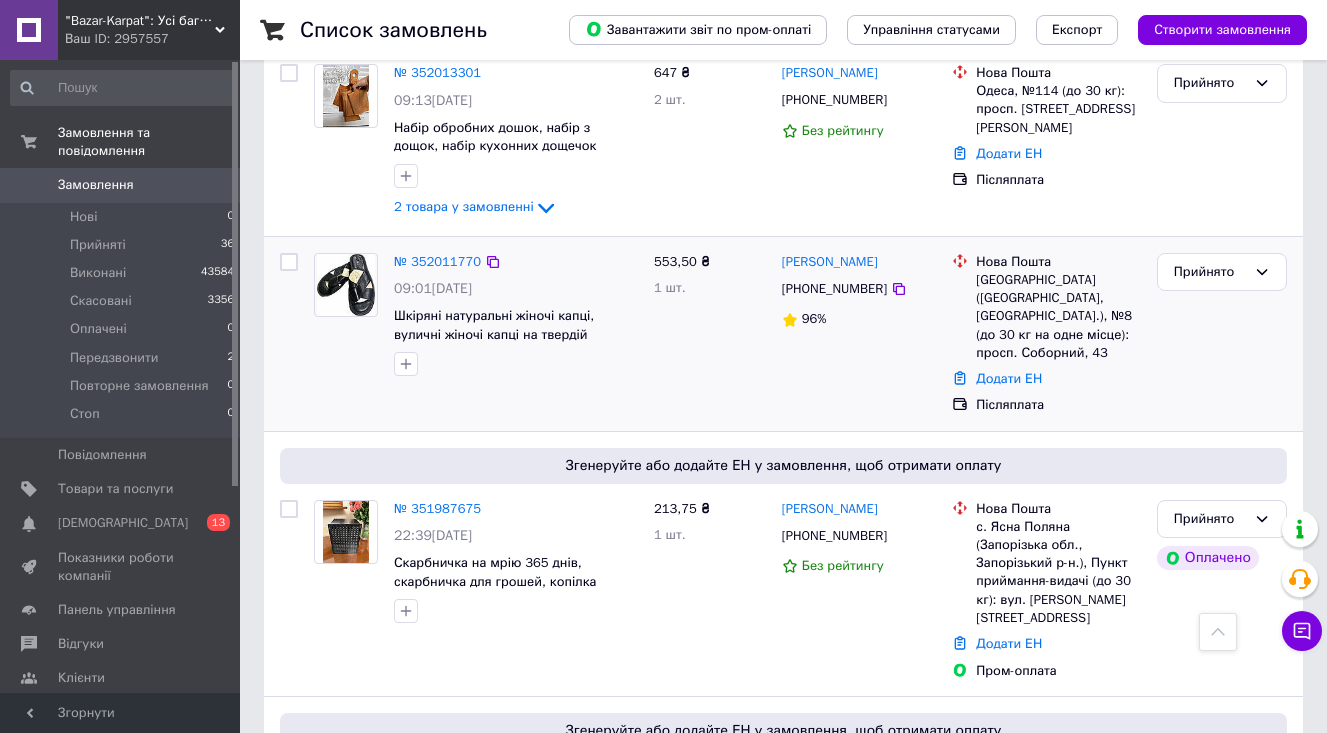 scroll, scrollTop: 1671, scrollLeft: 0, axis: vertical 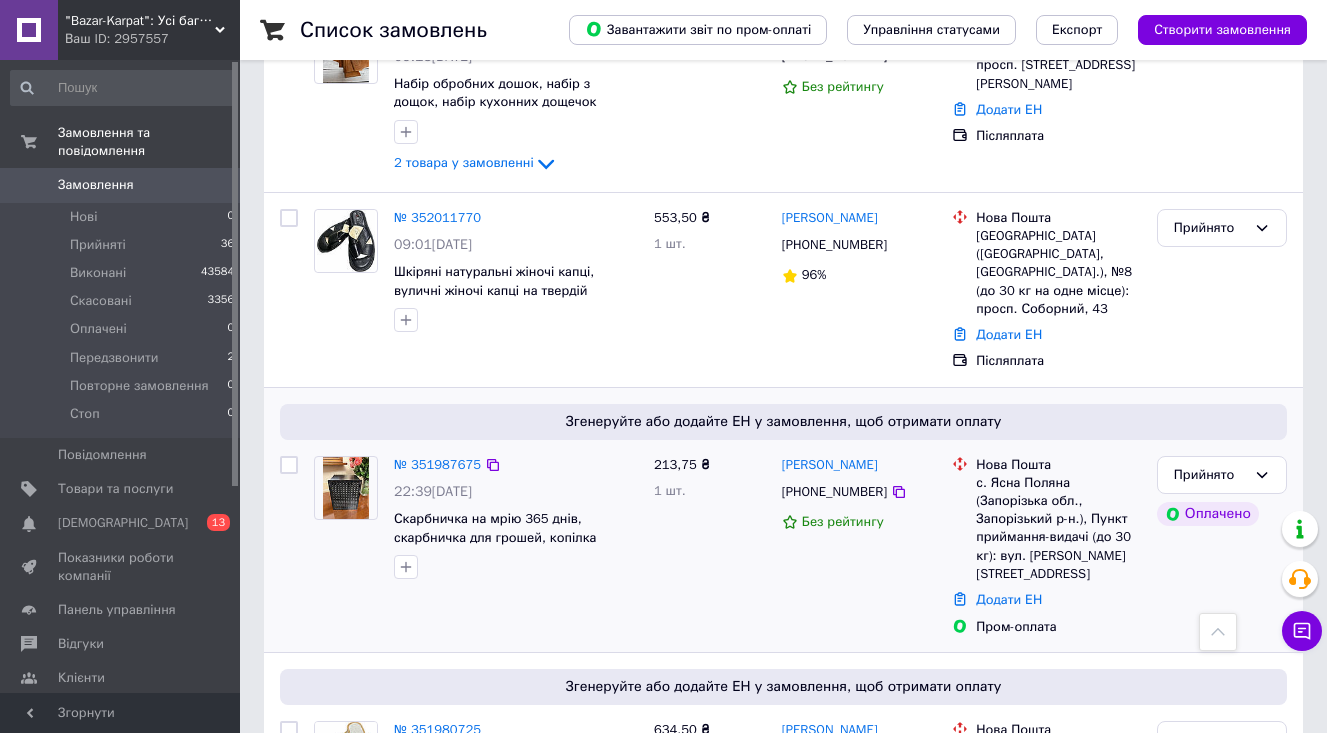 click at bounding box center (346, 488) 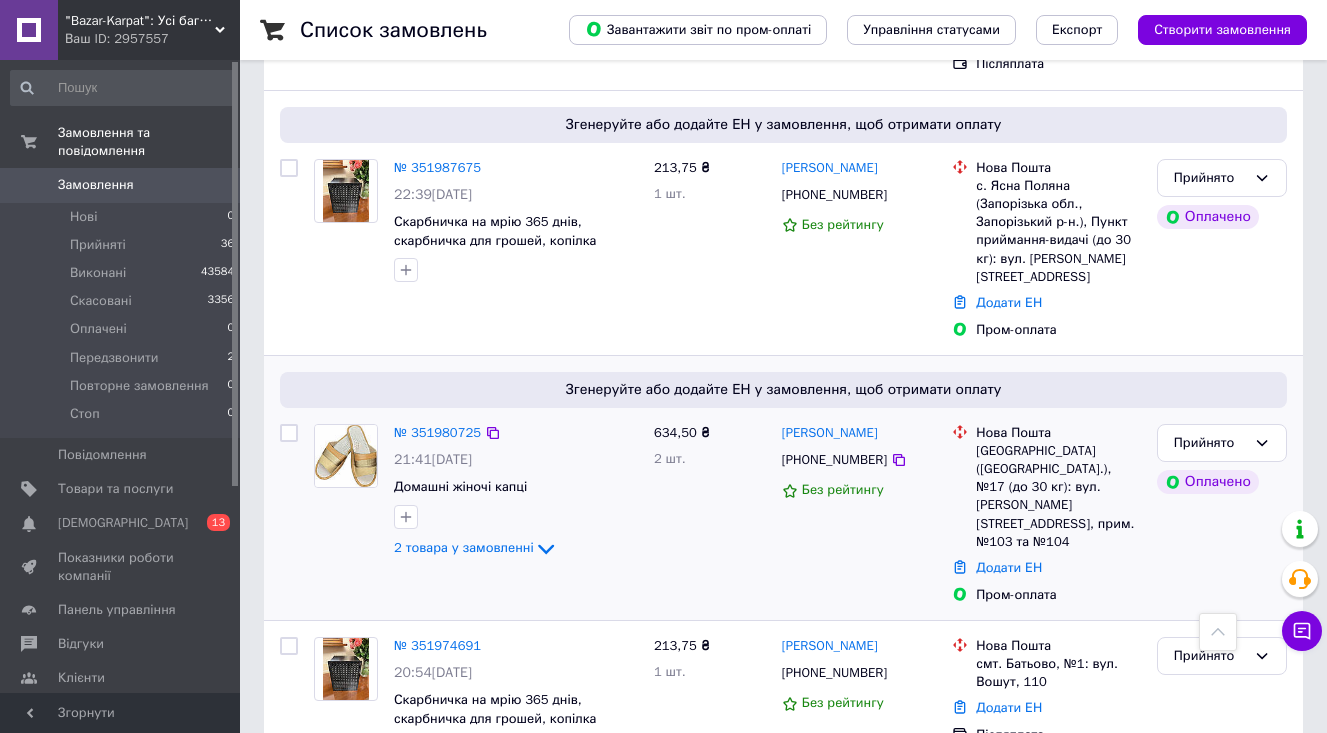 scroll, scrollTop: 1969, scrollLeft: 0, axis: vertical 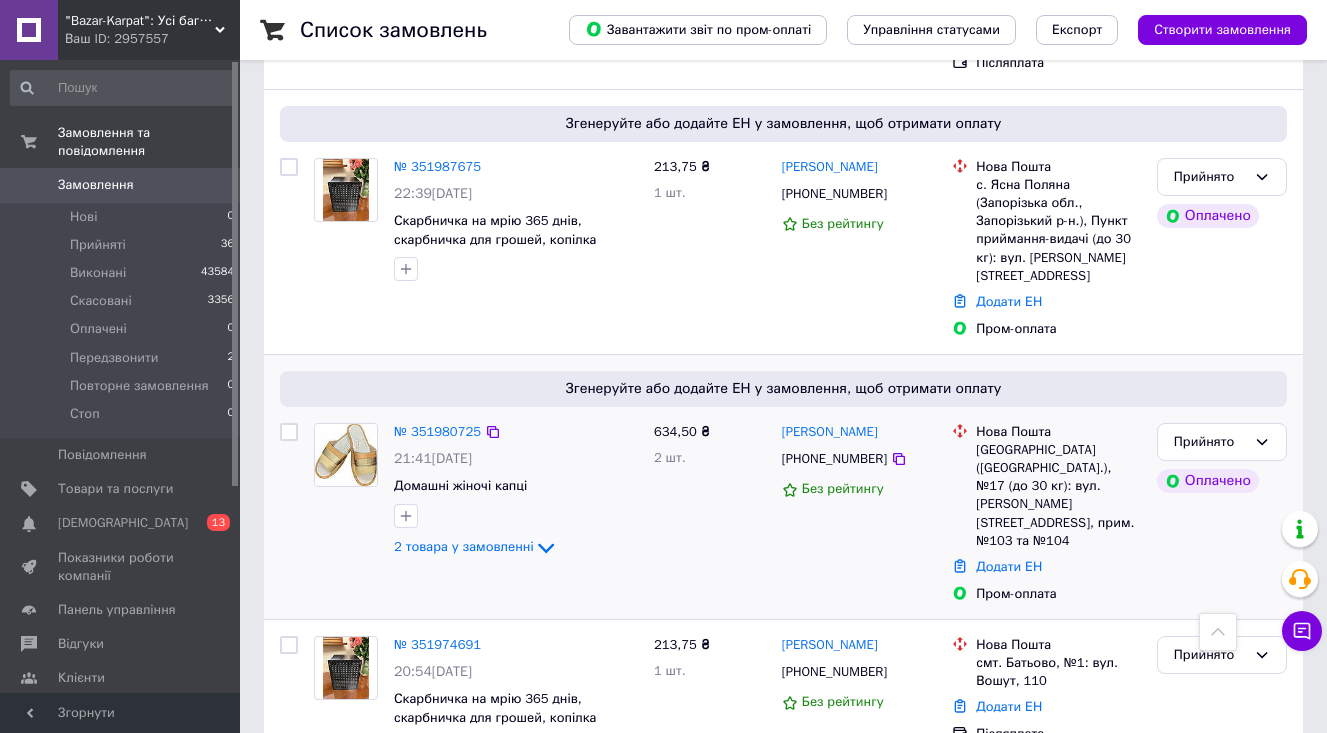 click at bounding box center [345, 455] 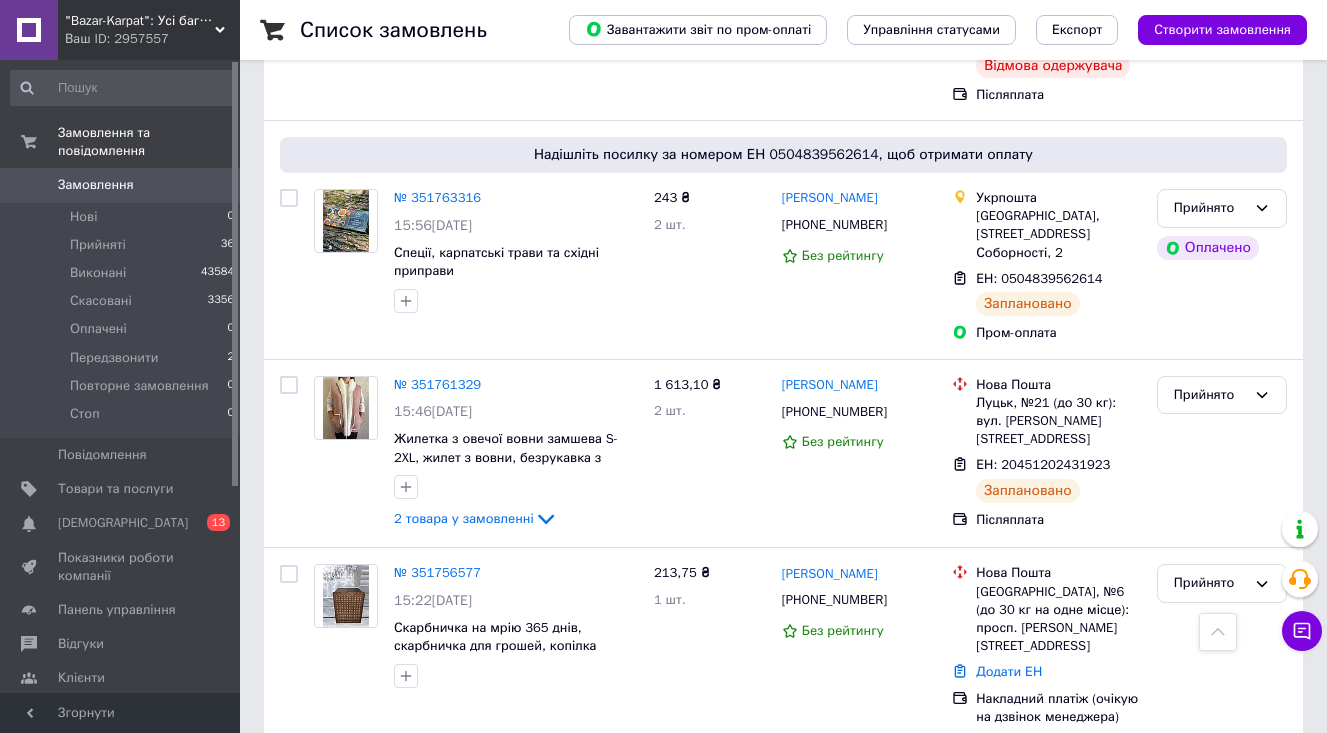 scroll, scrollTop: 5725, scrollLeft: 0, axis: vertical 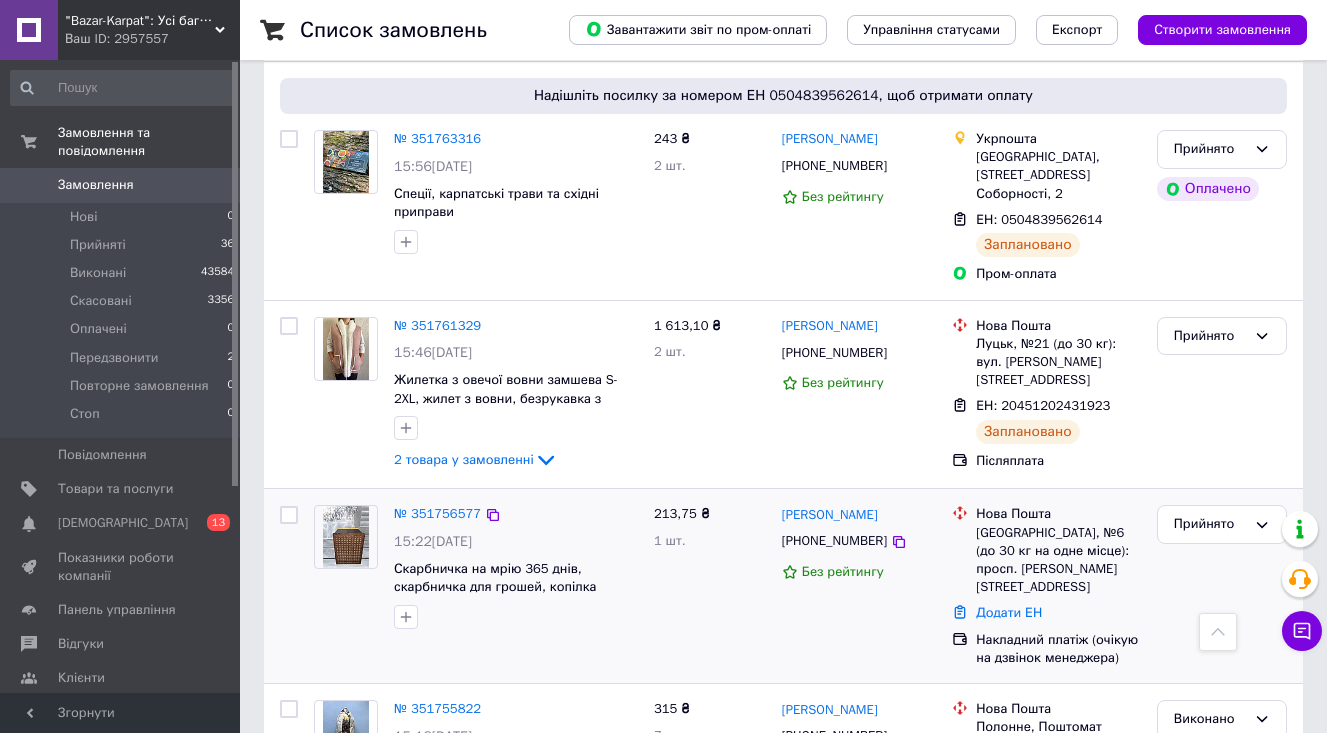 click at bounding box center [346, 567] 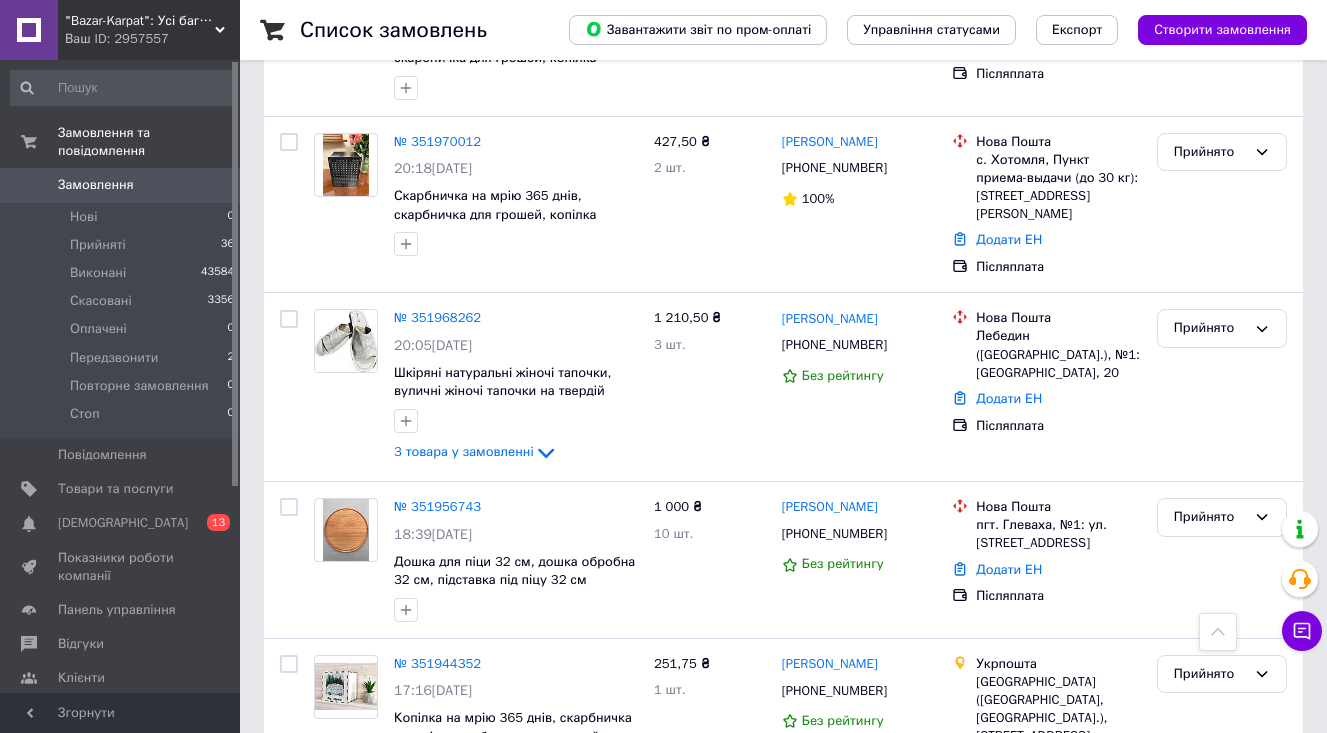 scroll, scrollTop: 2646, scrollLeft: 0, axis: vertical 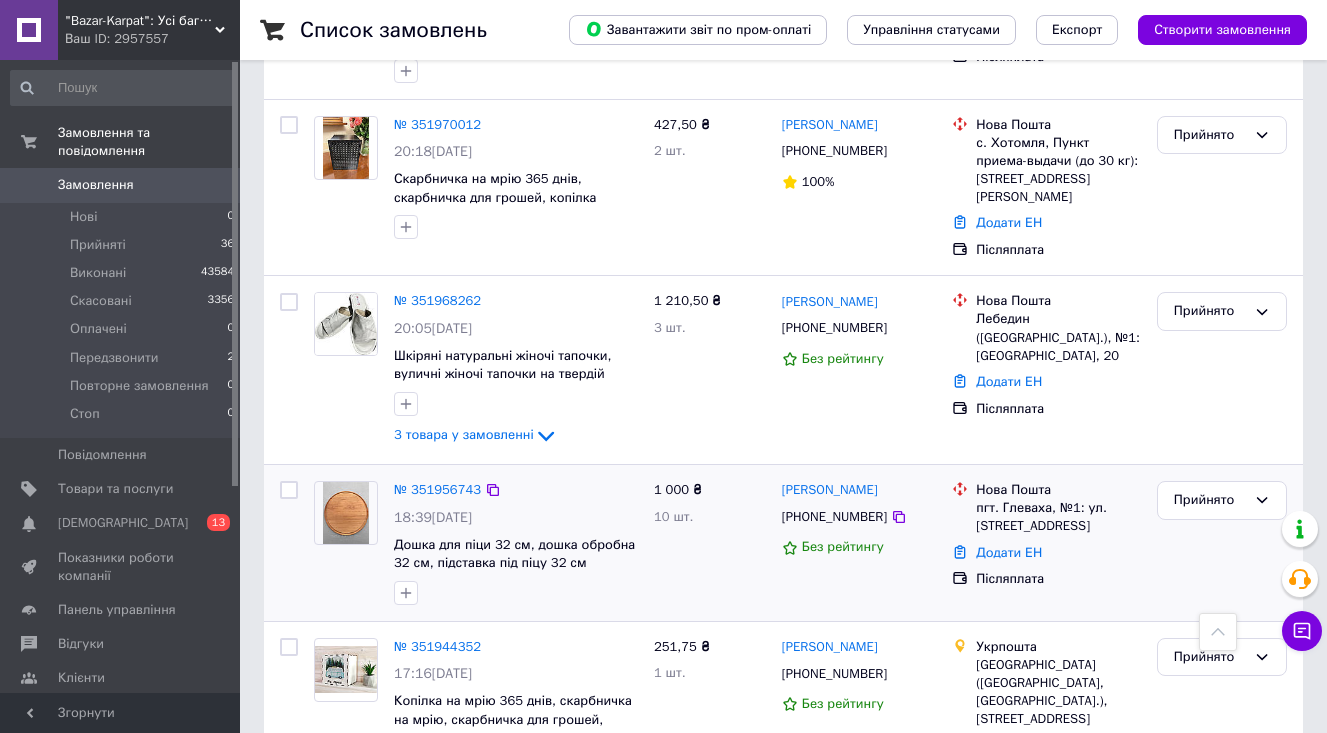 click at bounding box center [346, 513] 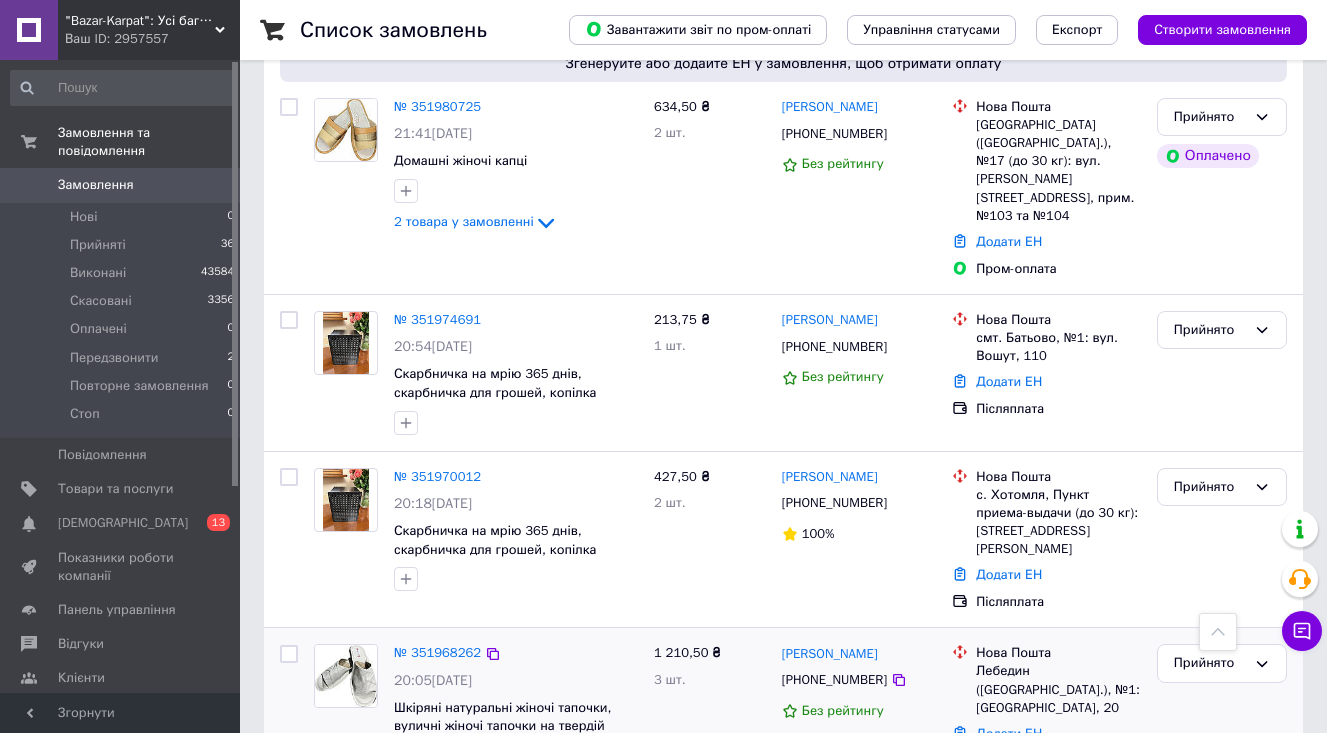 scroll, scrollTop: 2292, scrollLeft: 0, axis: vertical 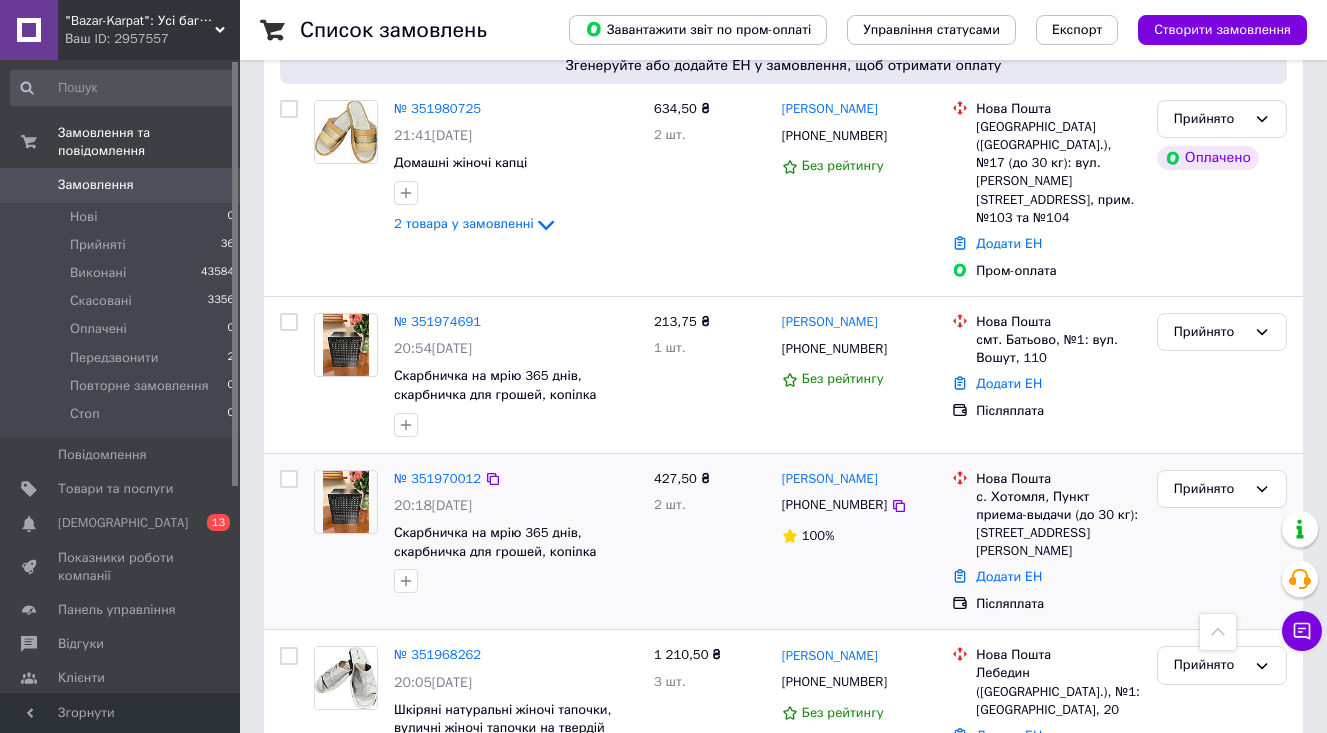 click at bounding box center [346, 502] 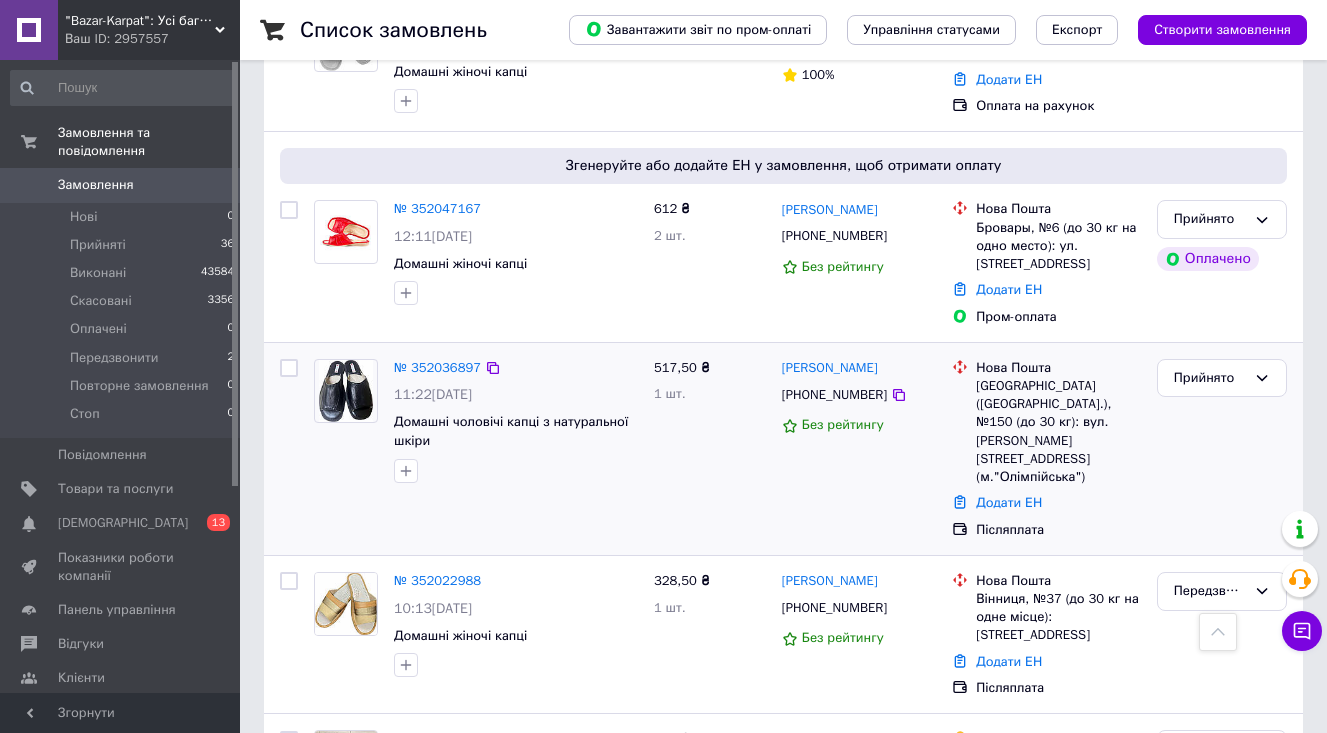 scroll, scrollTop: 577, scrollLeft: 0, axis: vertical 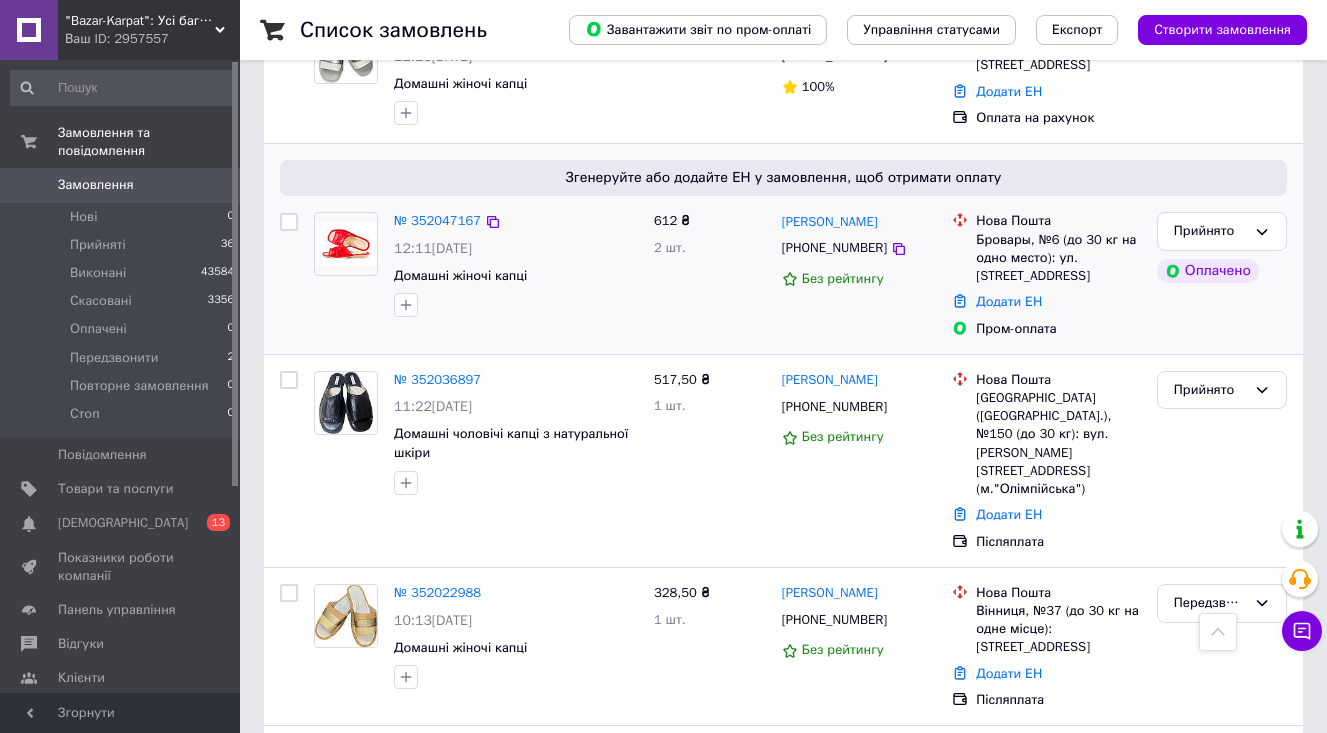click at bounding box center (346, 244) 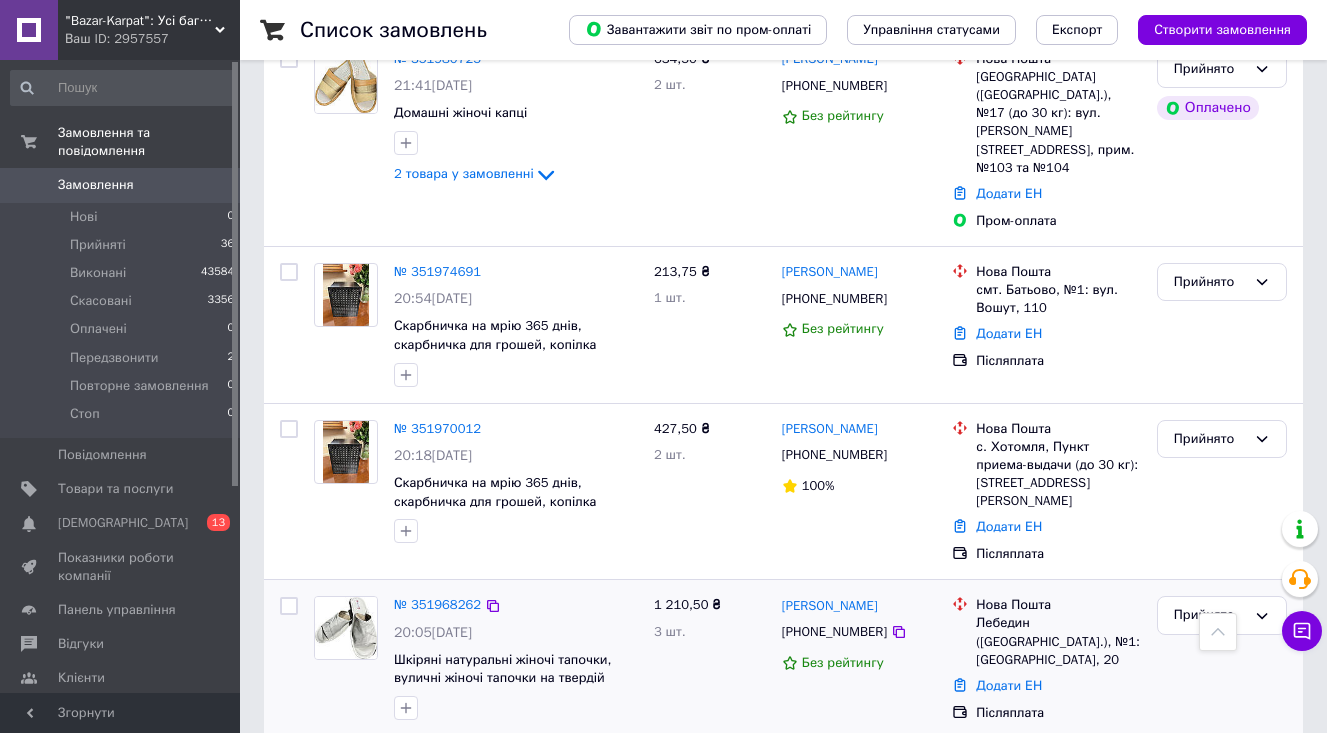 scroll, scrollTop: 2348, scrollLeft: 0, axis: vertical 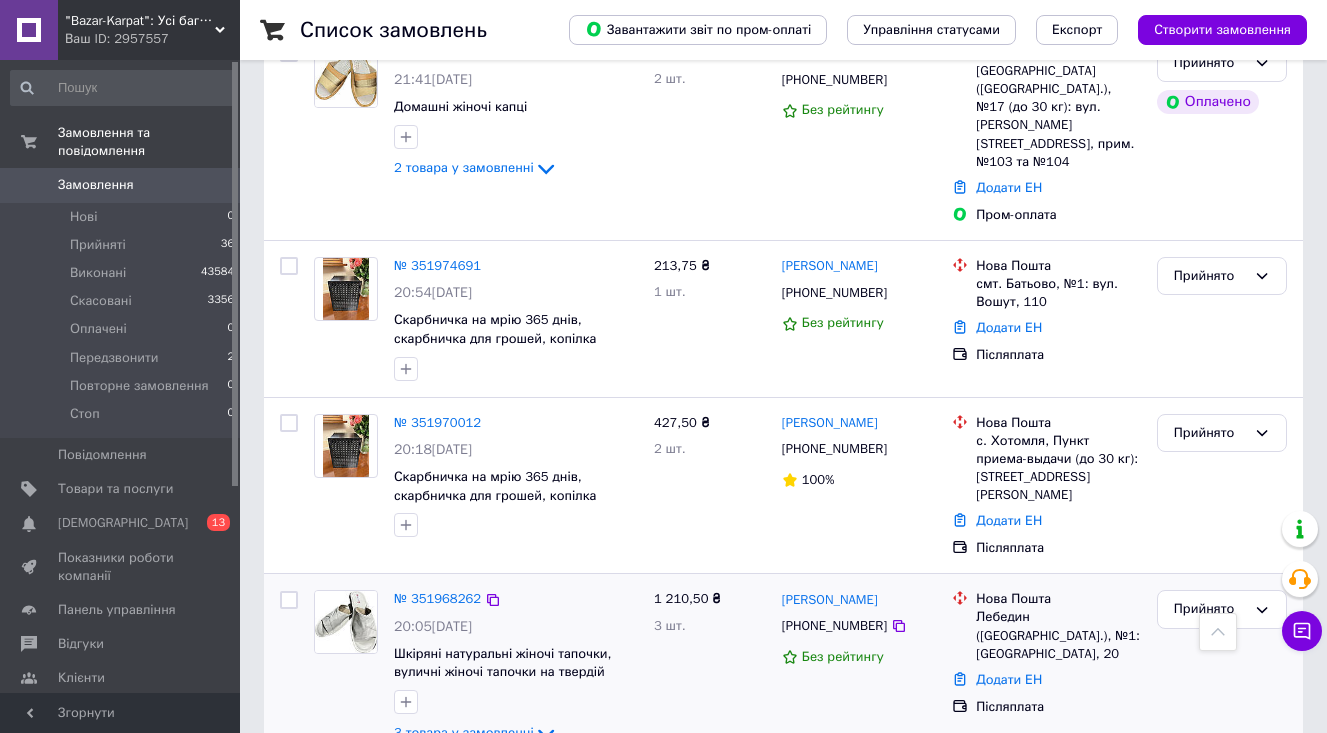 click at bounding box center (346, 622) 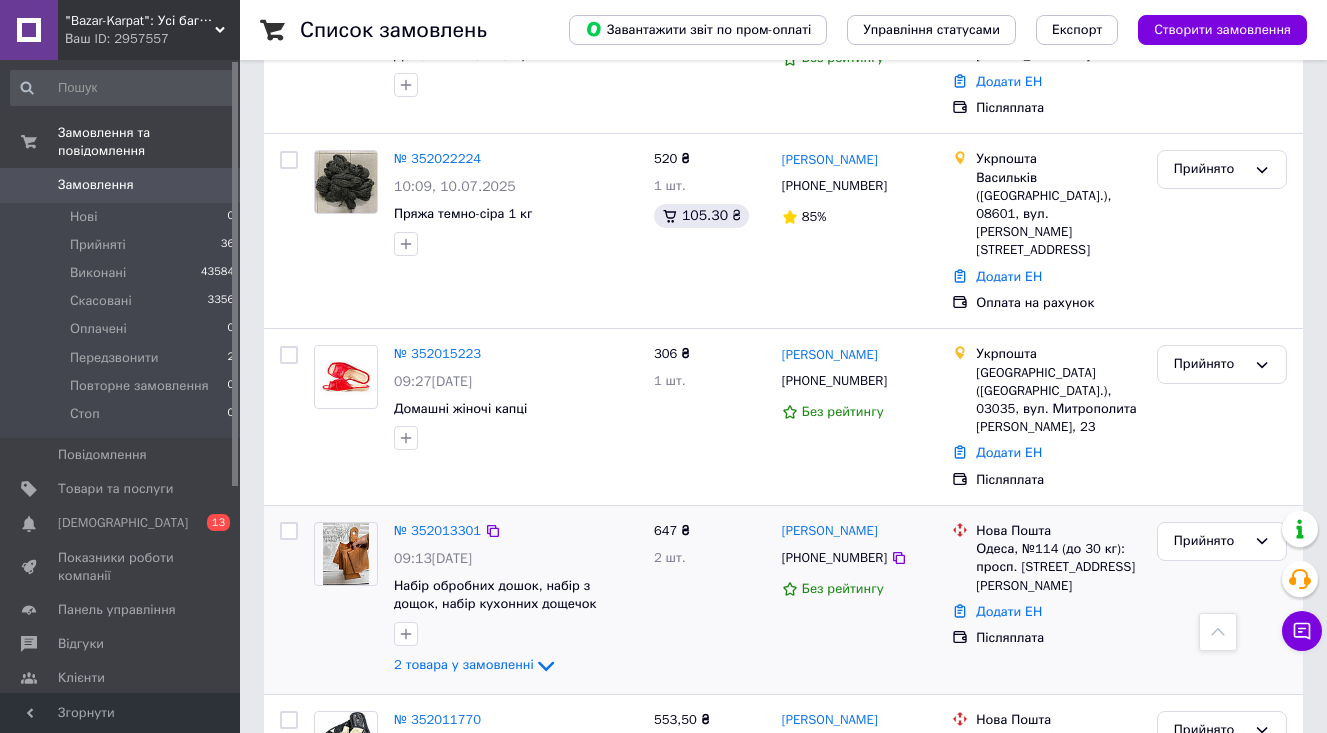scroll, scrollTop: 1171, scrollLeft: 0, axis: vertical 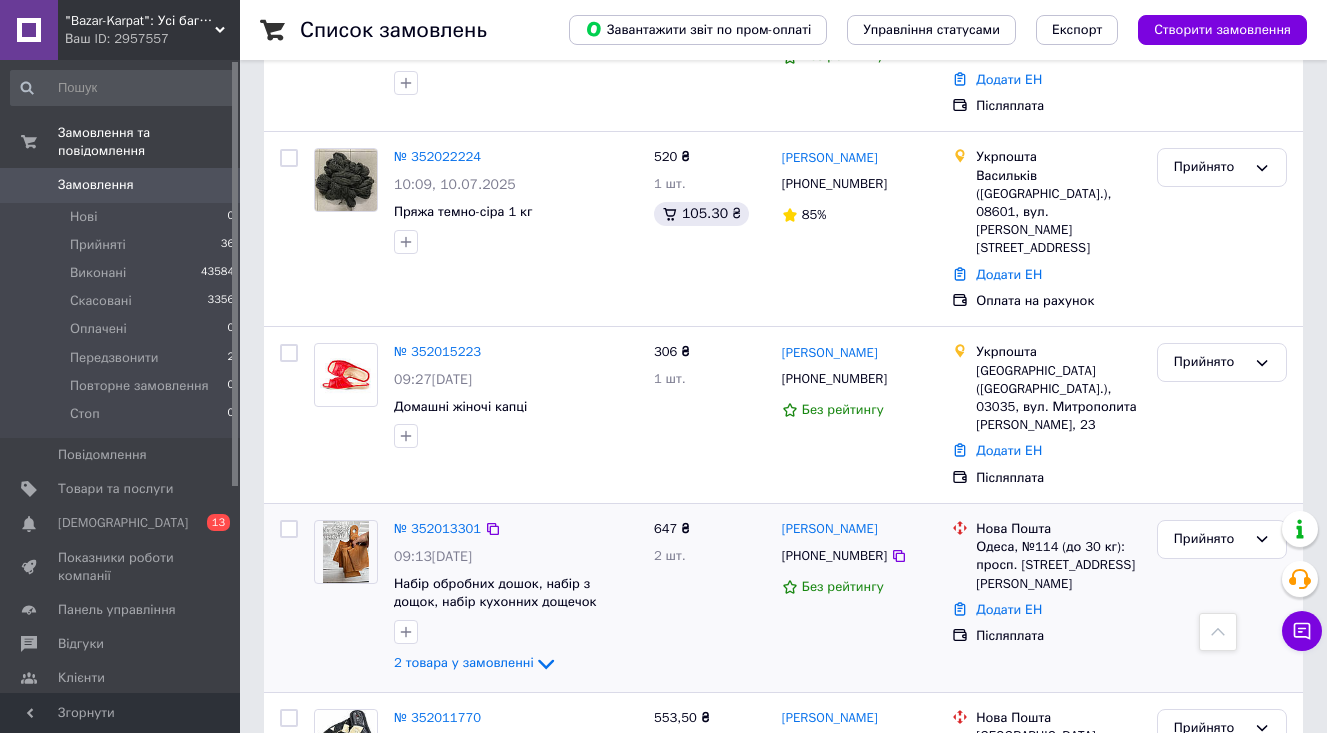 click at bounding box center (346, 552) 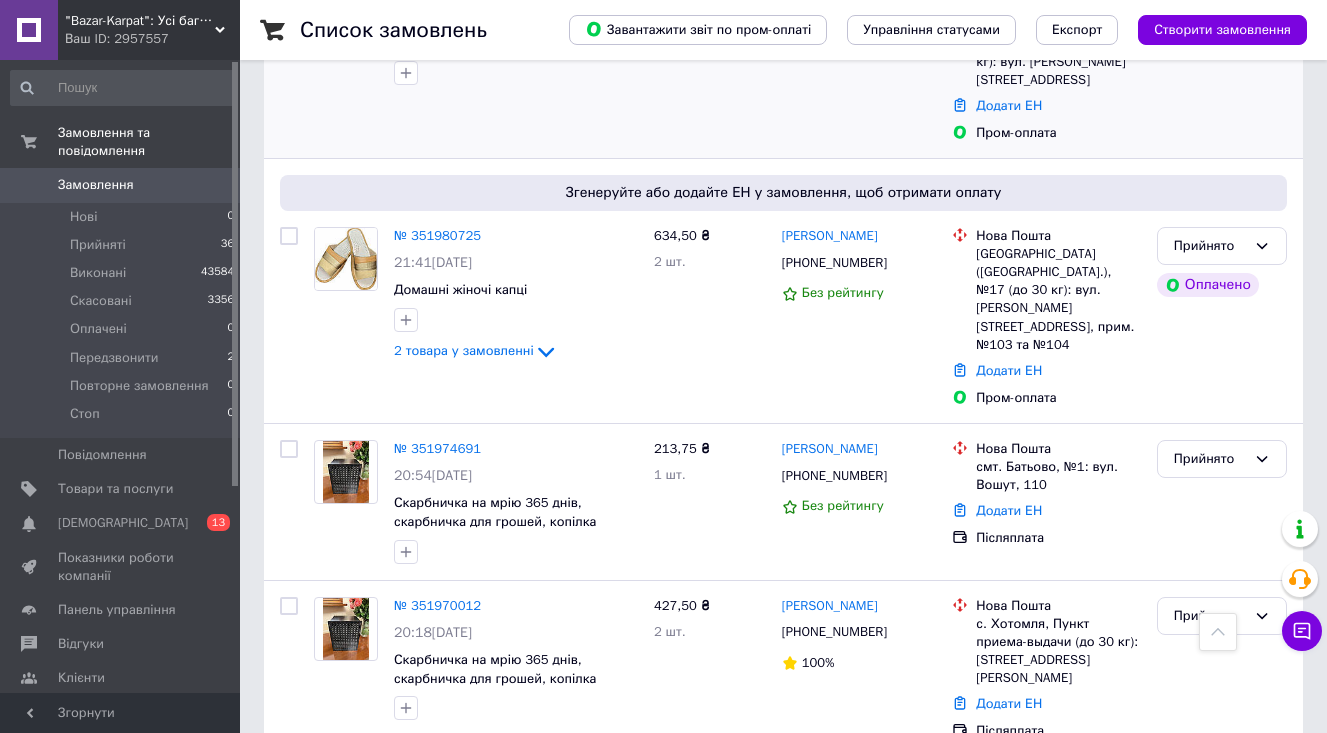 scroll, scrollTop: 2169, scrollLeft: 0, axis: vertical 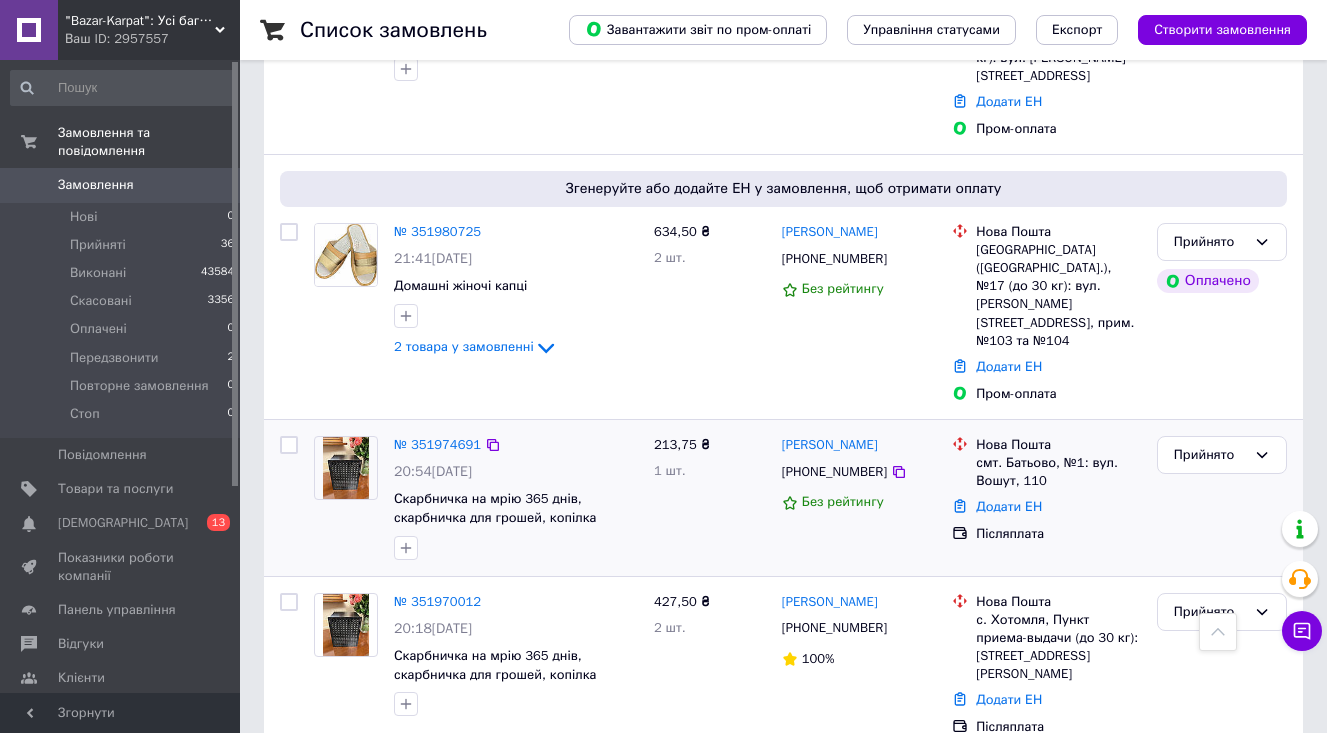 click at bounding box center (346, 468) 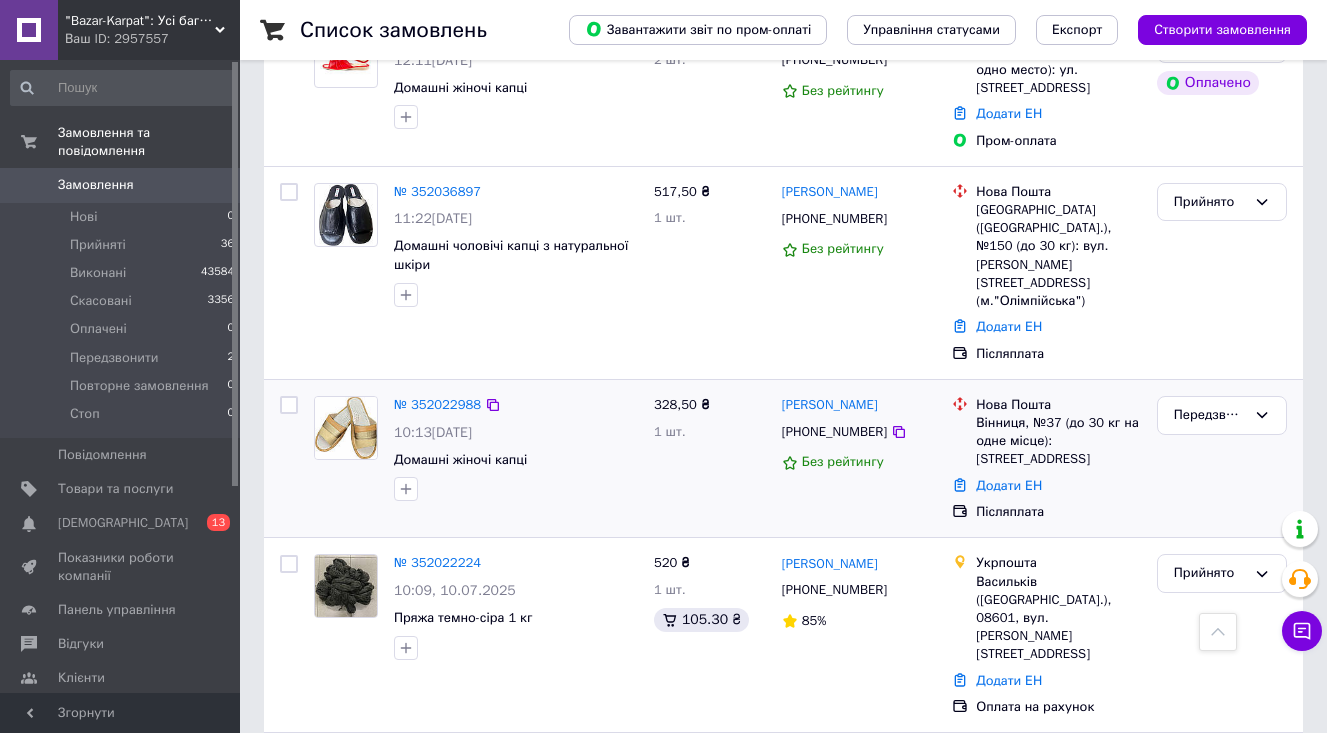 scroll, scrollTop: 752, scrollLeft: 0, axis: vertical 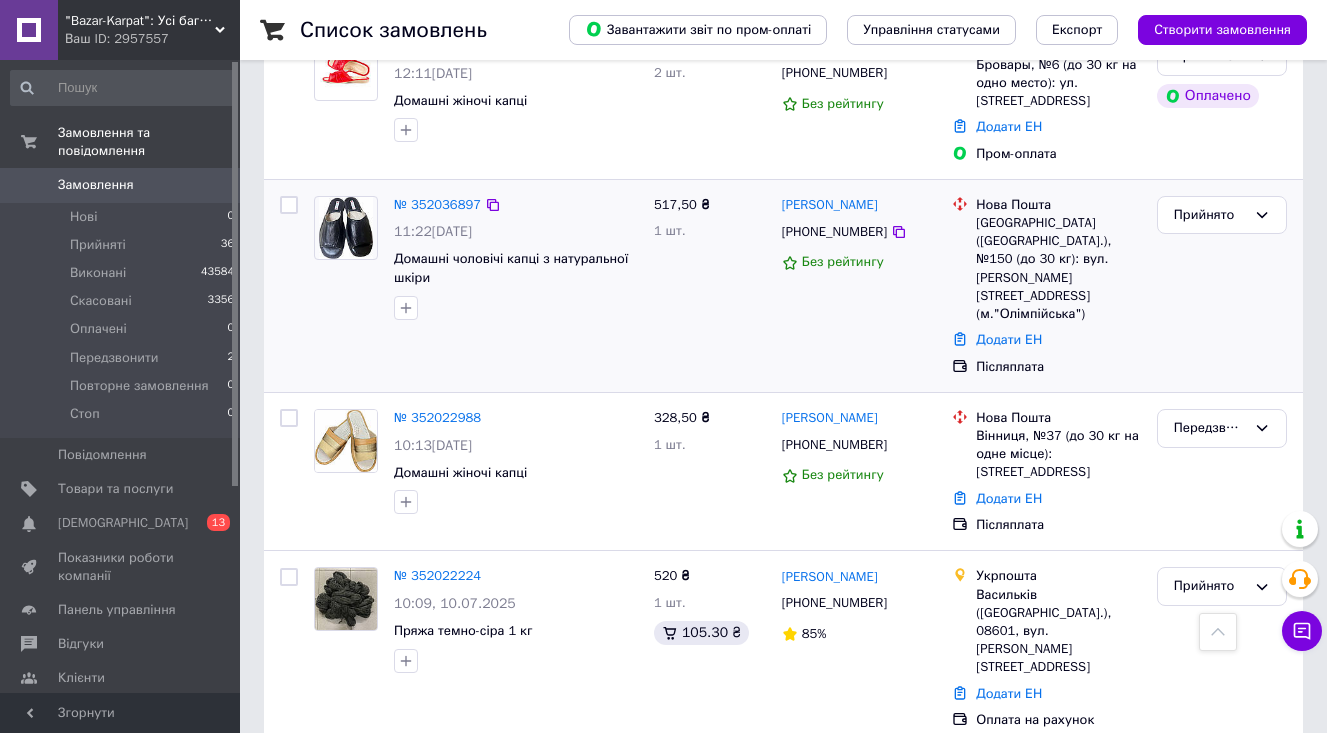 click at bounding box center [346, 228] 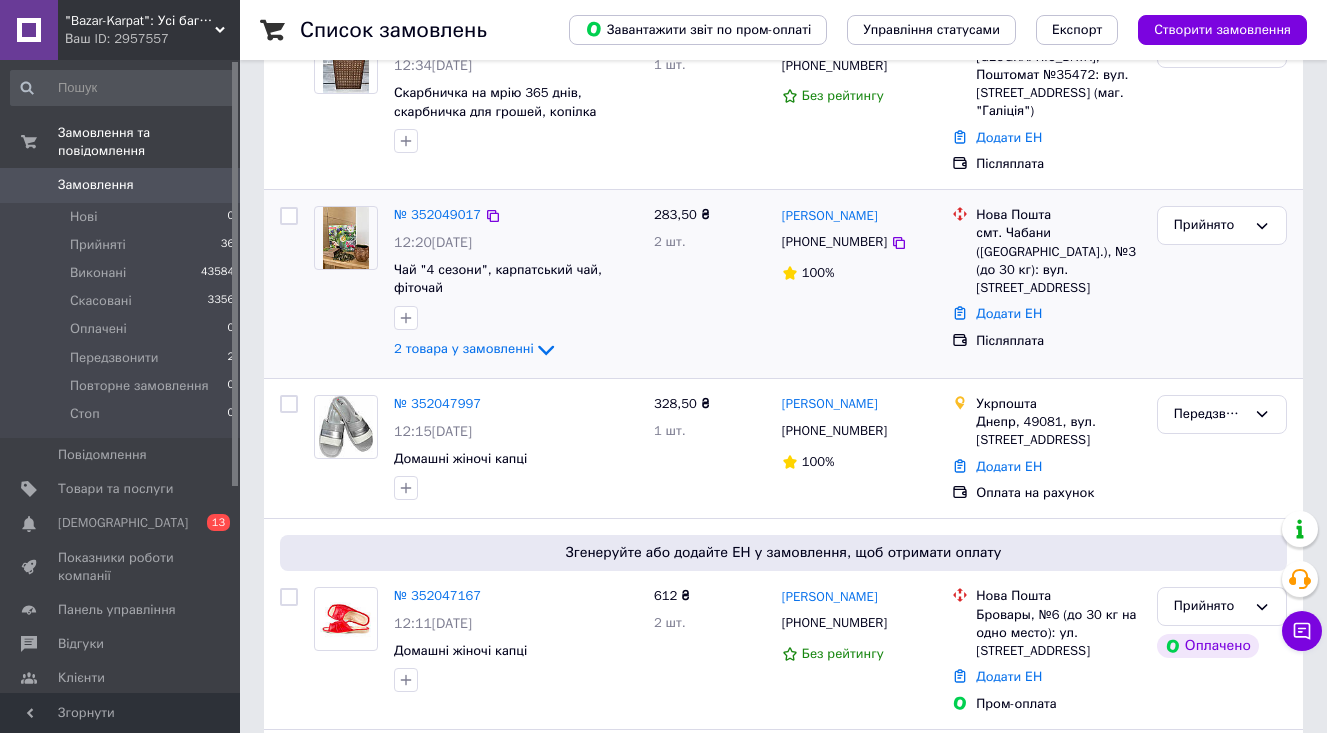 scroll, scrollTop: 203, scrollLeft: 0, axis: vertical 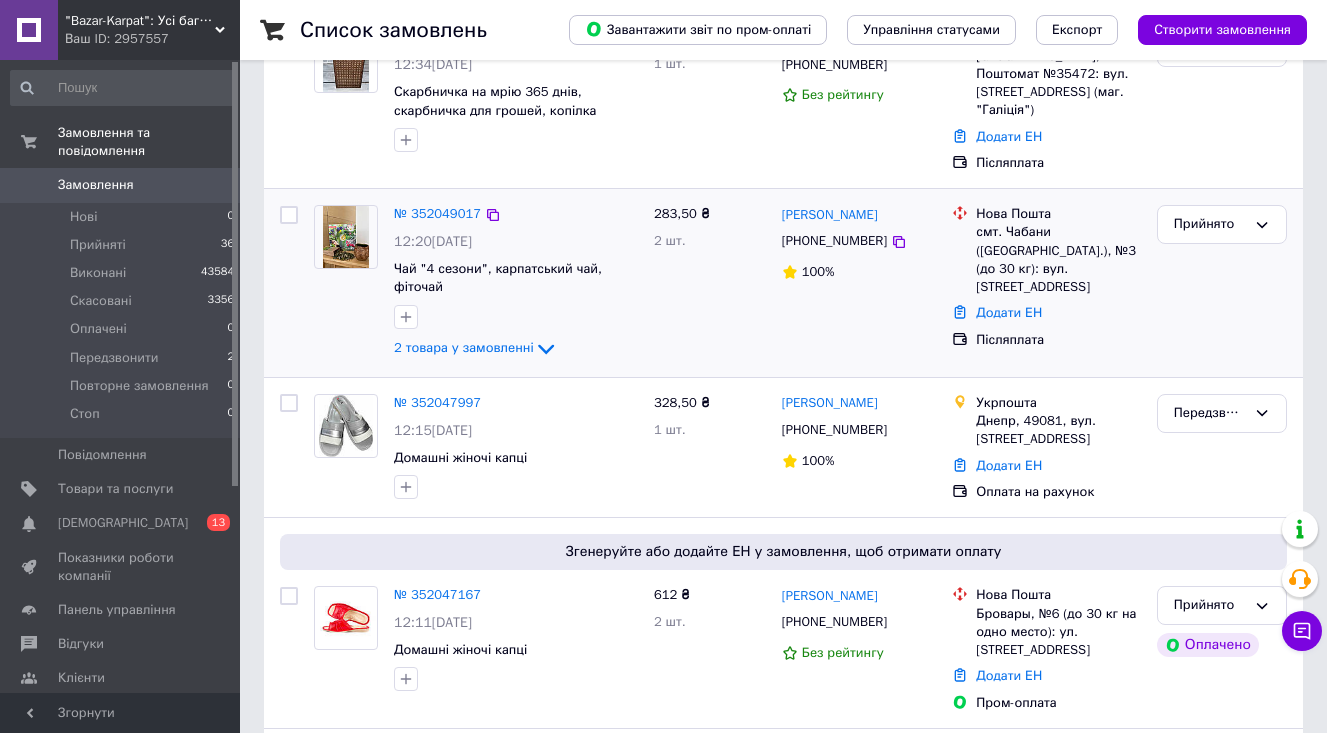 click at bounding box center [346, 237] 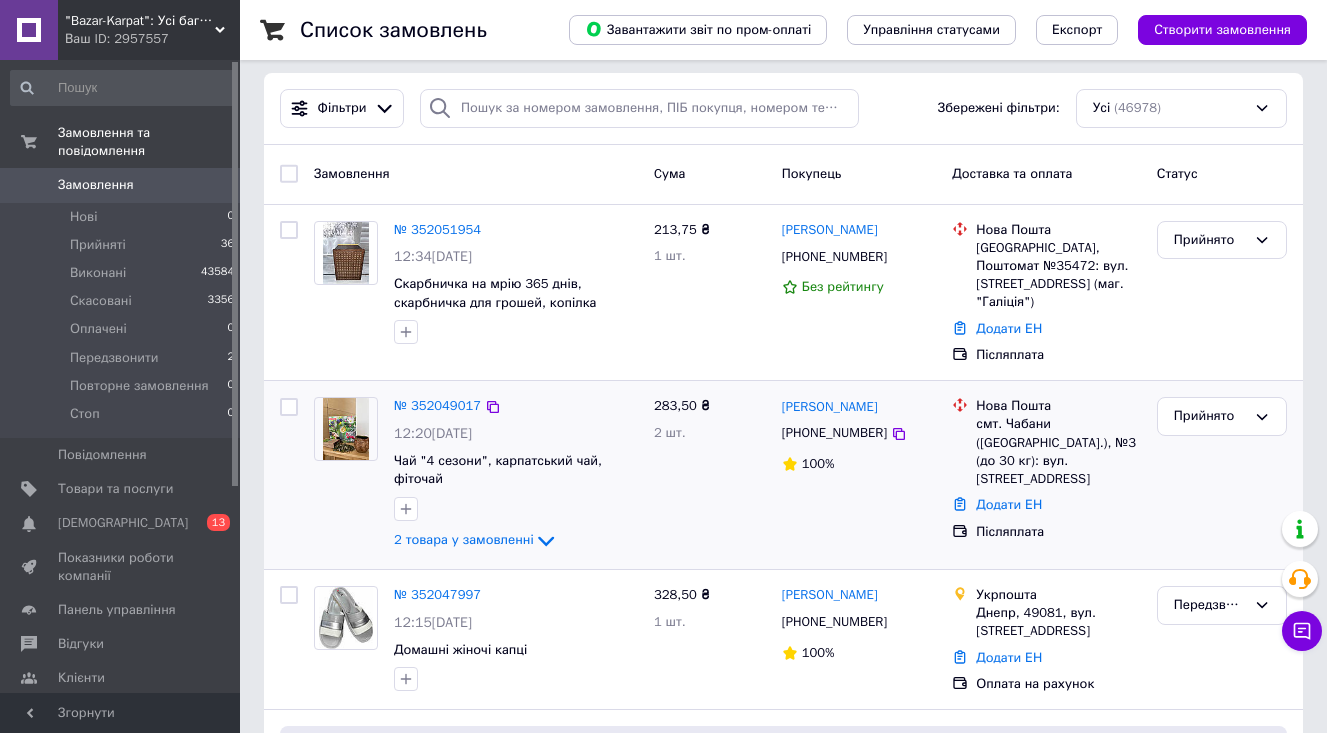 scroll, scrollTop: 14, scrollLeft: 0, axis: vertical 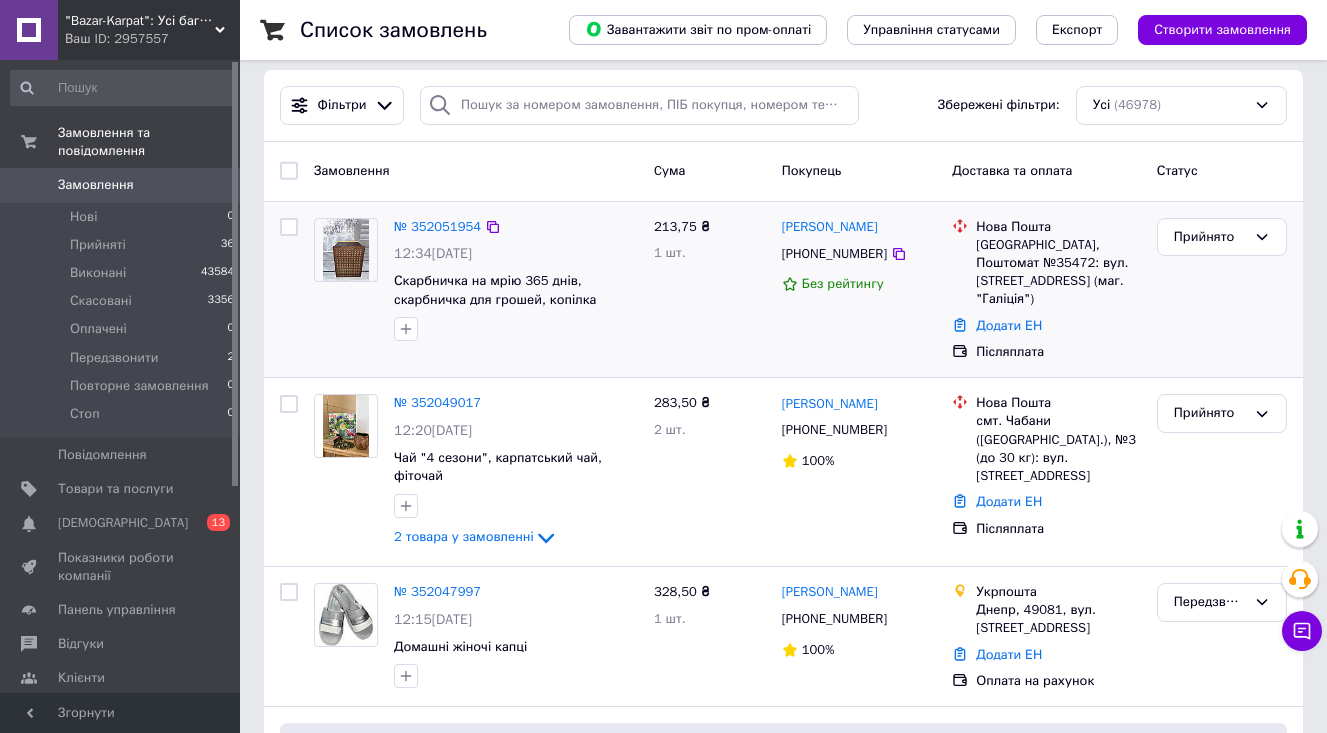 click at bounding box center [346, 250] 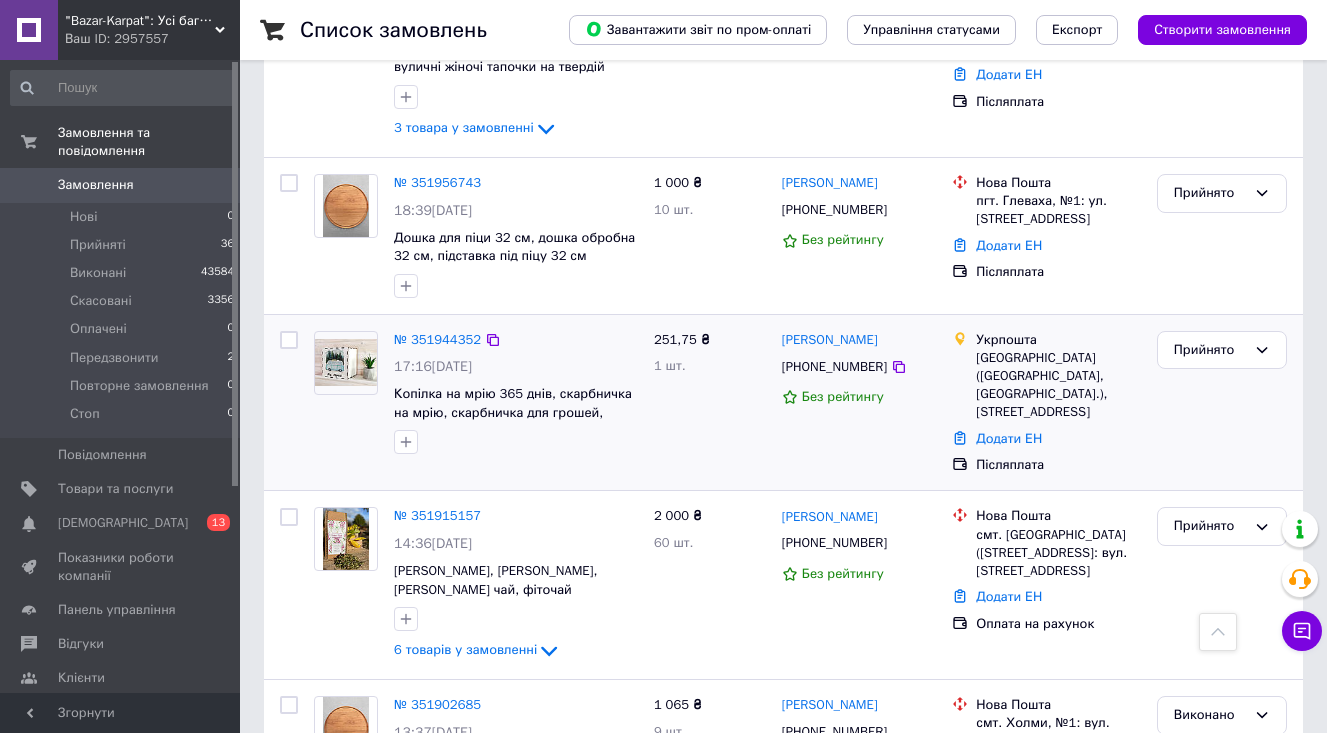 scroll, scrollTop: 2997, scrollLeft: 0, axis: vertical 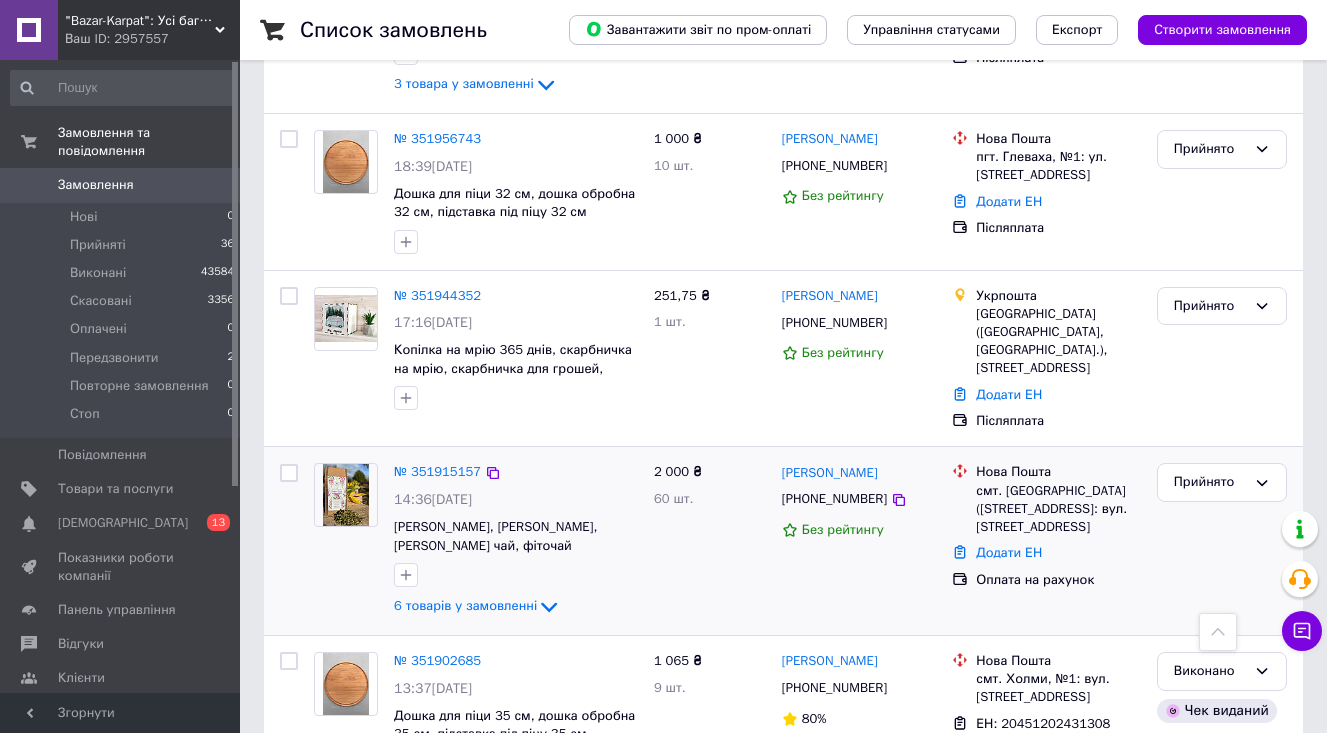 click at bounding box center (346, 495) 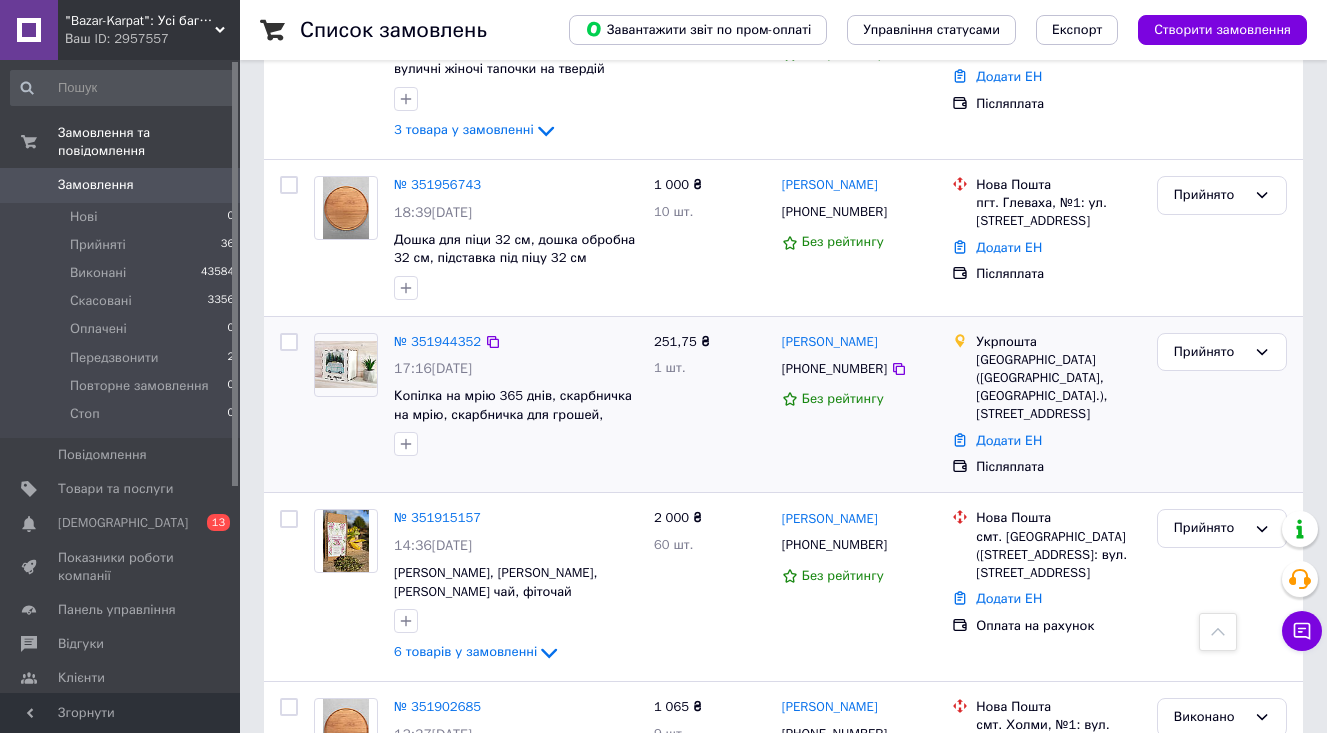 click at bounding box center [346, 364] 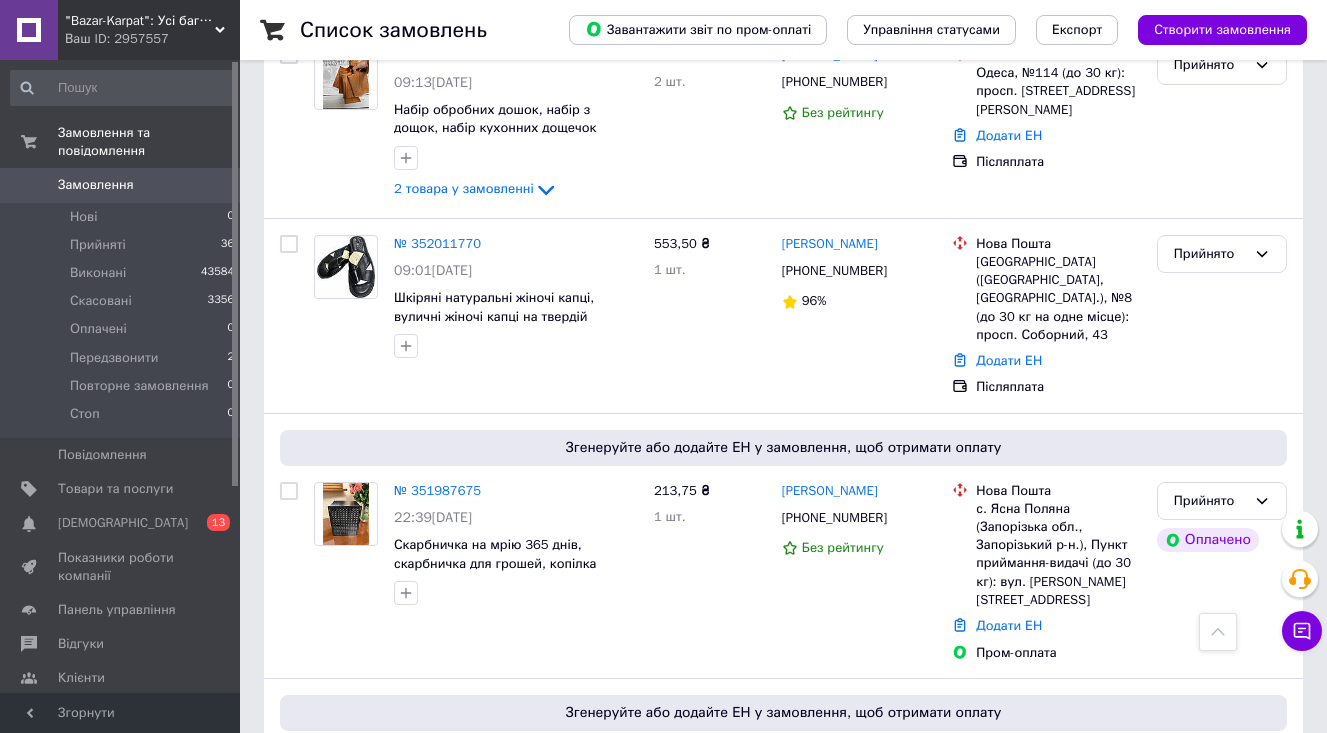 scroll, scrollTop: 1648, scrollLeft: 0, axis: vertical 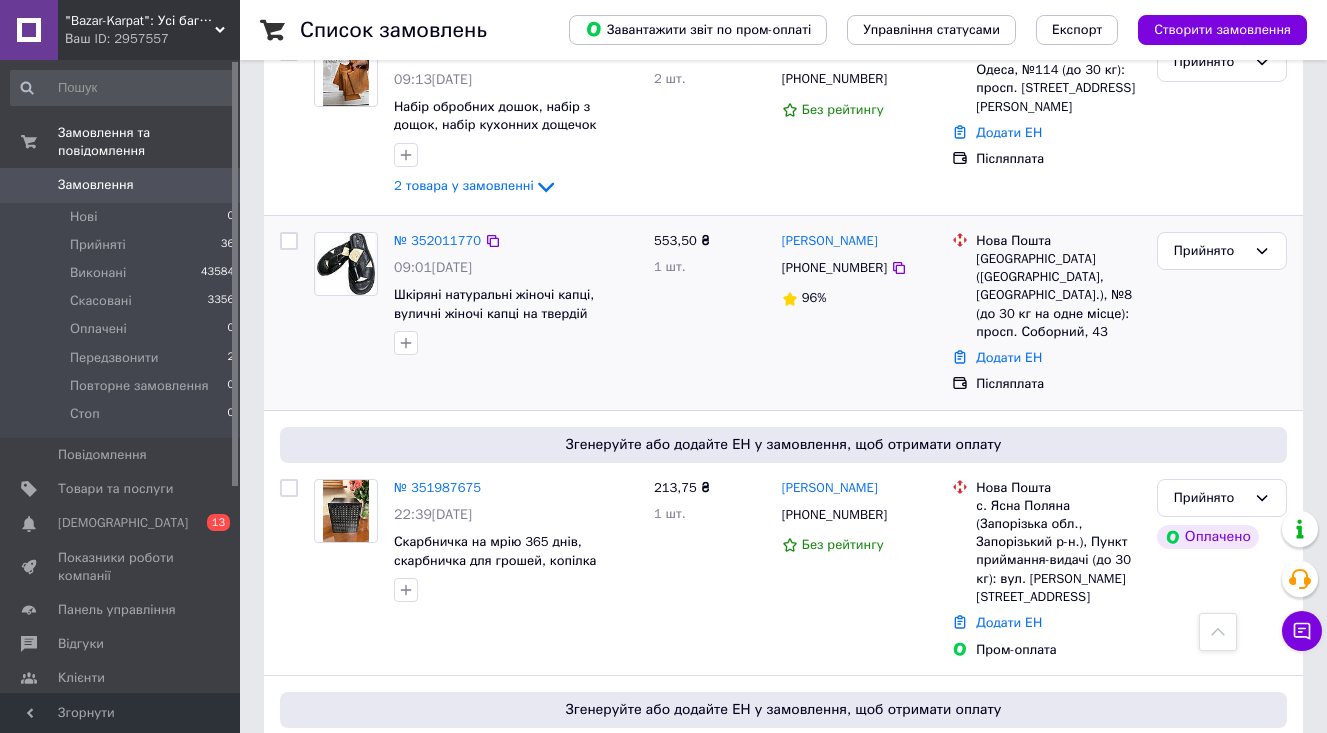 click at bounding box center (346, 264) 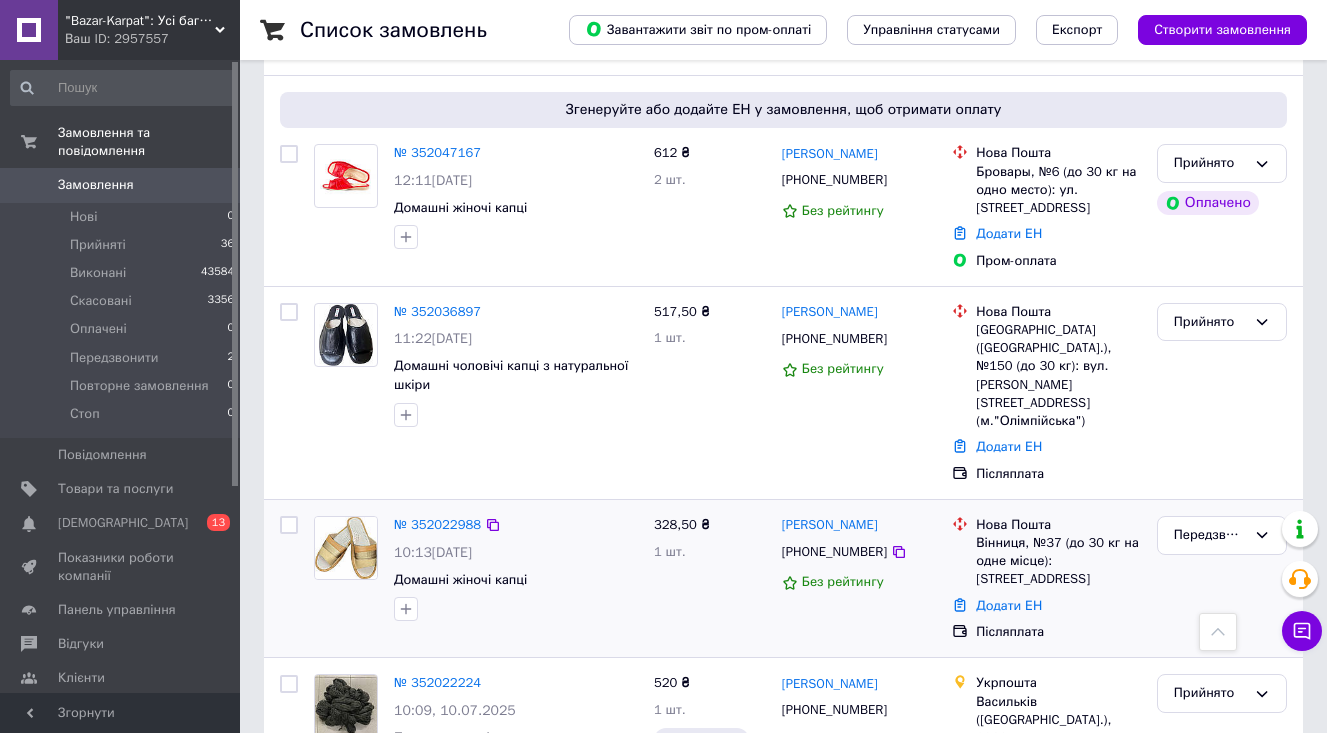 scroll, scrollTop: 683, scrollLeft: 0, axis: vertical 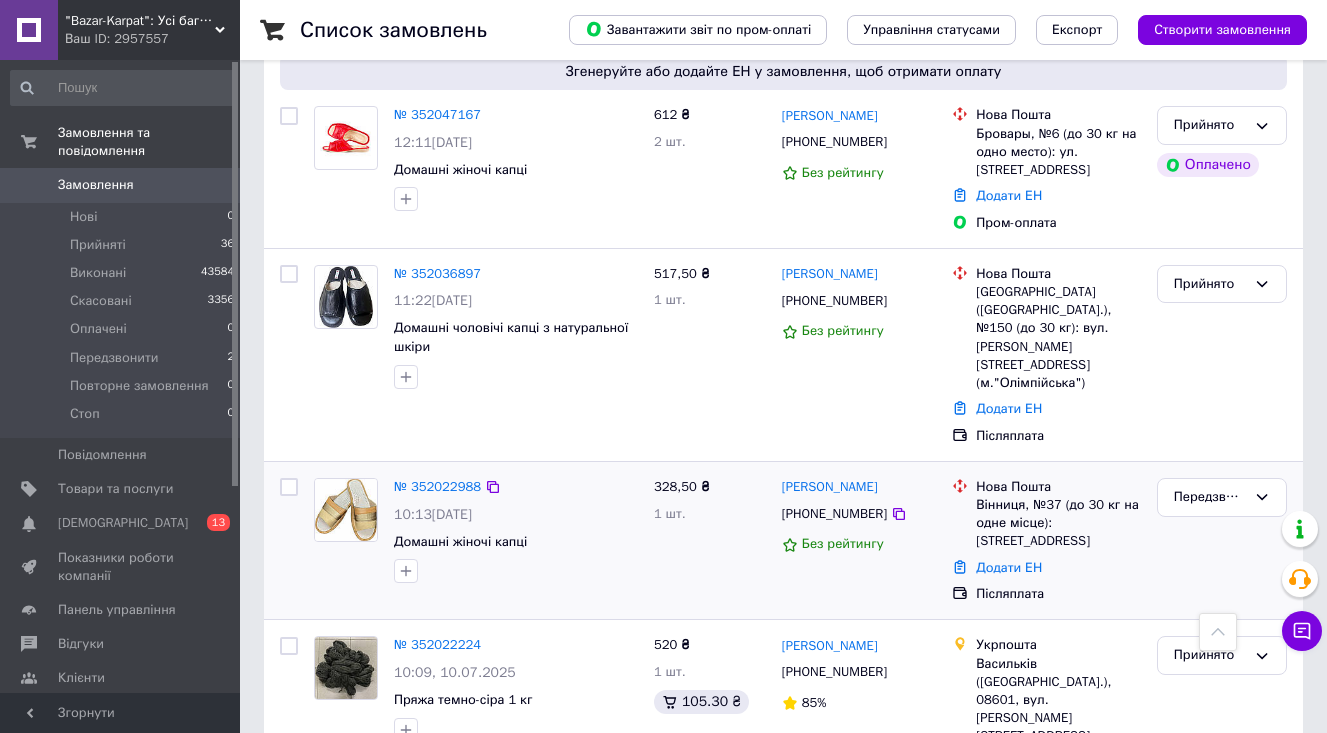 click at bounding box center (345, 510) 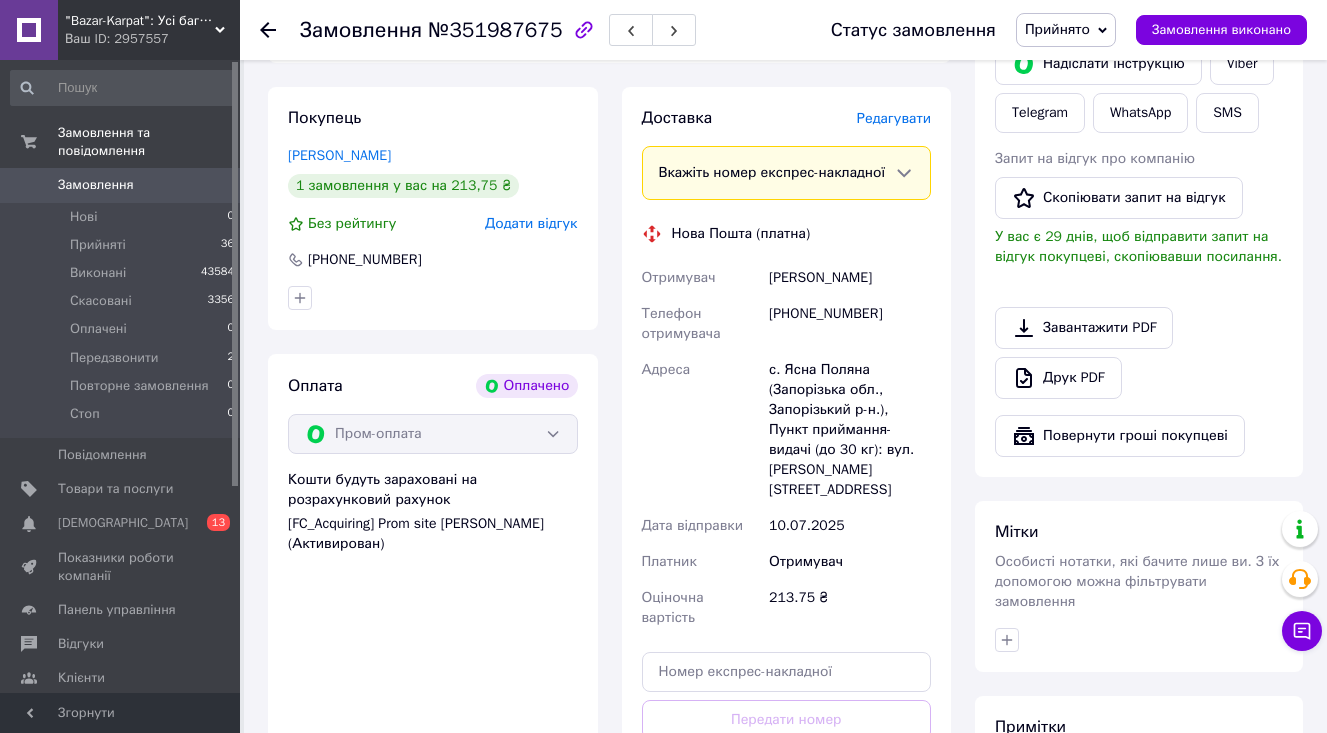 scroll, scrollTop: 414, scrollLeft: 0, axis: vertical 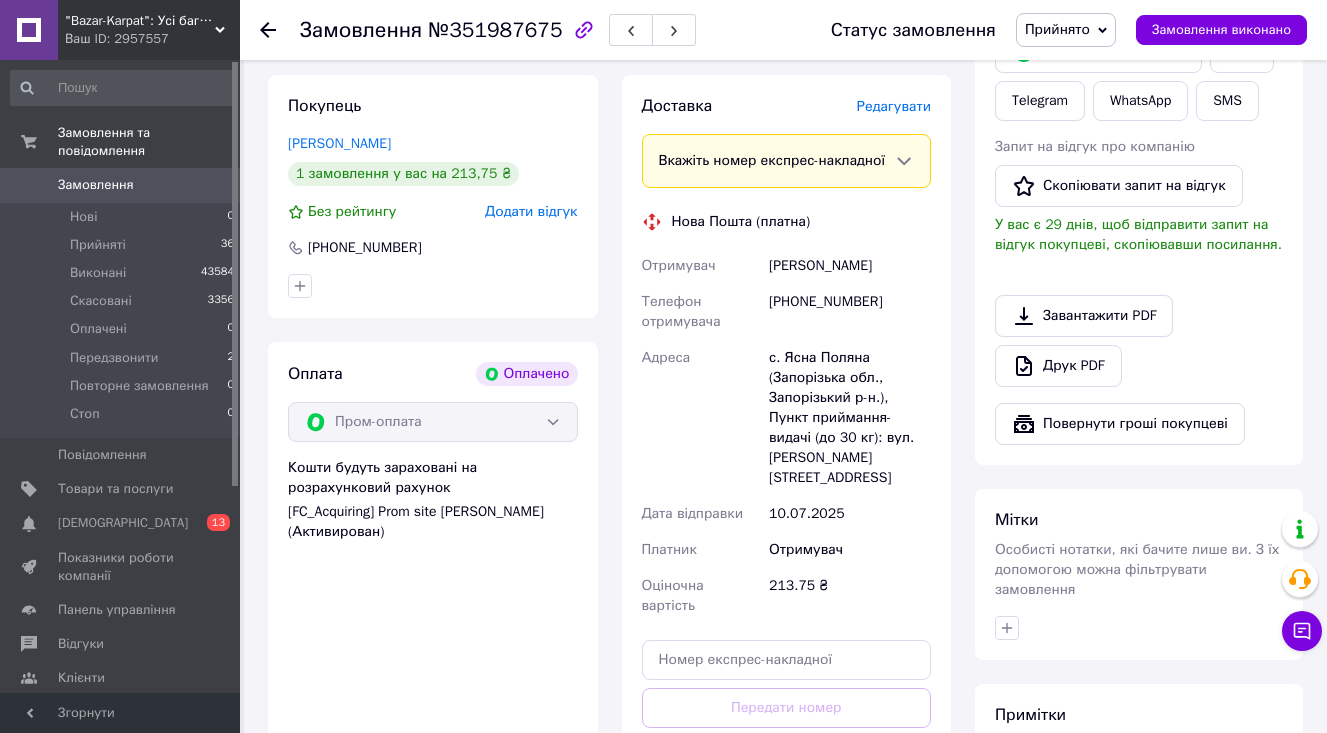 click on "Редагувати" at bounding box center [894, 106] 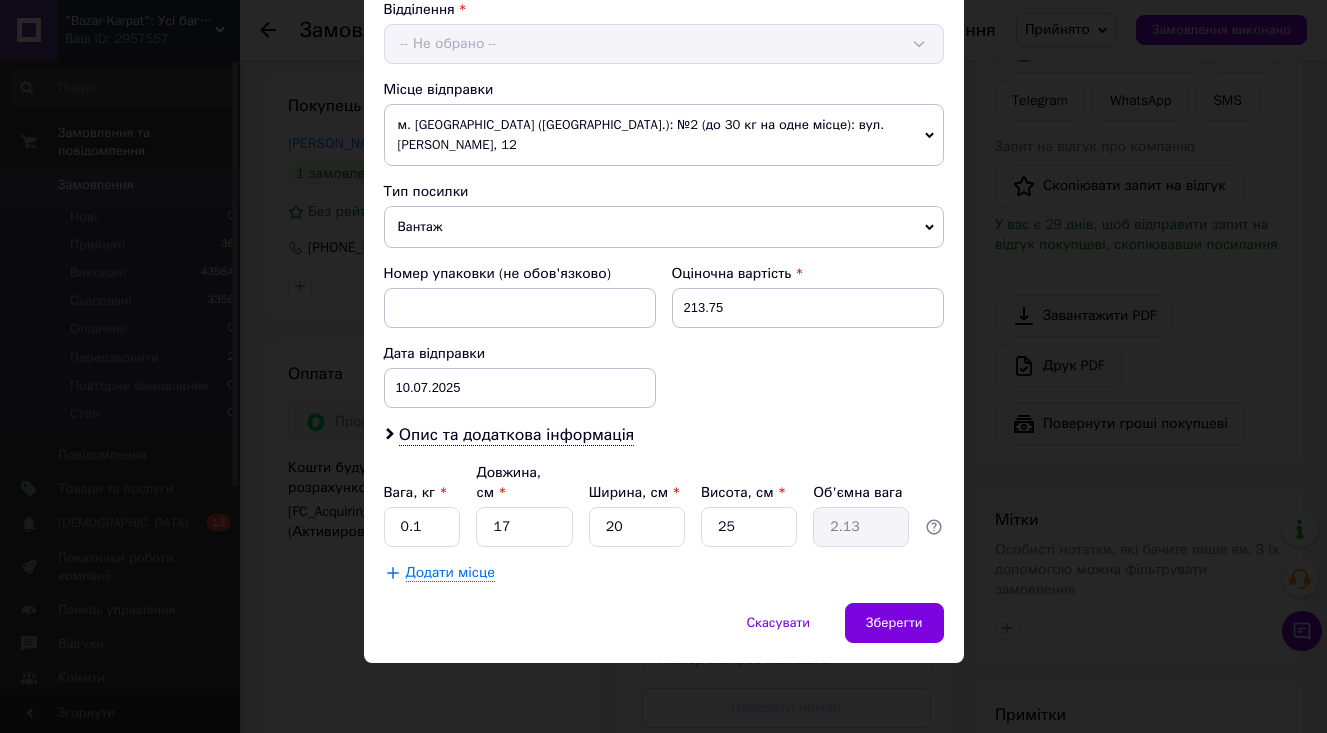 scroll, scrollTop: 634, scrollLeft: 0, axis: vertical 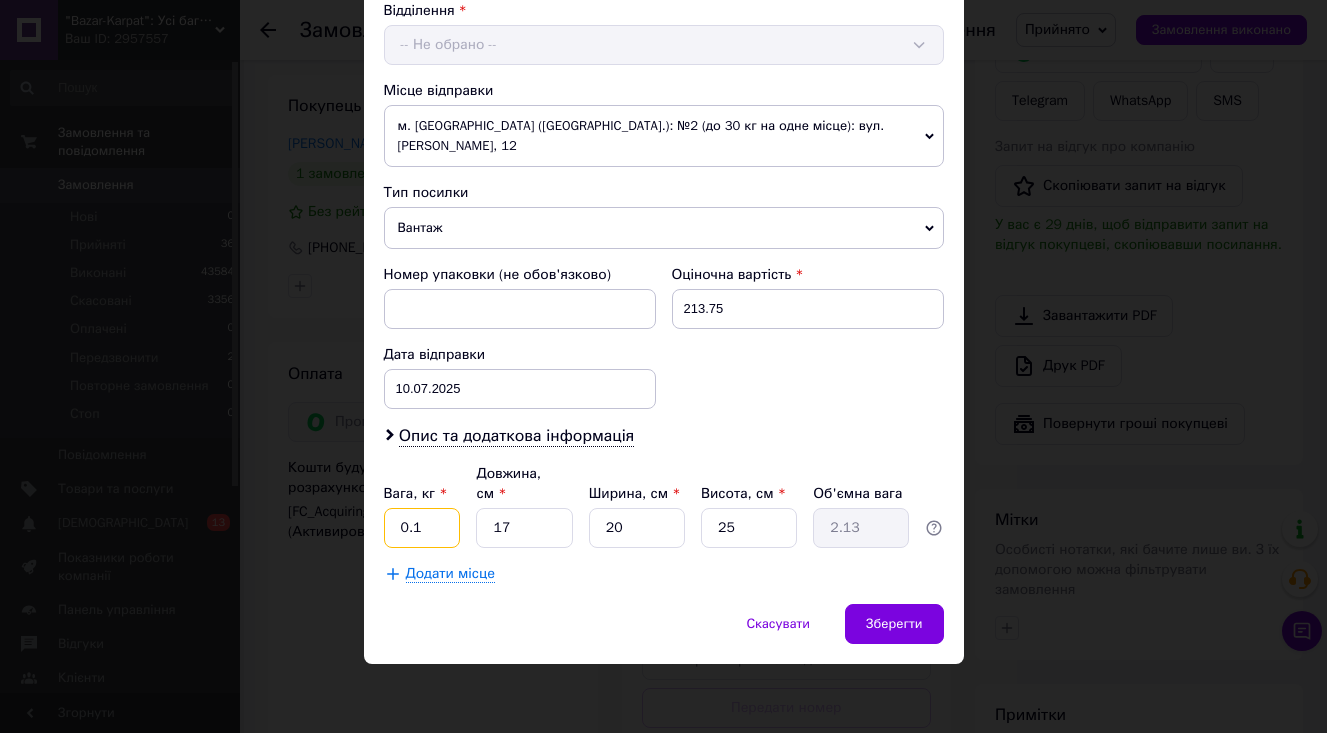 click on "0.1" at bounding box center (422, 528) 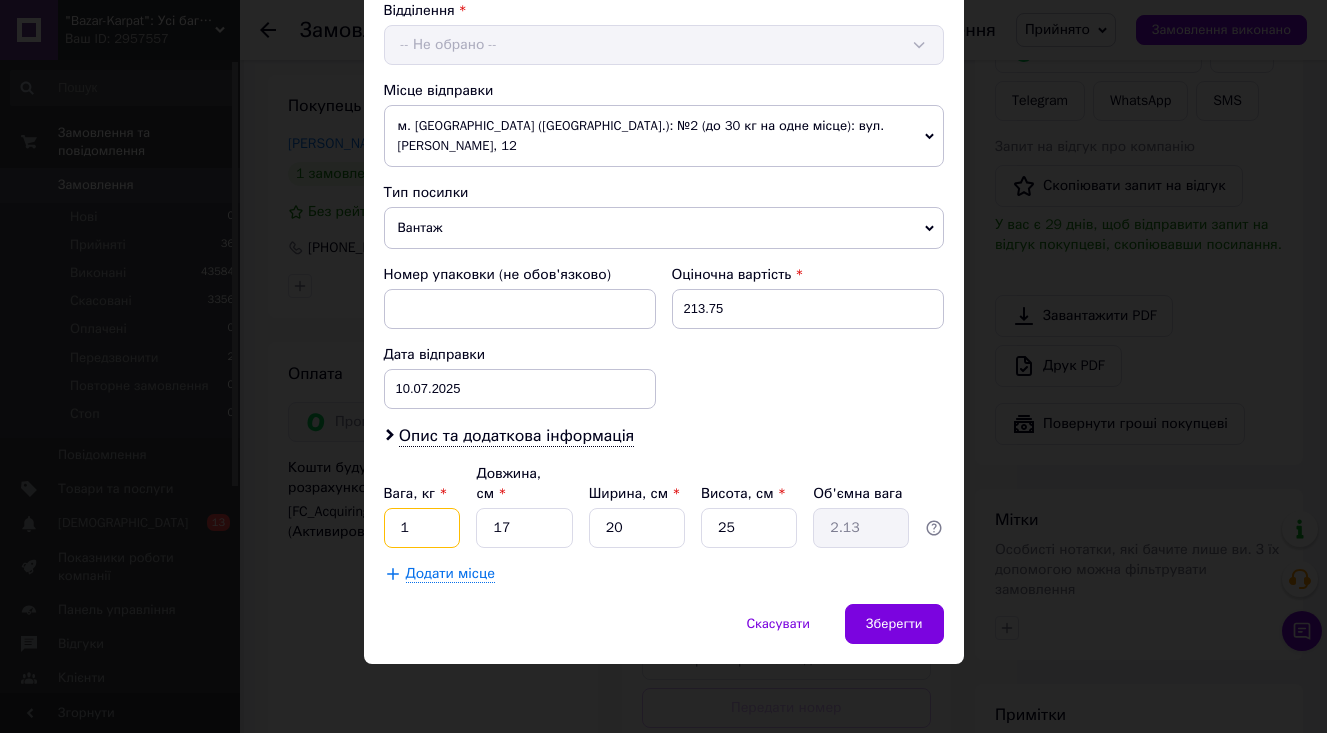 type on "1" 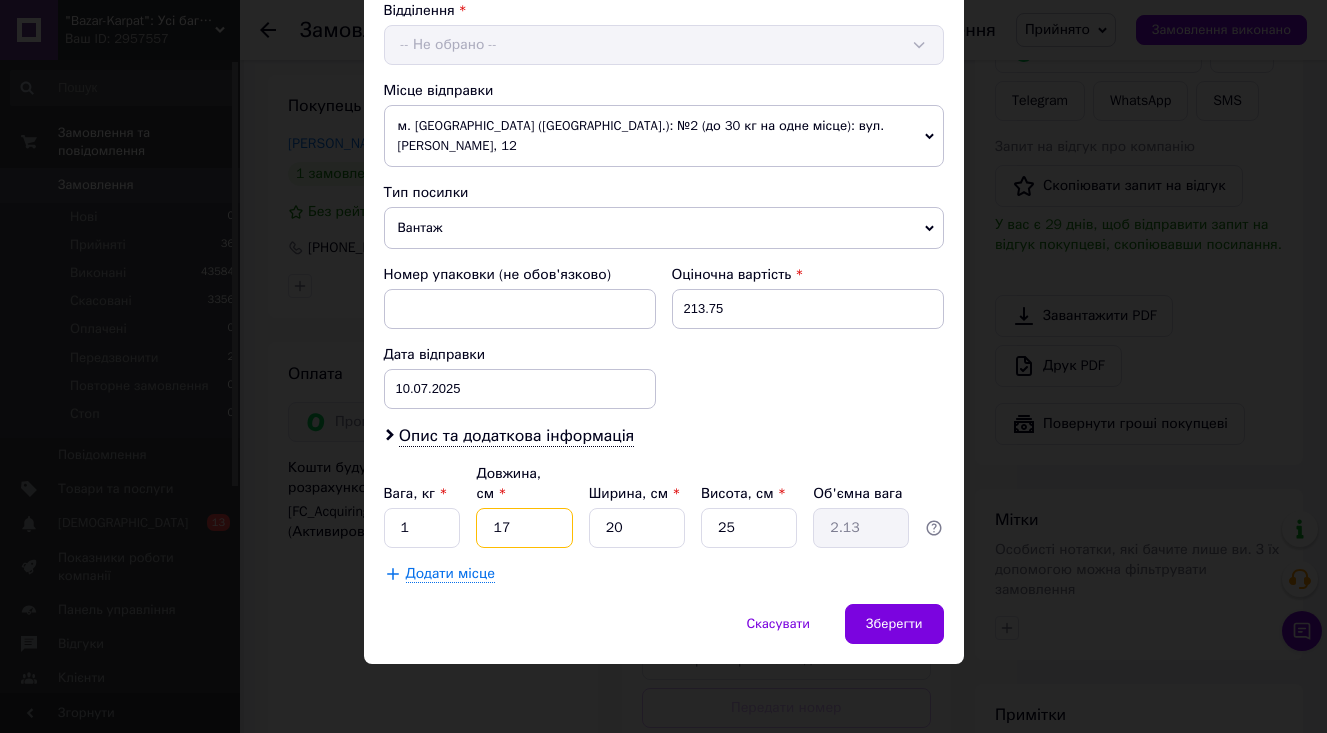 click on "17" at bounding box center [524, 528] 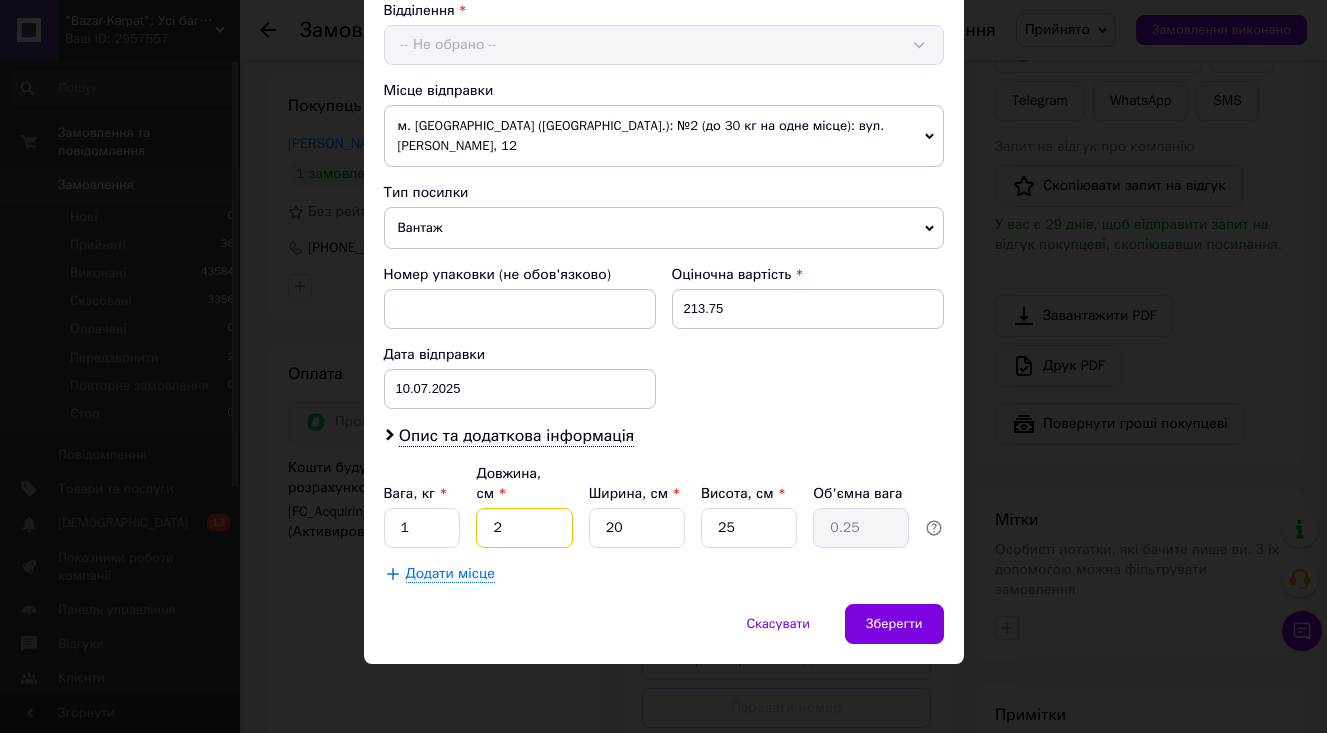 click on "2" at bounding box center (524, 528) 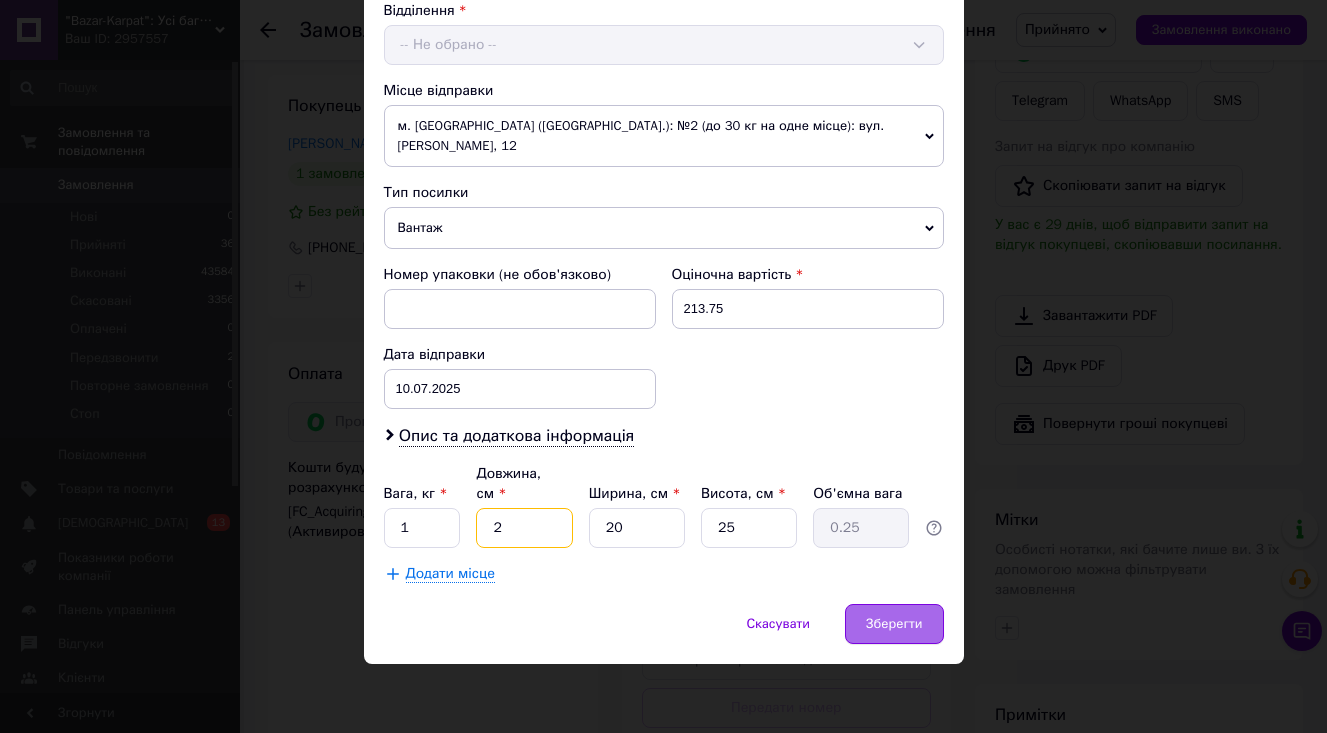 type on "2" 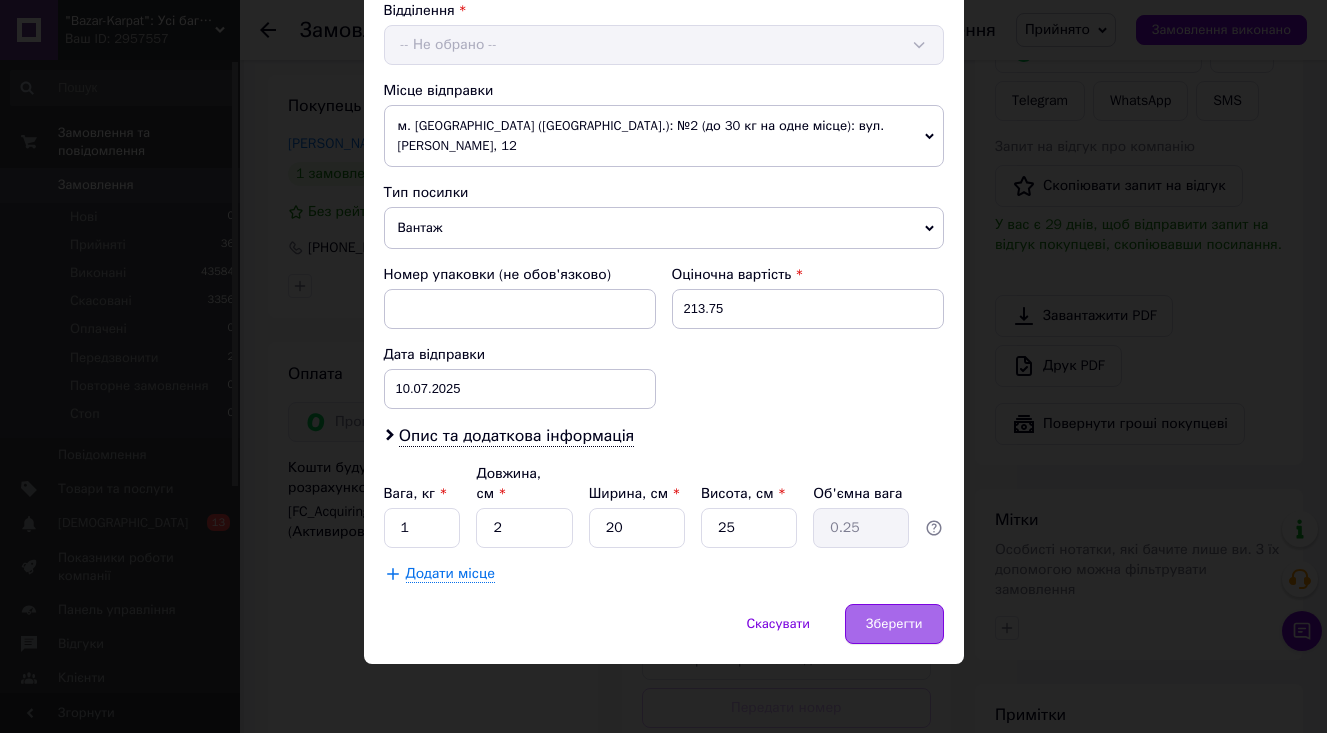 click on "Зберегти" at bounding box center [894, 624] 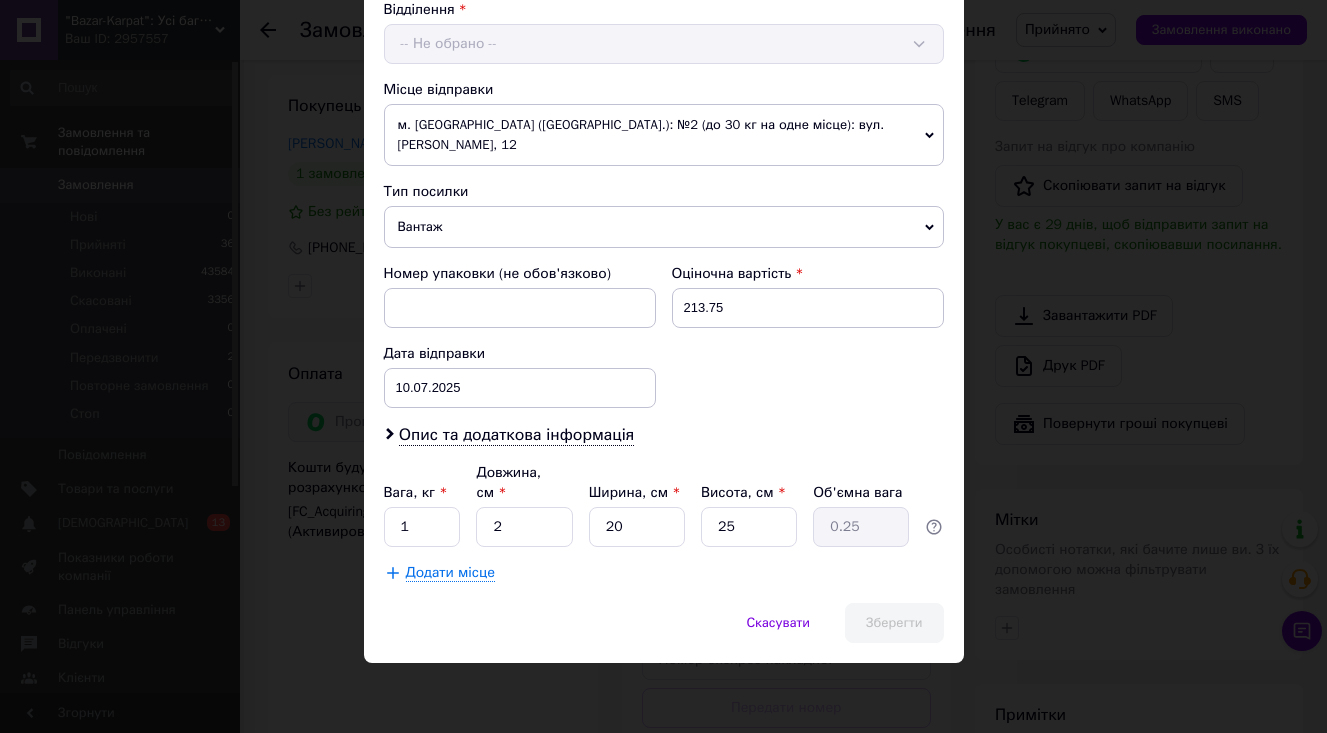scroll, scrollTop: 637, scrollLeft: 0, axis: vertical 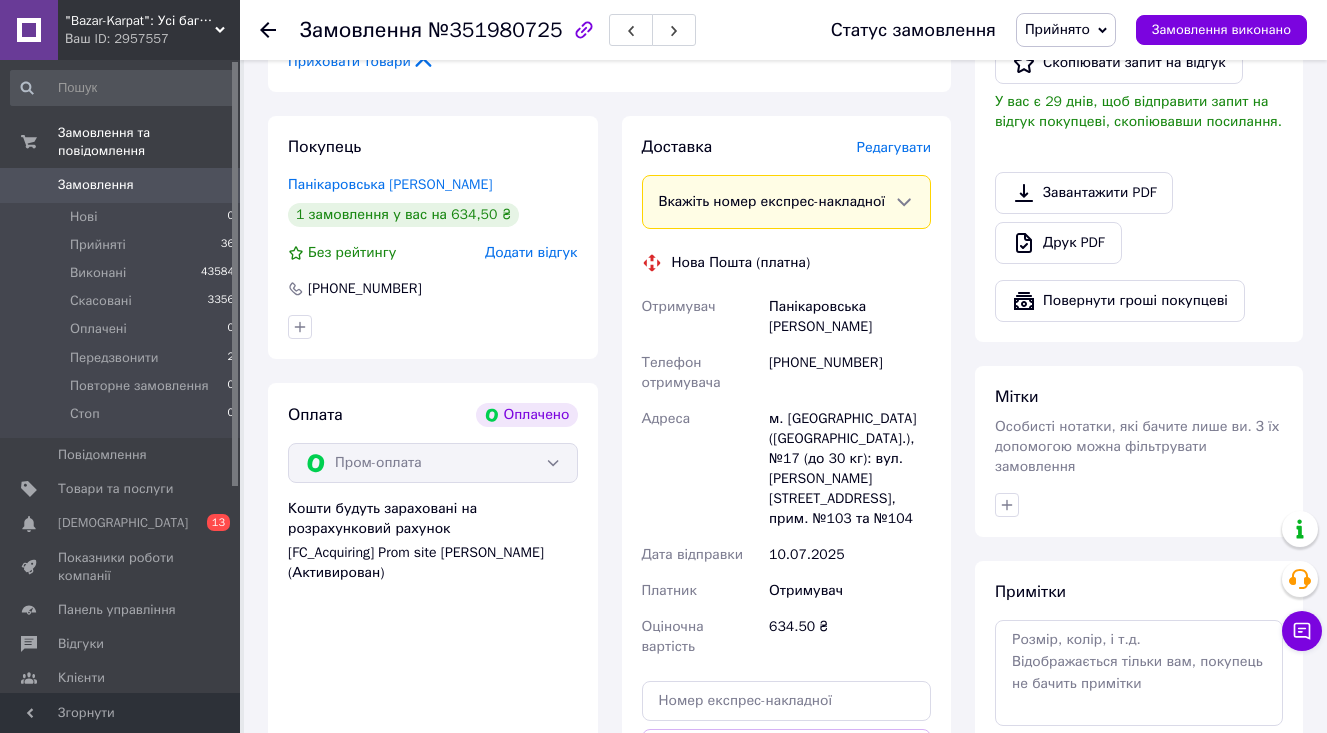 click on "Редагувати" at bounding box center [894, 148] 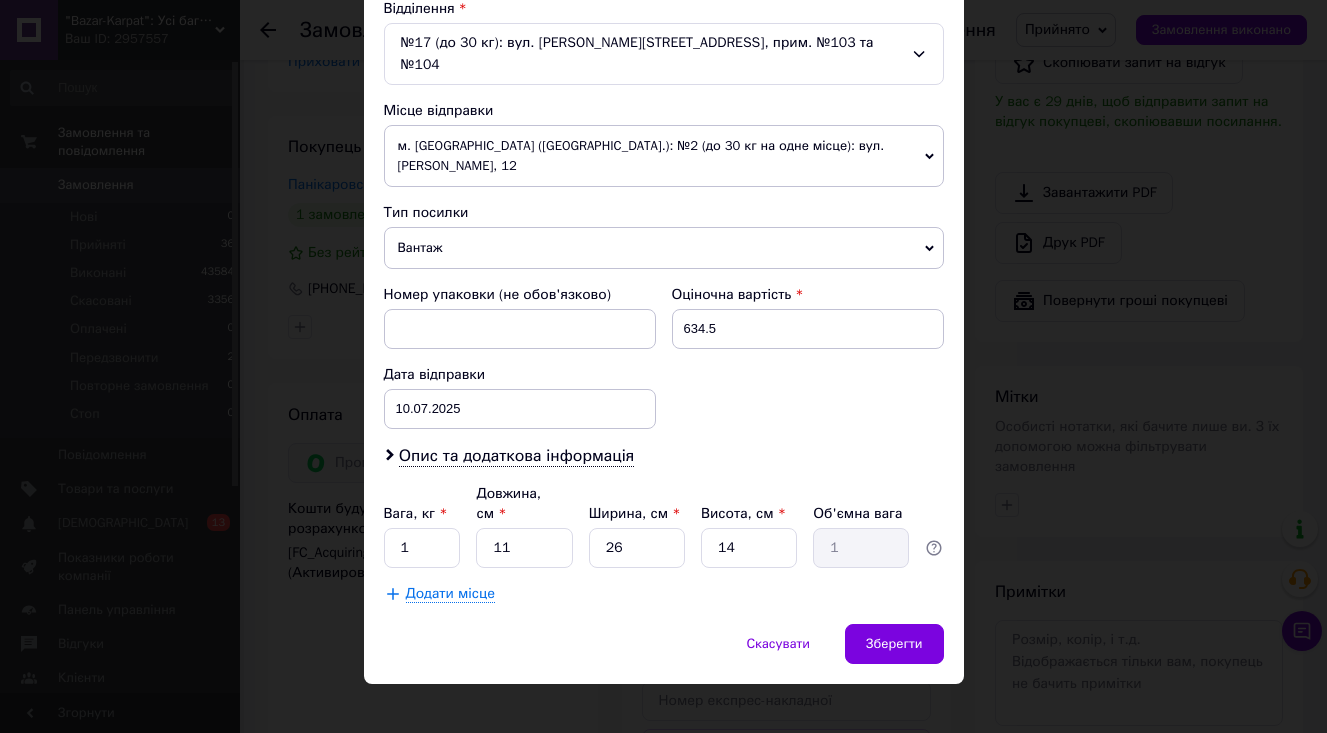 scroll, scrollTop: 634, scrollLeft: 0, axis: vertical 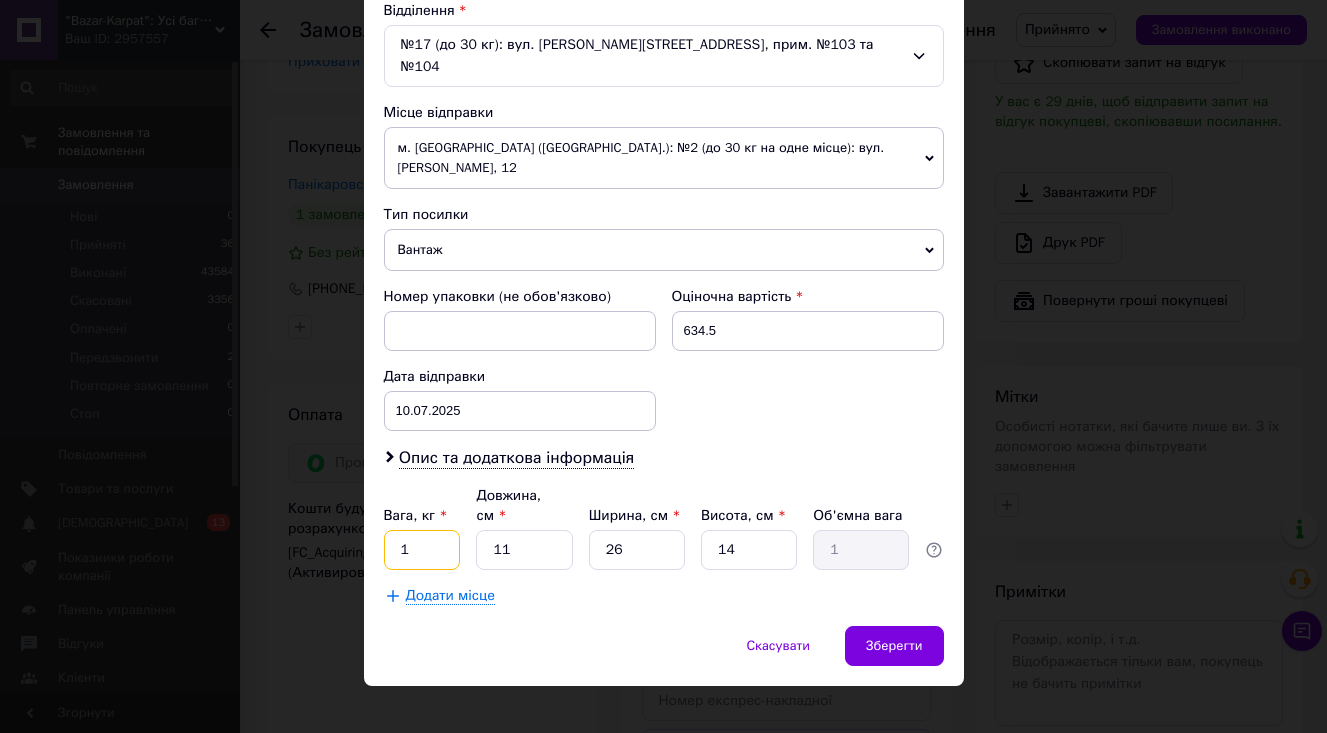 click on "1" at bounding box center [422, 550] 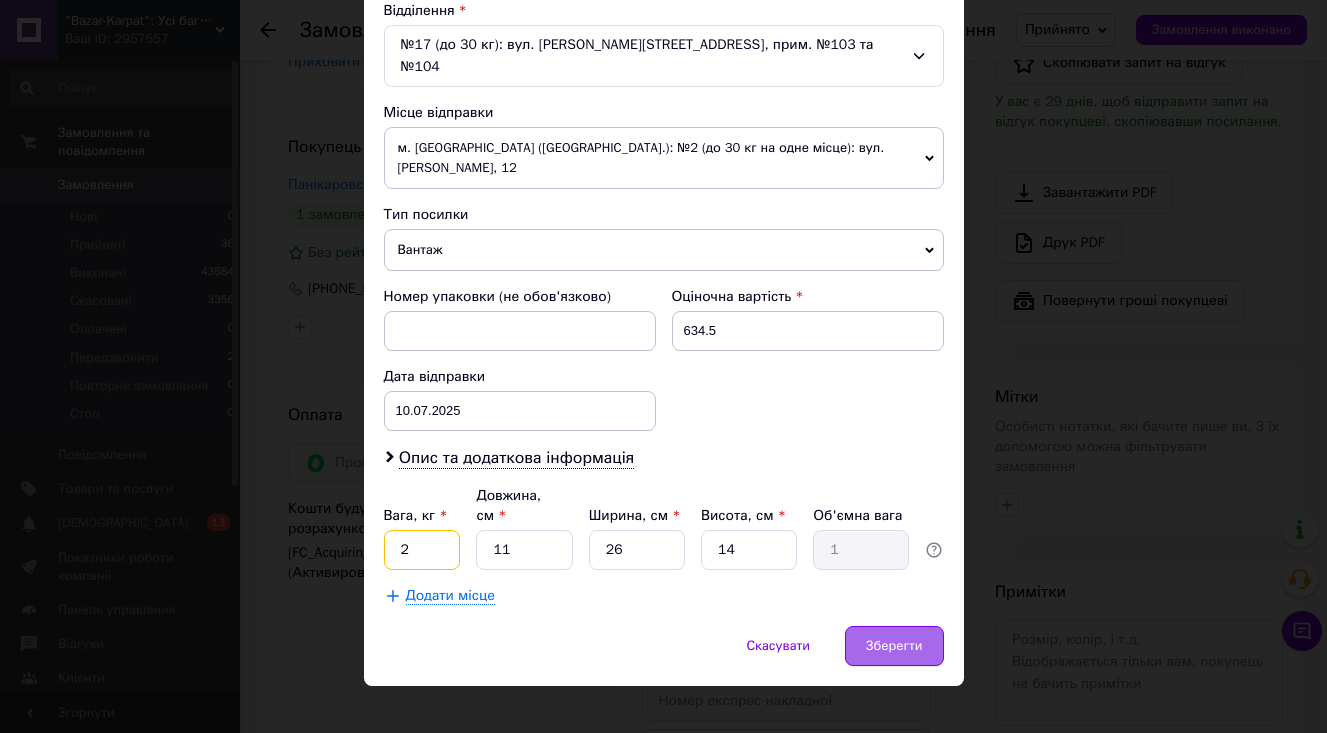 type on "2" 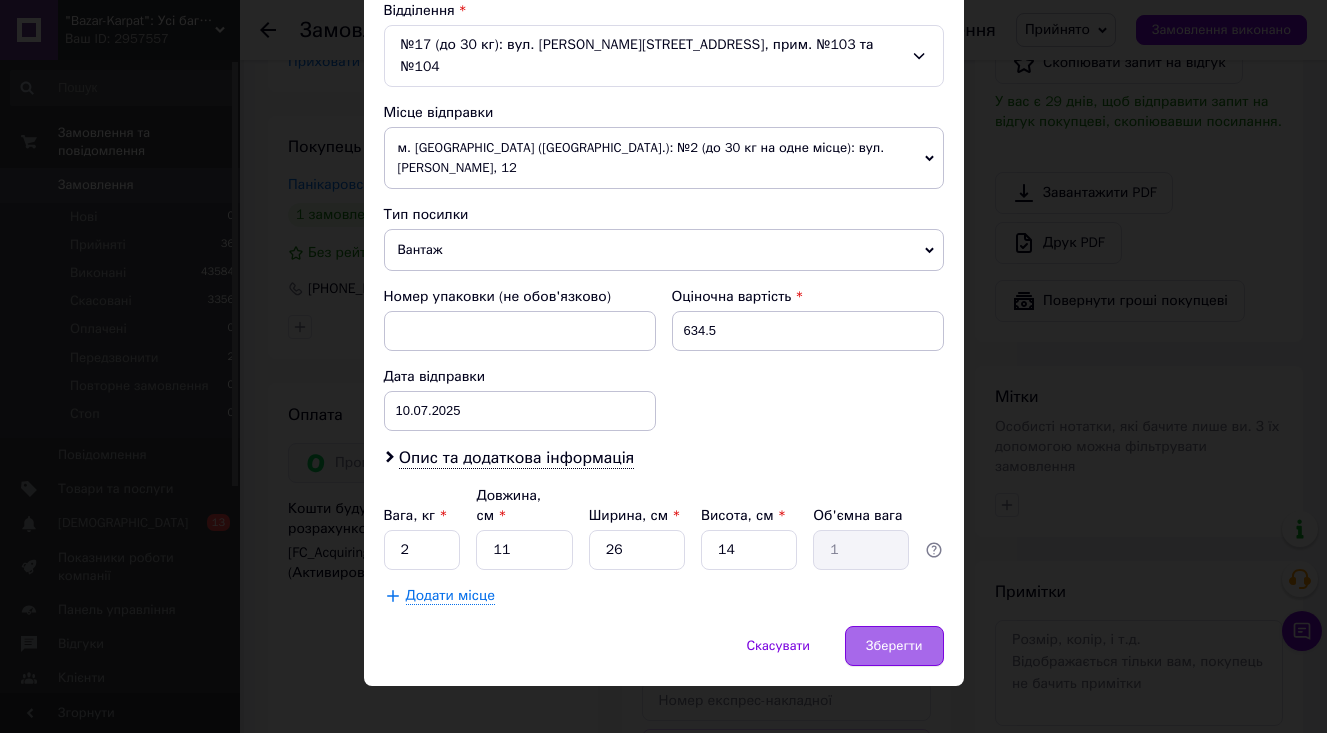 click on "Зберегти" at bounding box center (894, 646) 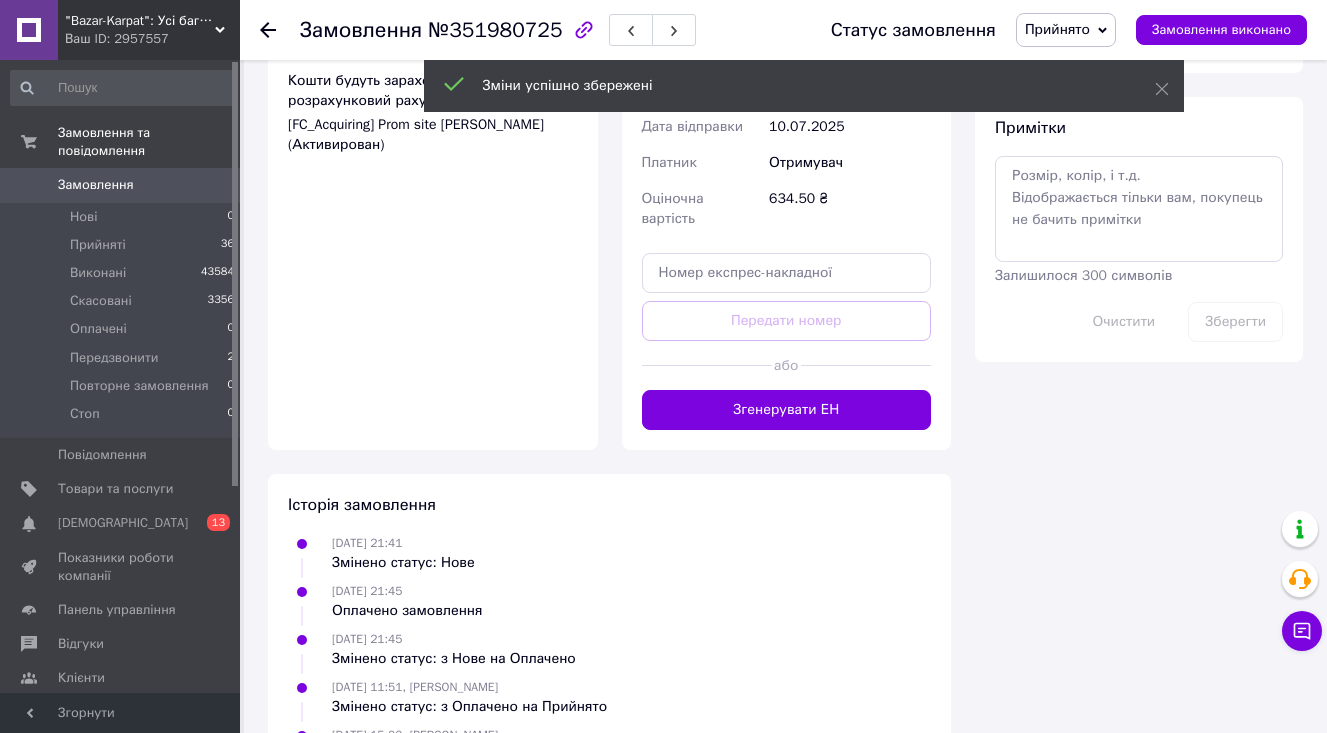 scroll, scrollTop: 1016, scrollLeft: 0, axis: vertical 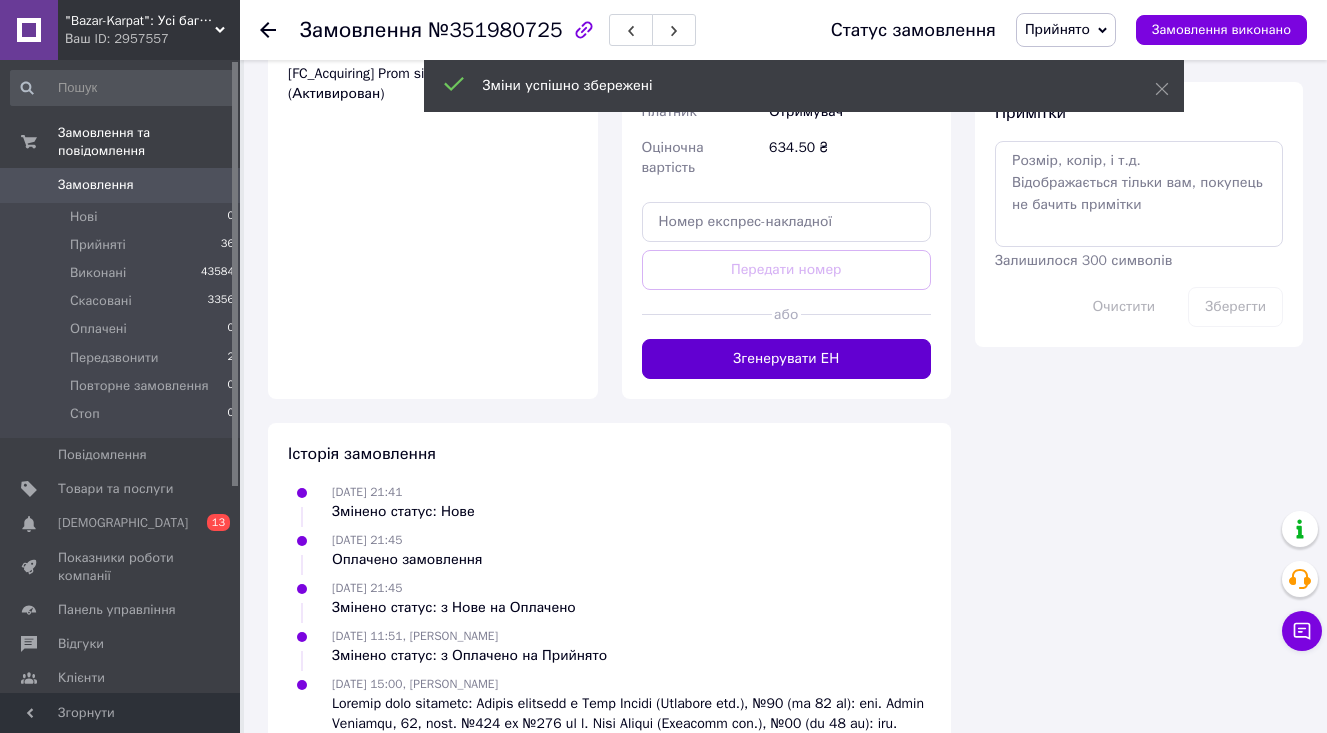 click on "Згенерувати ЕН" at bounding box center (787, 359) 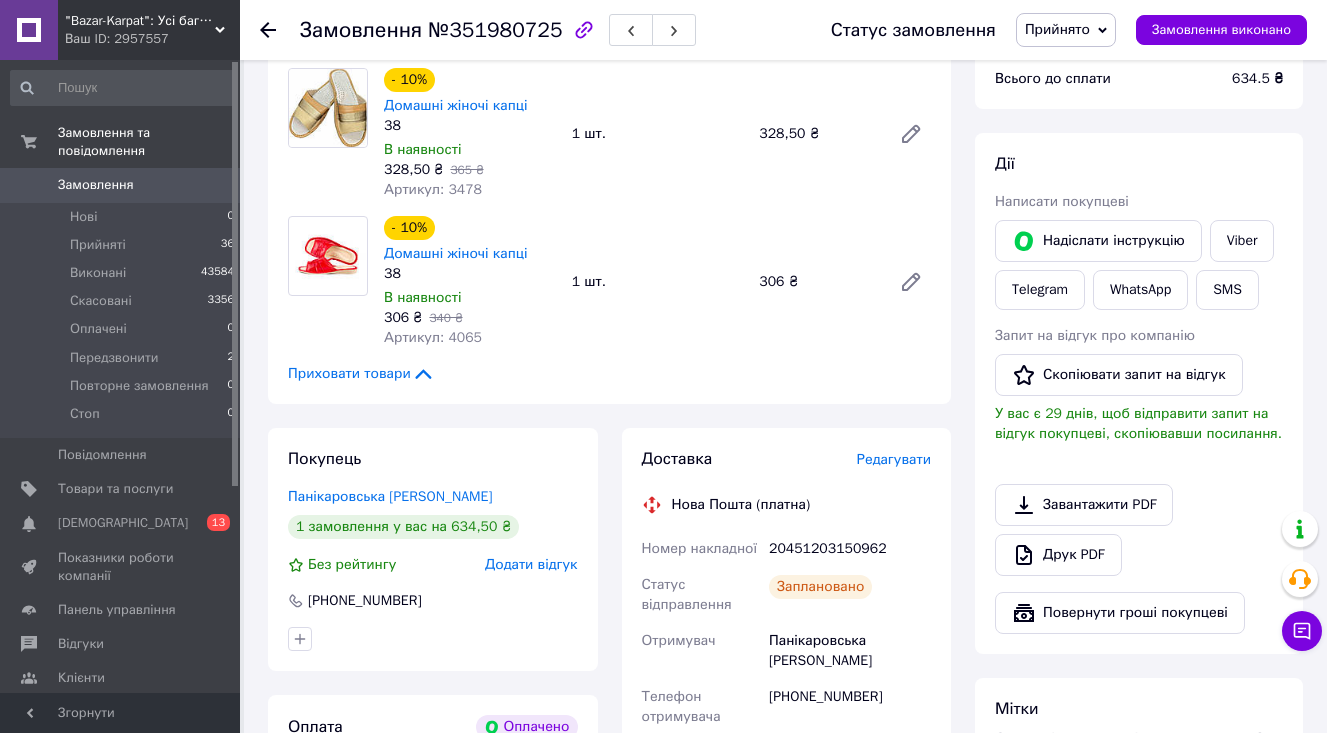 scroll, scrollTop: 226, scrollLeft: 0, axis: vertical 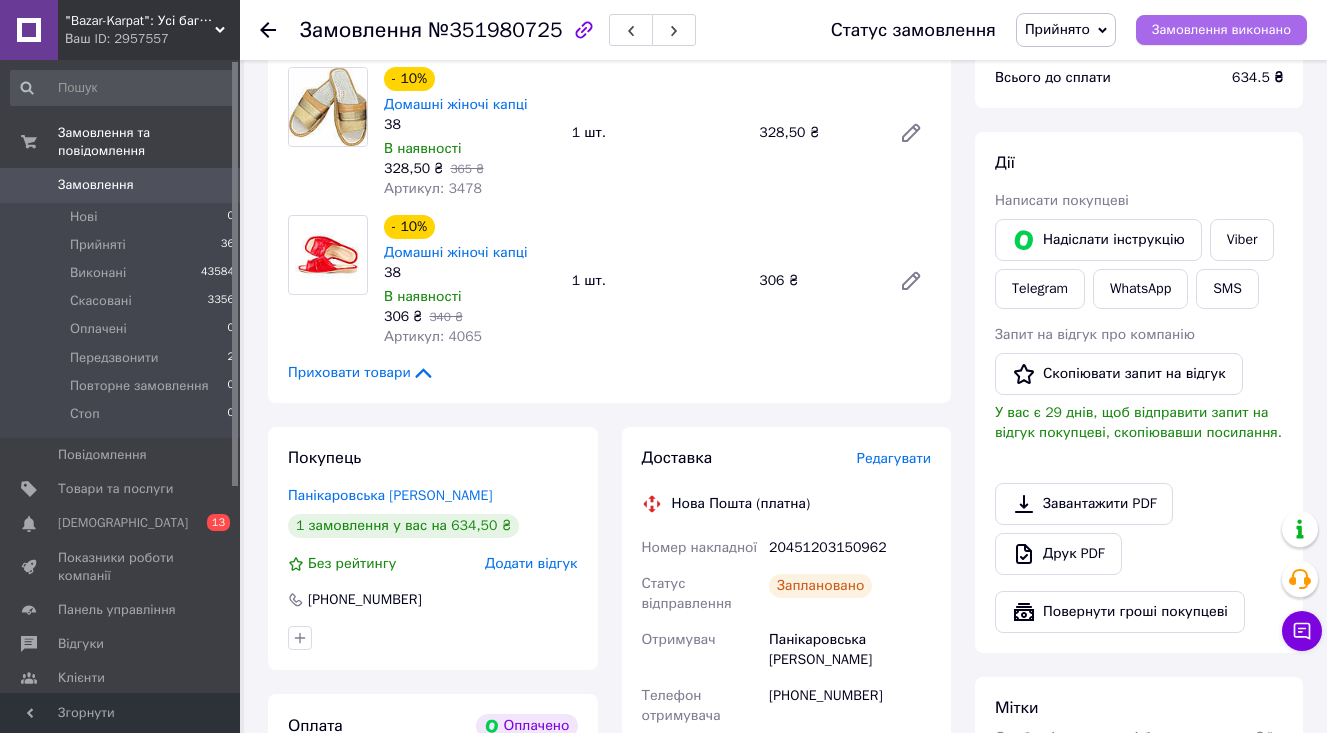 click on "Замовлення виконано" at bounding box center (1221, 30) 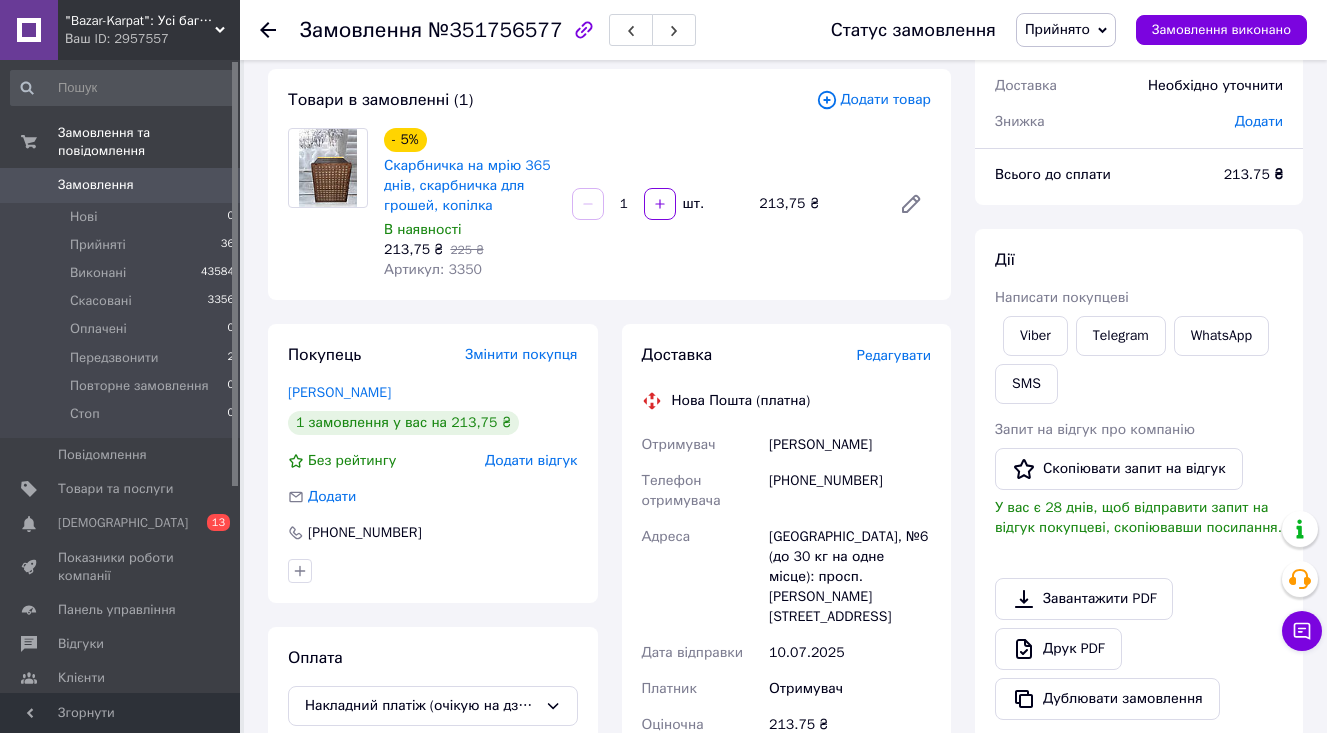 scroll, scrollTop: 155, scrollLeft: 0, axis: vertical 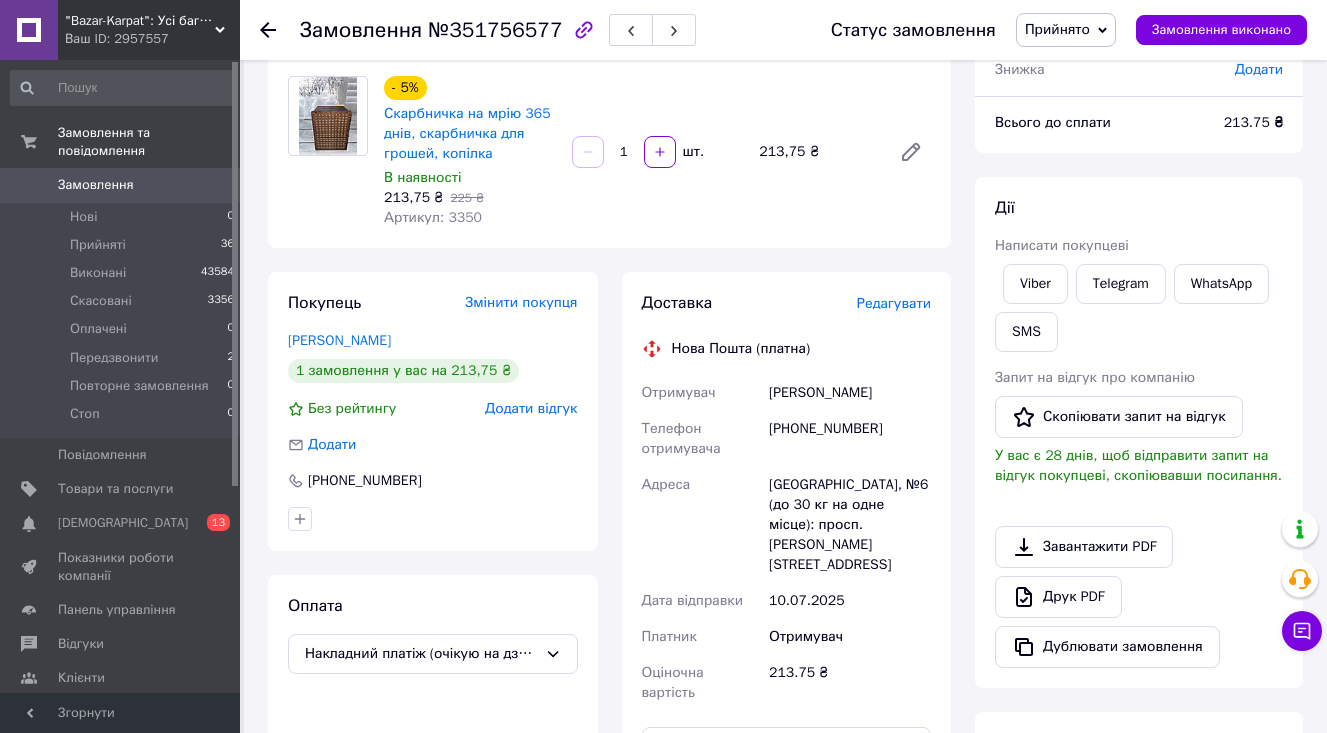 click on "Редагувати" at bounding box center [894, 303] 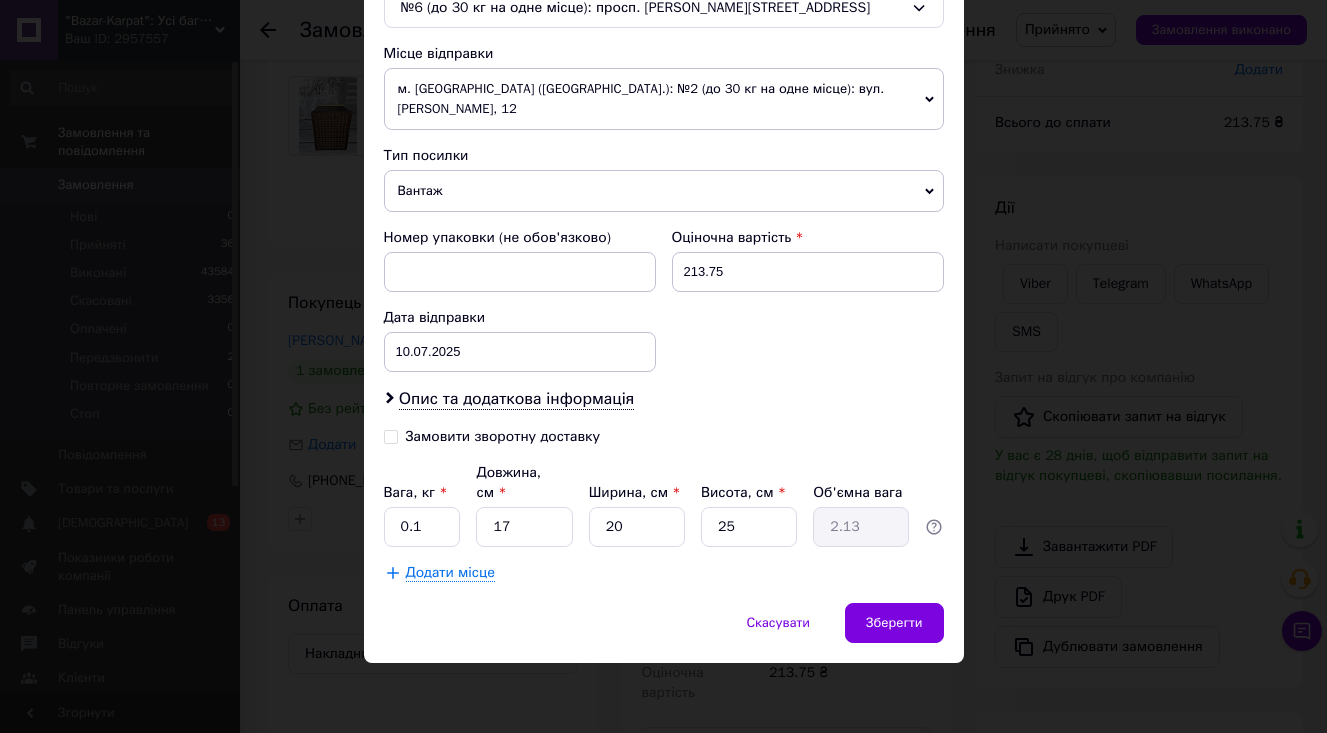 scroll, scrollTop: 670, scrollLeft: 0, axis: vertical 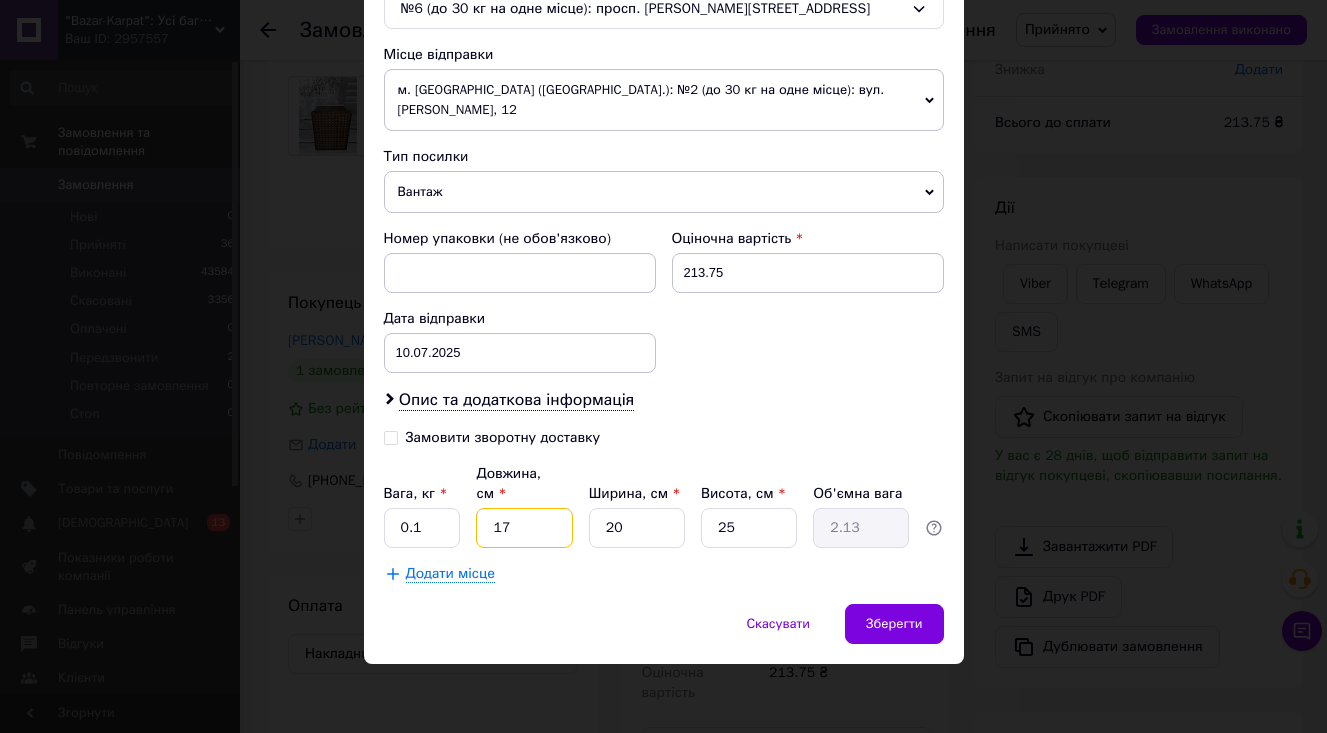 click on "17" at bounding box center [524, 528] 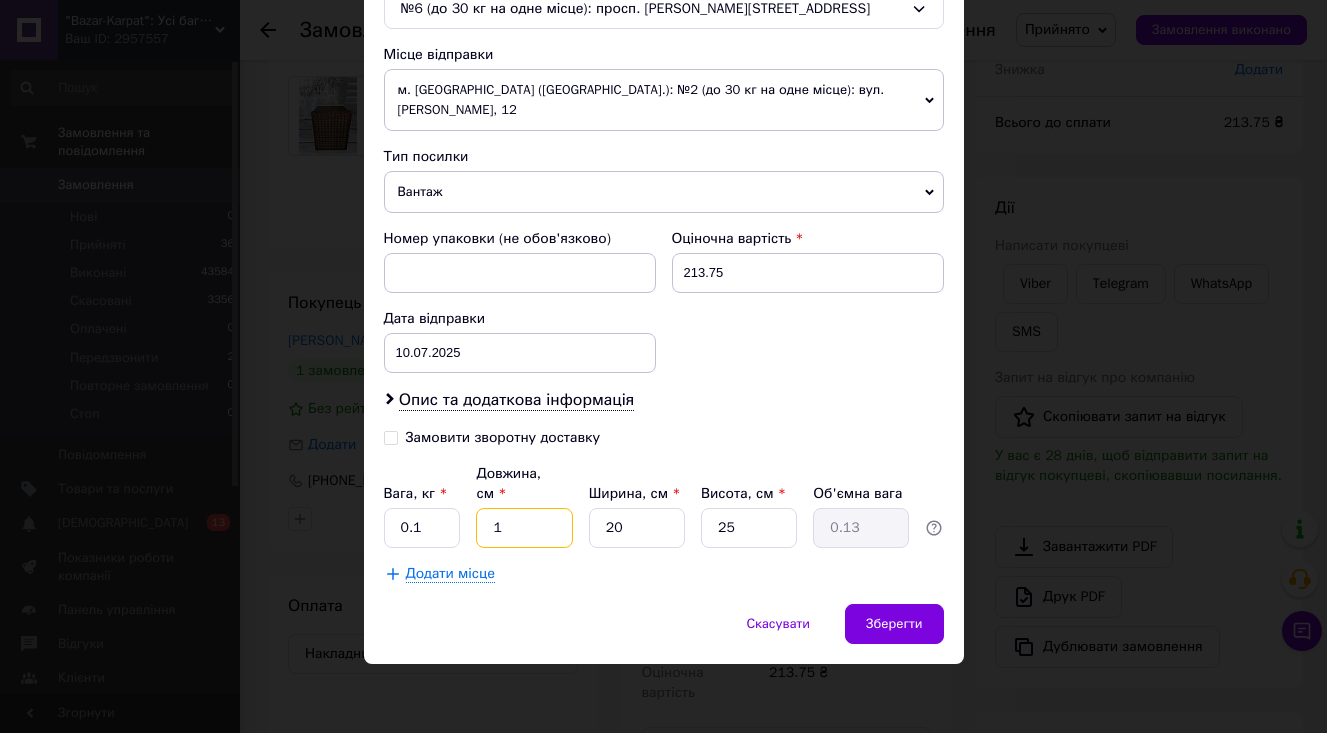 type on "1" 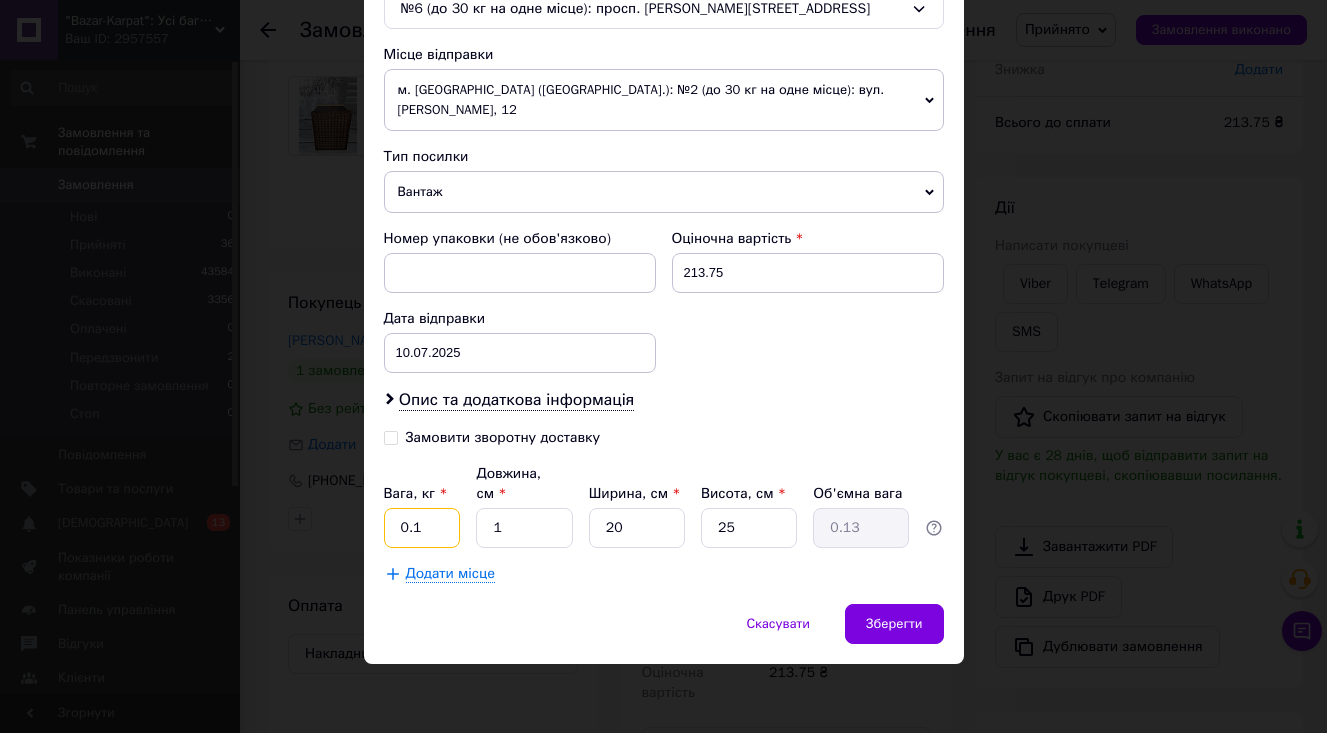 click on "0.1" at bounding box center (422, 528) 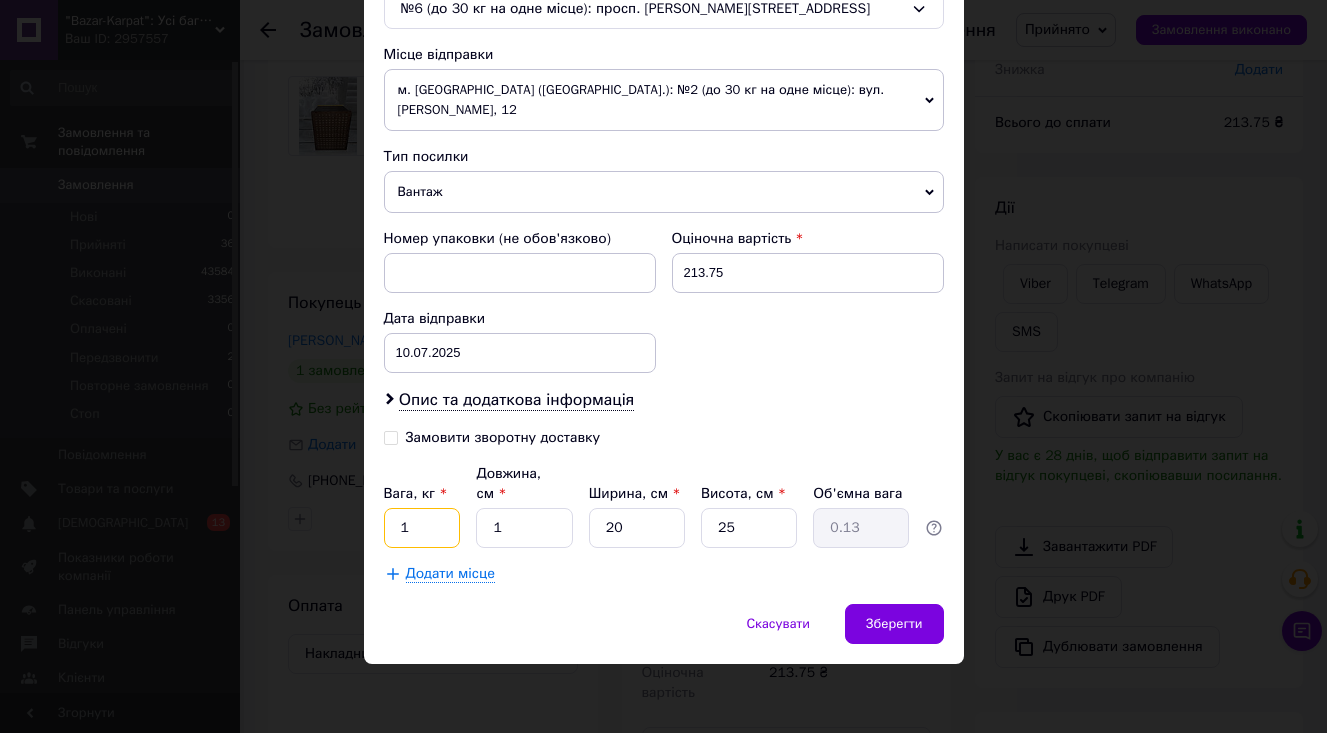 click on "1" at bounding box center [422, 528] 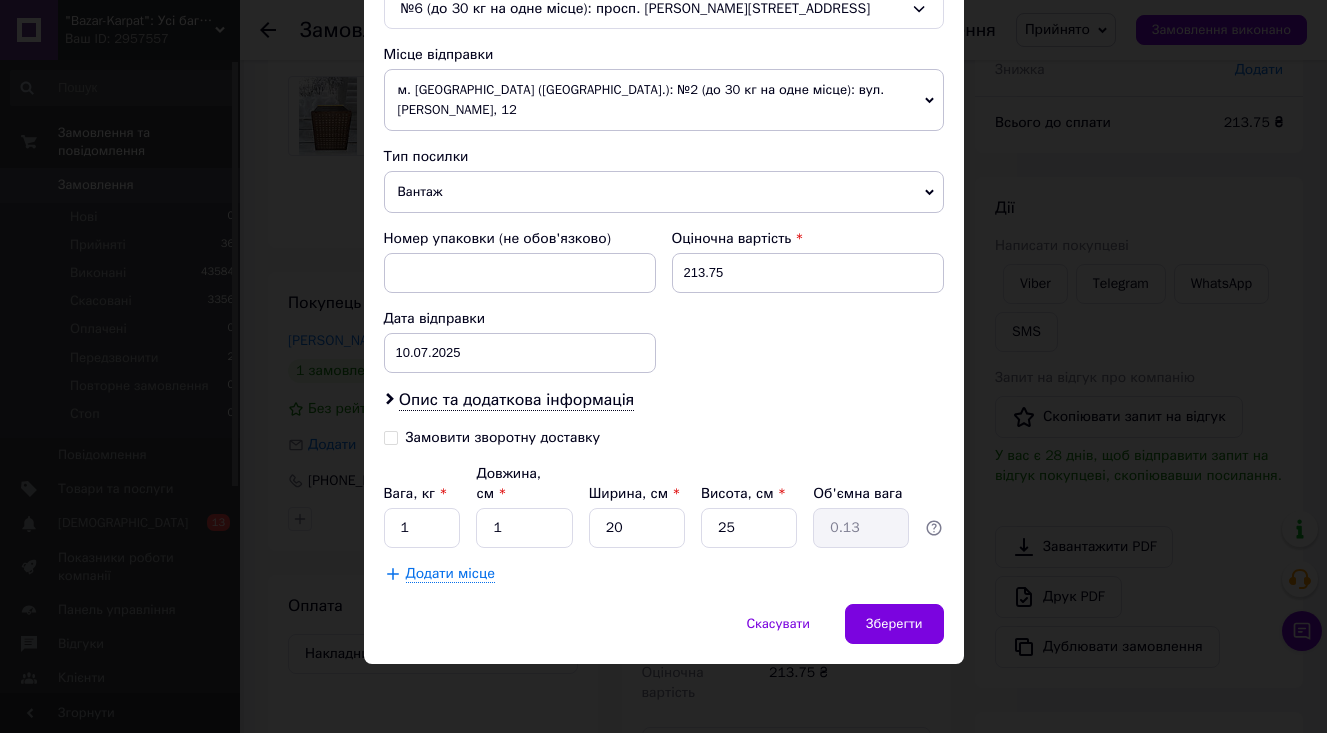 click on "Замовити зворотну доставку" at bounding box center (503, 437) 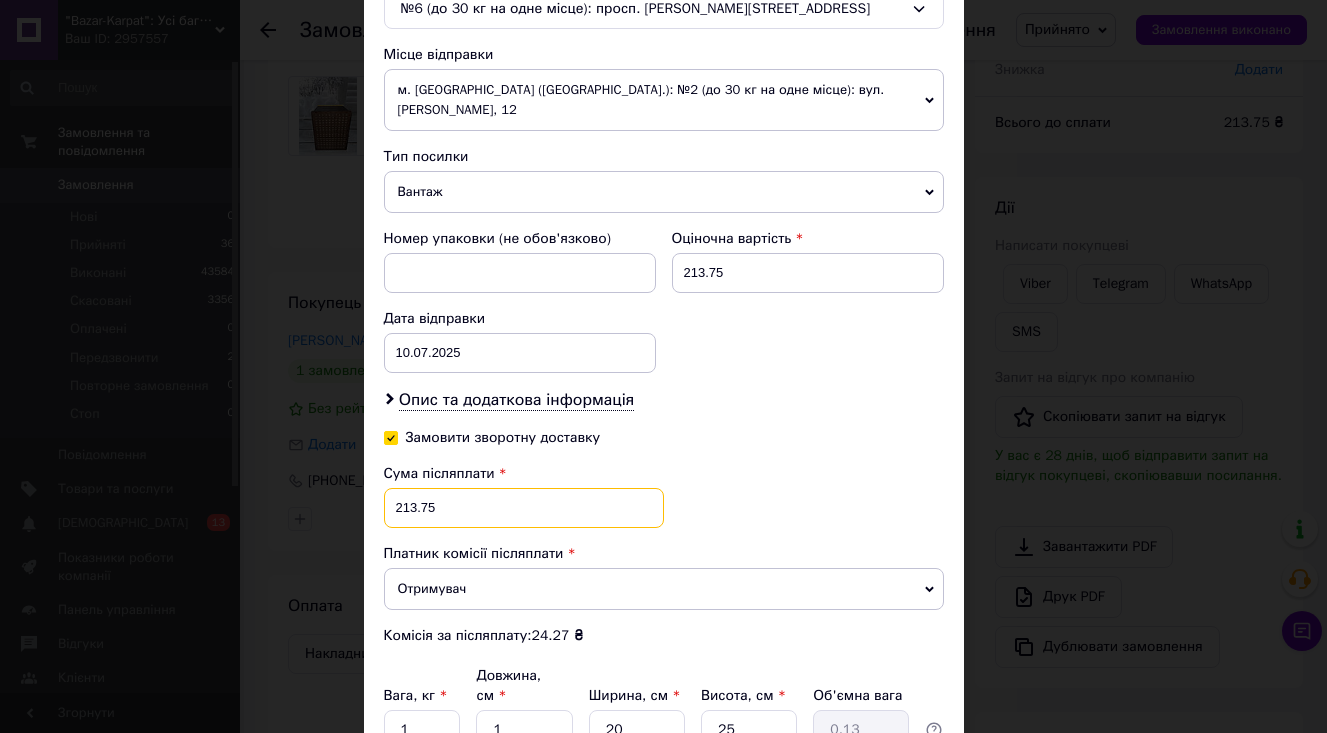 click on "213.75" at bounding box center [524, 508] 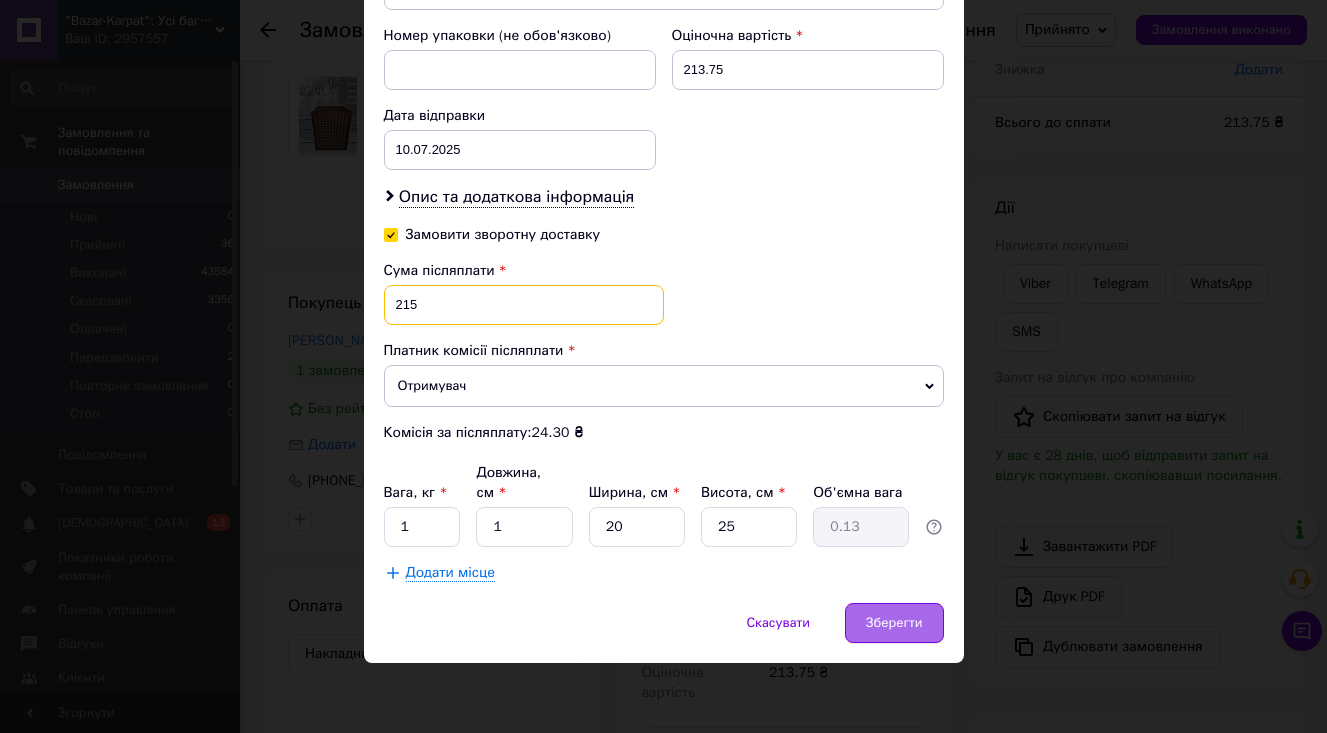 scroll, scrollTop: 872, scrollLeft: 0, axis: vertical 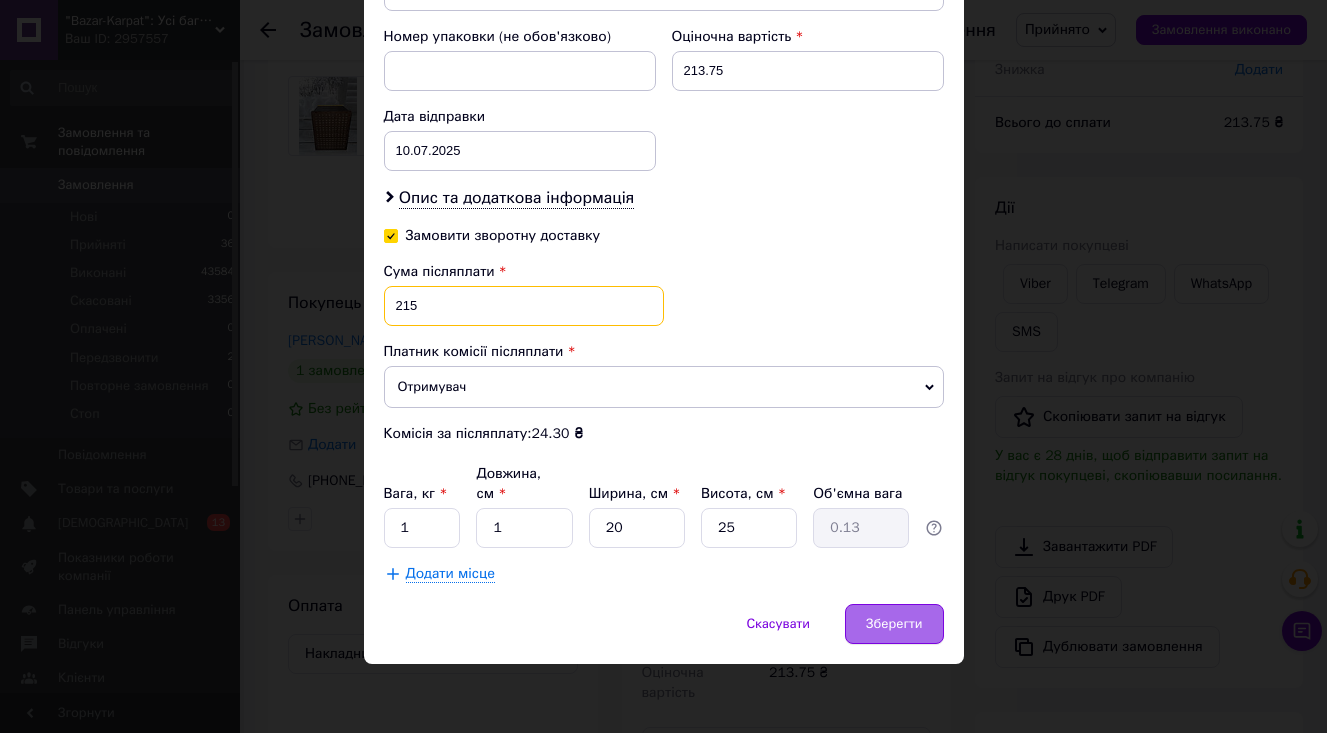 type on "215" 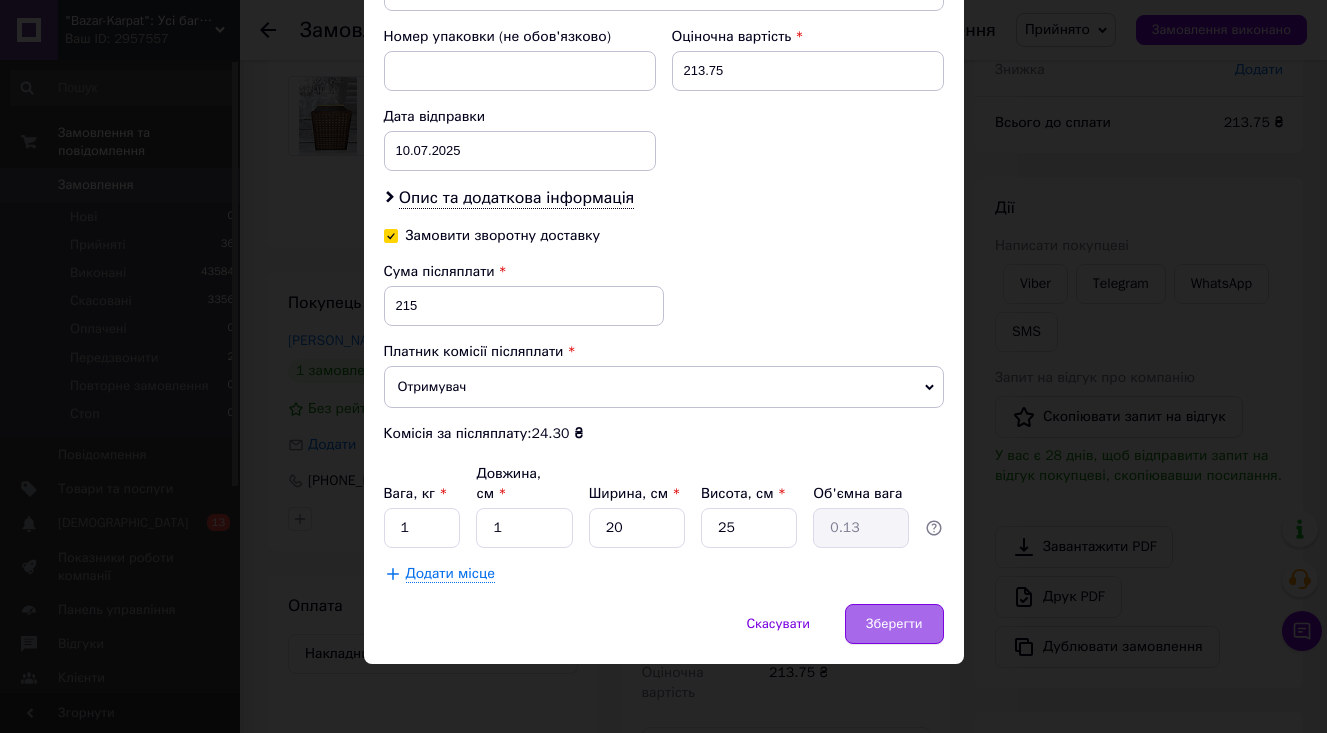 click on "Зберегти" at bounding box center [894, 624] 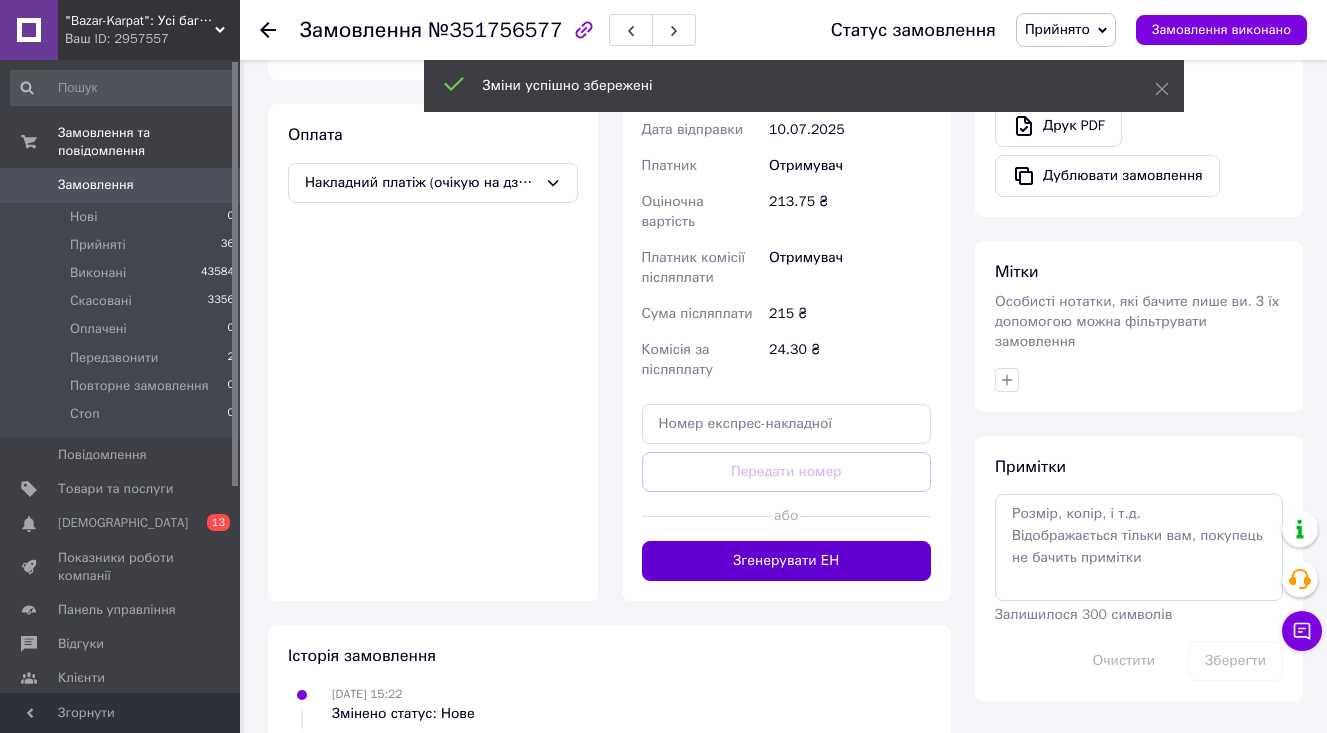 click on "Згенерувати ЕН" at bounding box center (787, 561) 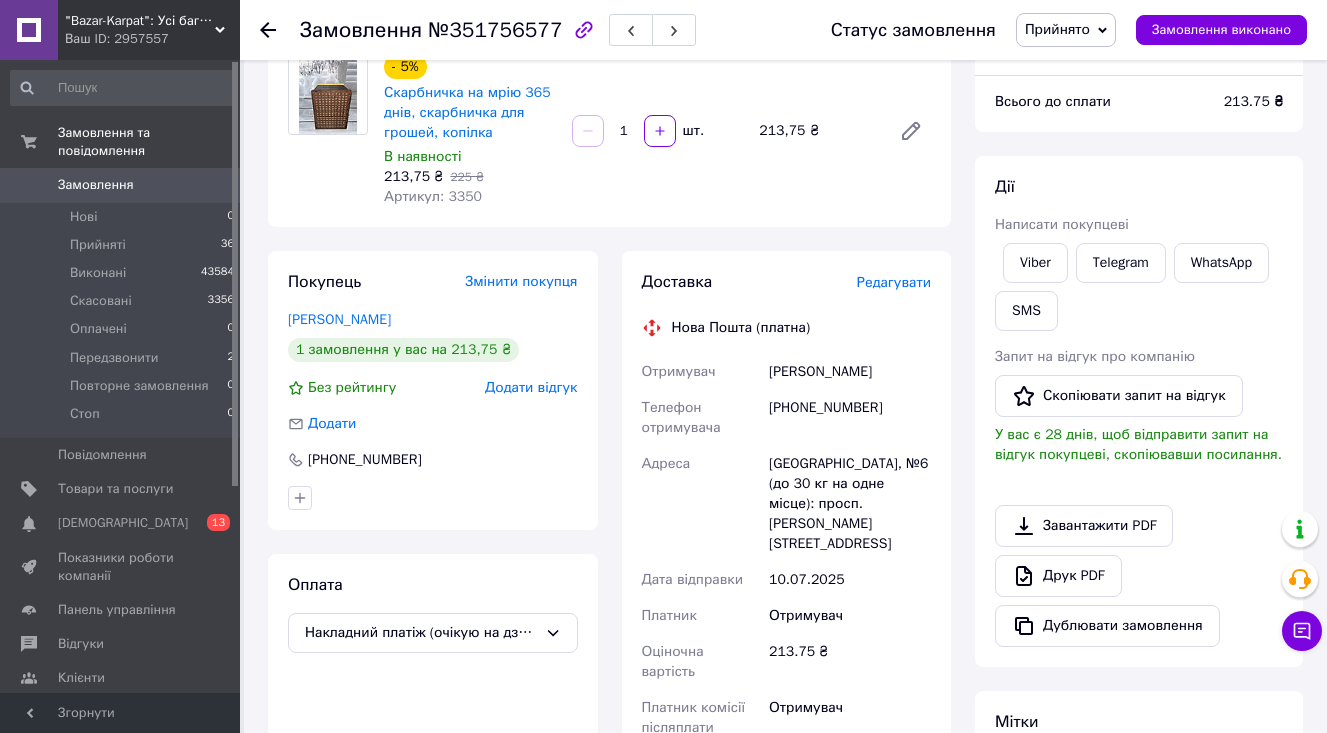 scroll, scrollTop: 177, scrollLeft: 0, axis: vertical 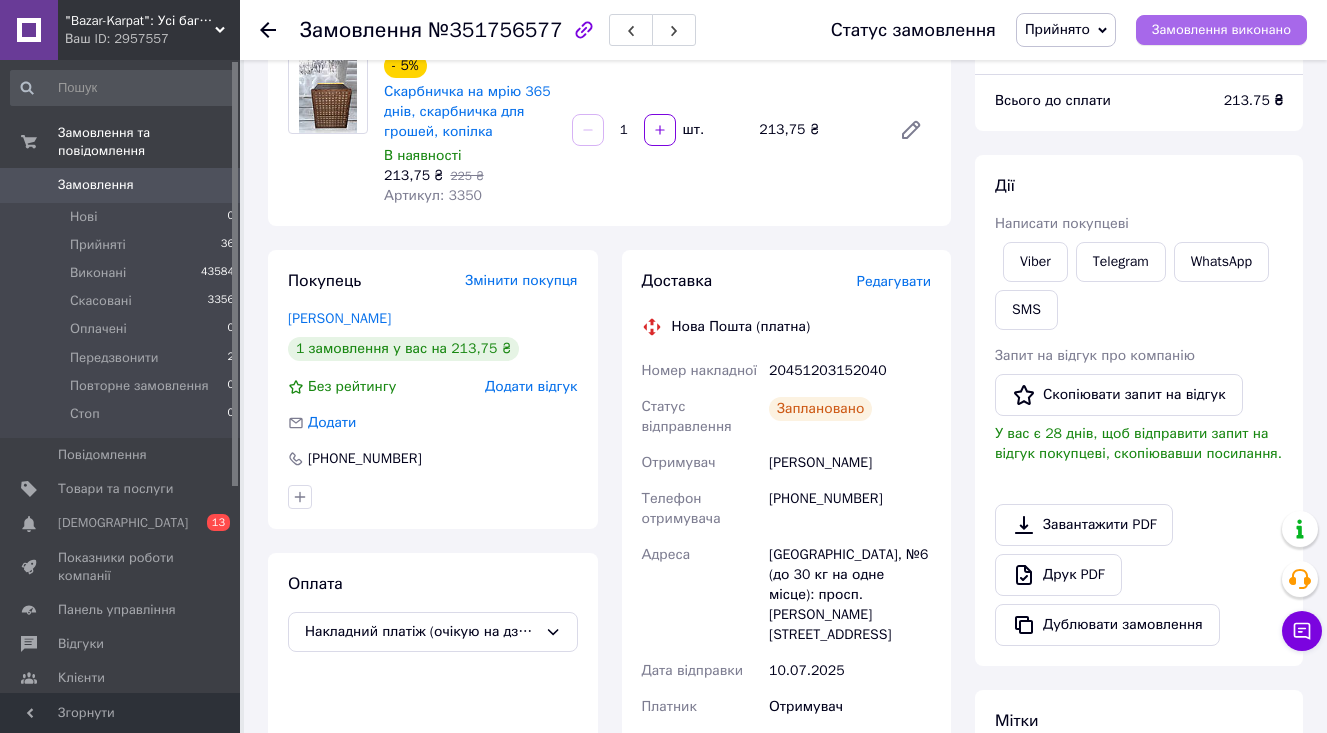 click on "Замовлення виконано" at bounding box center [1221, 30] 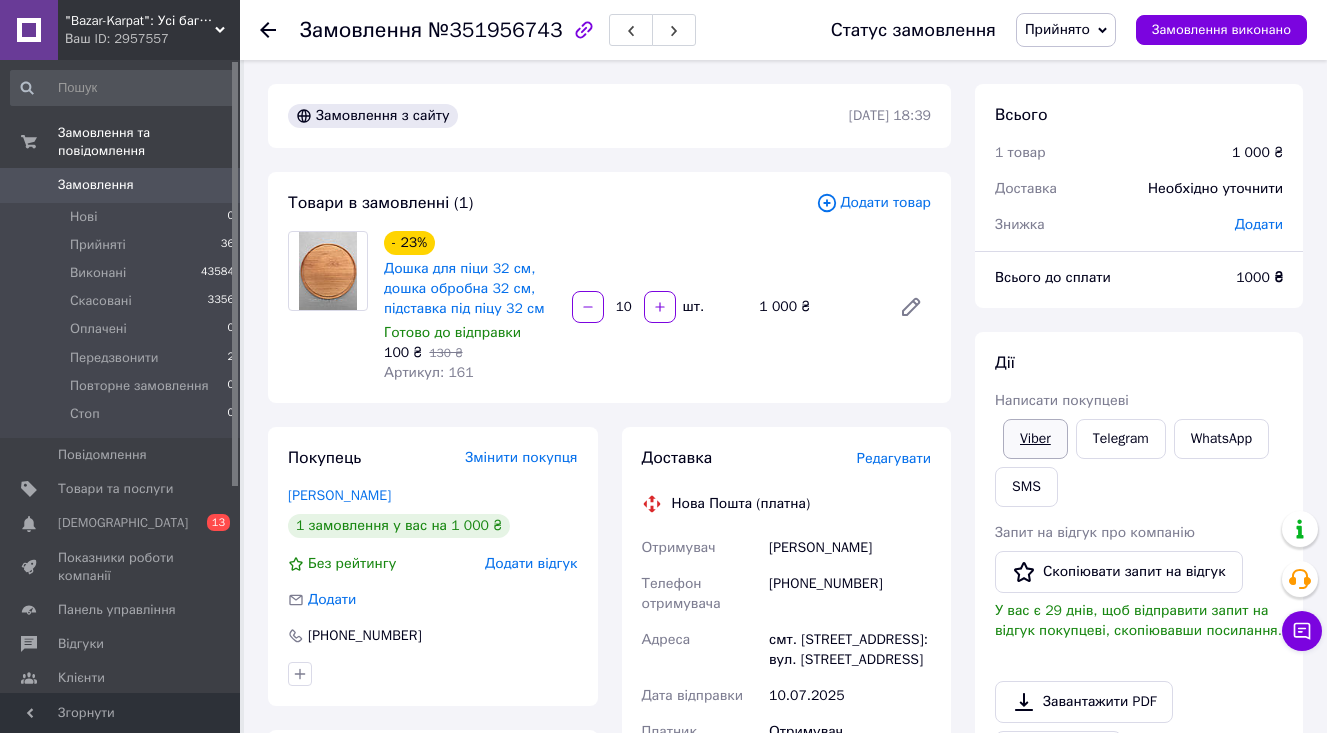 scroll, scrollTop: 87, scrollLeft: 0, axis: vertical 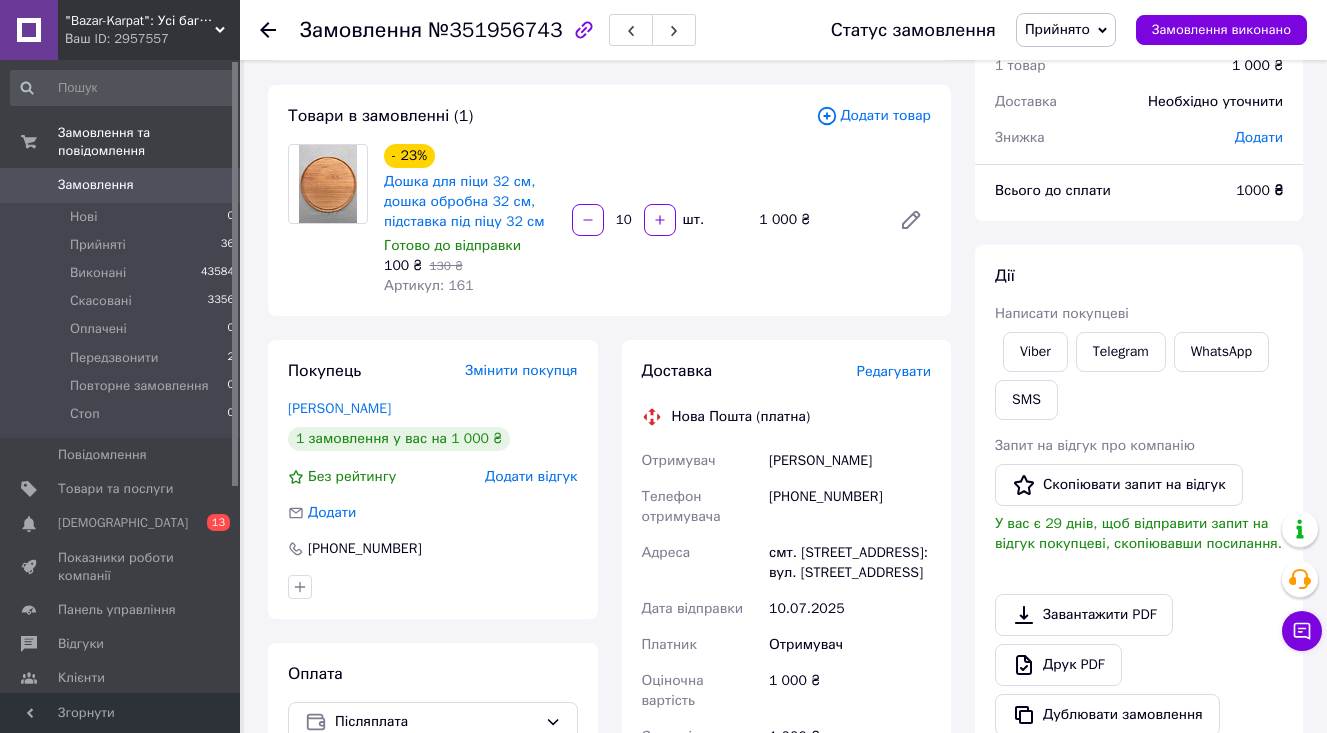 click on "Редагувати" at bounding box center [894, 371] 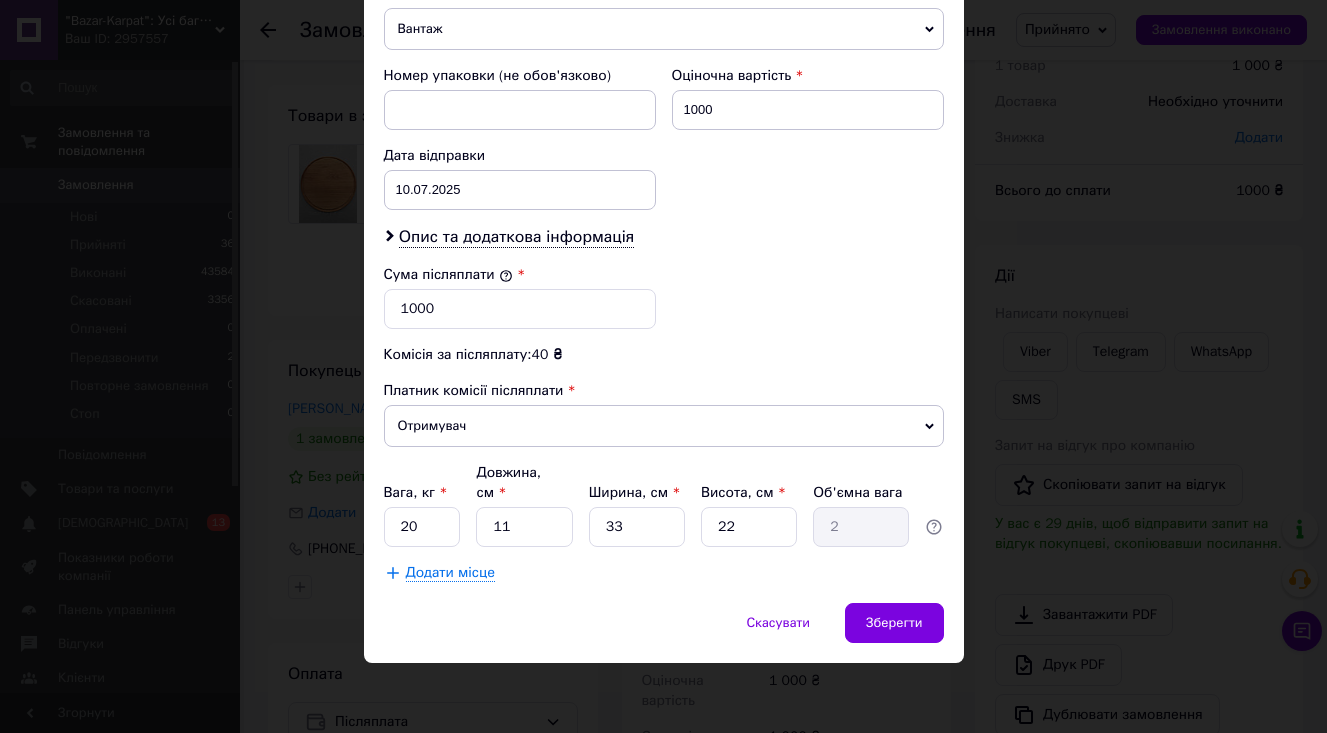 scroll, scrollTop: 832, scrollLeft: 0, axis: vertical 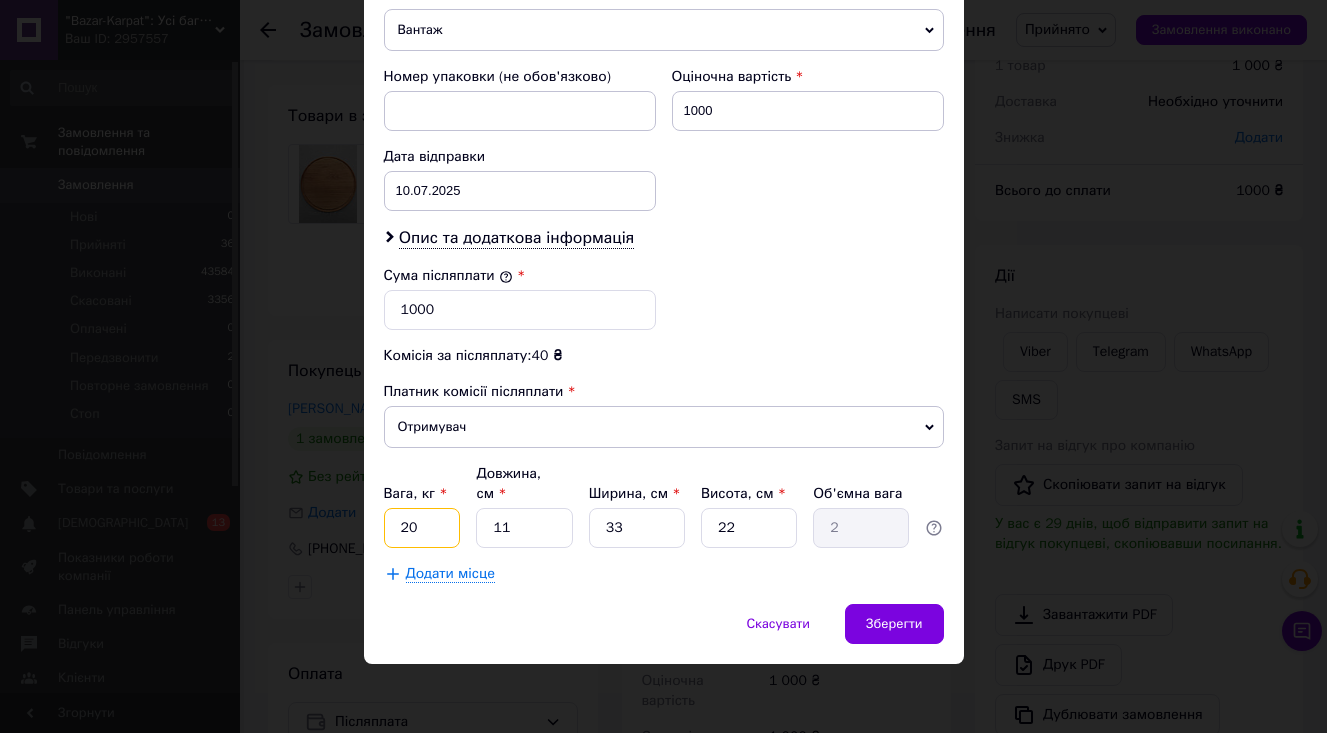 click on "20" at bounding box center (422, 528) 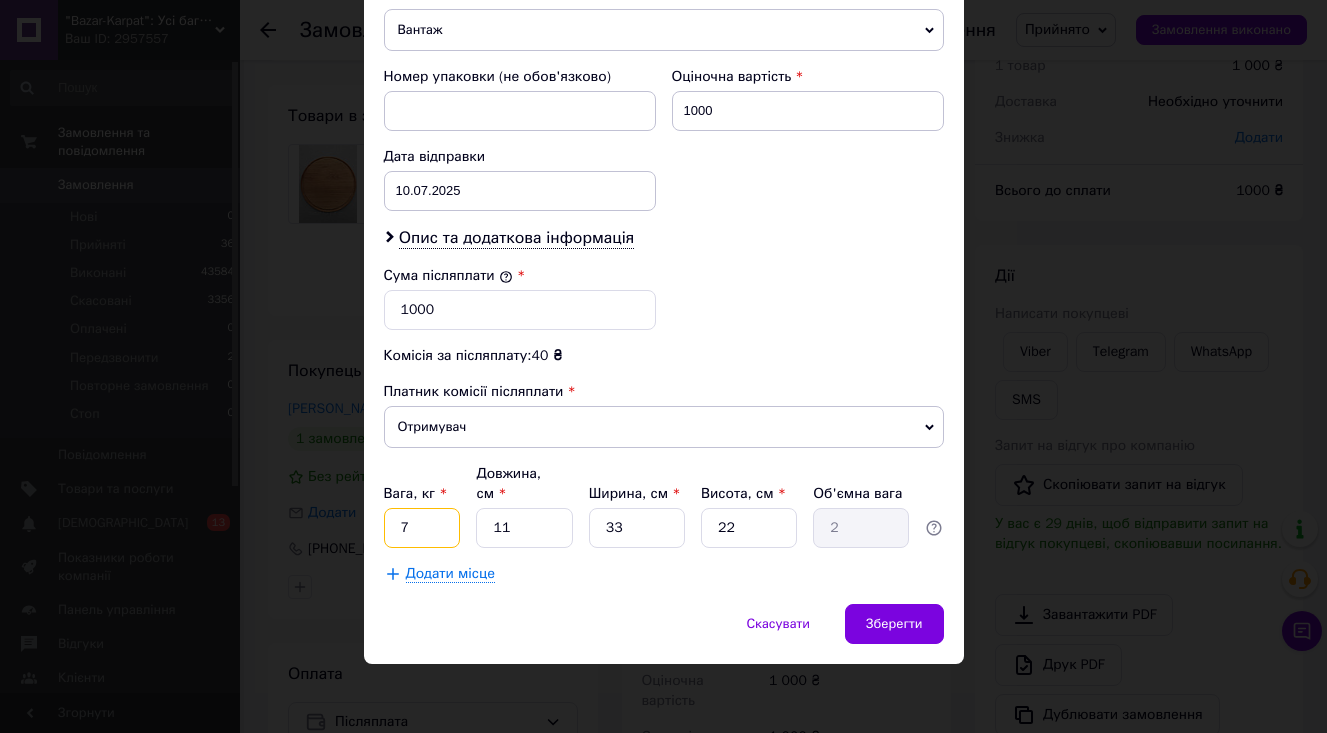 type on "7" 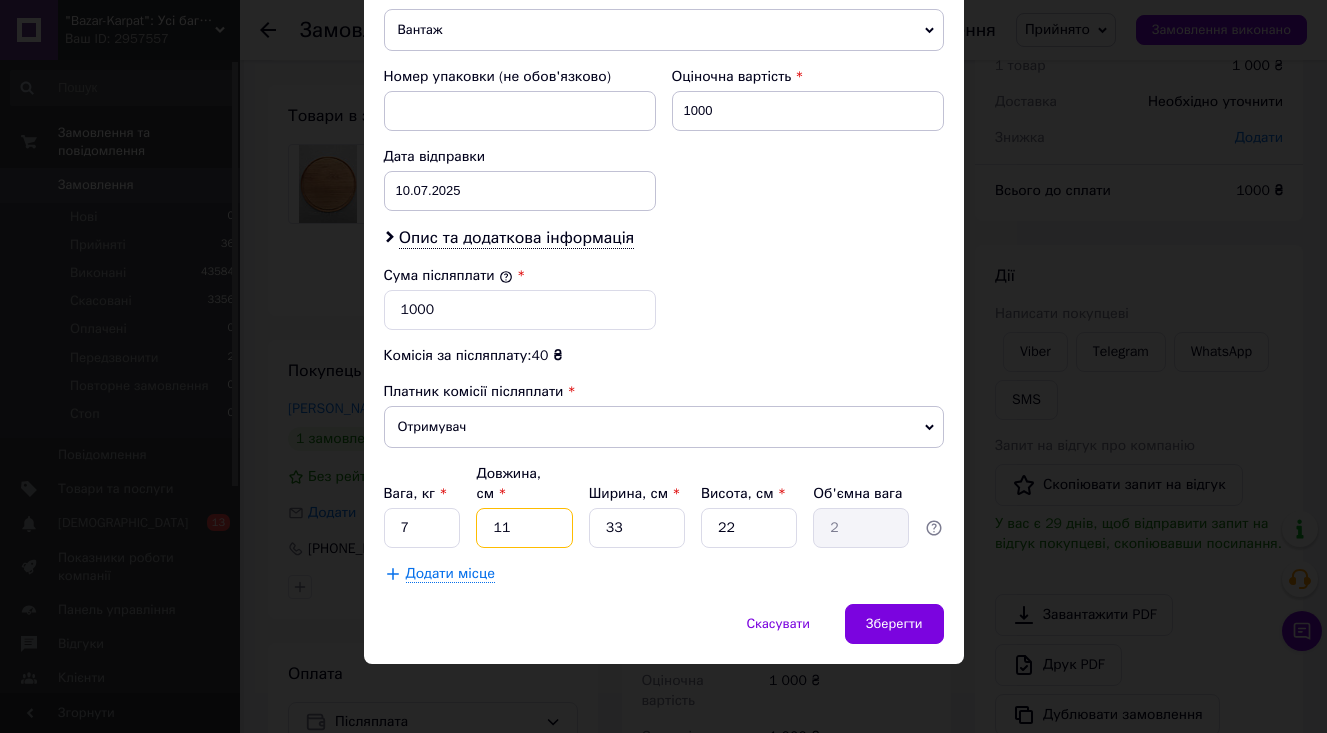 click on "11" at bounding box center (524, 528) 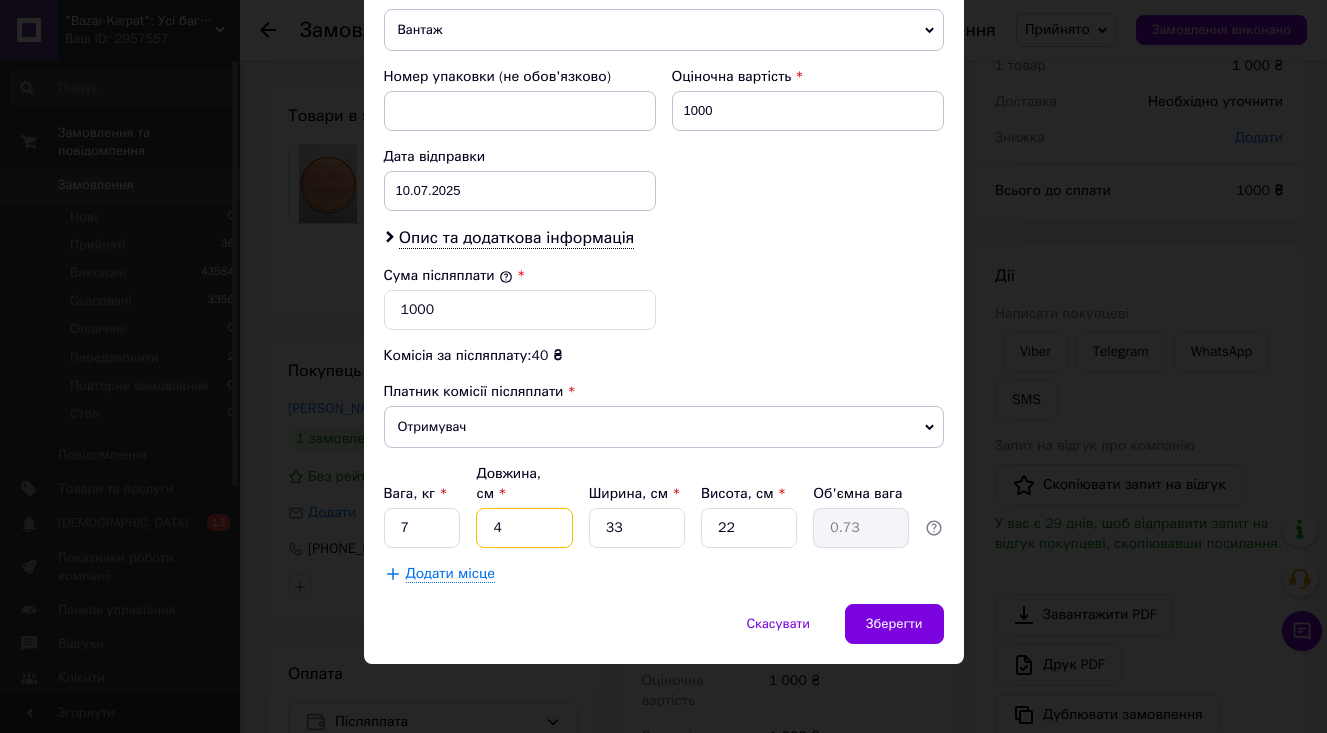 type on "44" 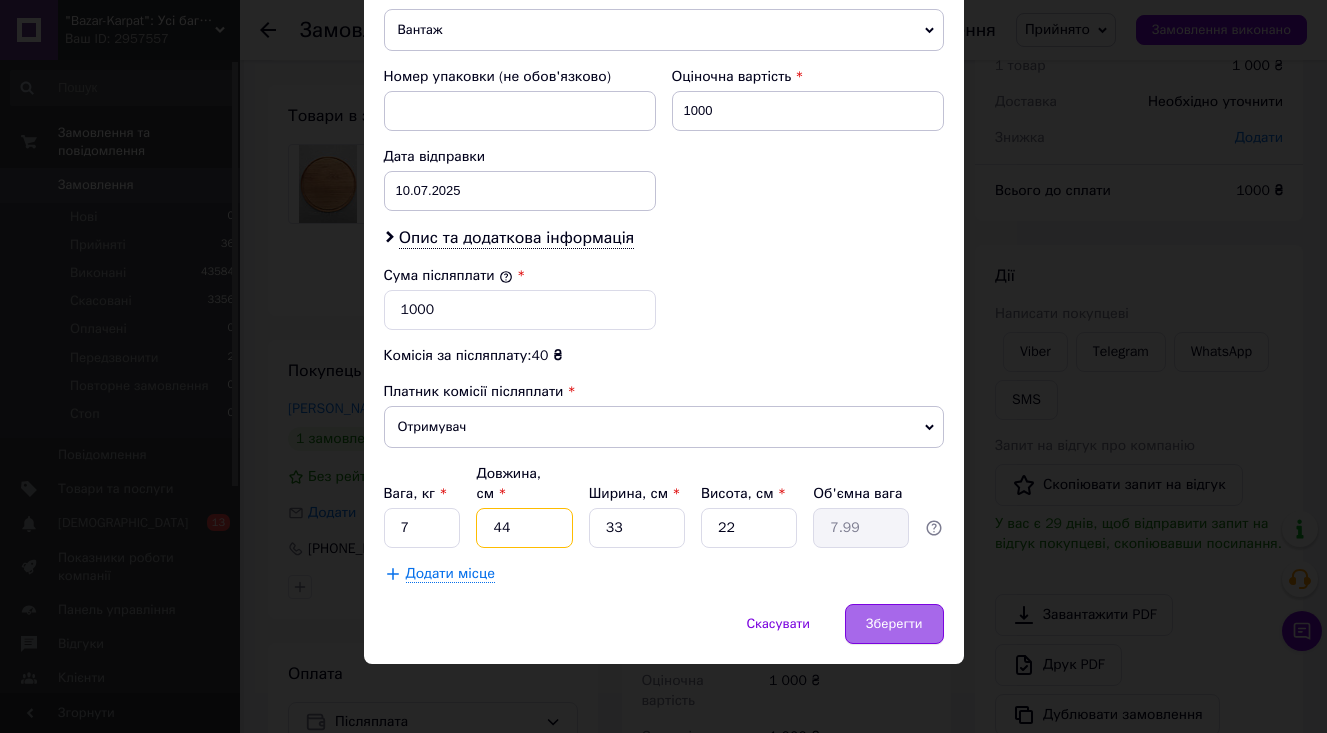 type on "44" 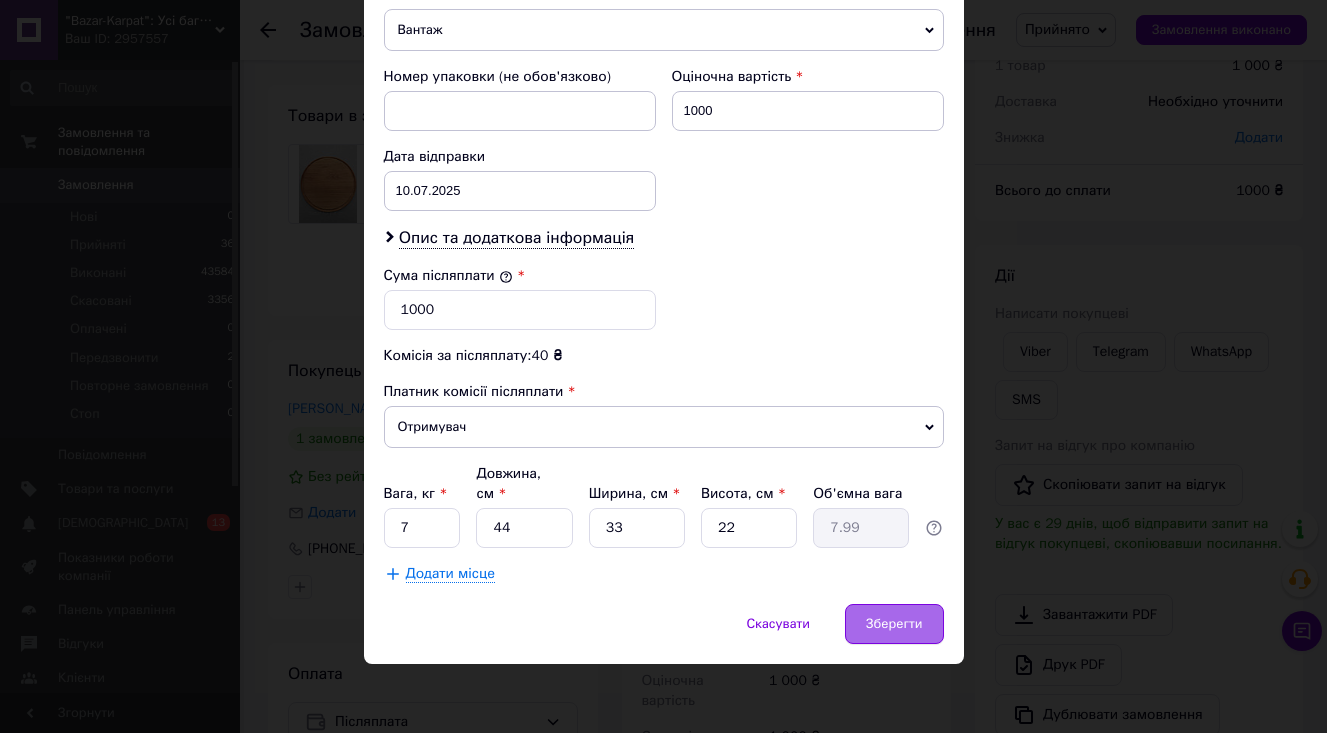 click on "Зберегти" at bounding box center (894, 624) 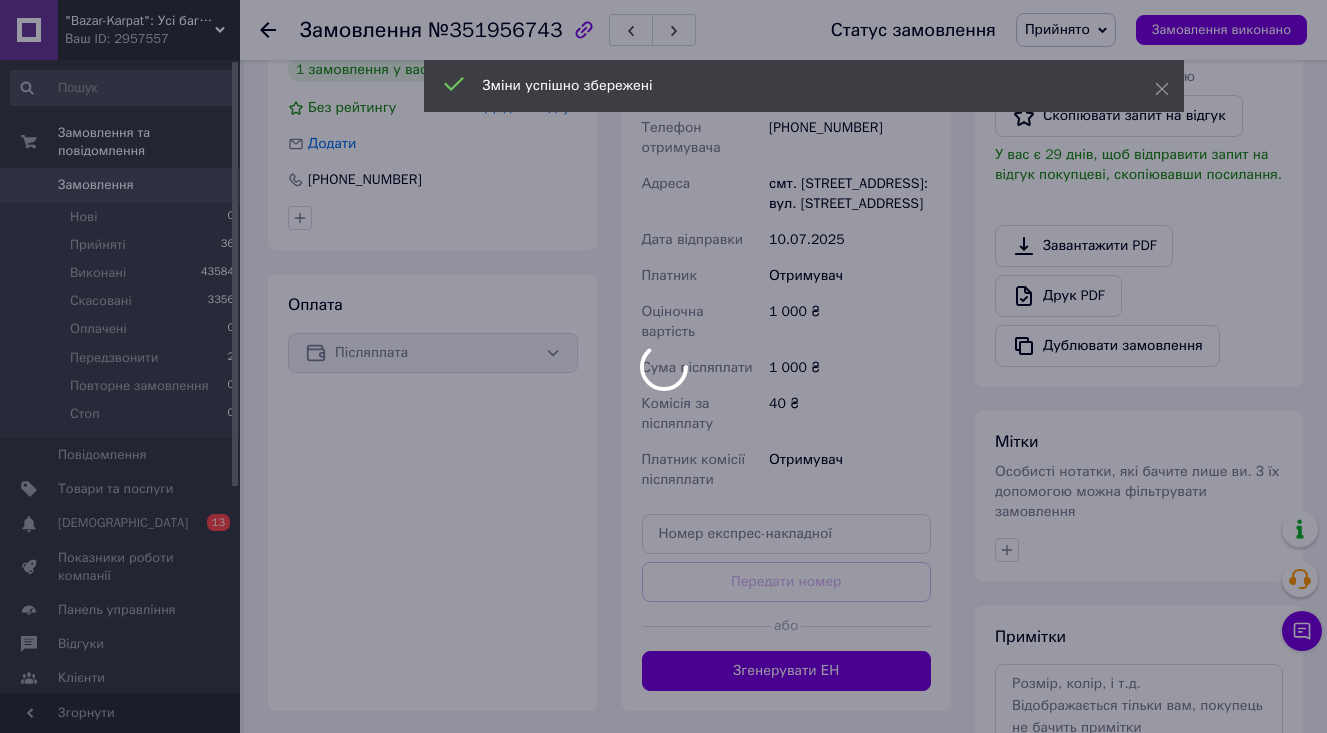 scroll, scrollTop: 458, scrollLeft: 0, axis: vertical 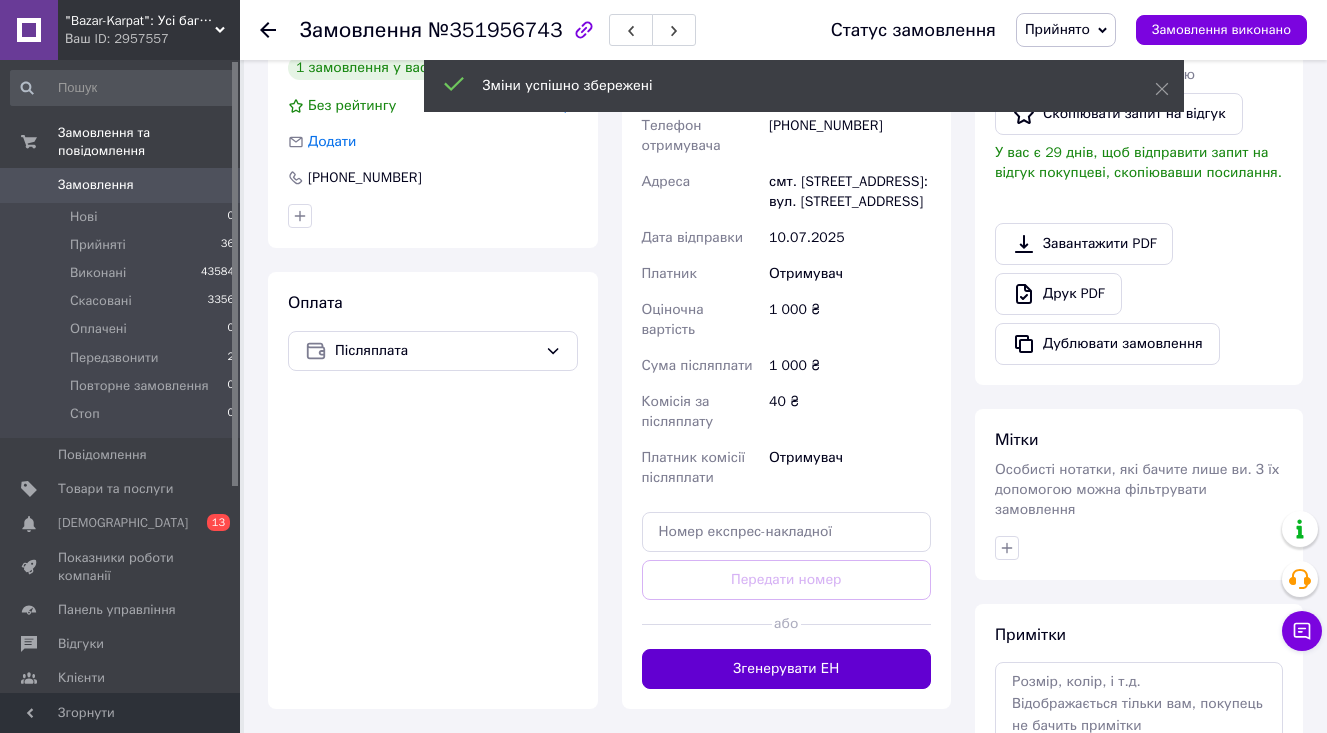 click on "Згенерувати ЕН" at bounding box center (787, 669) 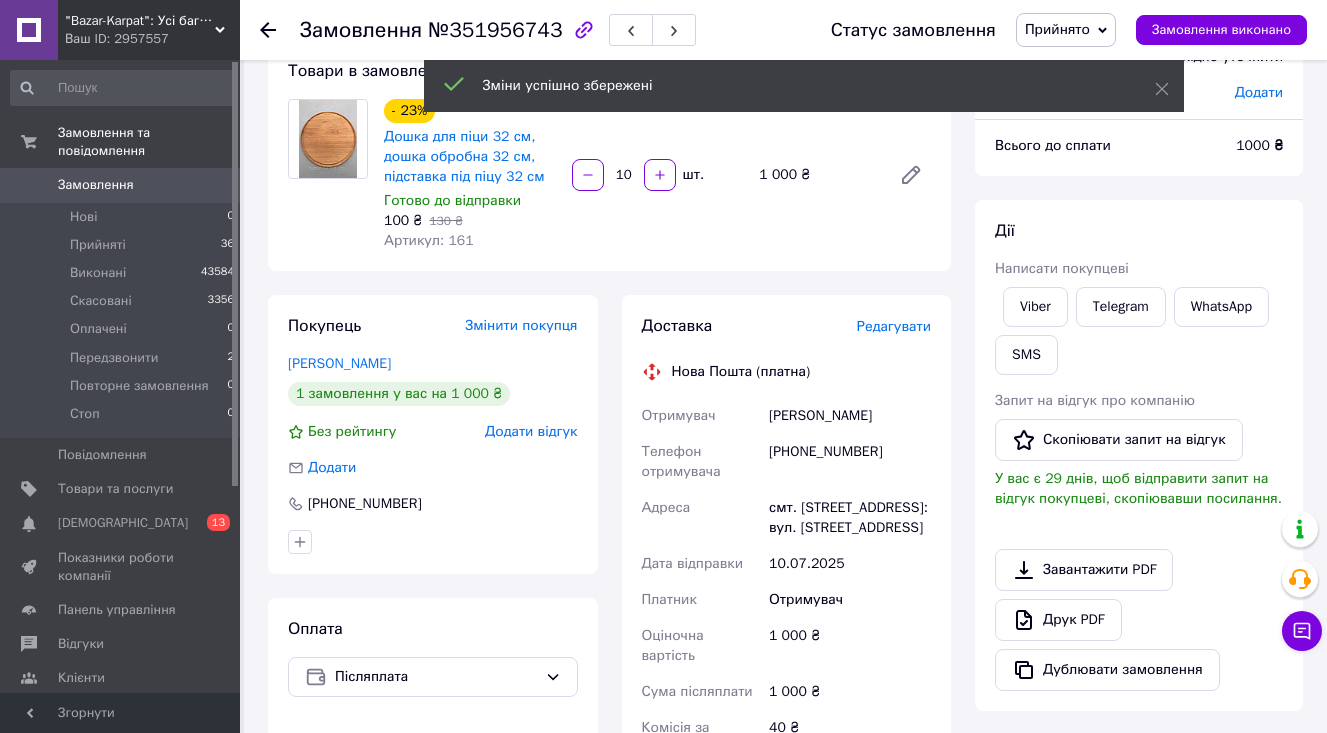 scroll, scrollTop: 130, scrollLeft: 0, axis: vertical 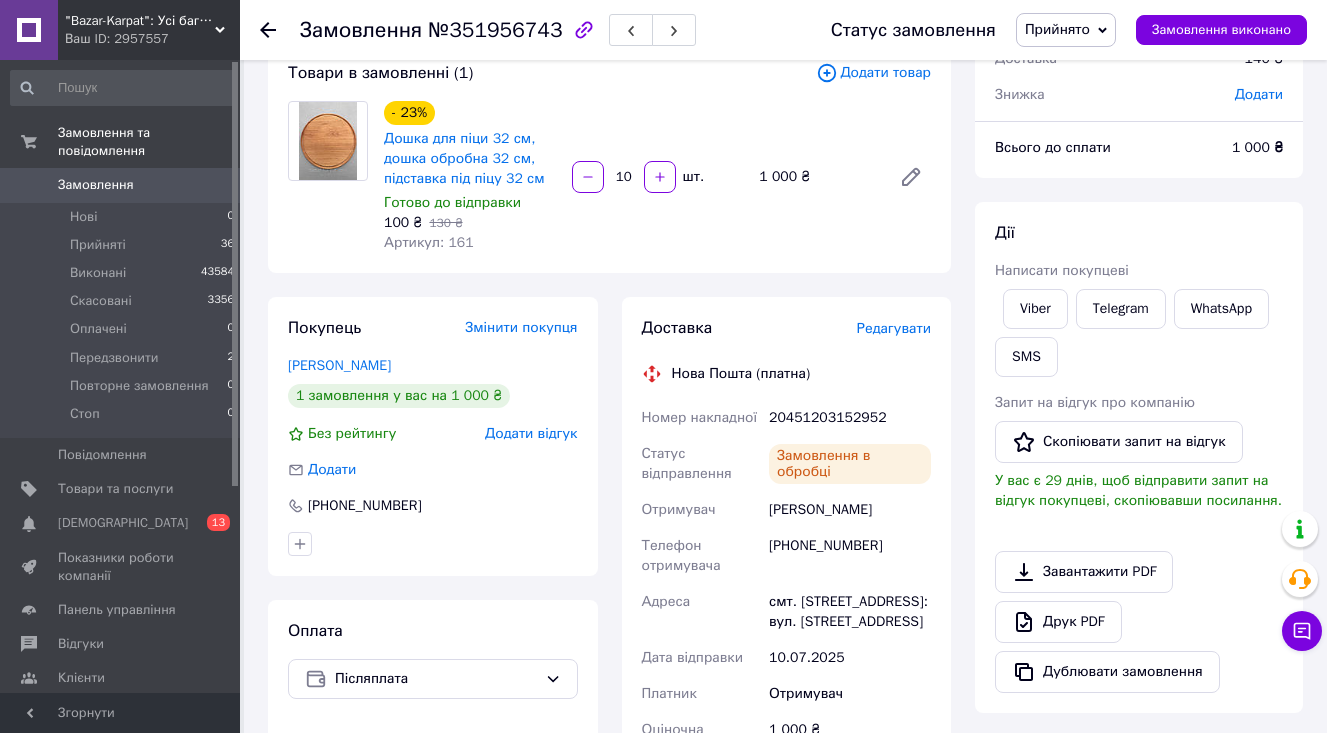 click on "Замовлення виконано" at bounding box center (1221, 30) 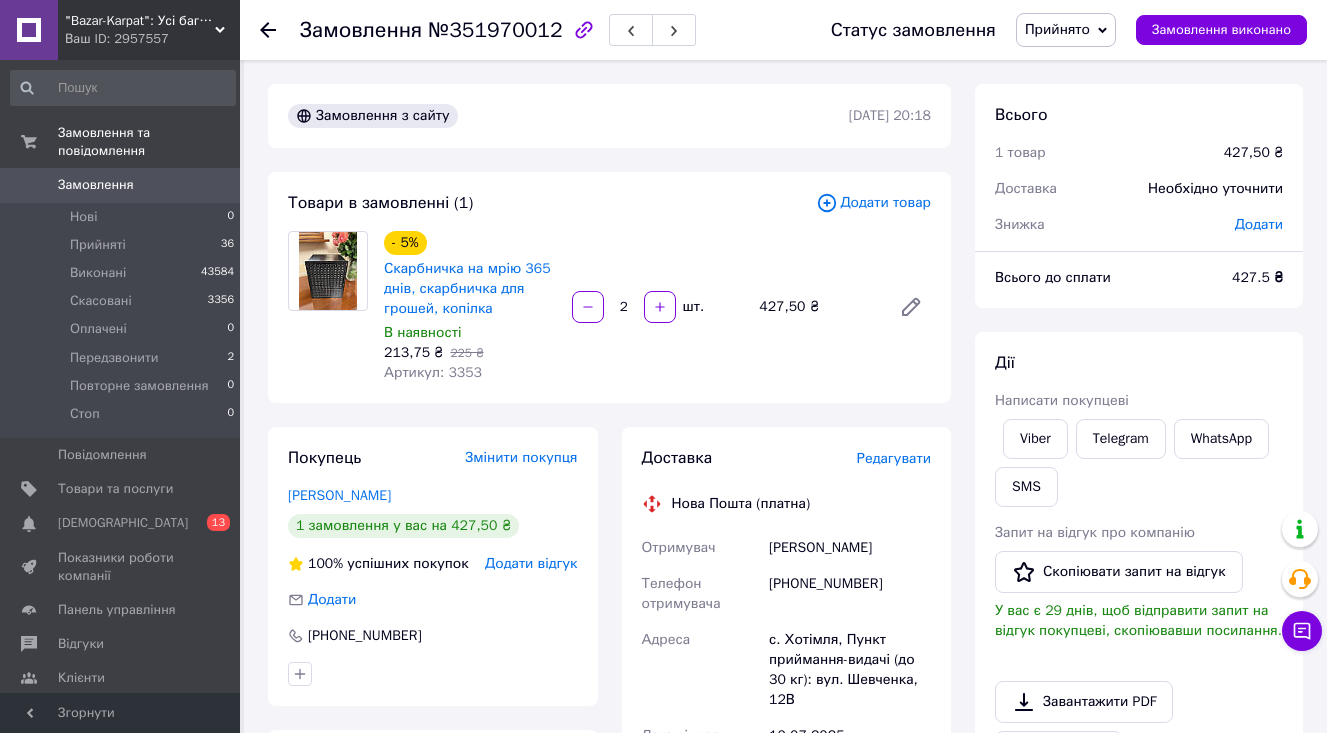 scroll, scrollTop: 0, scrollLeft: 0, axis: both 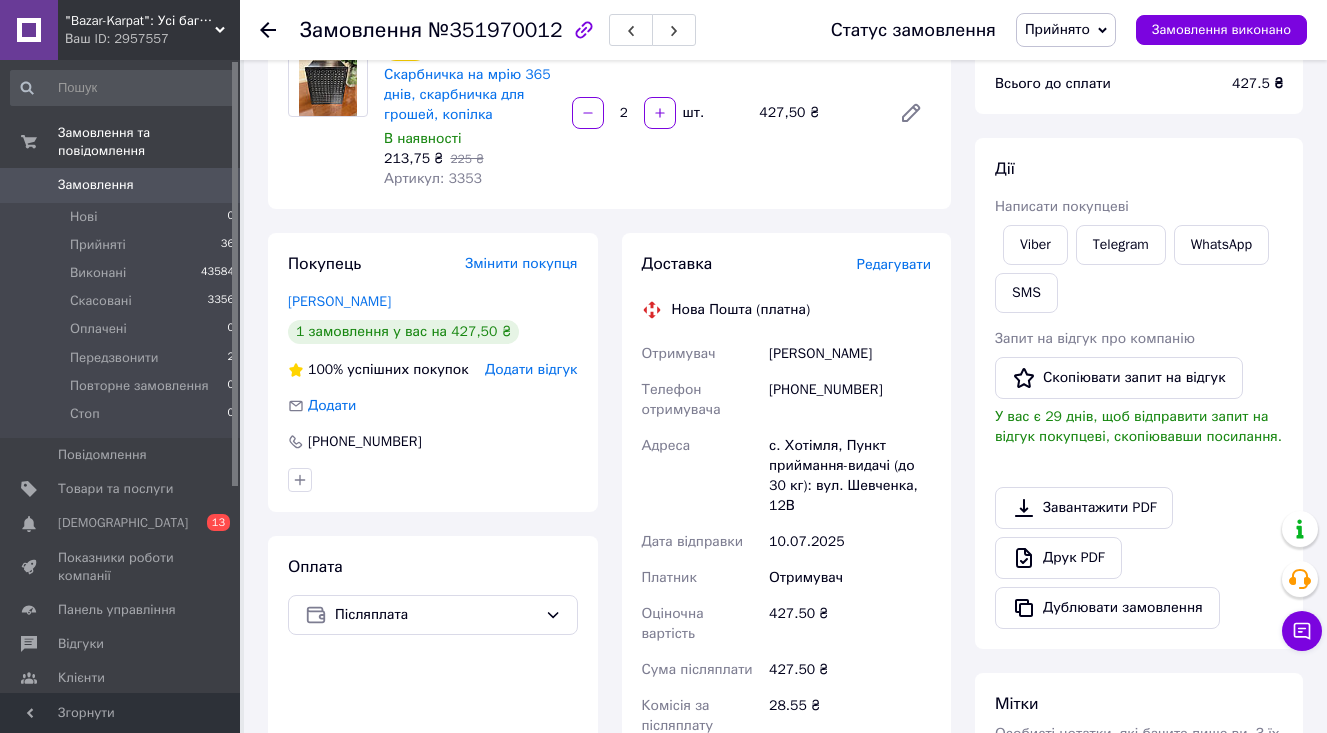 click on "Доставка Редагувати Нова Пошта (платна) Отримувач [PERSON_NAME] Телефон отримувача [PHONE_NUMBER] Адреса с. Хотімля, Пункт приймання-видачі (до 30 кг): вул. [PERSON_NAME], 12В Дата відправки [DATE] Платник Отримувач Оціночна вартість 427.50 ₴ Сума післяплати 427.50 ₴ Комісія за післяплату 28.55 ₴ Платник комісії післяплати Отримувач Передати номер або Згенерувати ЕН" at bounding box center [787, 623] 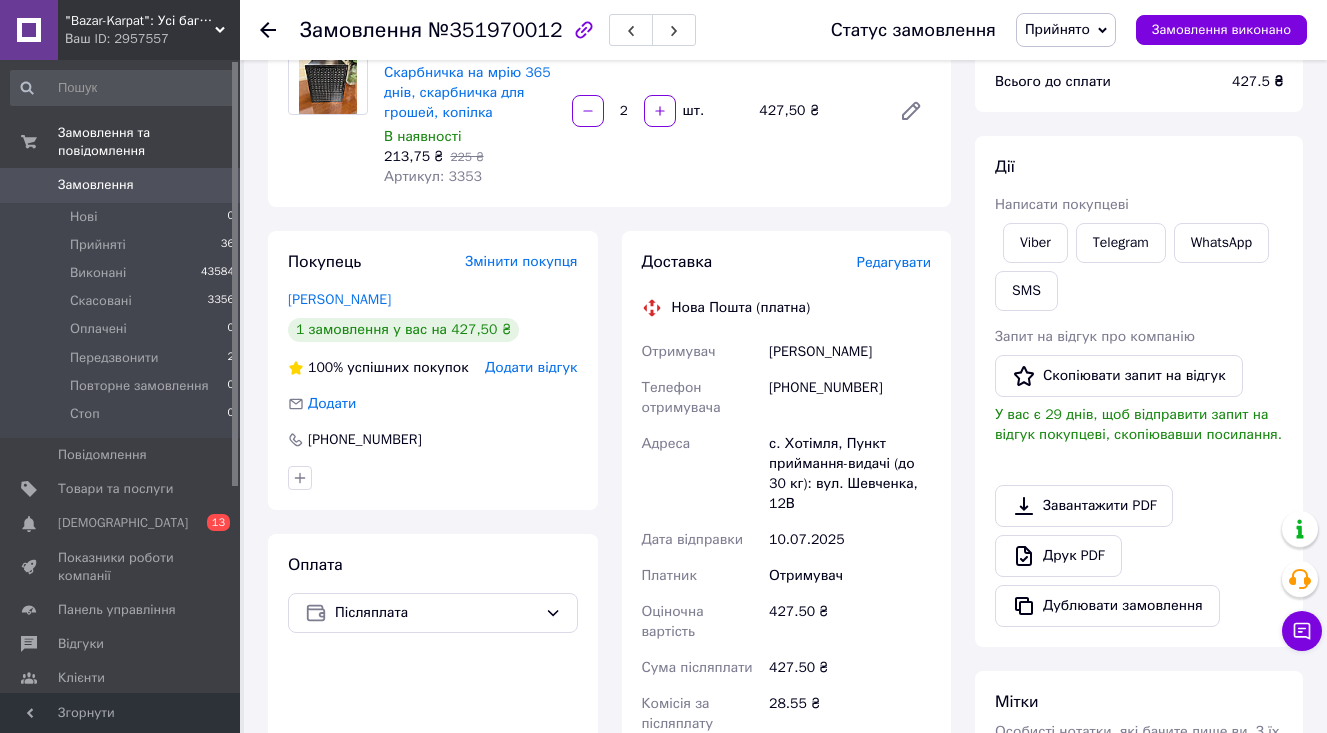 click on "Доставка Редагувати Нова Пошта (платна) Отримувач [PERSON_NAME] Телефон отримувача [PHONE_NUMBER] Адреса с. Хотімля, Пункт приймання-видачі (до 30 кг): вул. [PERSON_NAME], 12В Дата відправки [DATE] Платник Отримувач Оціночна вартість 427.50 ₴ Сума післяплати 427.50 ₴ Комісія за післяплату 28.55 ₴ Платник комісії післяплати Отримувач Передати номер або Згенерувати ЕН" at bounding box center (787, 621) 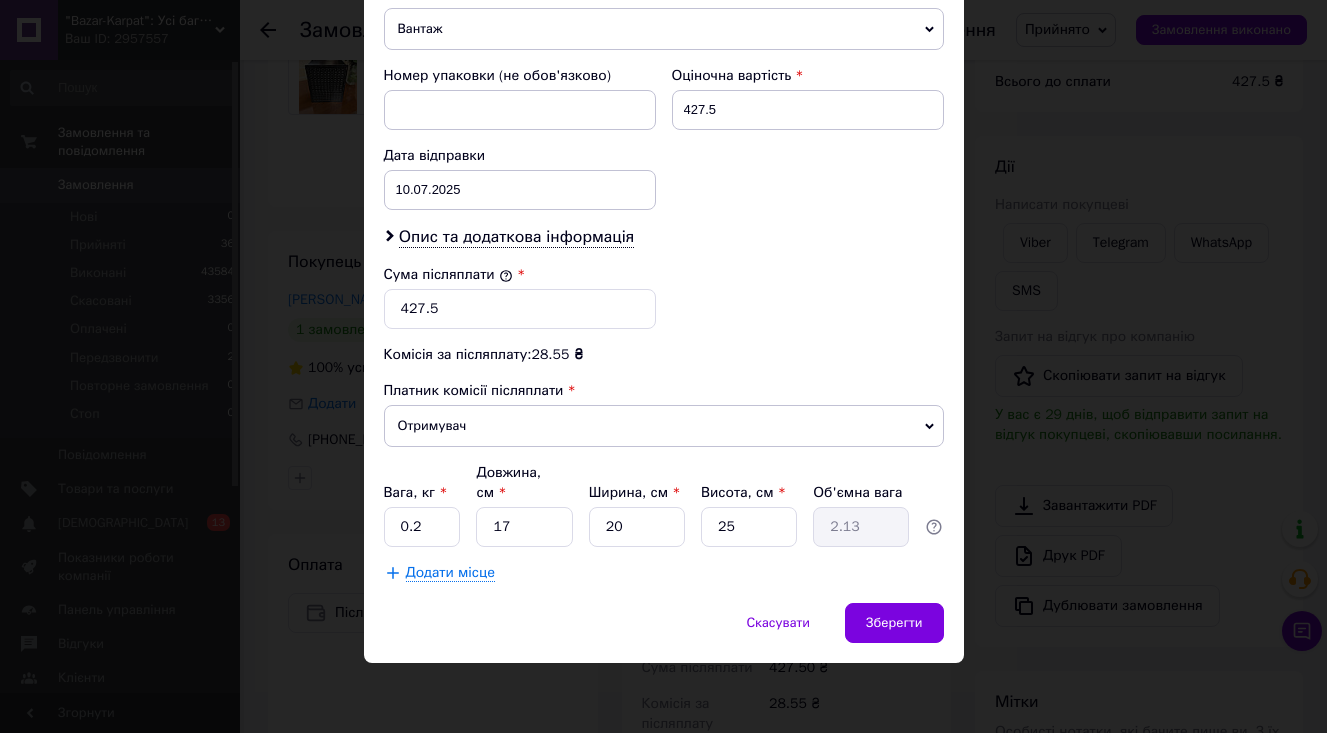 scroll, scrollTop: 832, scrollLeft: 0, axis: vertical 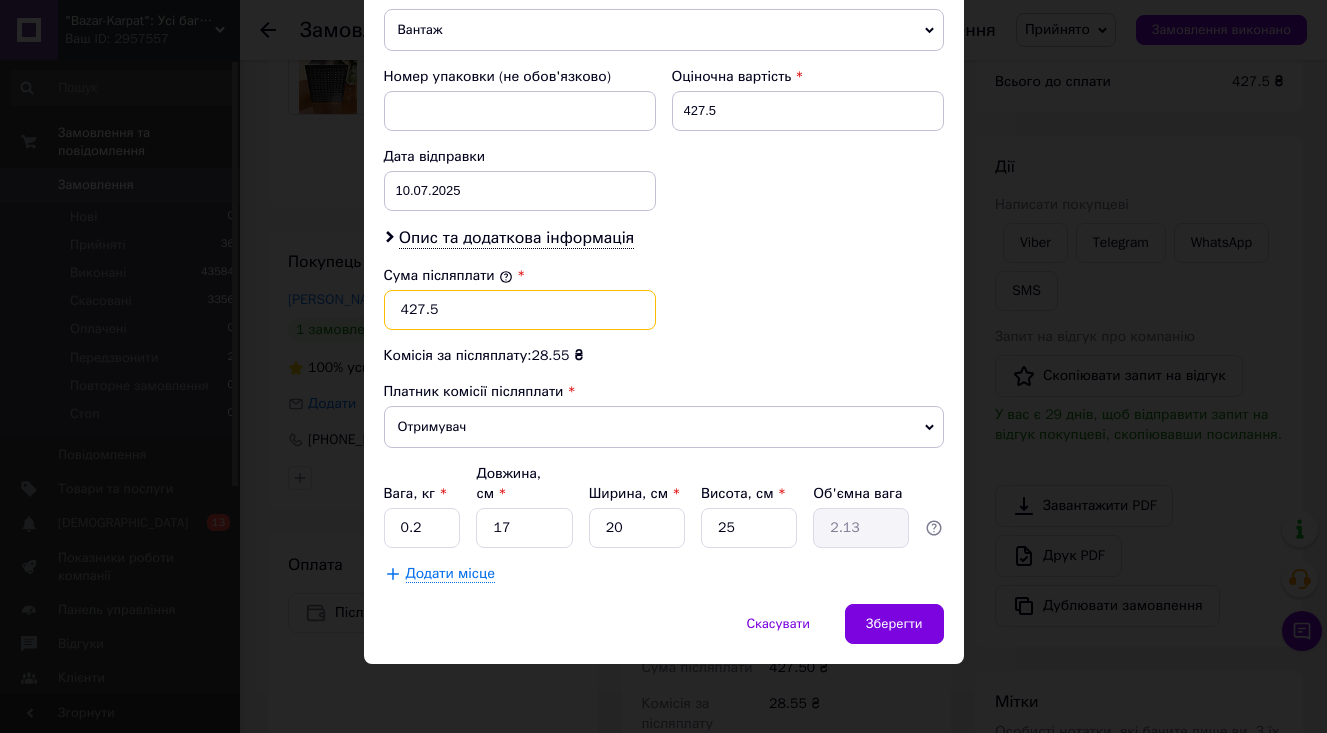 click on "427.5" at bounding box center [520, 310] 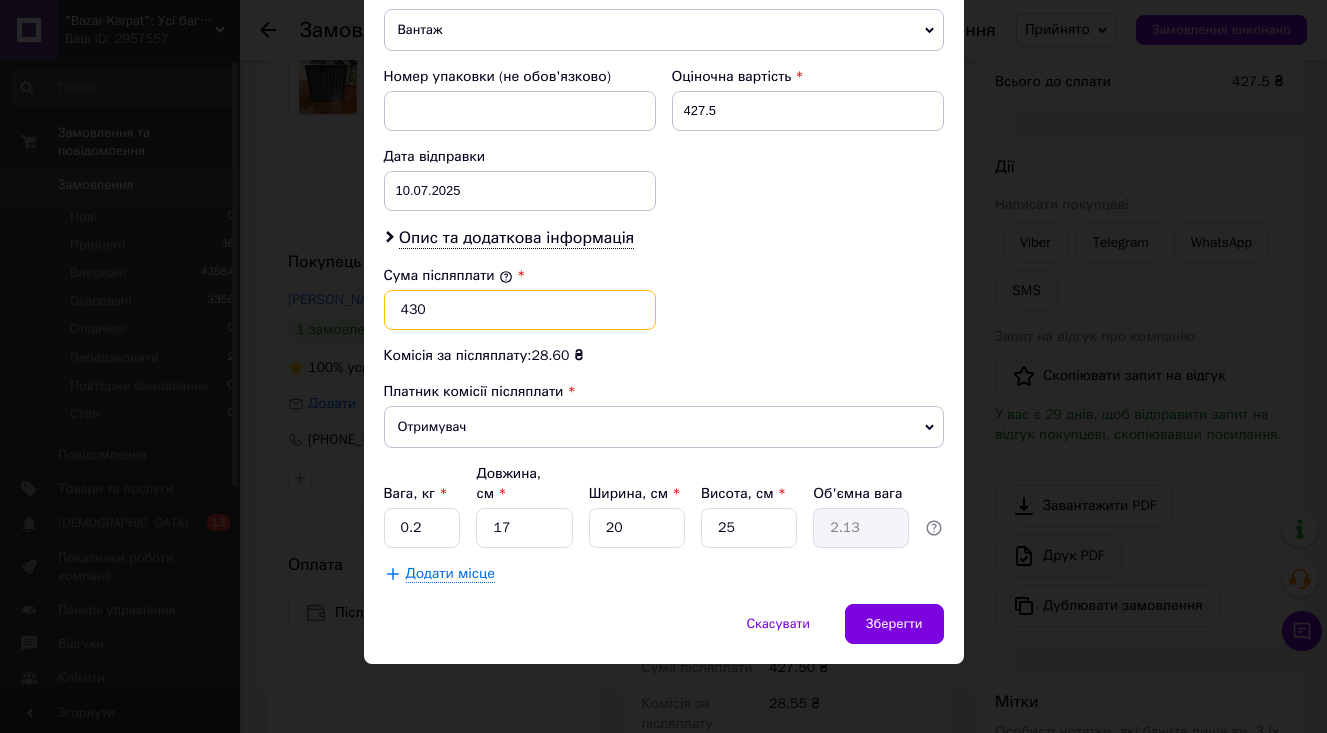 type on "430" 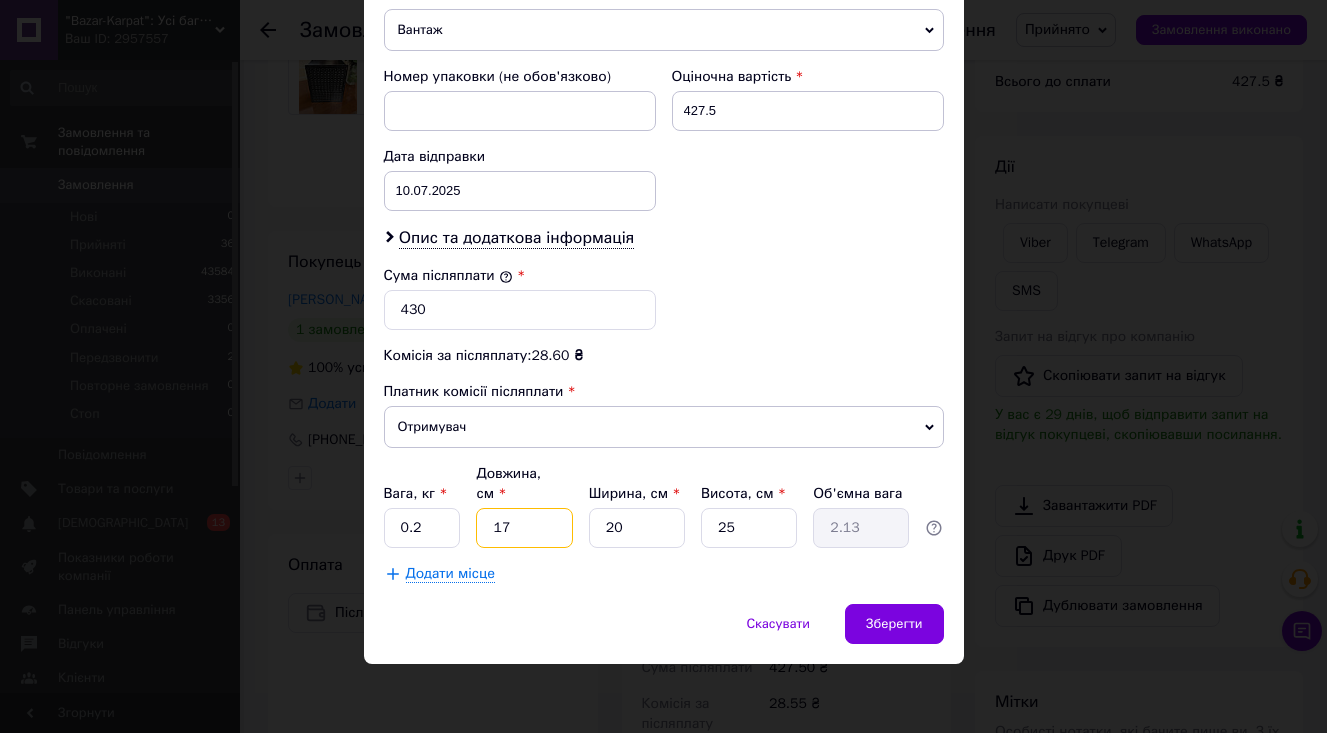 click on "17" at bounding box center [524, 528] 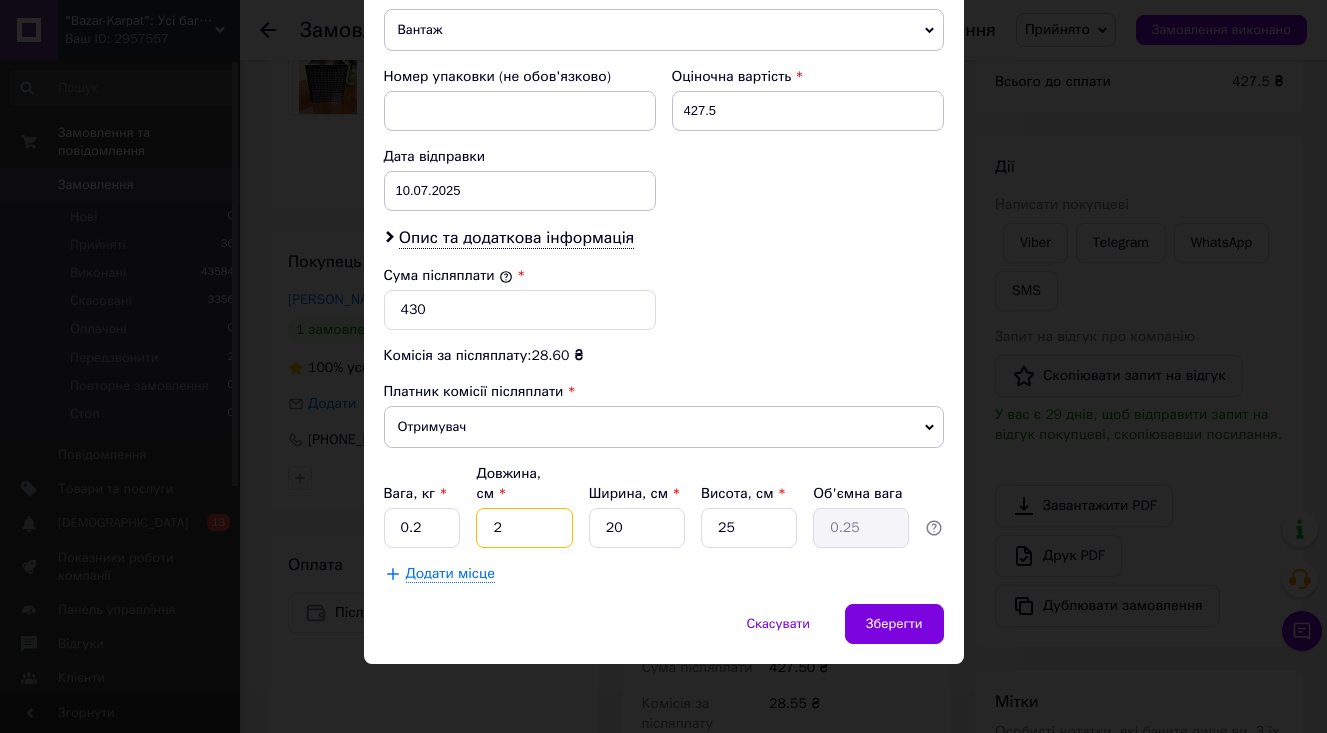 type on "2" 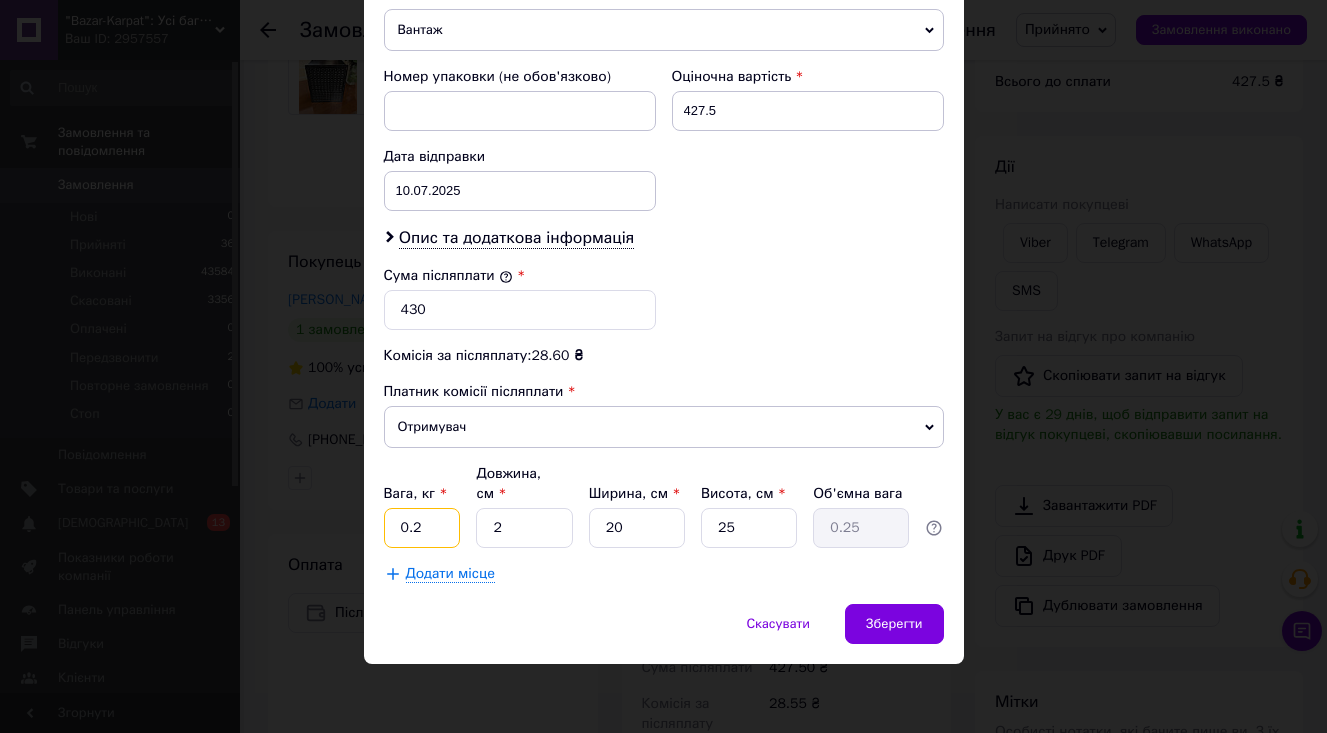click on "0.2" at bounding box center (422, 528) 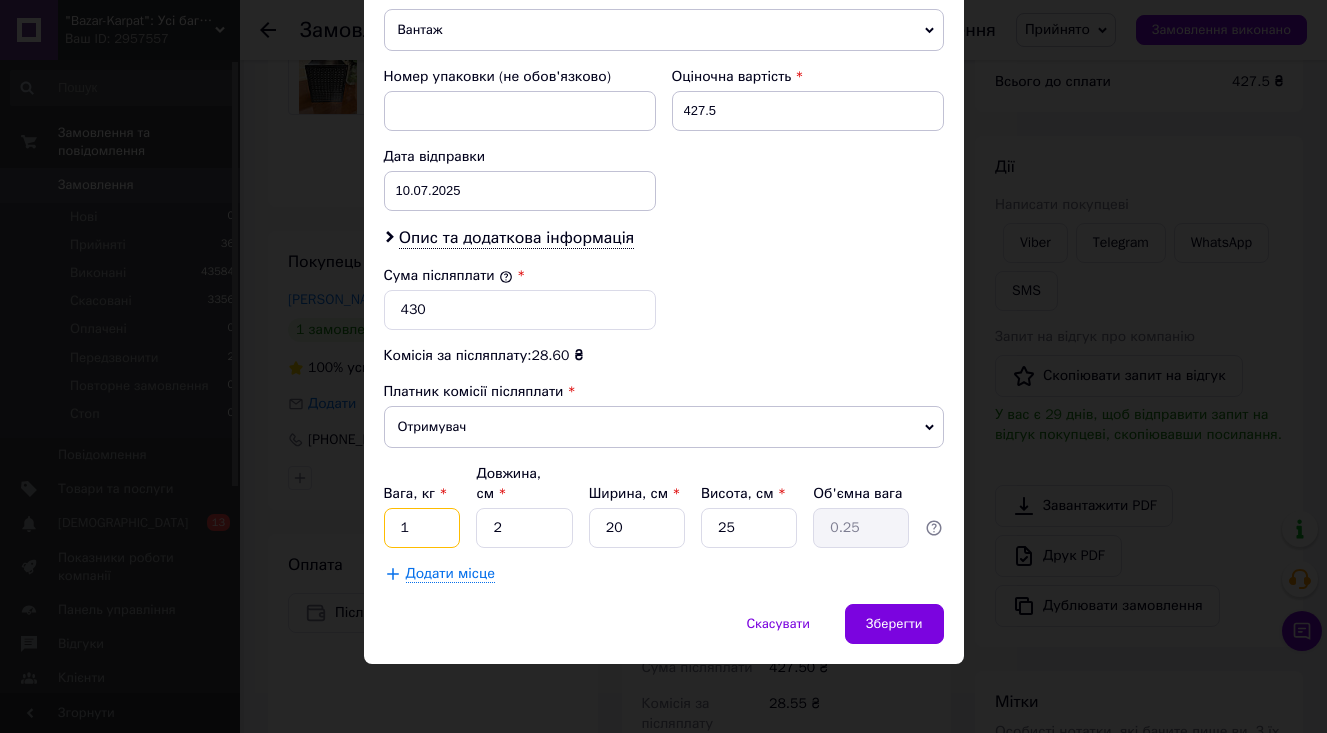 type on "1" 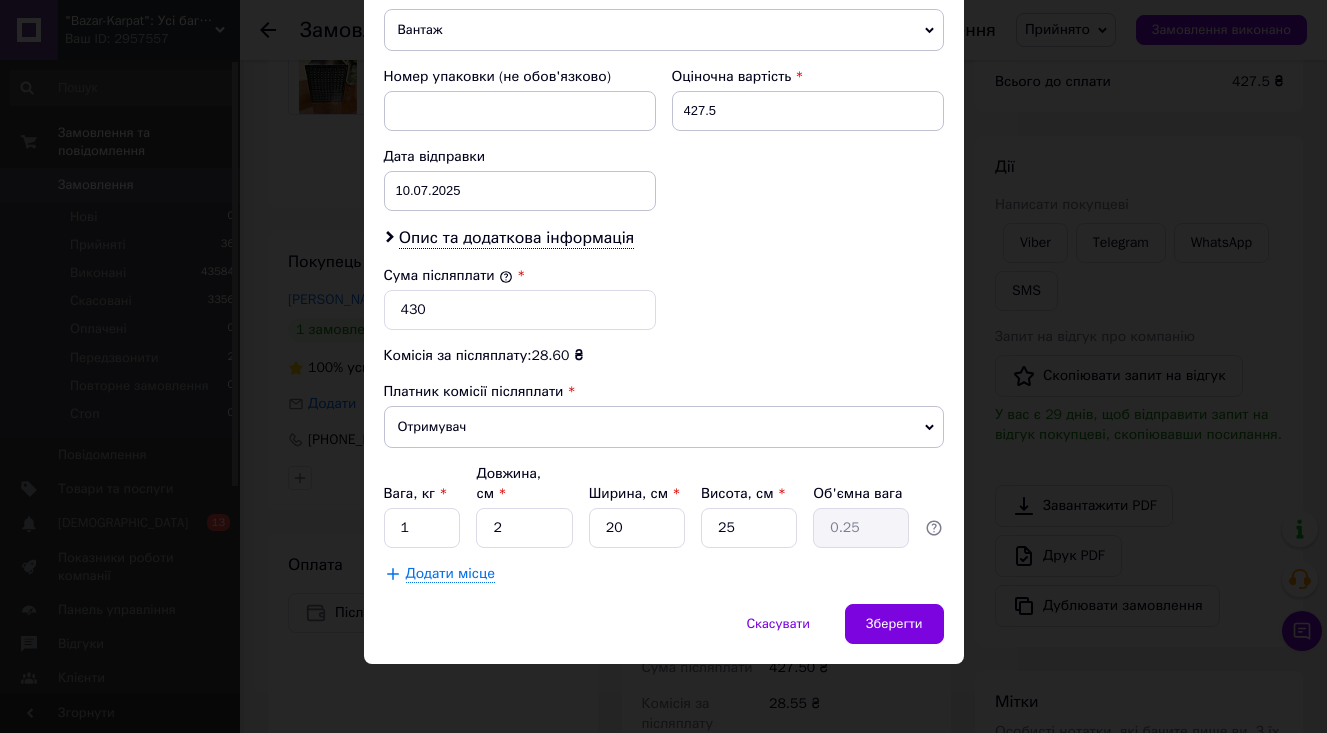 click on "Спосіб доставки Нова Пошта (платна) Платник Отримувач Відправник Прізвище отримувача Кравченко Ім'я отримувача Альона По батькові отримувача Телефон отримувача +380956346168 Тип доставки У відділенні Кур'єром В поштоматі Місто с. Хотімля Відділення Пункт приймання-видачі (до 30 кг): вул. Шевченка, 12В Місце відправки м. Косів (Івано-Франківська обл.): №2 (до 30 кг на одне місце): вул. Лесі Українки, 12 Немає збігів. Спробуйте змінити умови пошуку Додати ще місце відправки Тип посилки Вантаж Документи Номер упаковки (не обов'язково) Оціночна вартість 427.5 Дата відправки <" at bounding box center (664, -49) 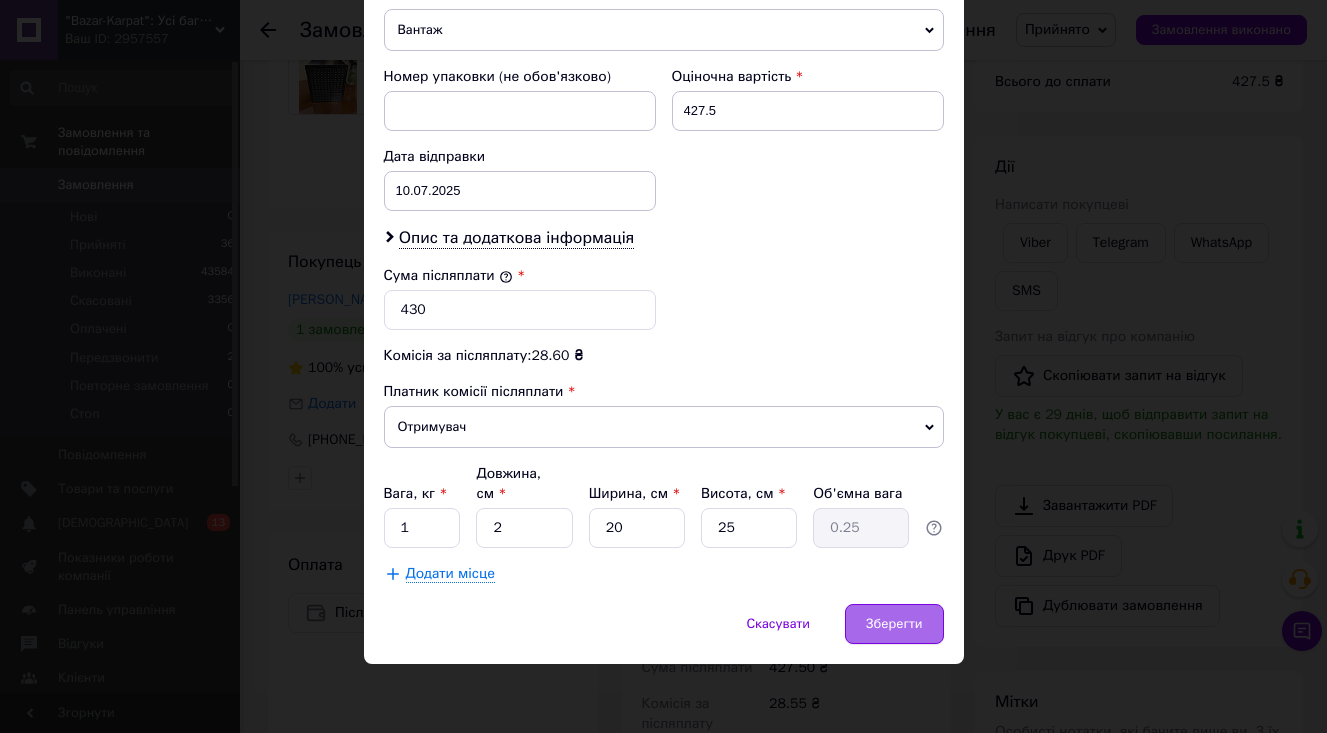 click on "Зберегти" at bounding box center [894, 624] 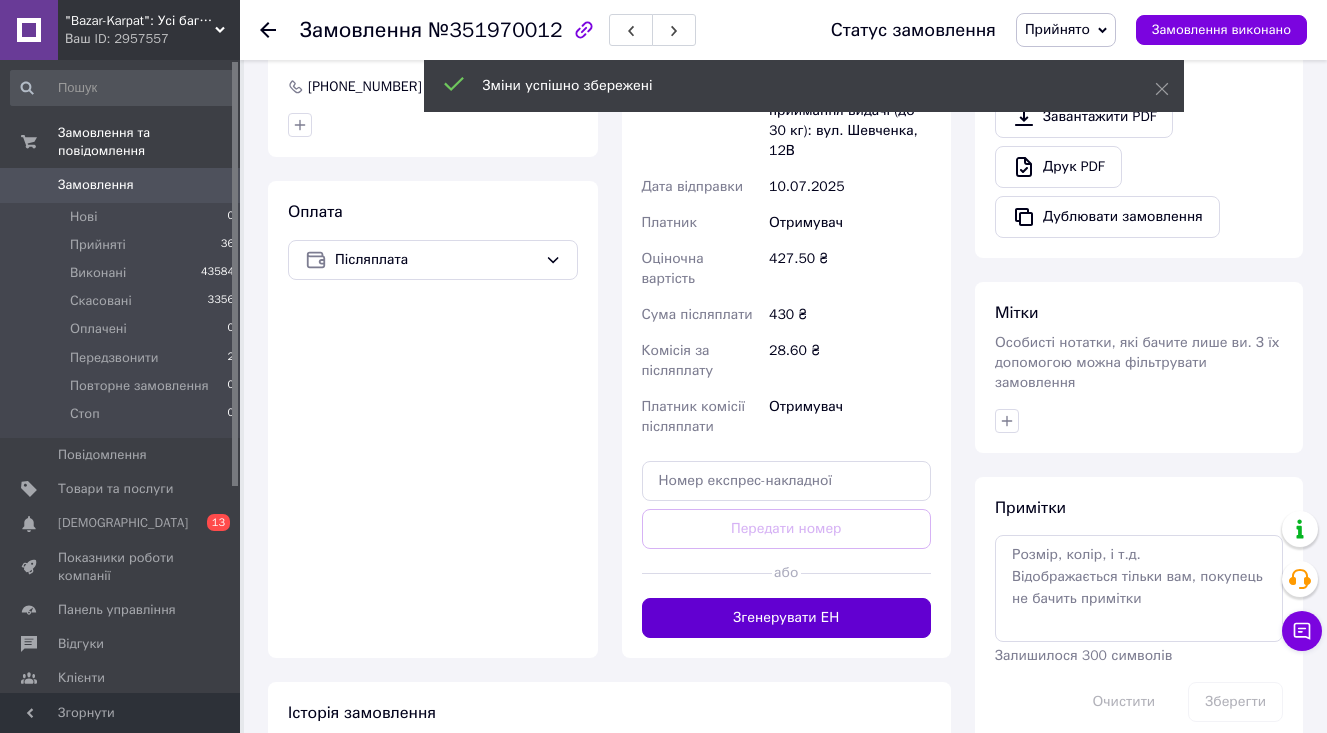 click on "Згенерувати ЕН" at bounding box center [787, 618] 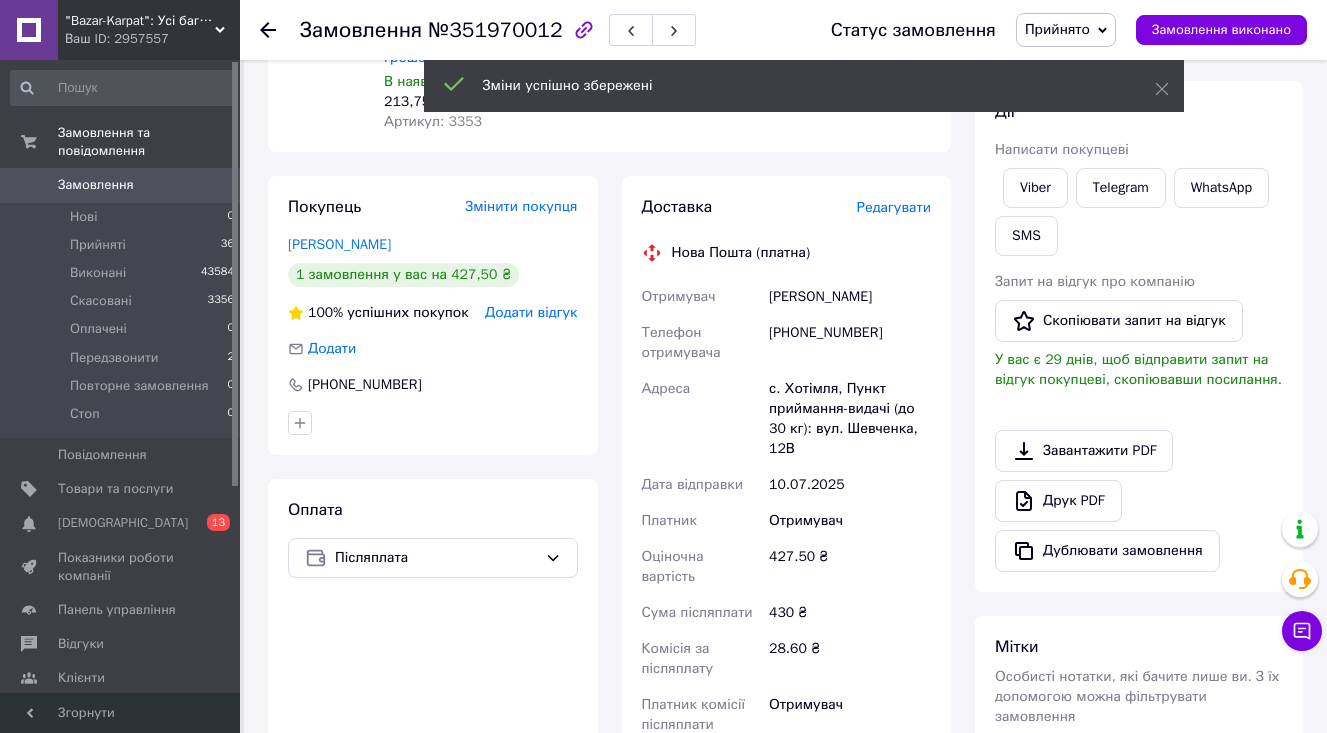 scroll, scrollTop: 246, scrollLeft: 0, axis: vertical 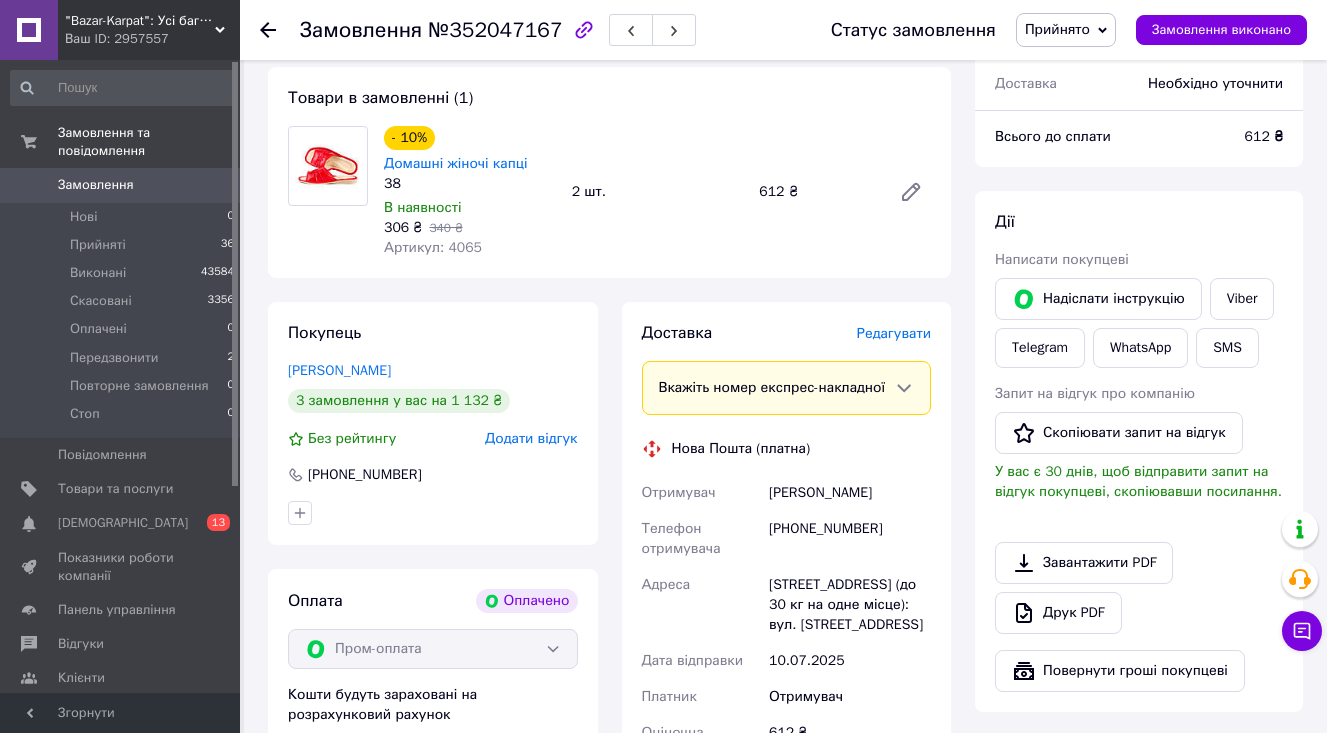 click on "Редагувати" at bounding box center [894, 333] 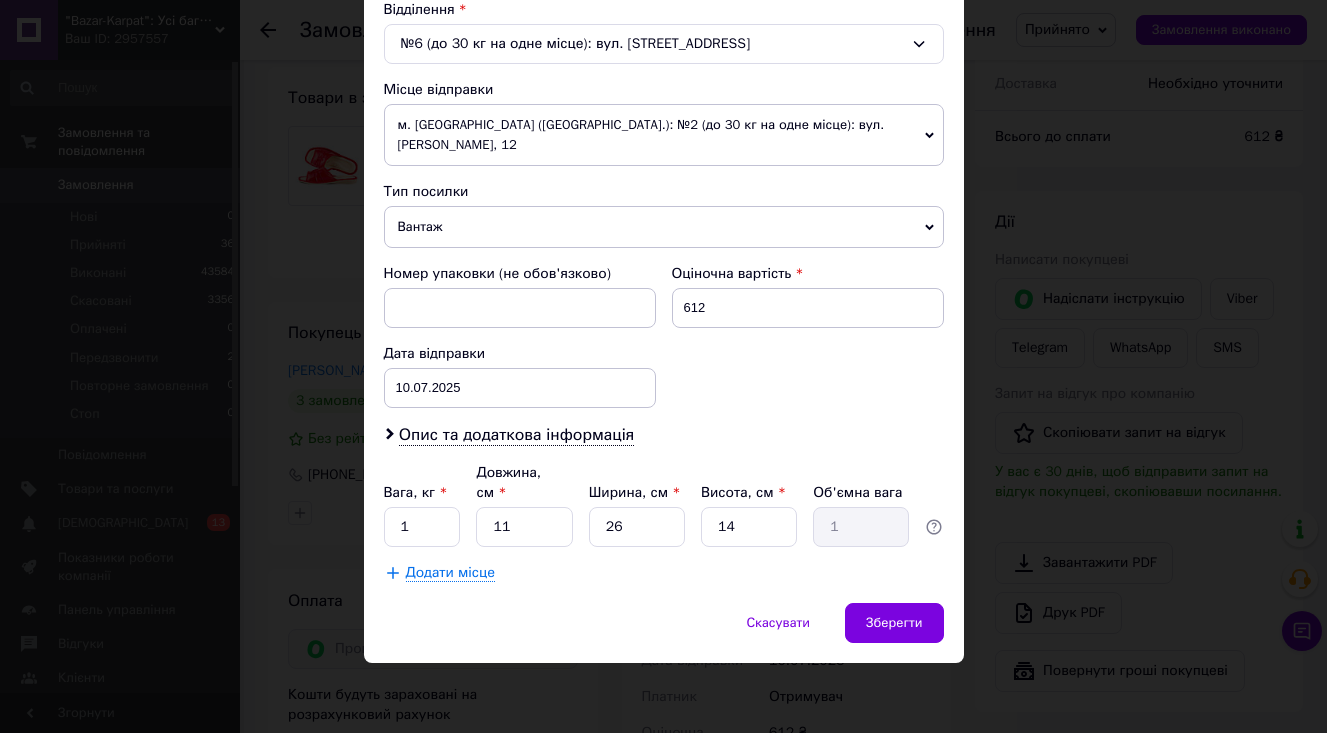 scroll, scrollTop: 634, scrollLeft: 0, axis: vertical 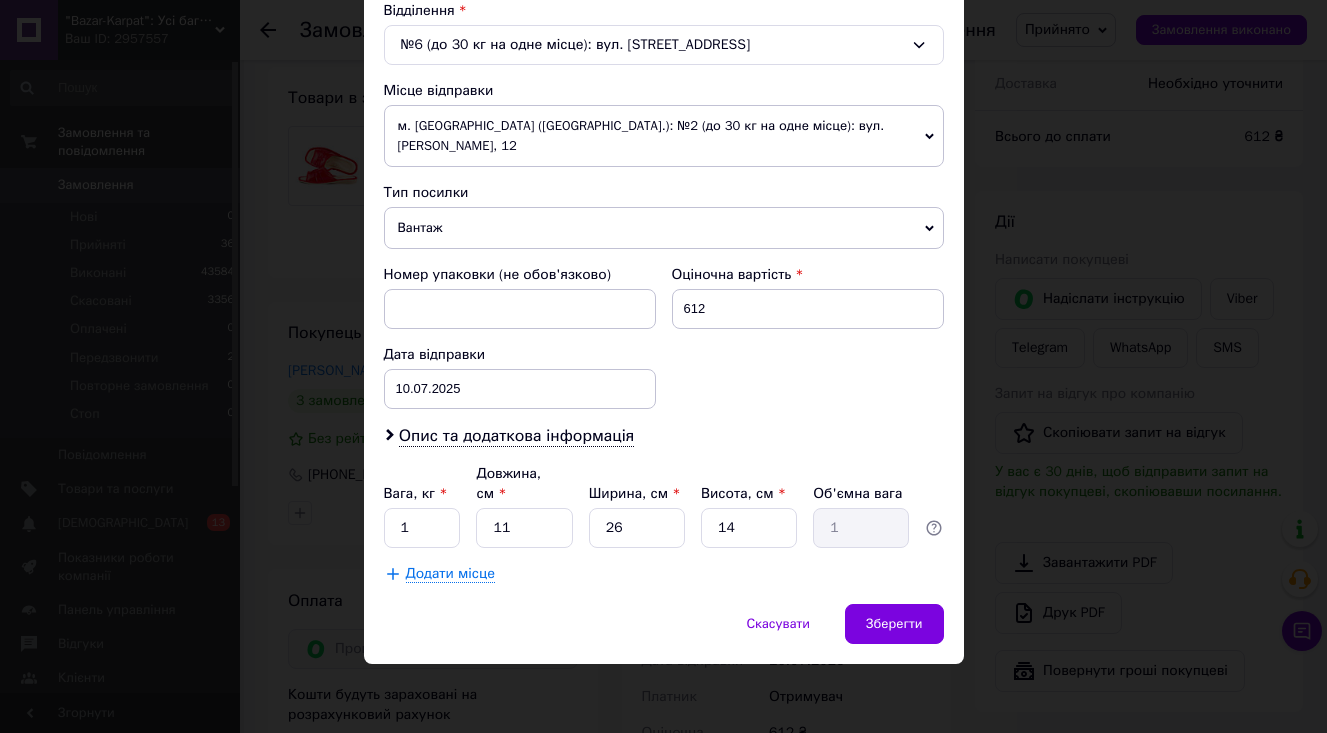 click on "× Редагування доставки Спосіб доставки Нова Пошта (платна) Платник Отримувач Відправник Прізвище отримувача [PERSON_NAME] Ім'я отримувача [PERSON_NAME] батькові отримувача Телефон отримувача [PHONE_NUMBER] Тип доставки У відділенні Кур'єром В поштоматі Місто Бровари Відділення №6 (до 30 кг на одне місце): вул. [STREET_ADDRESS] Місце відправки м. [GEOGRAPHIC_DATA] ([GEOGRAPHIC_DATA].): №2 (до 30 кг на одне місце): вул. [PERSON_NAME], 12 Немає збігів. Спробуйте змінити умови пошуку Додати ще місце відправки Тип посилки Вантаж Документи Номер упаковки (не обов'язково) Оціночна вартість 612 < 2025" at bounding box center (663, 366) 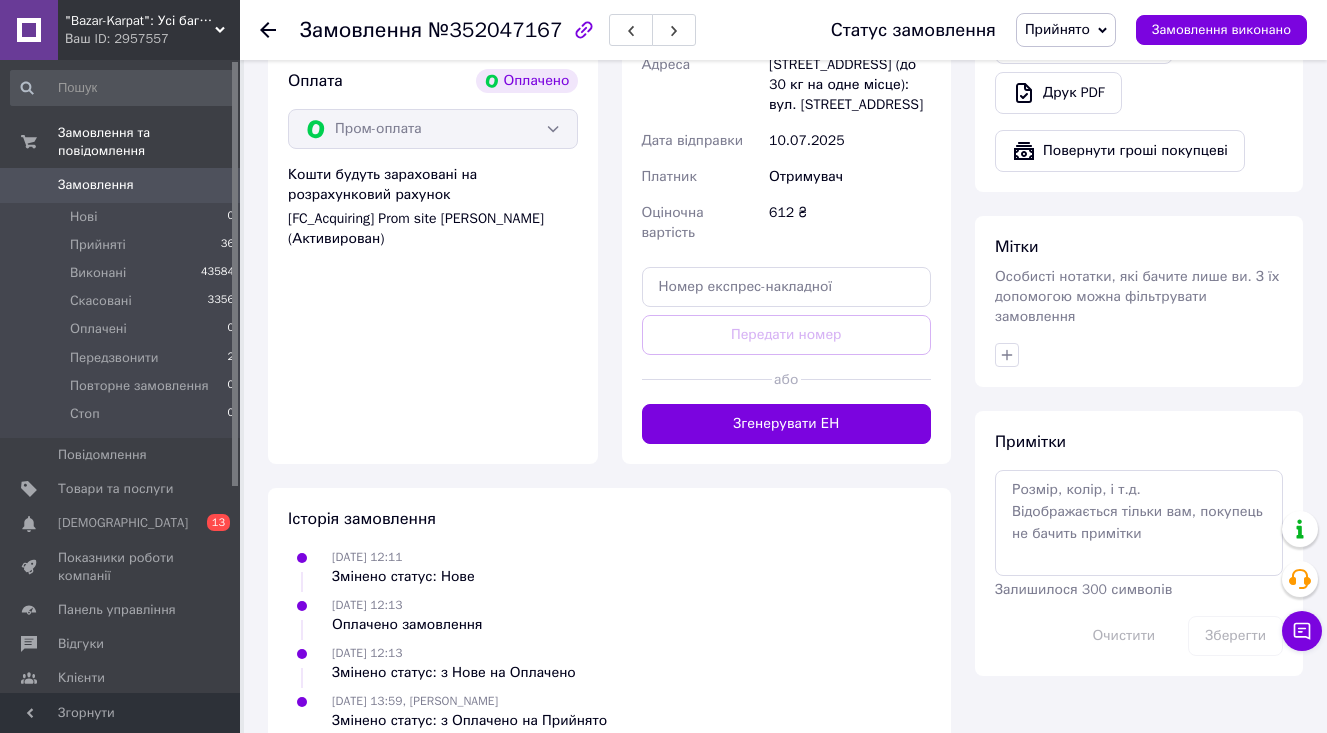 click on "Згенерувати ЕН" at bounding box center [787, 424] 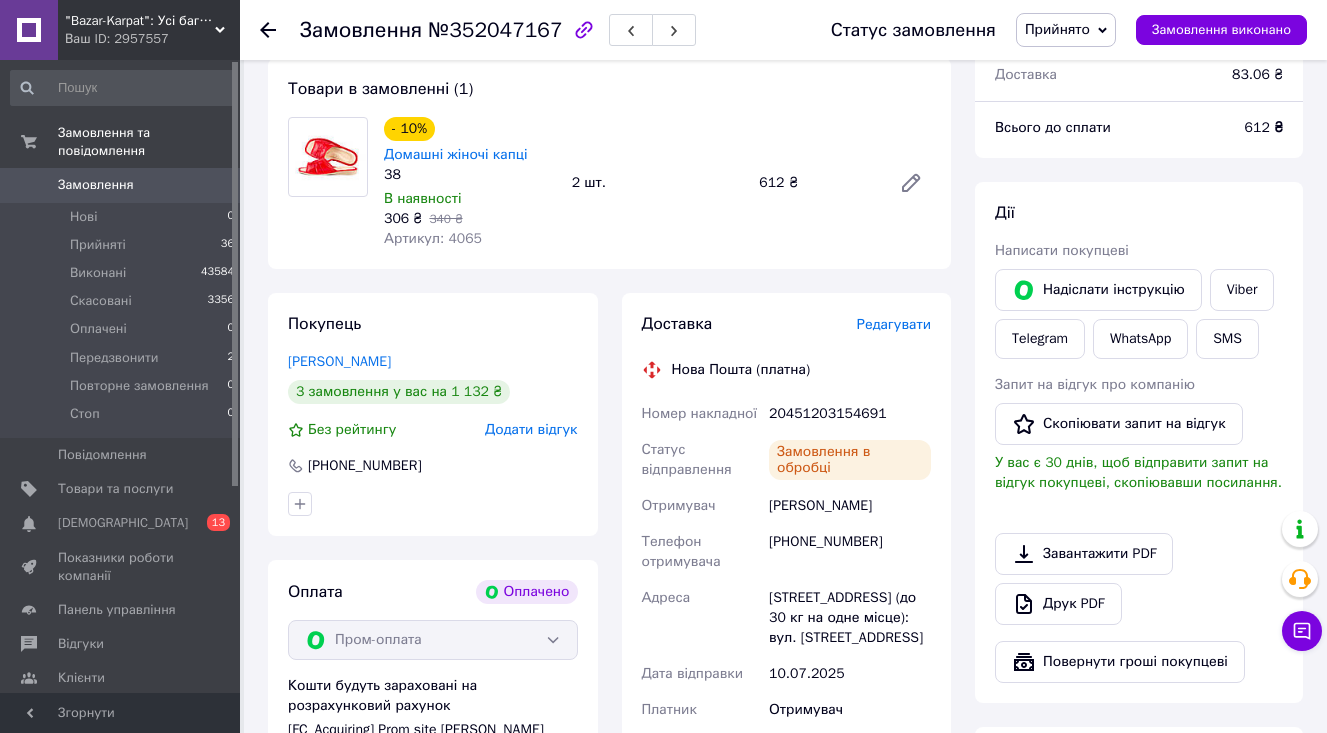 scroll, scrollTop: 178, scrollLeft: 0, axis: vertical 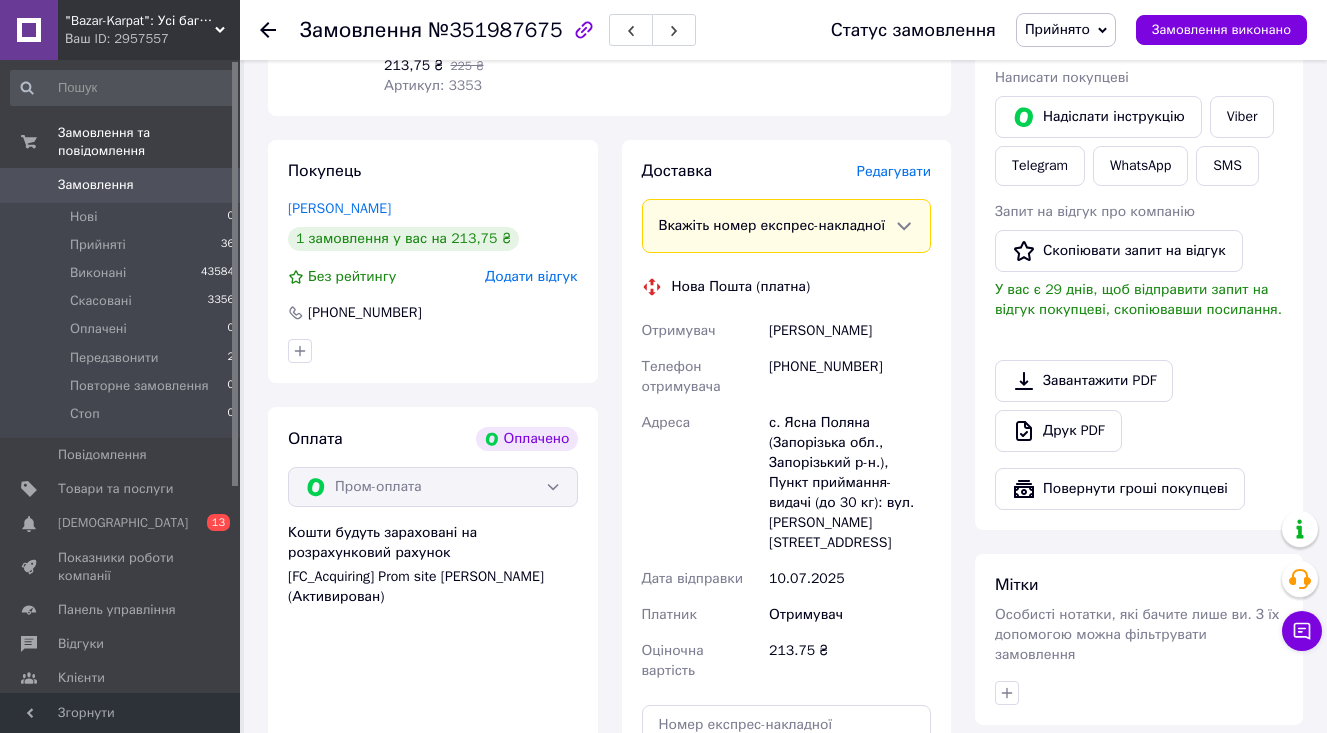 click on "Редагувати" at bounding box center (894, 171) 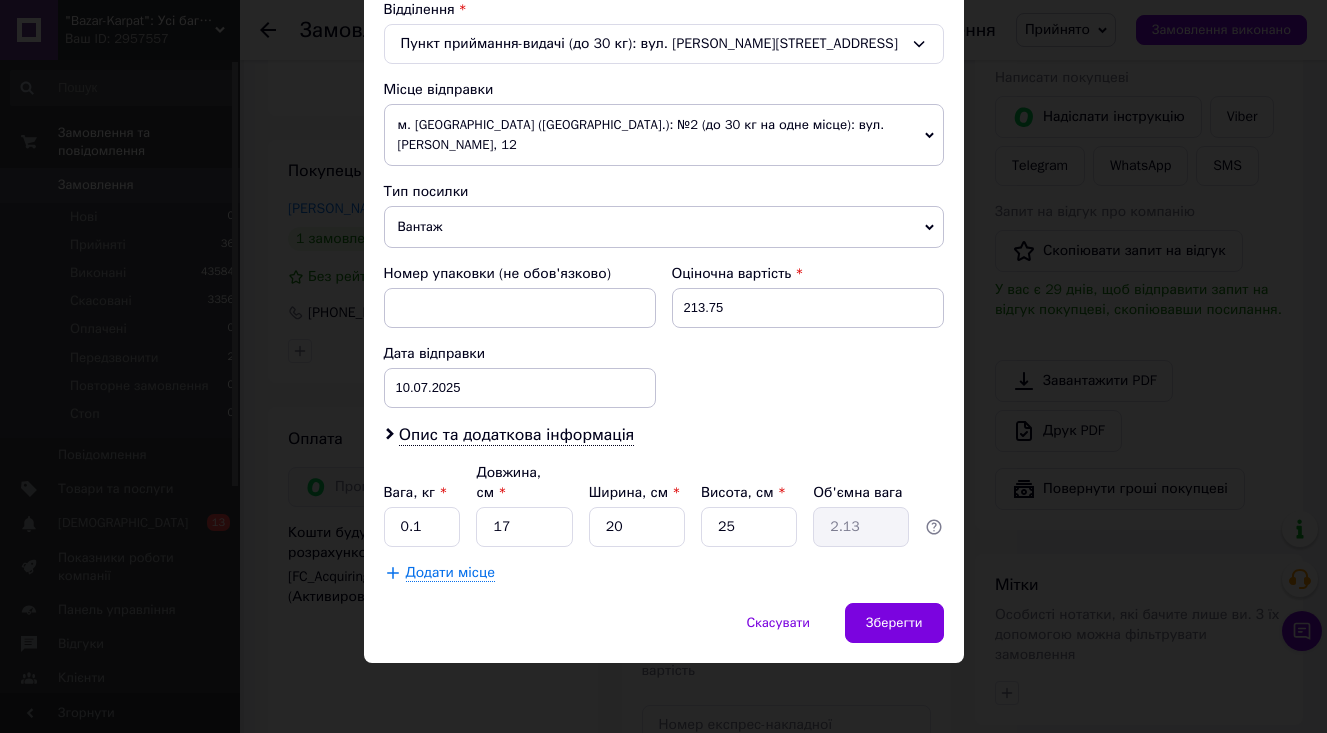 scroll, scrollTop: 634, scrollLeft: 0, axis: vertical 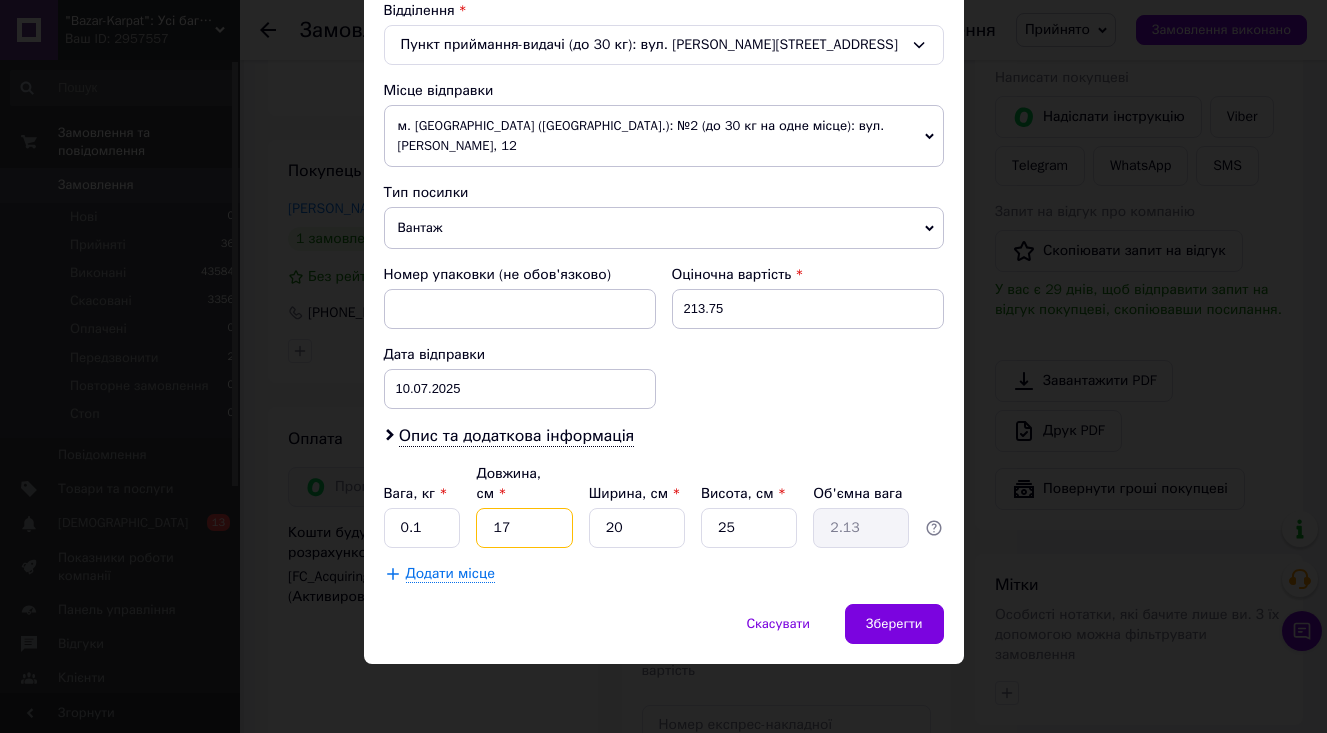 click on "17" at bounding box center (524, 528) 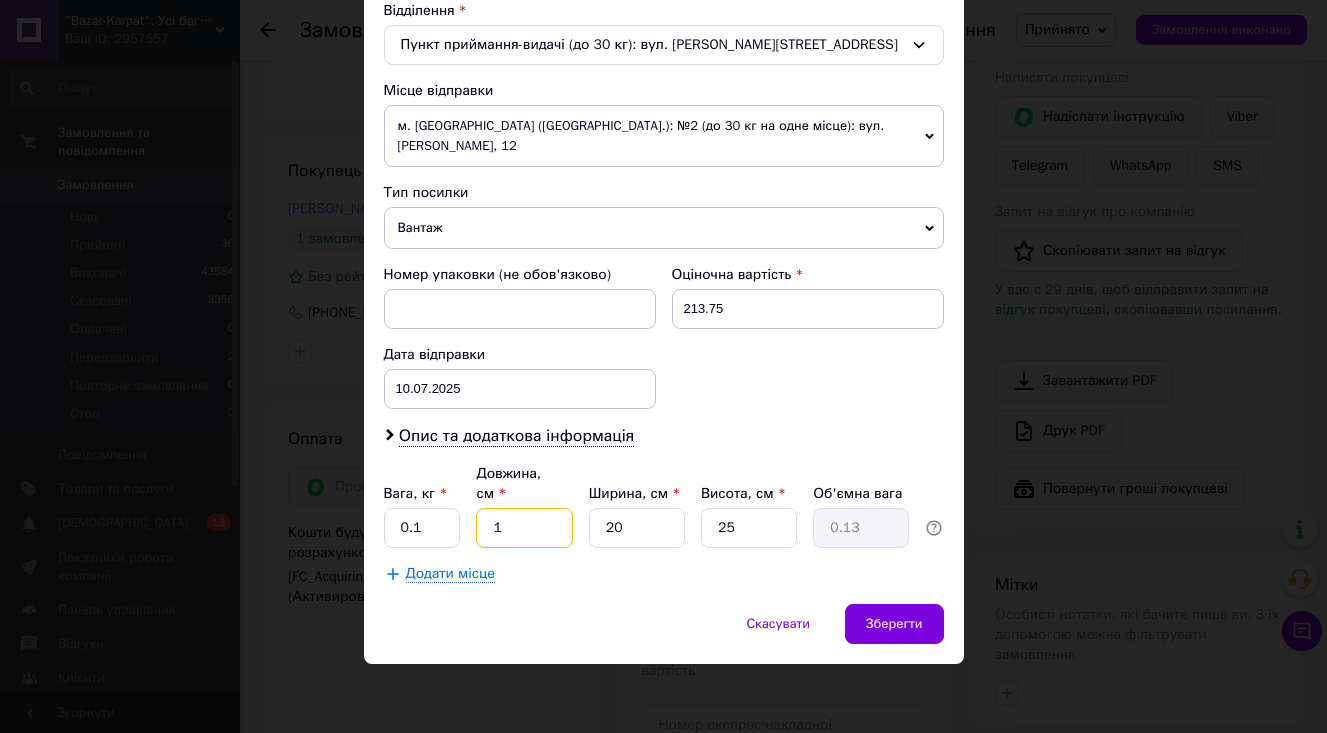 type 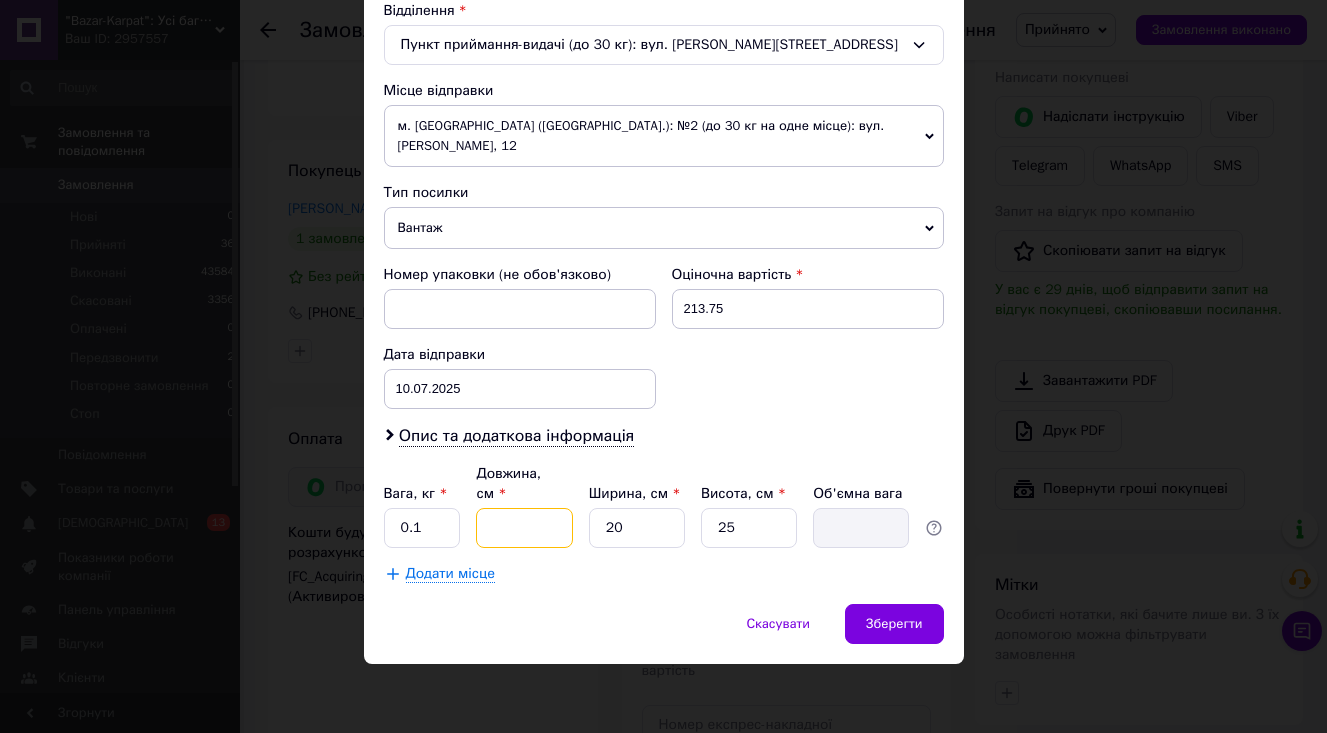 type on "2" 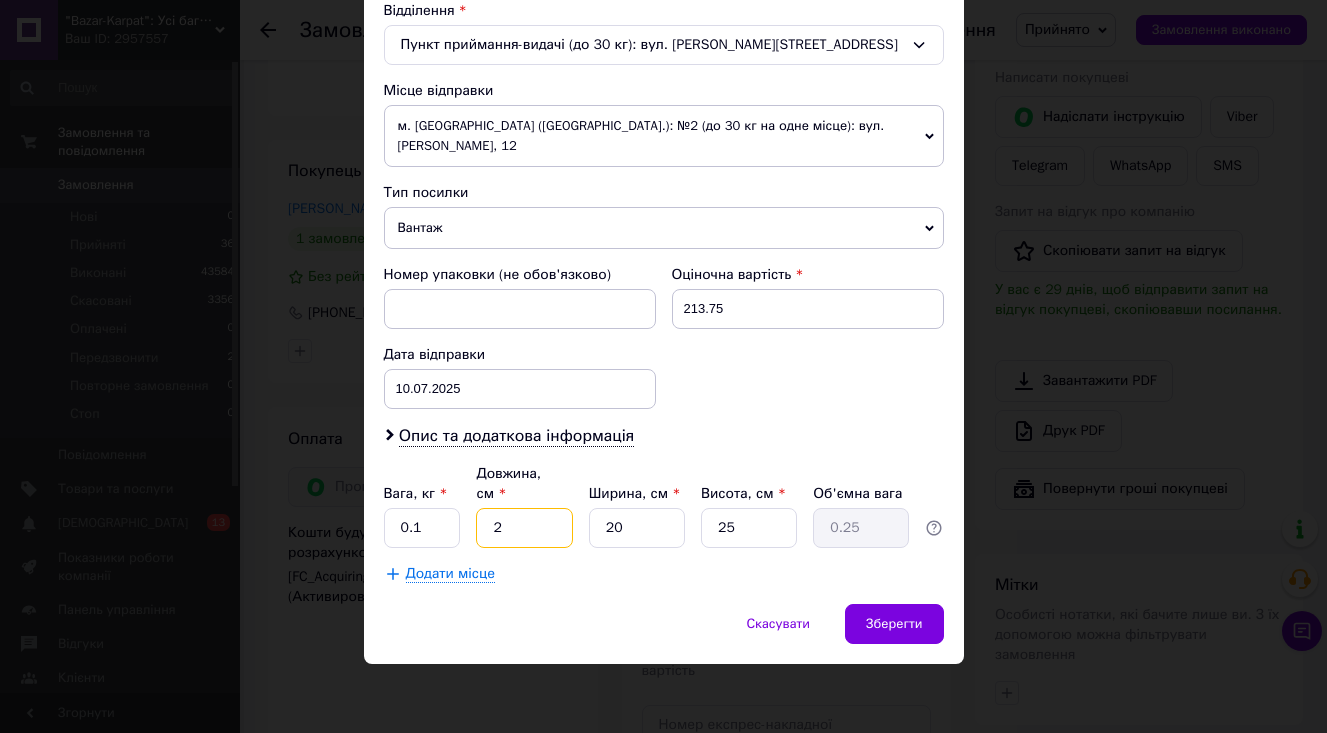 type on "2" 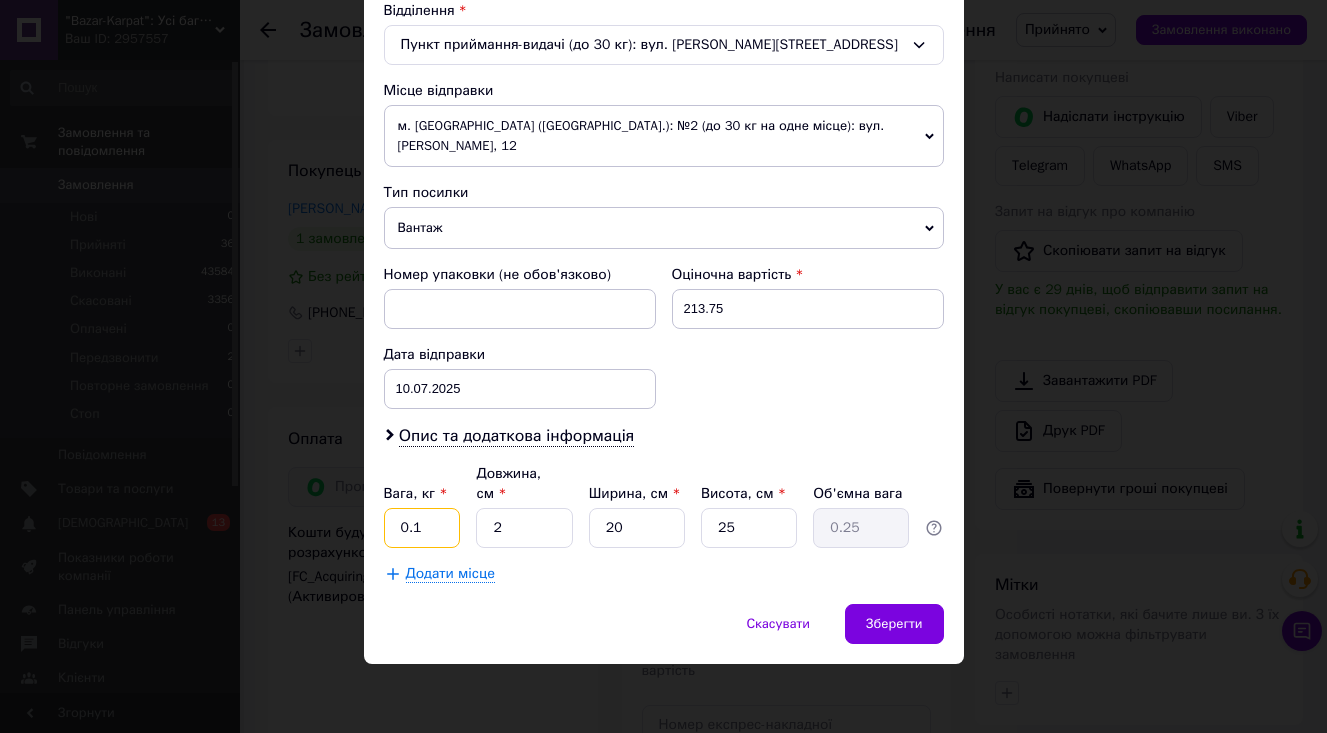 click on "0.1" at bounding box center [422, 528] 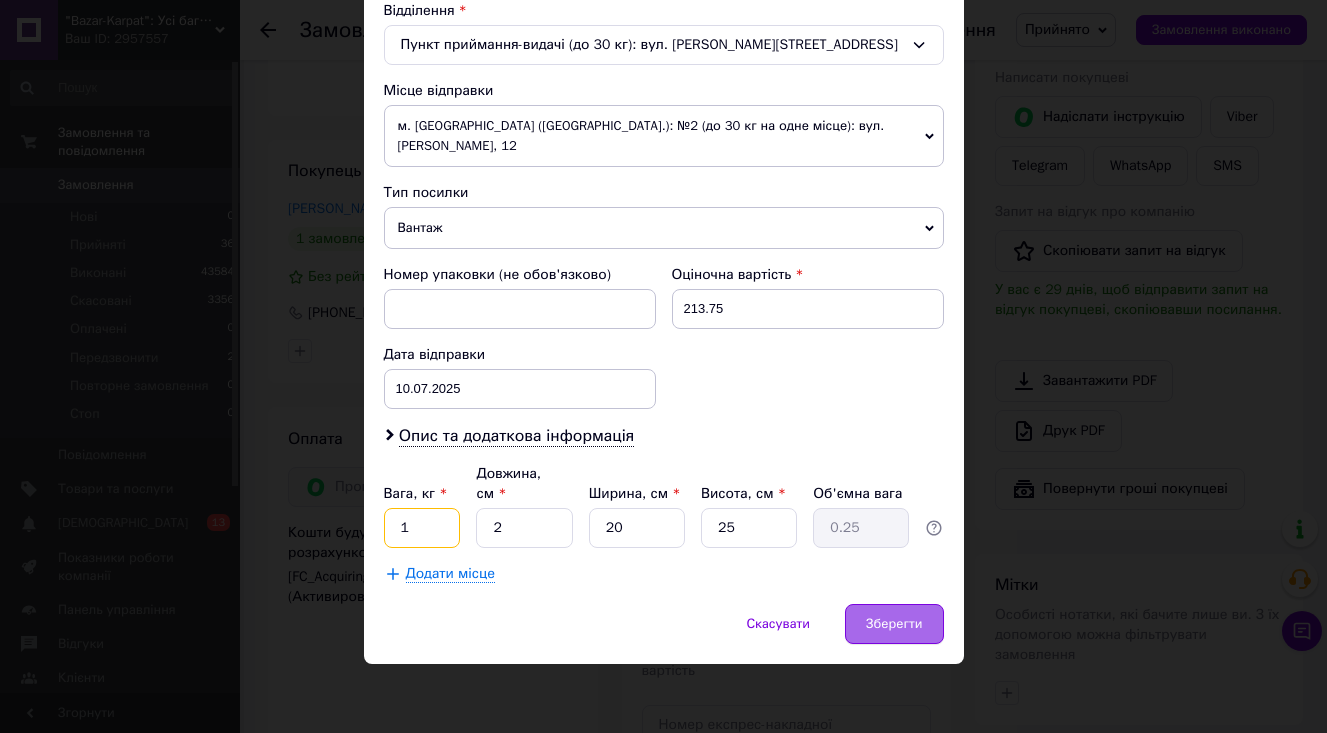 type on "1" 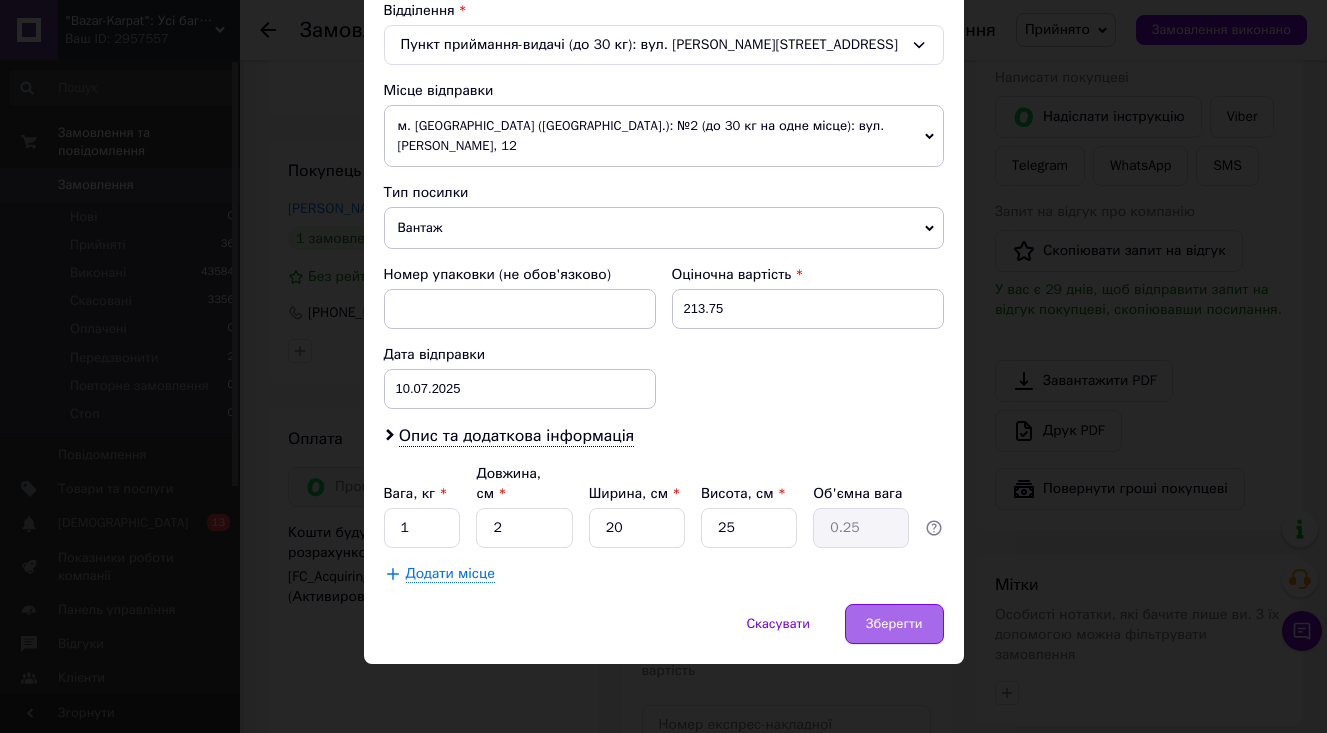 click on "Зберегти" at bounding box center (894, 624) 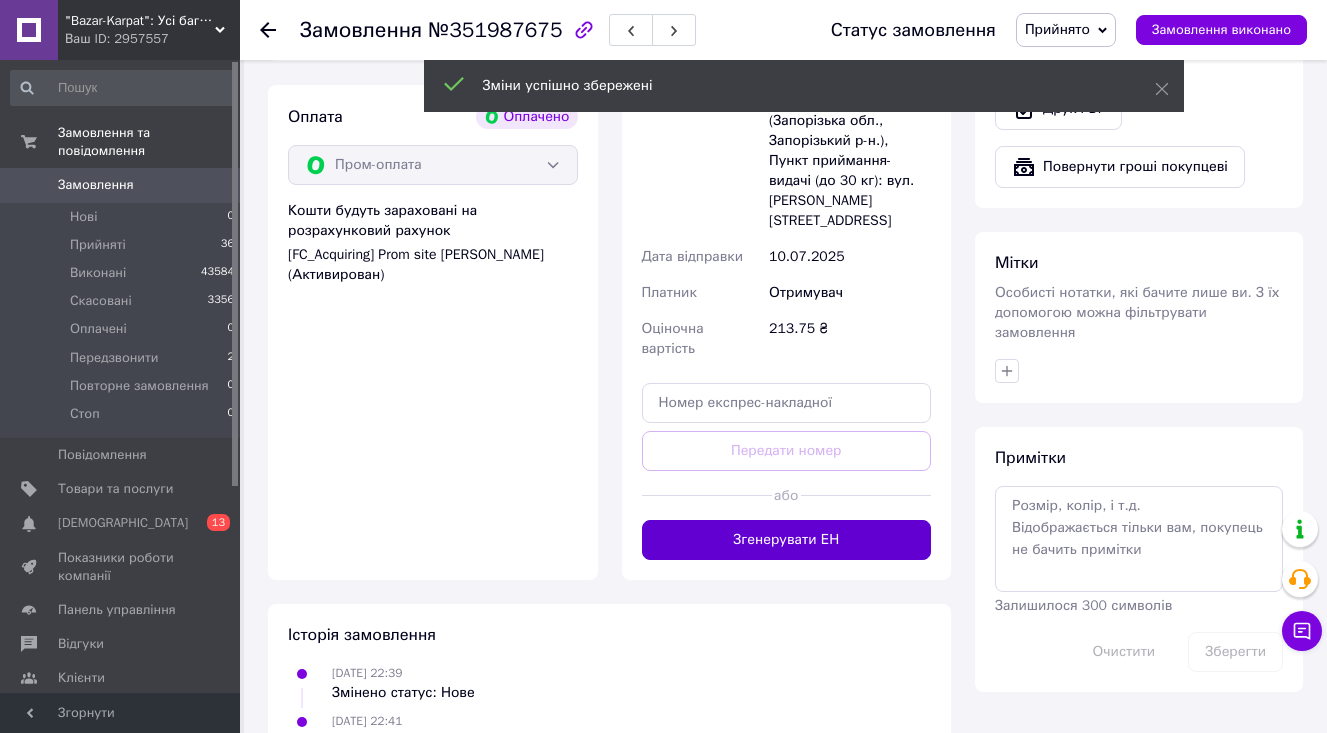 click on "Згенерувати ЕН" at bounding box center (787, 540) 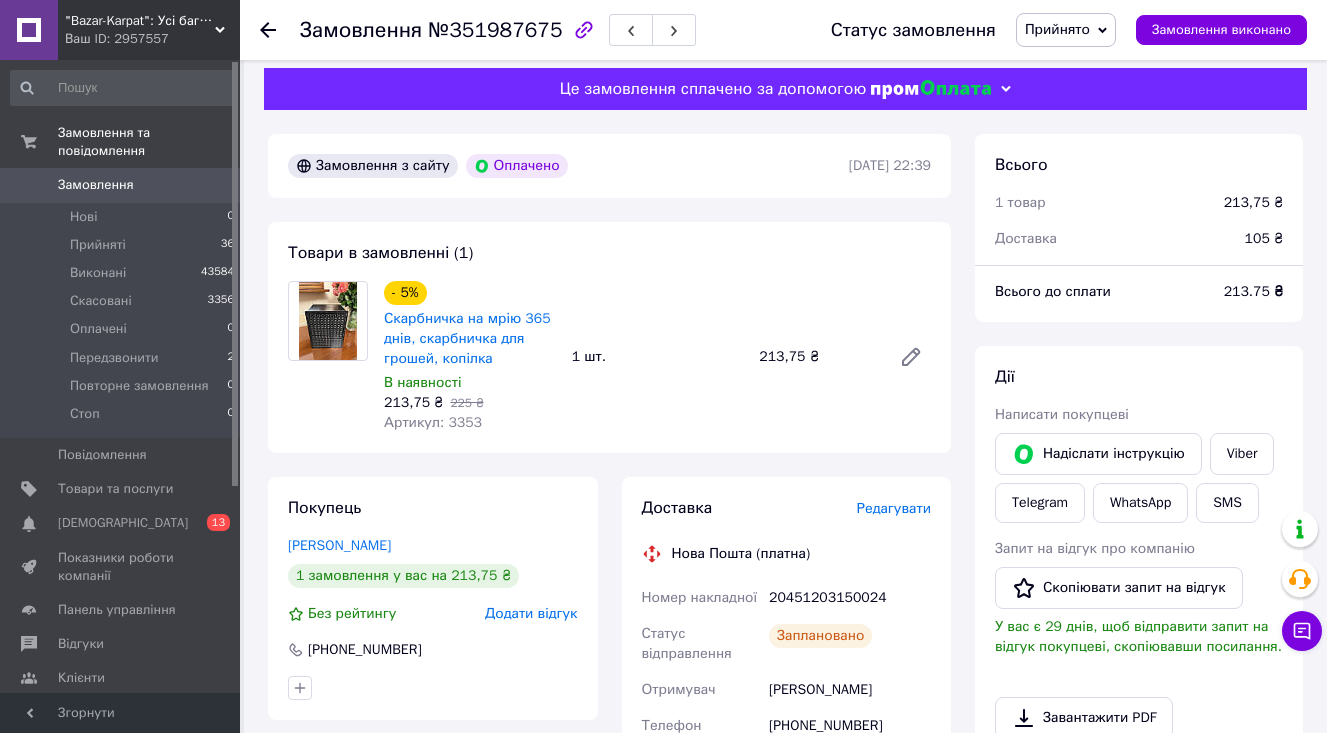 scroll, scrollTop: 0, scrollLeft: 0, axis: both 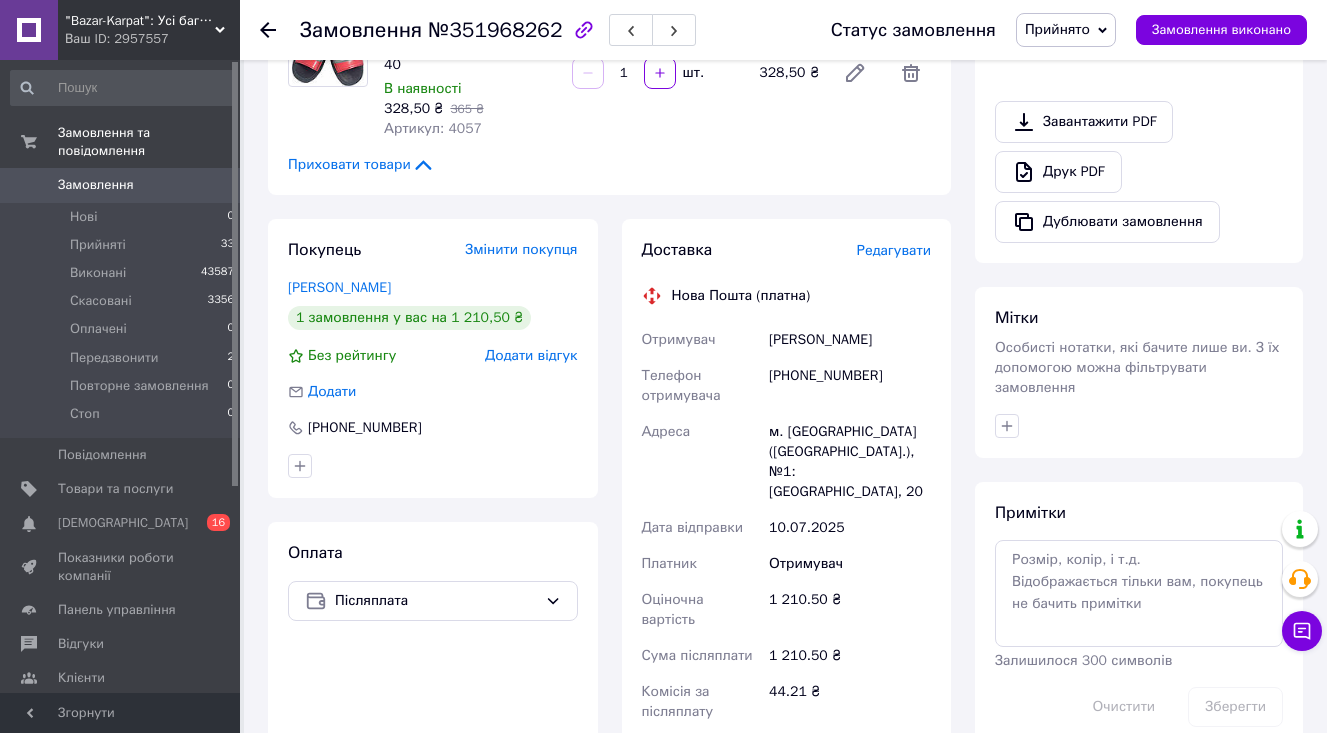 click on "Редагувати" at bounding box center (894, 250) 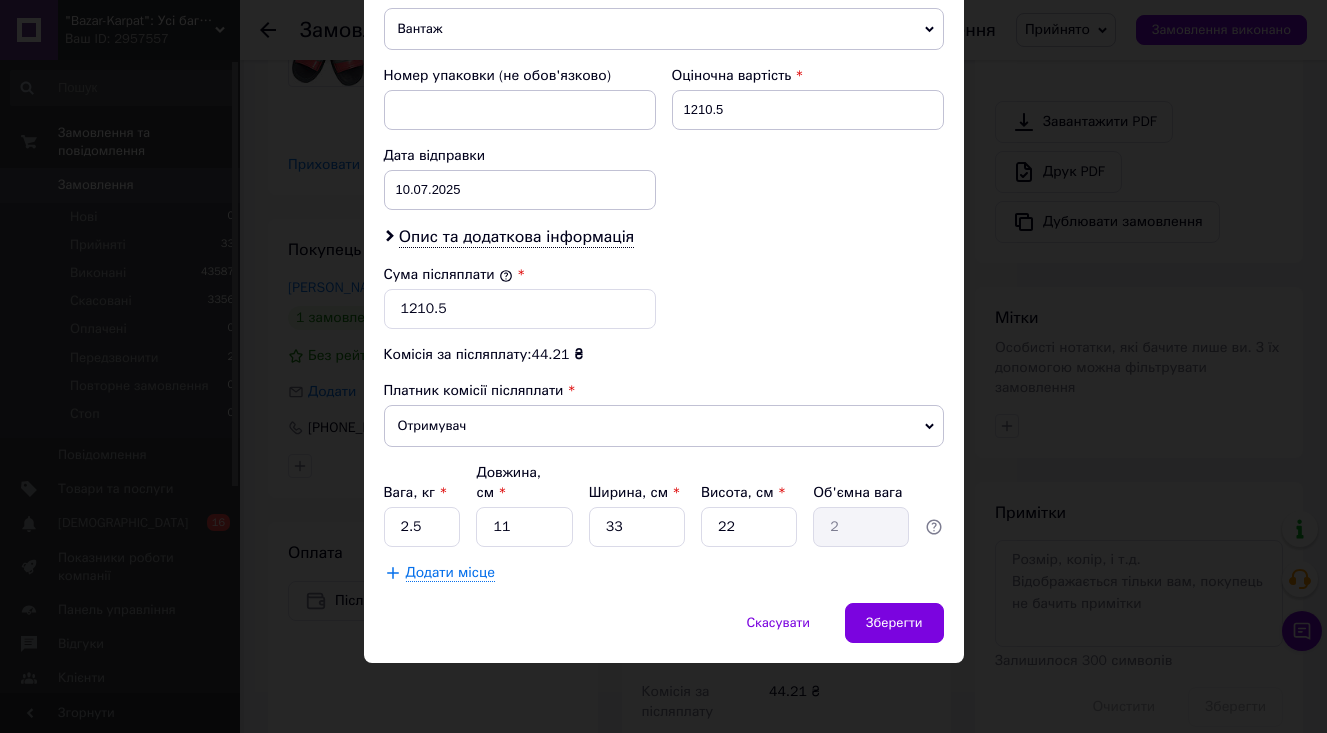 scroll, scrollTop: 832, scrollLeft: 0, axis: vertical 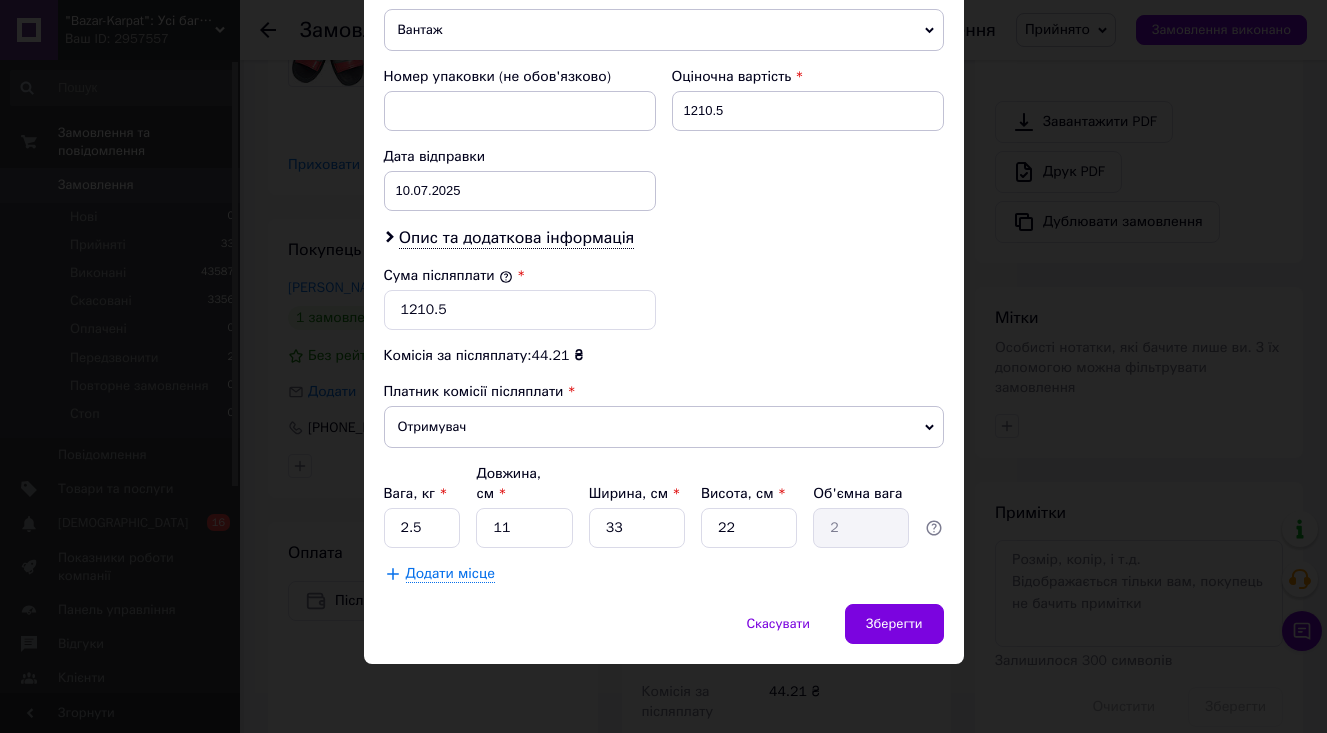 click on "Вага, кг   *" at bounding box center (422, 494) 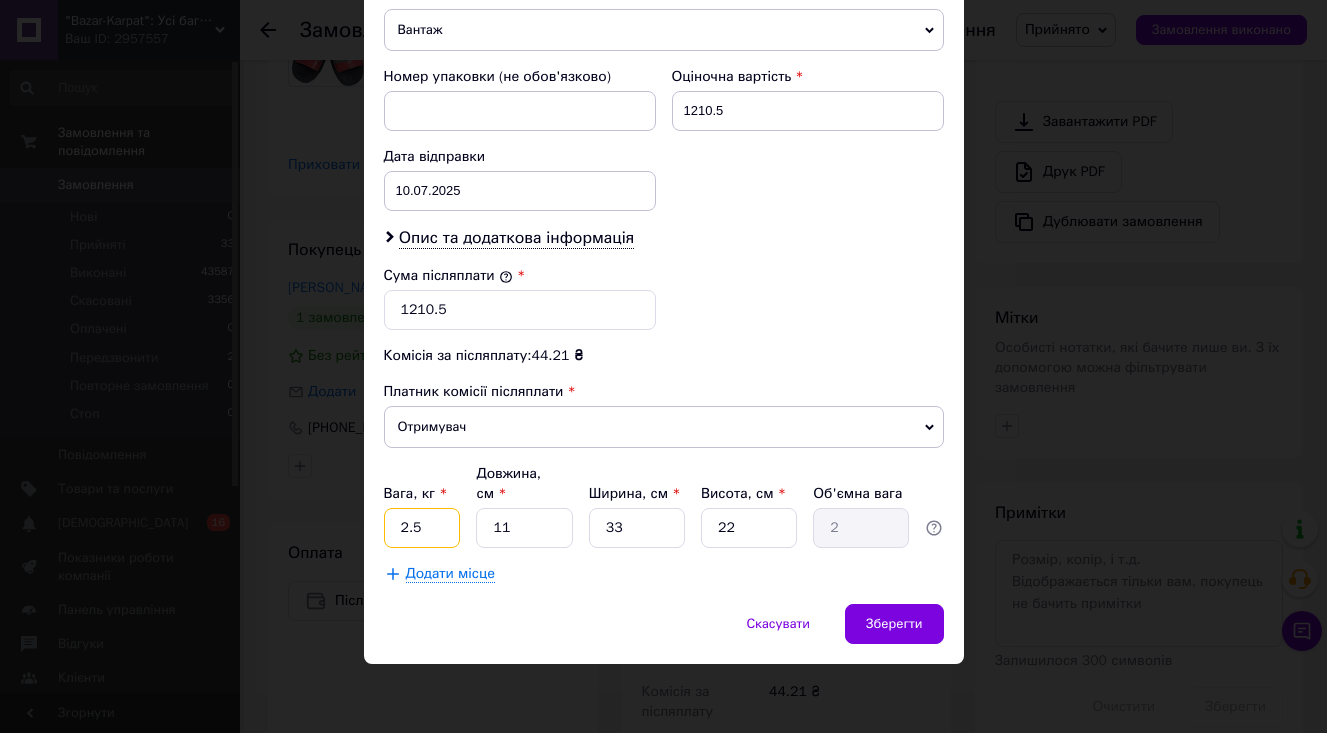 click on "2.5" at bounding box center (422, 528) 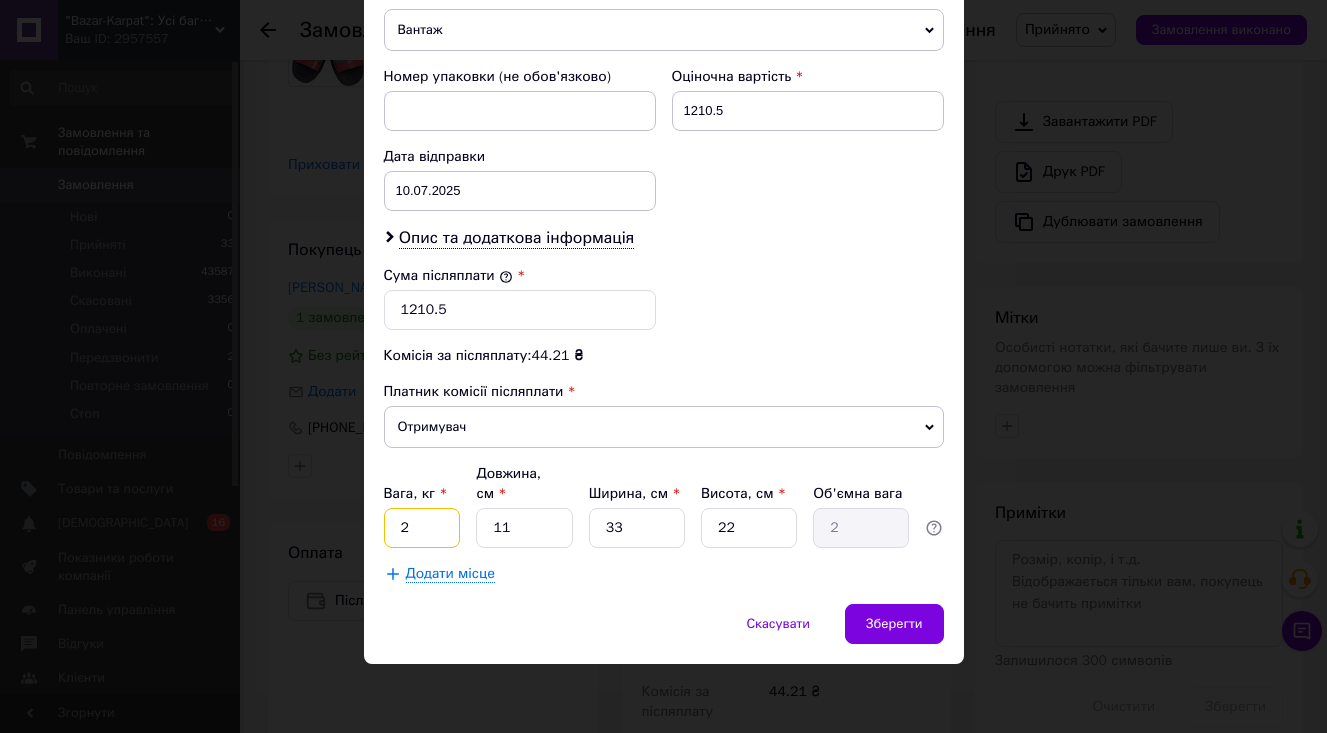 type on "2" 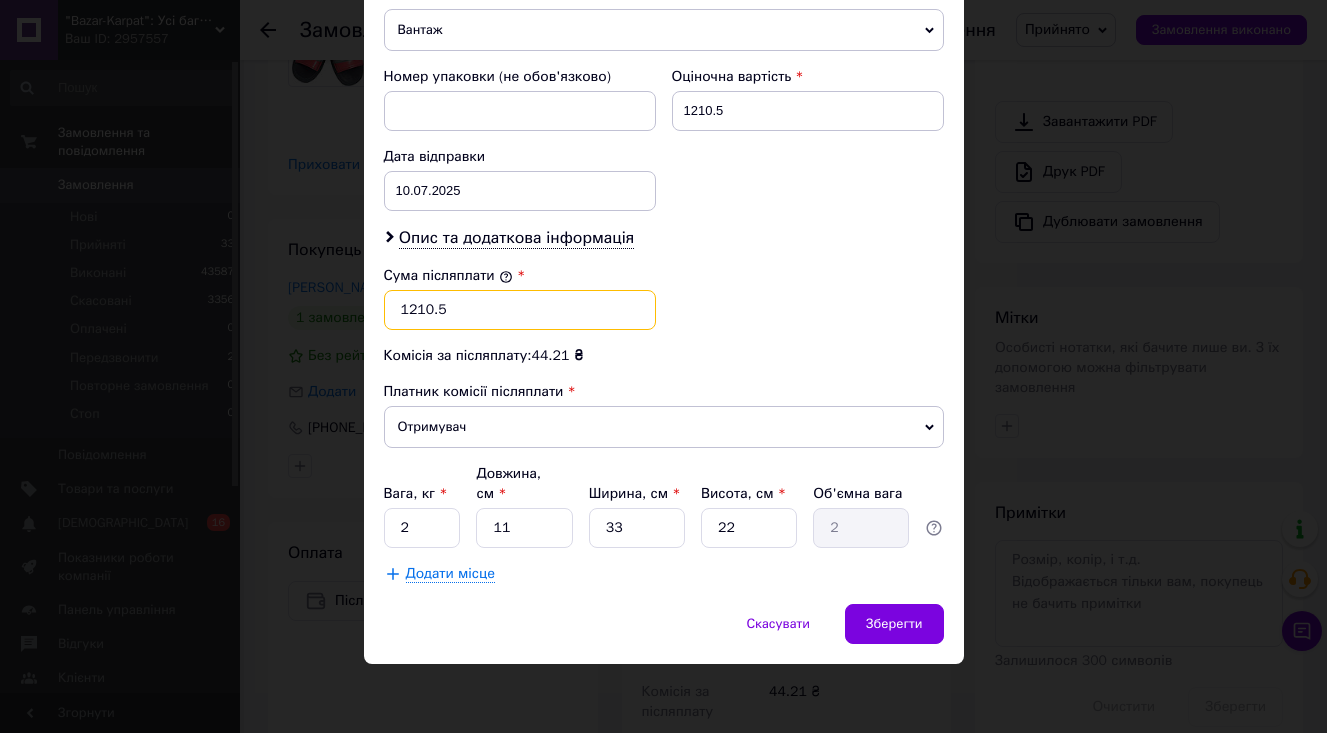 click on "1210.5" at bounding box center [520, 310] 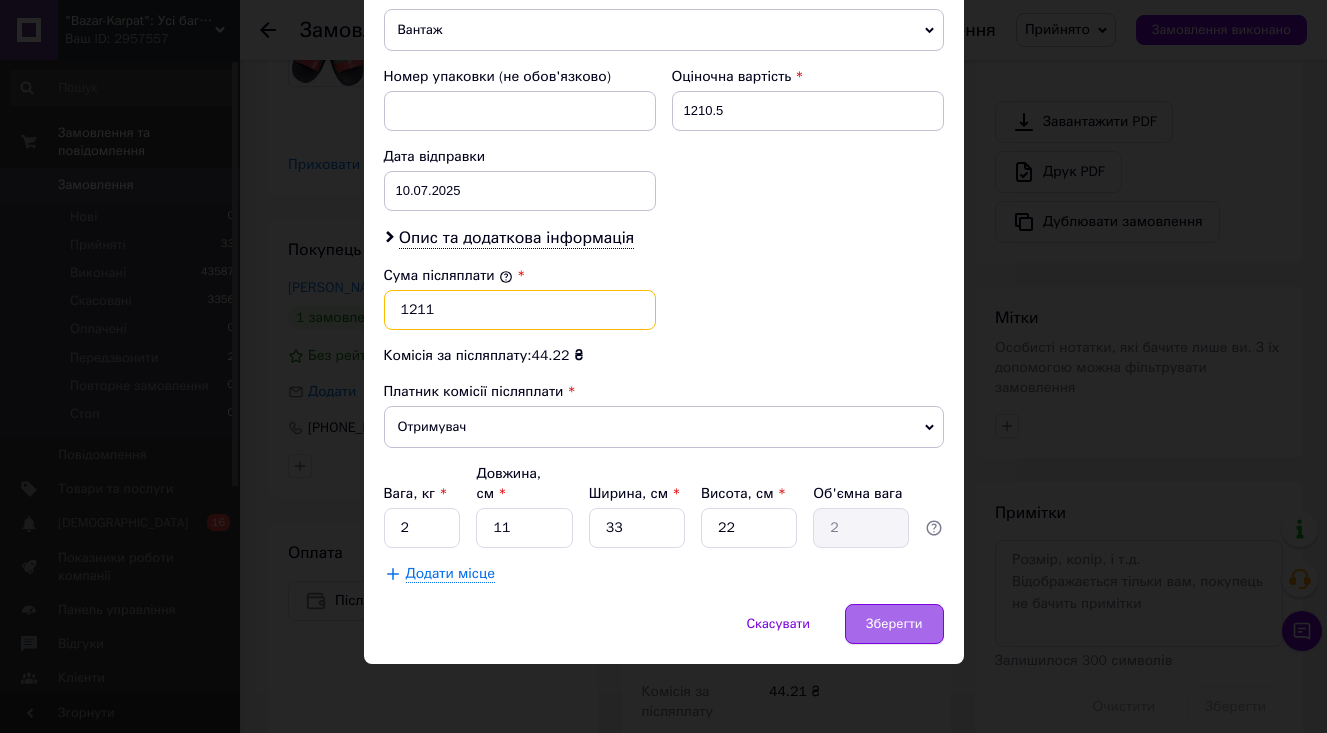 type on "1211" 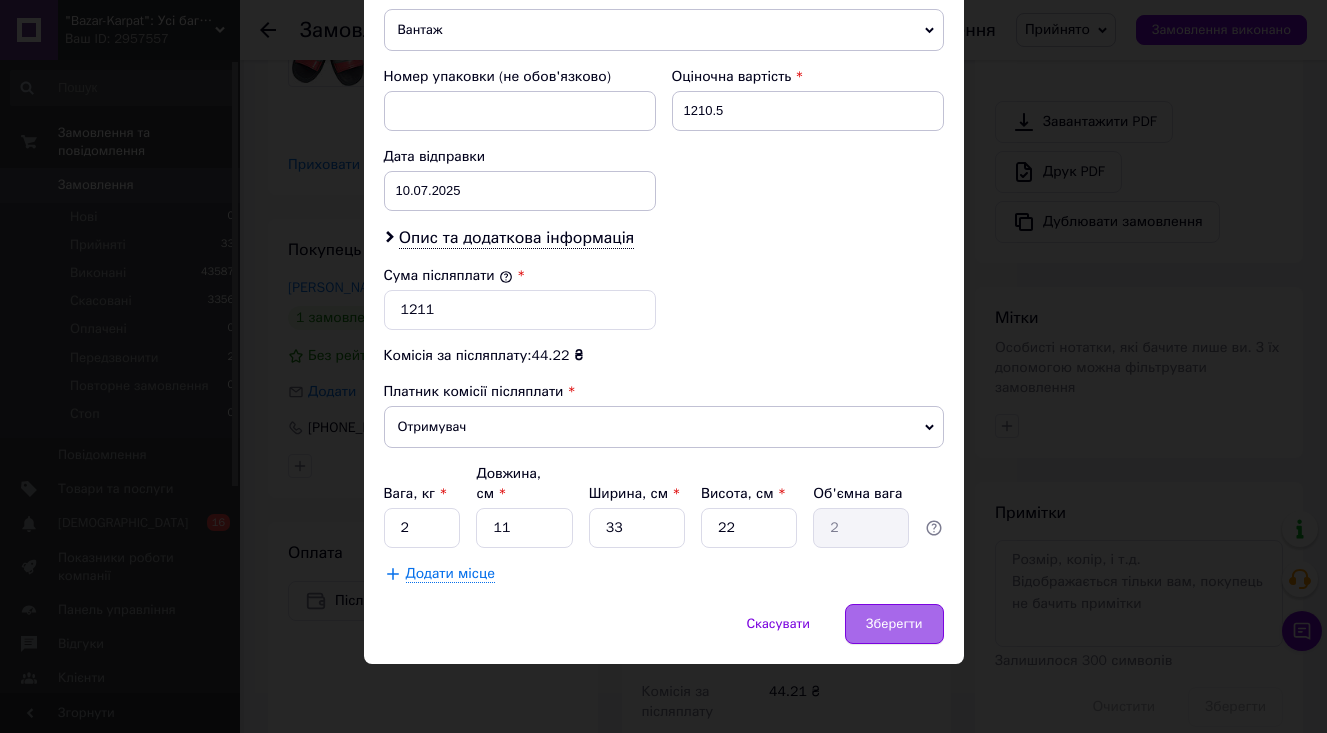 click on "Зберегти" at bounding box center (894, 624) 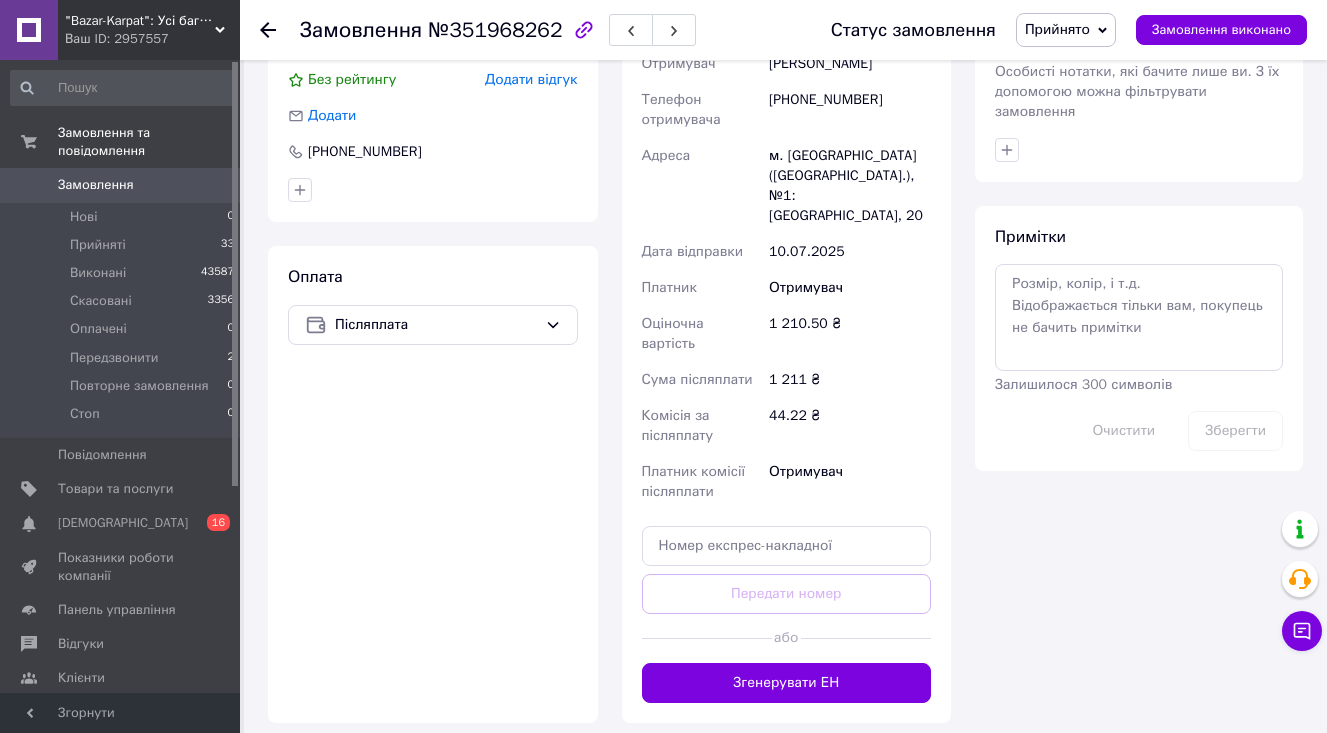 scroll, scrollTop: 953, scrollLeft: 0, axis: vertical 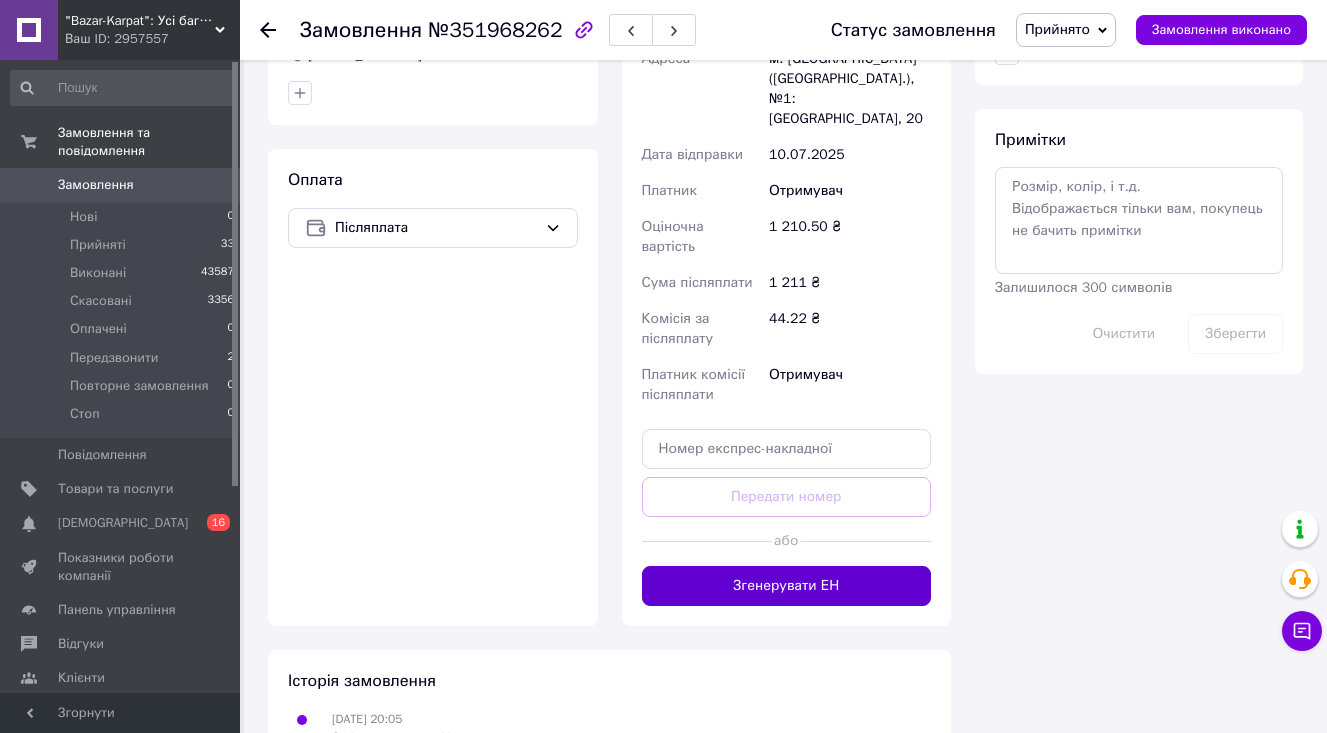 click on "Згенерувати ЕН" at bounding box center (787, 586) 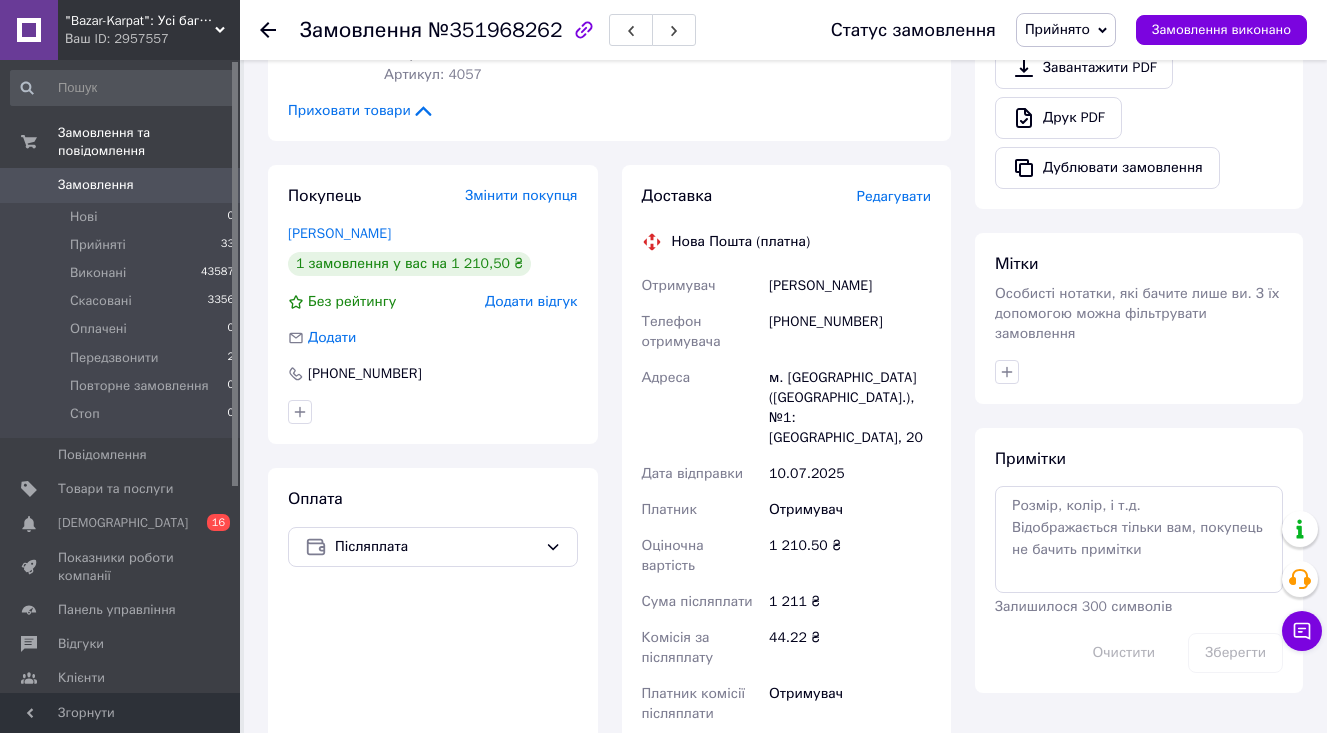 scroll, scrollTop: 616, scrollLeft: 0, axis: vertical 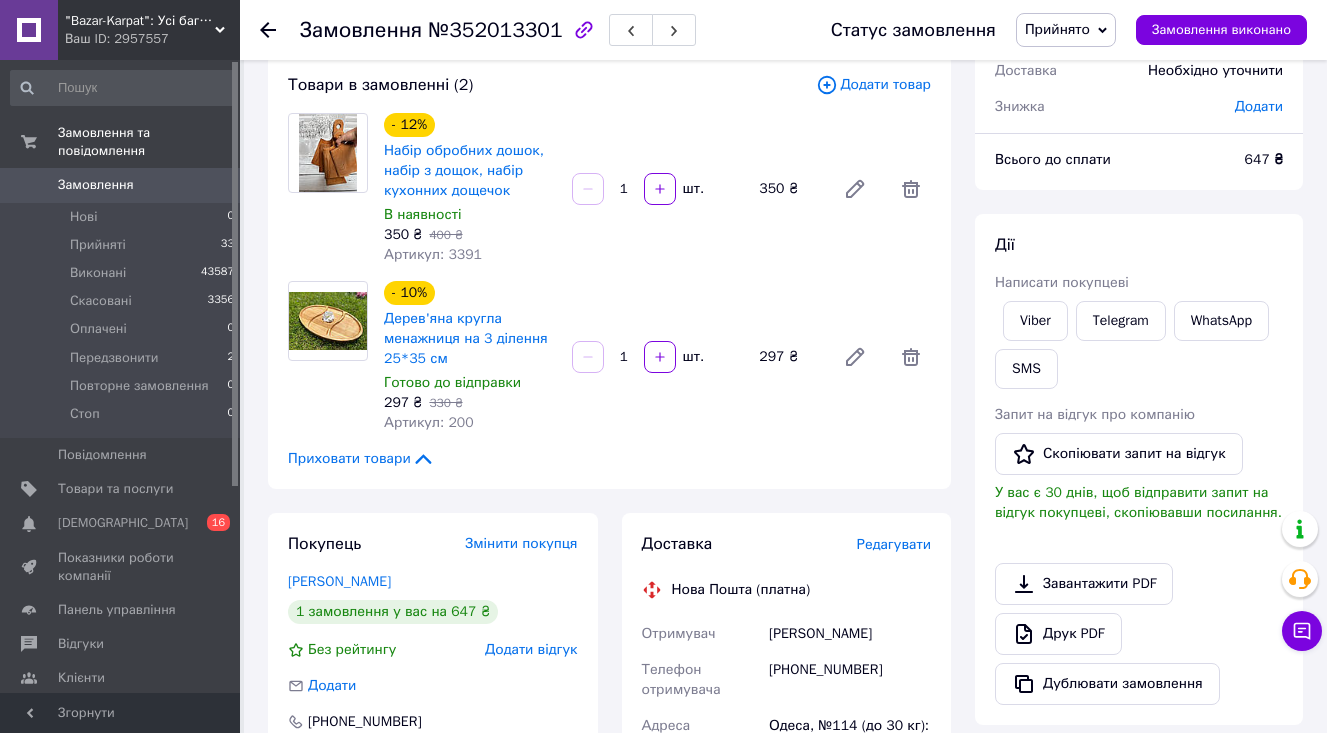 click on "Редагувати" at bounding box center (894, 544) 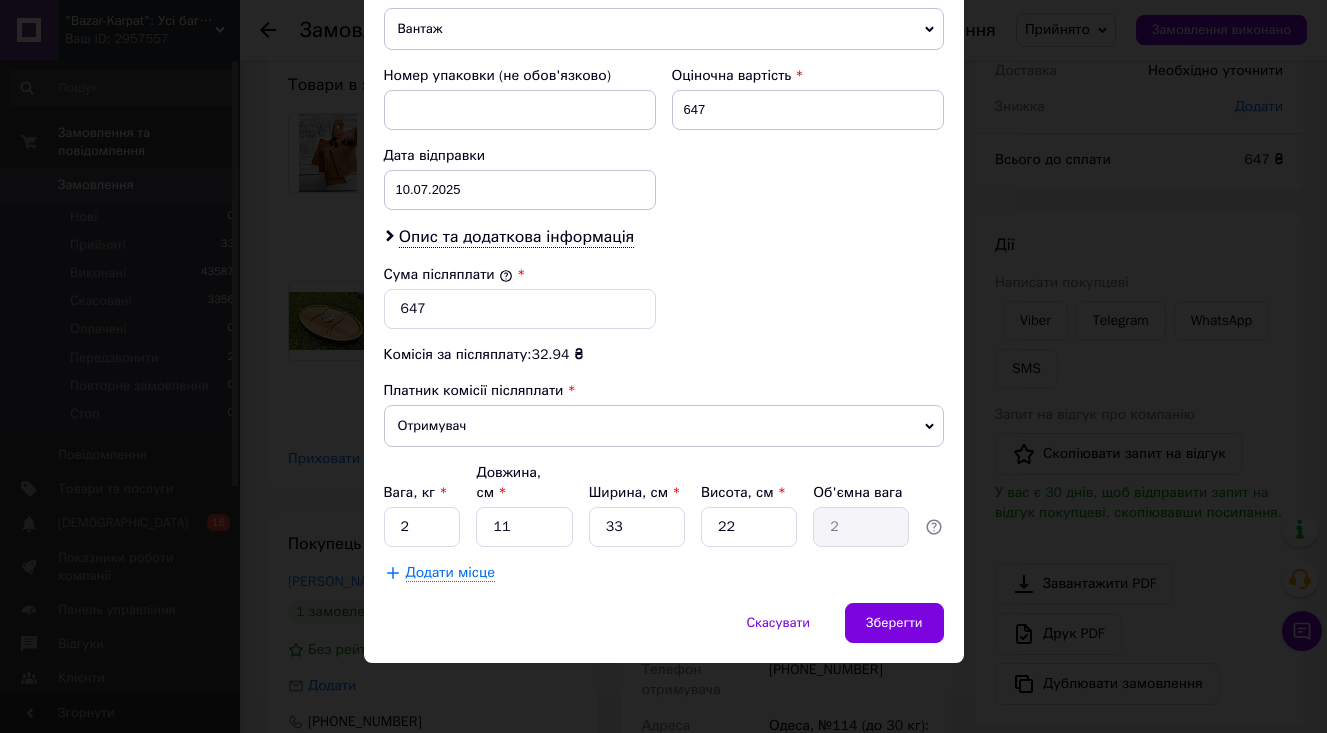 scroll, scrollTop: 832, scrollLeft: 0, axis: vertical 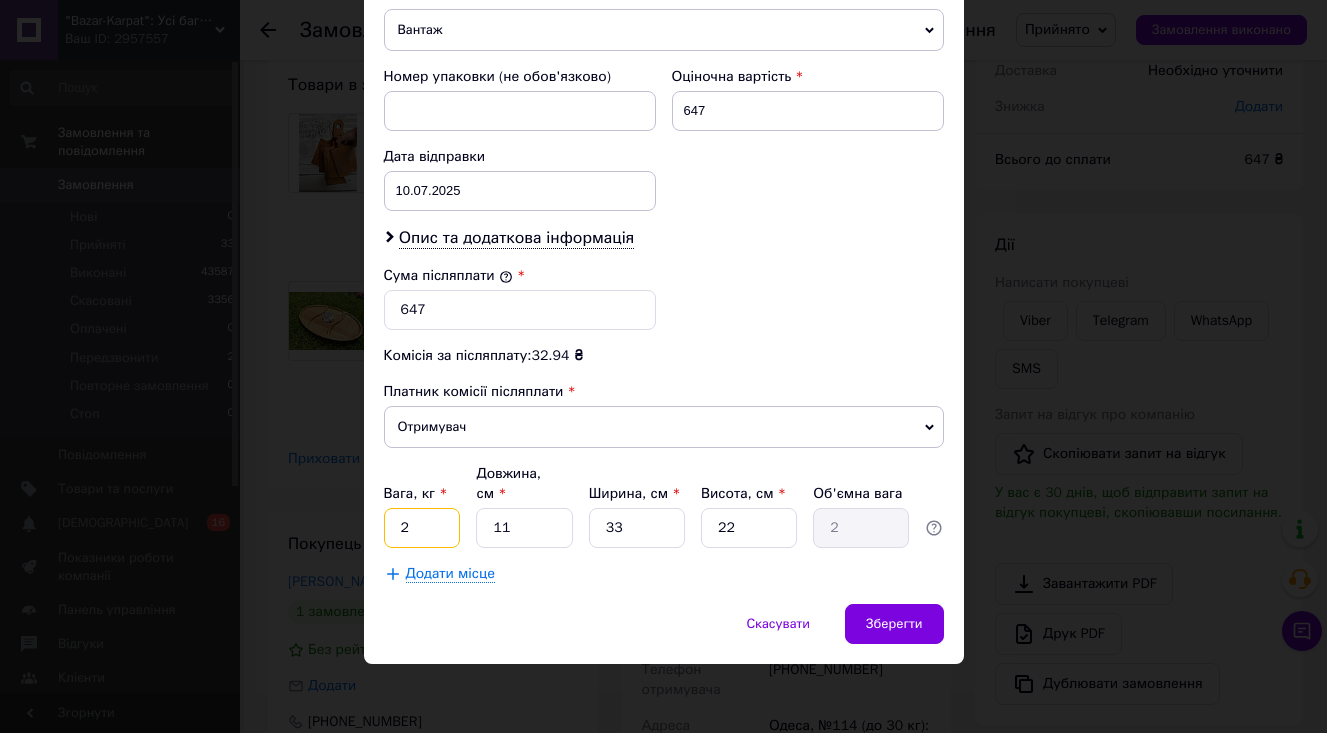 click on "2" at bounding box center (422, 528) 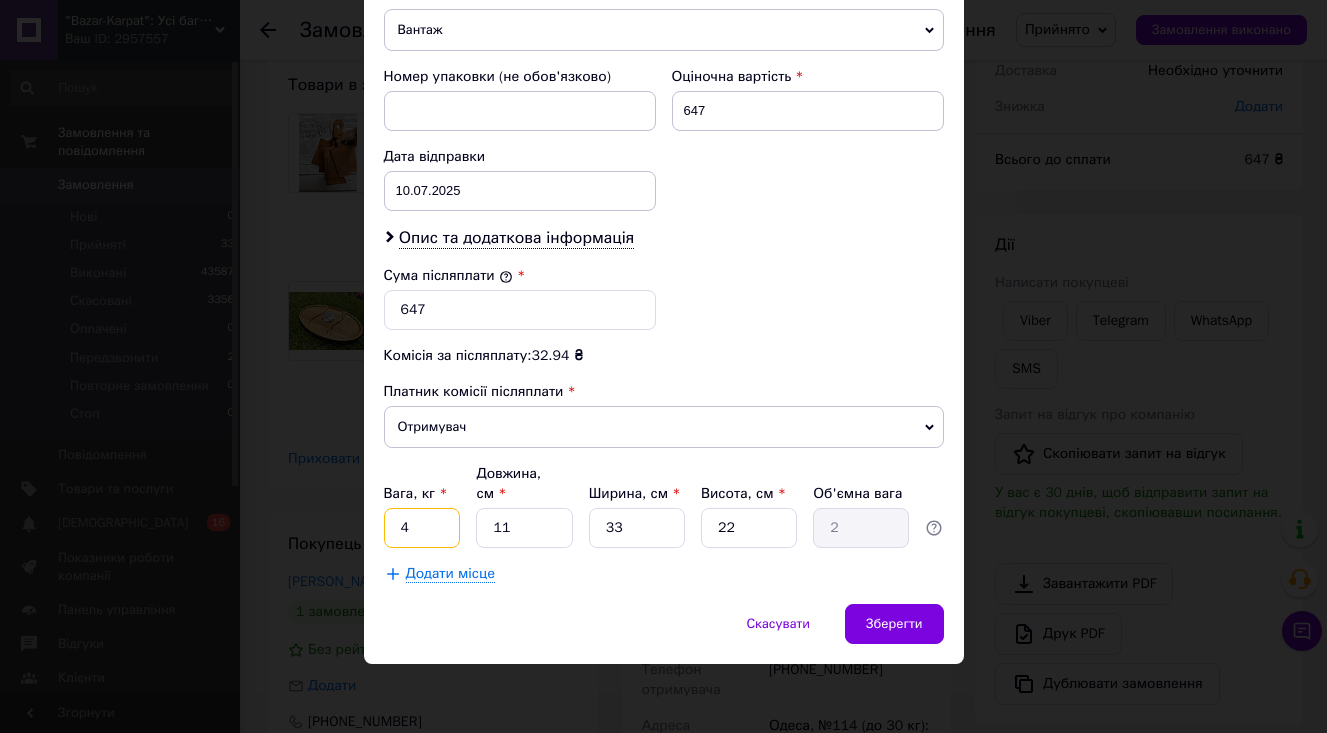 type on "4" 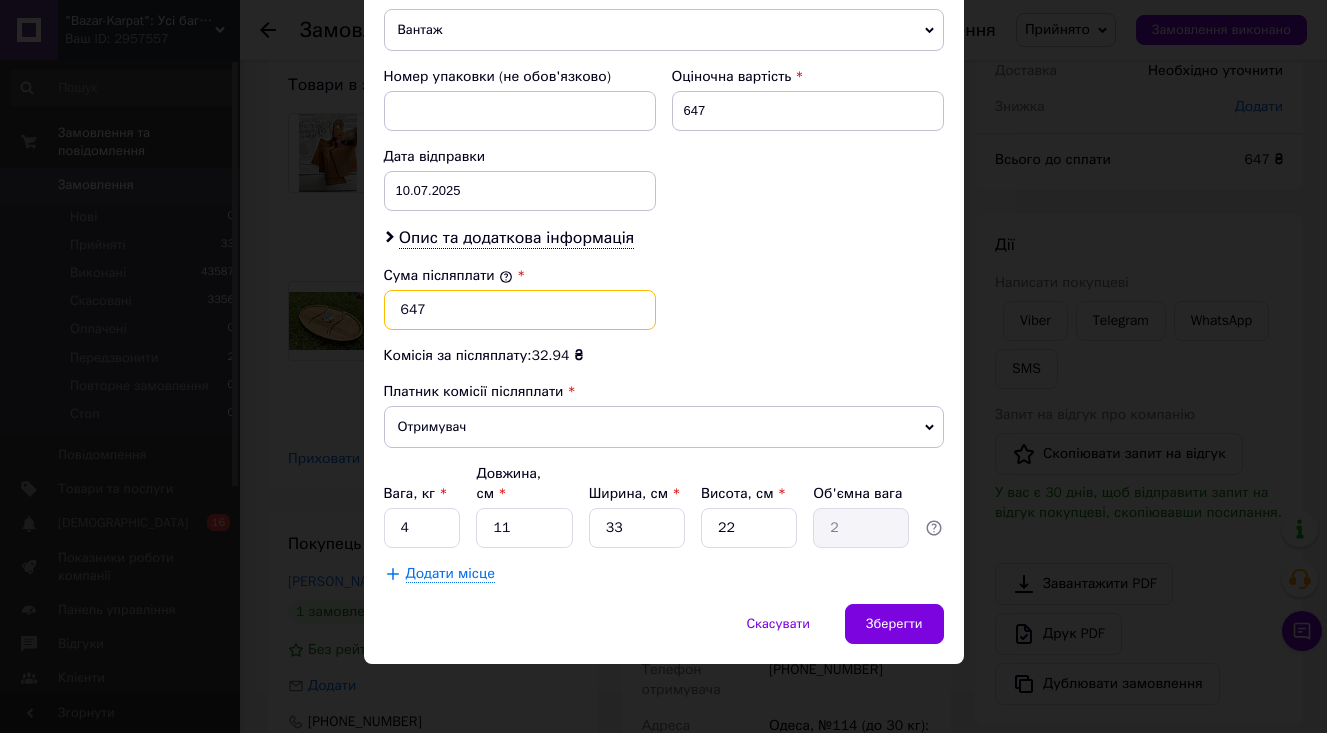 click on "647" at bounding box center [520, 310] 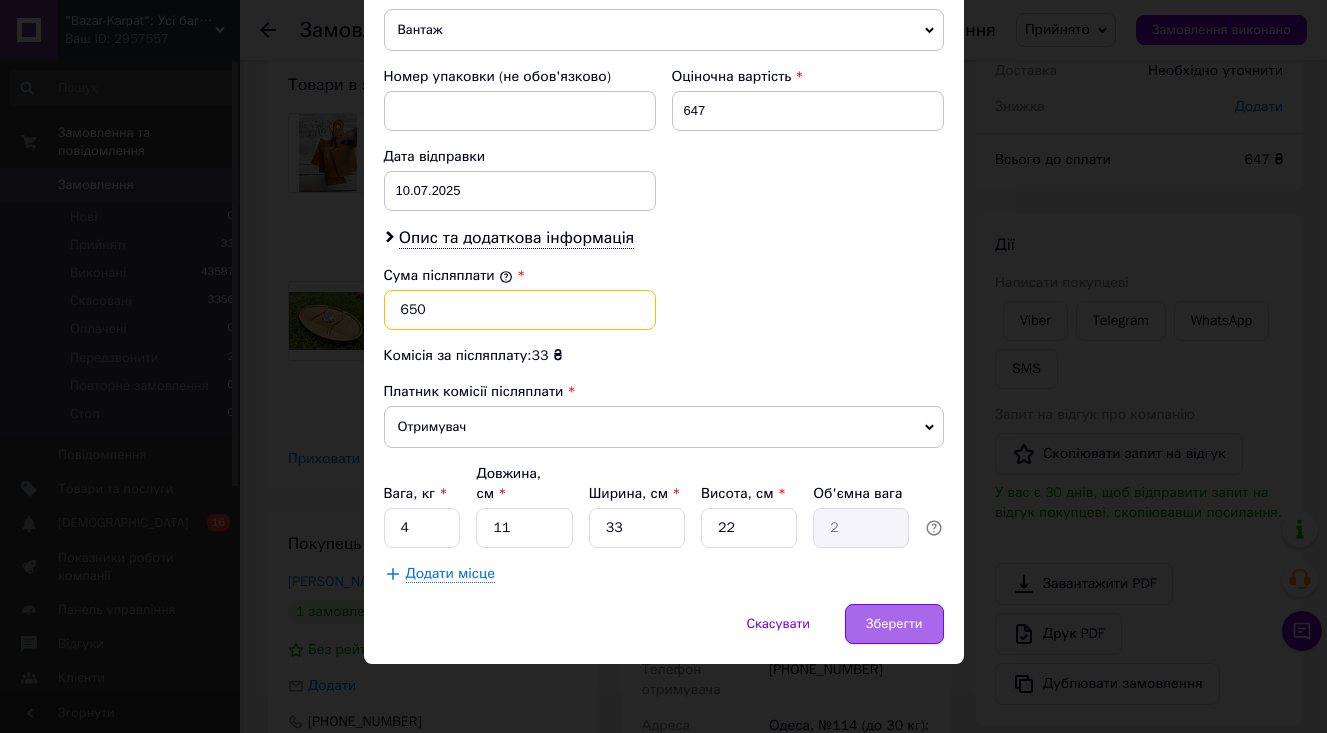 type on "650" 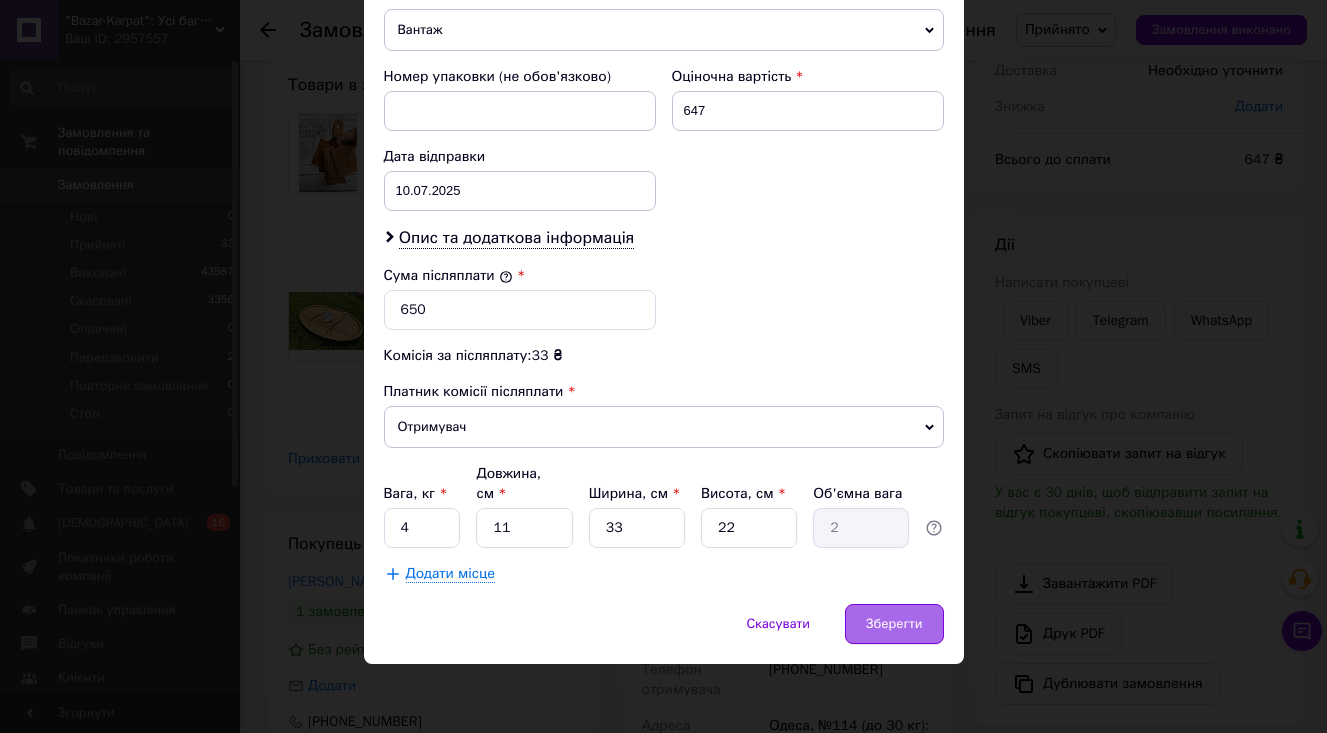 click on "Зберегти" at bounding box center [894, 624] 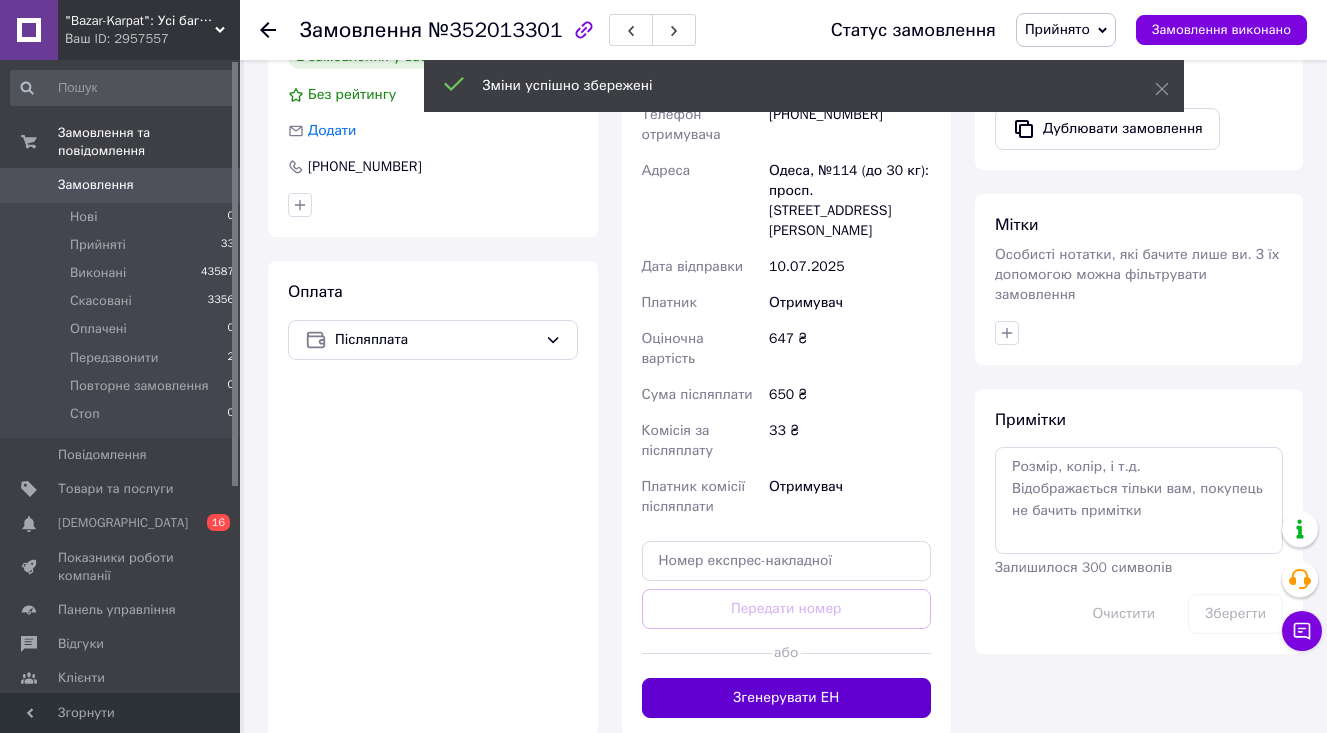 click on "Згенерувати ЕН" at bounding box center [787, 698] 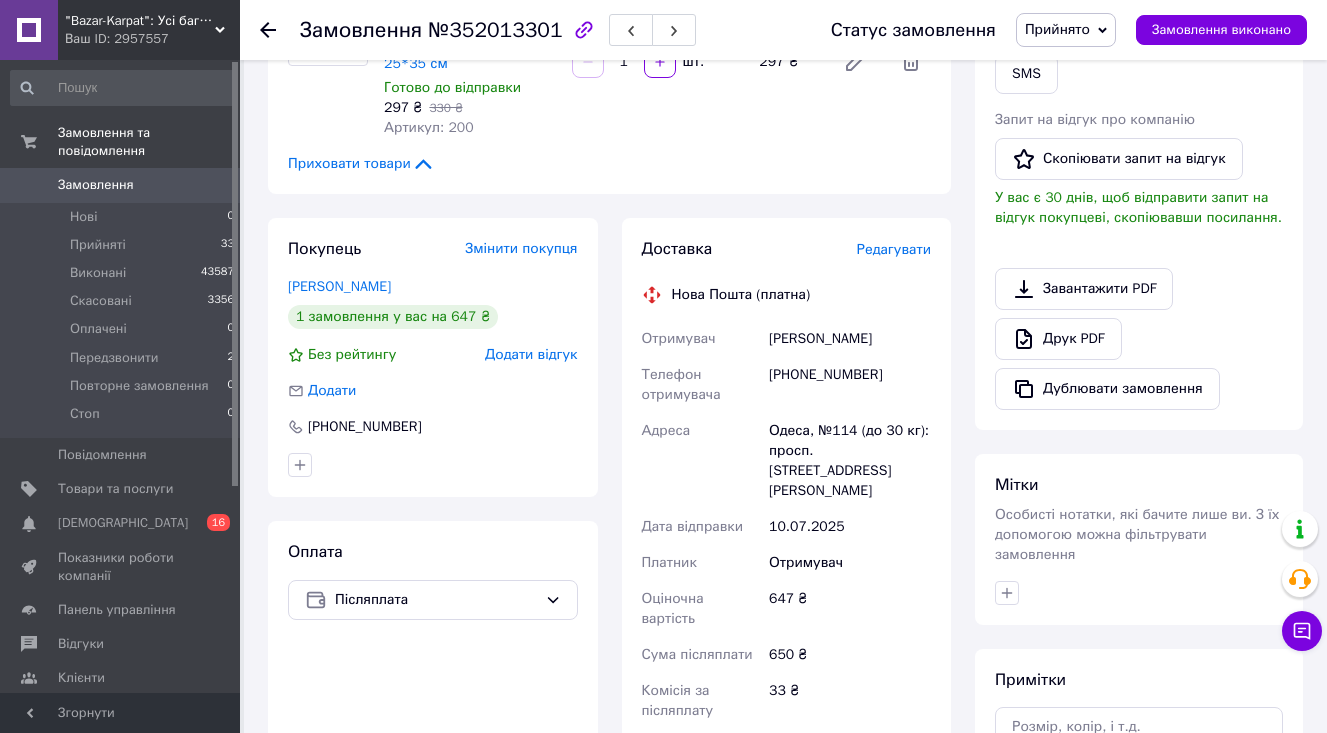 scroll, scrollTop: 408, scrollLeft: 0, axis: vertical 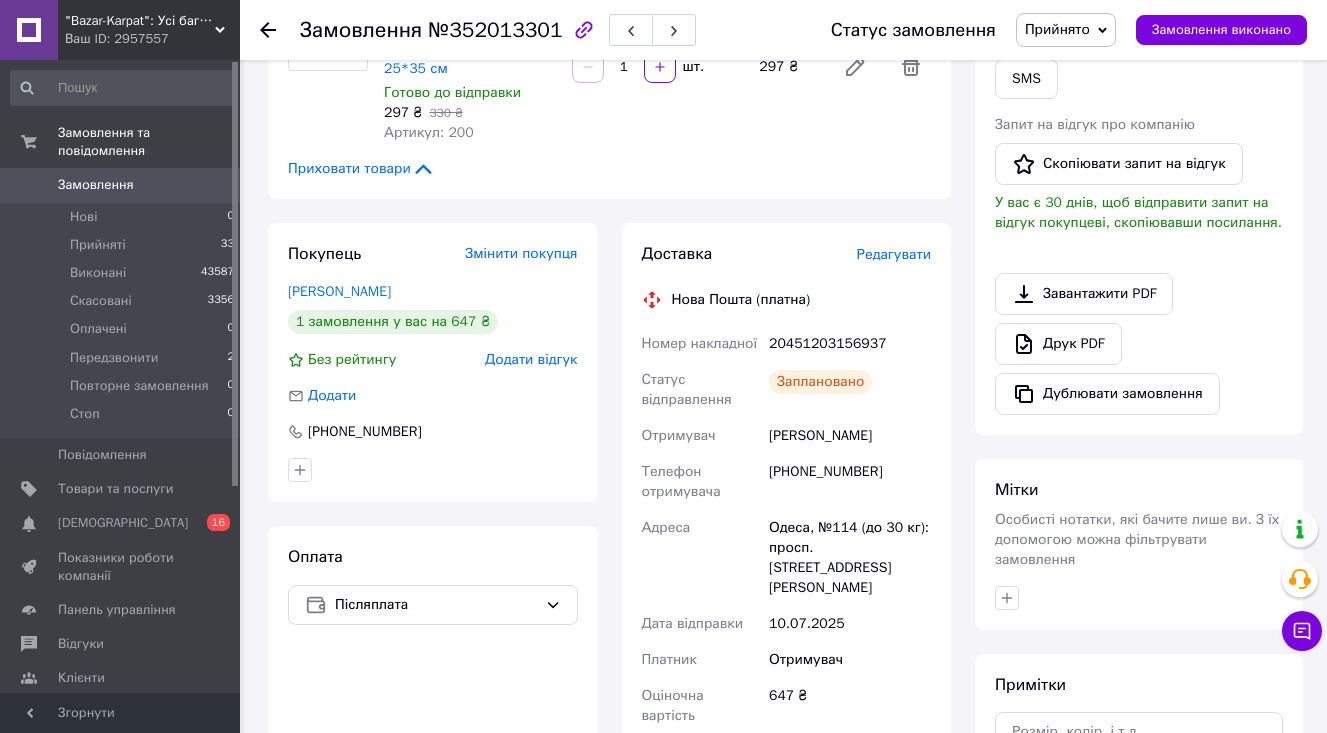 click on "Приховати товари" at bounding box center (609, 169) 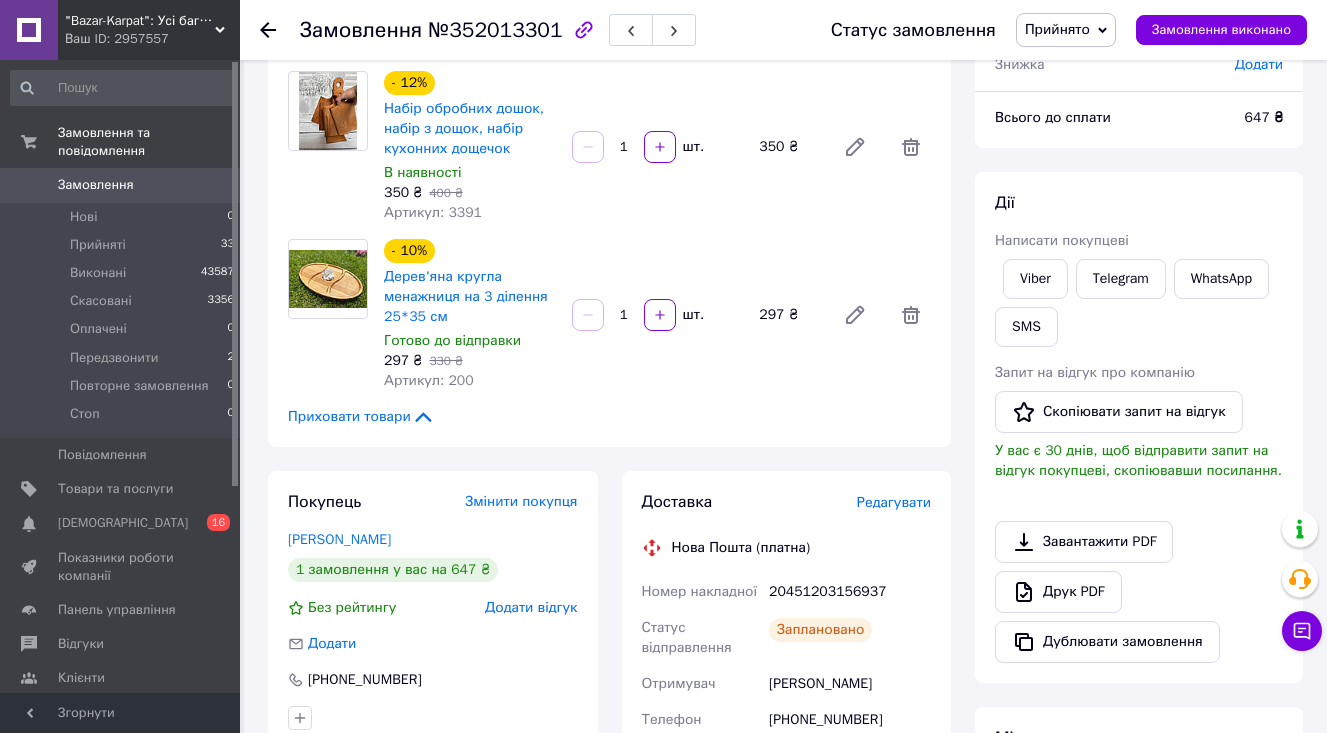scroll, scrollTop: 148, scrollLeft: 0, axis: vertical 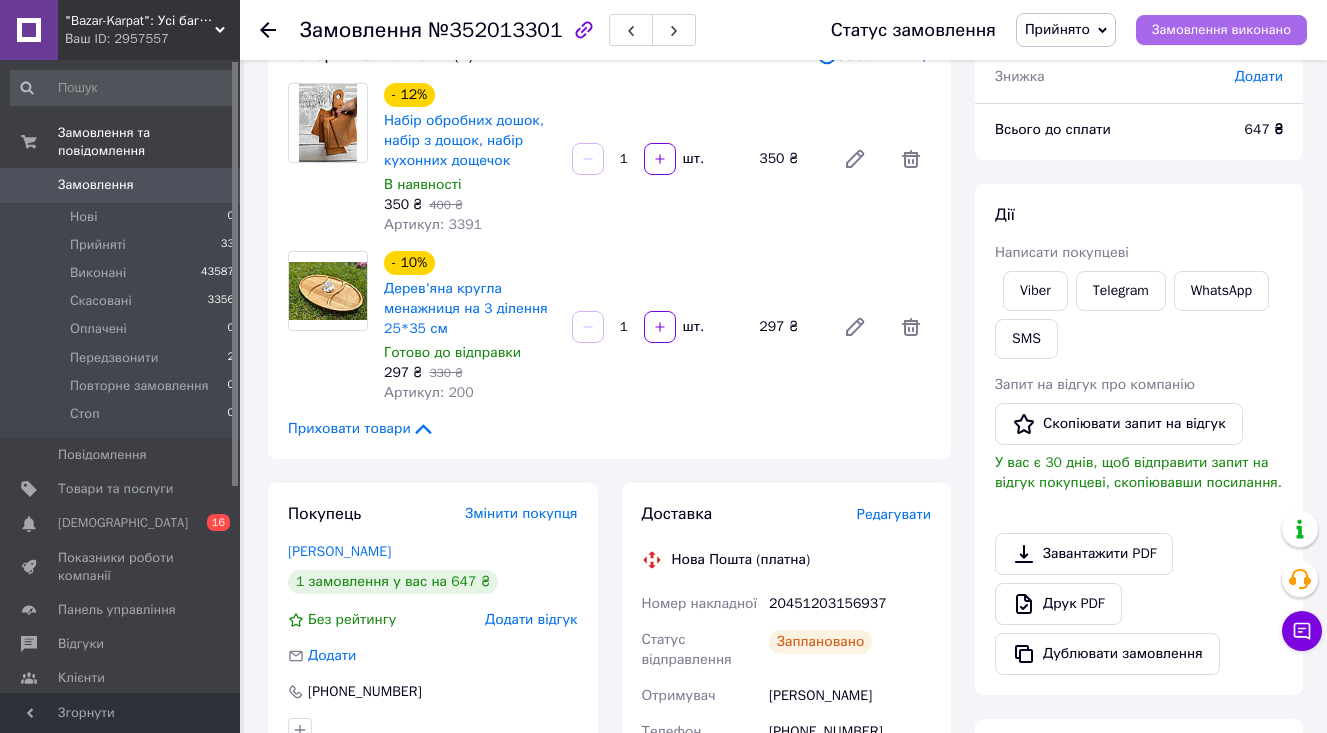 click on "Замовлення виконано" at bounding box center [1221, 30] 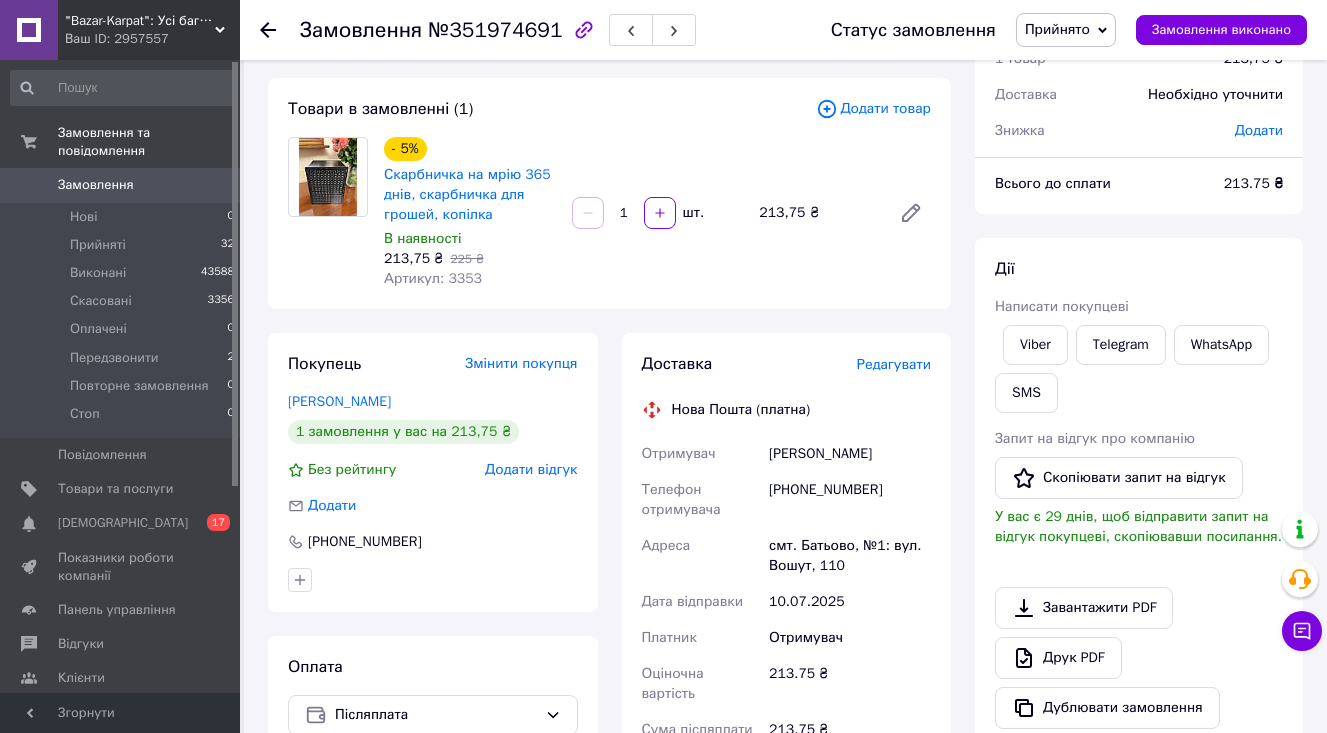 scroll, scrollTop: 134, scrollLeft: 0, axis: vertical 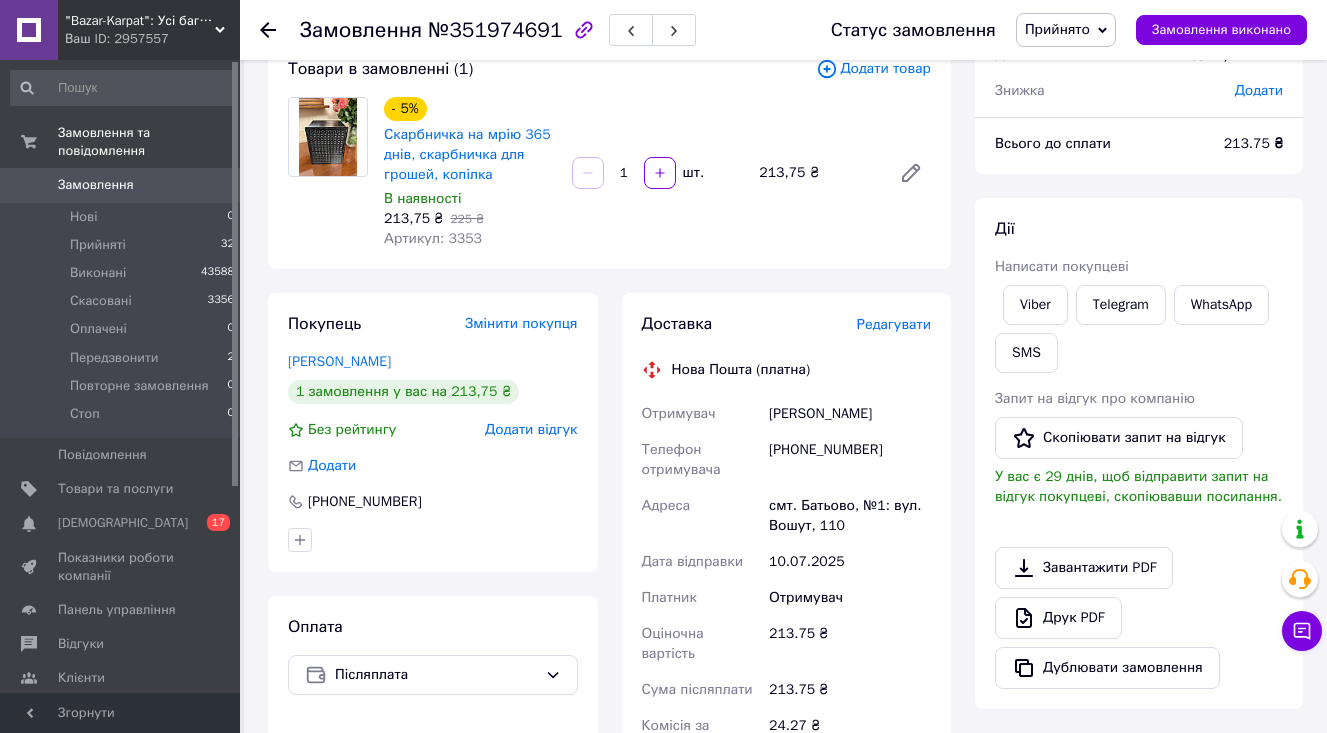 click on "Редагувати" at bounding box center [894, 324] 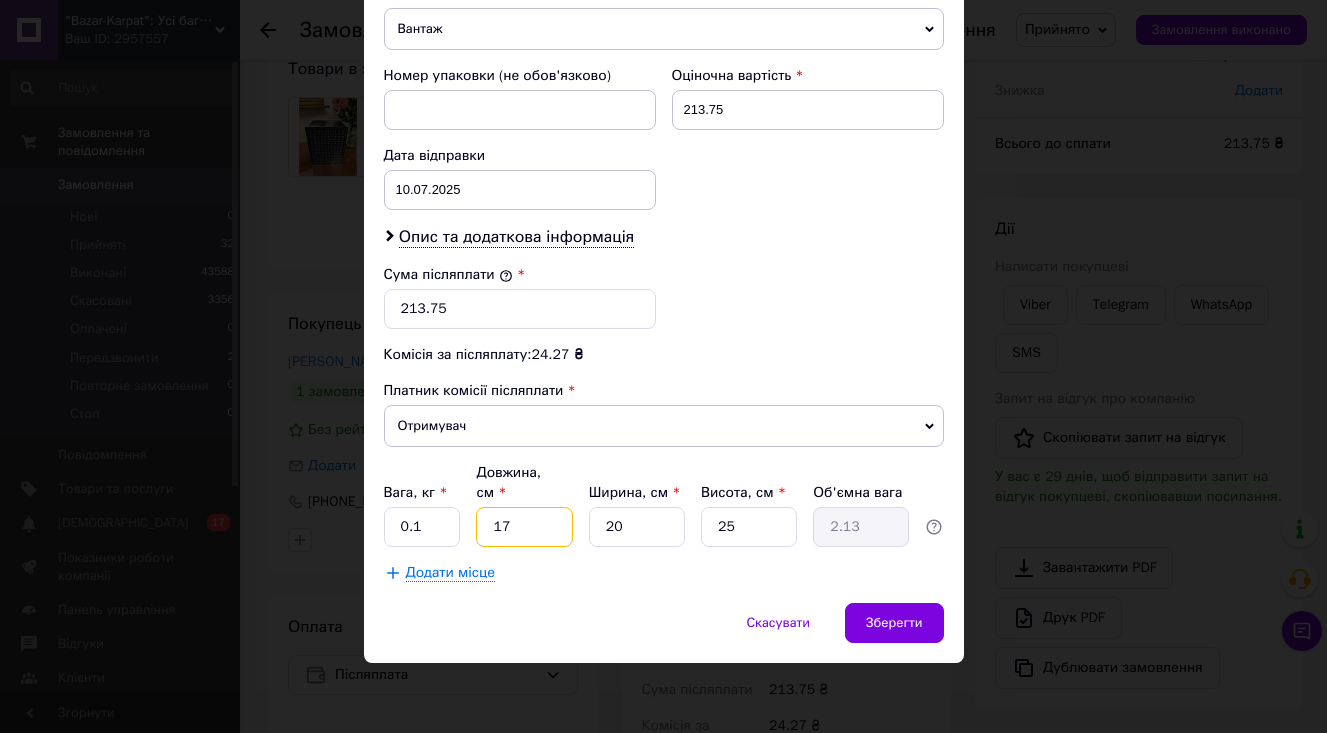 scroll, scrollTop: 832, scrollLeft: 0, axis: vertical 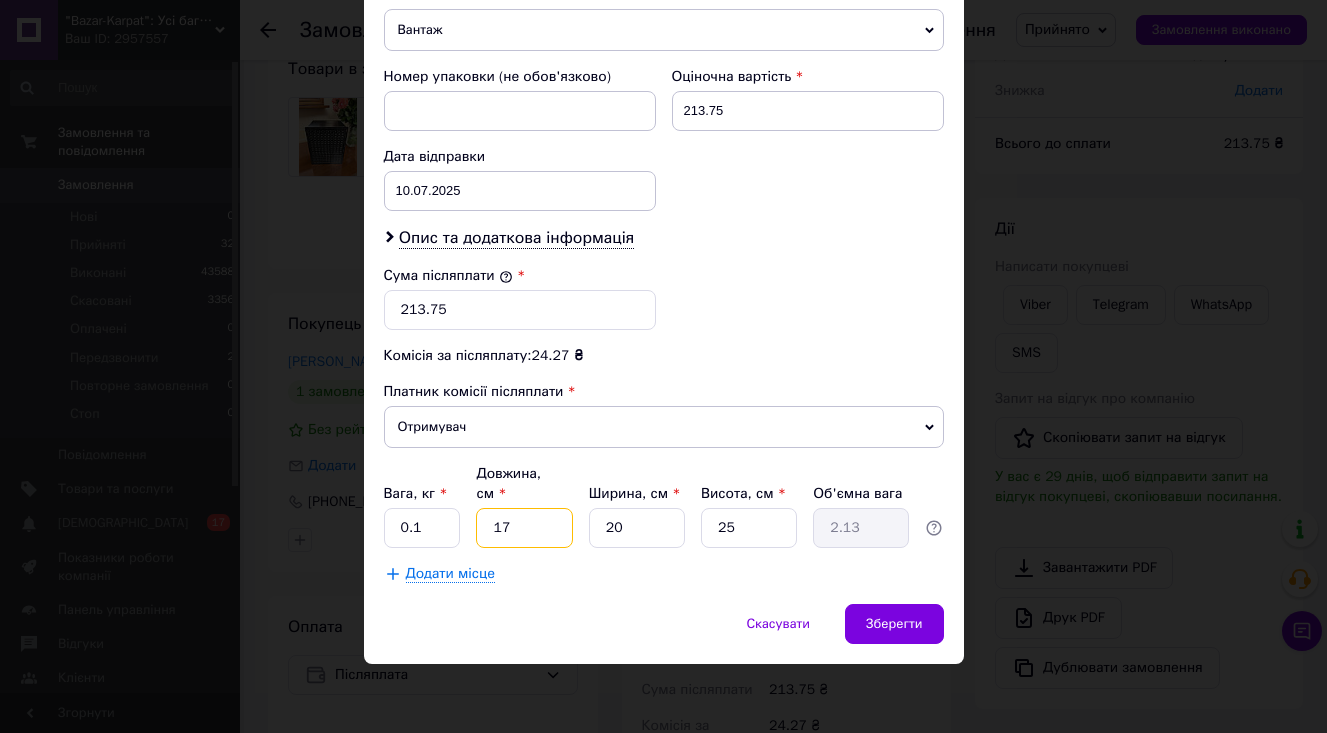 click on "17" at bounding box center (524, 528) 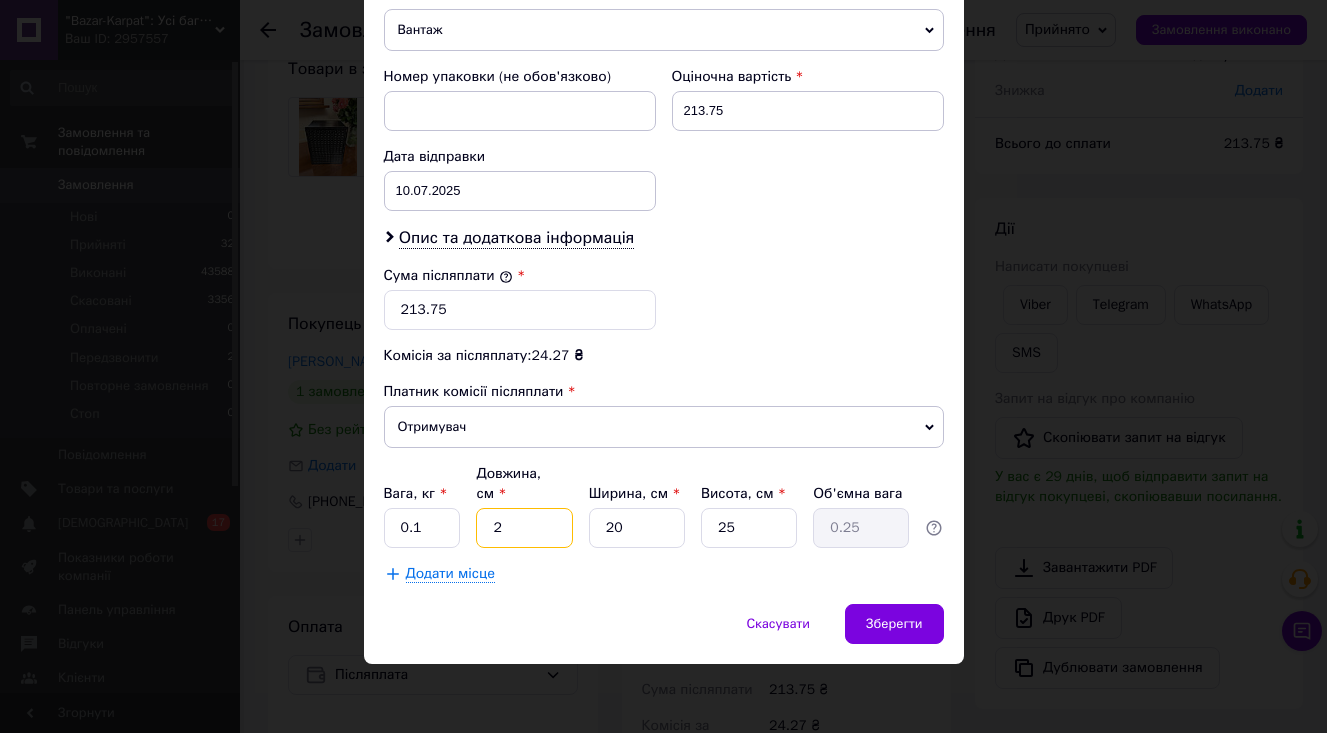 type on "2" 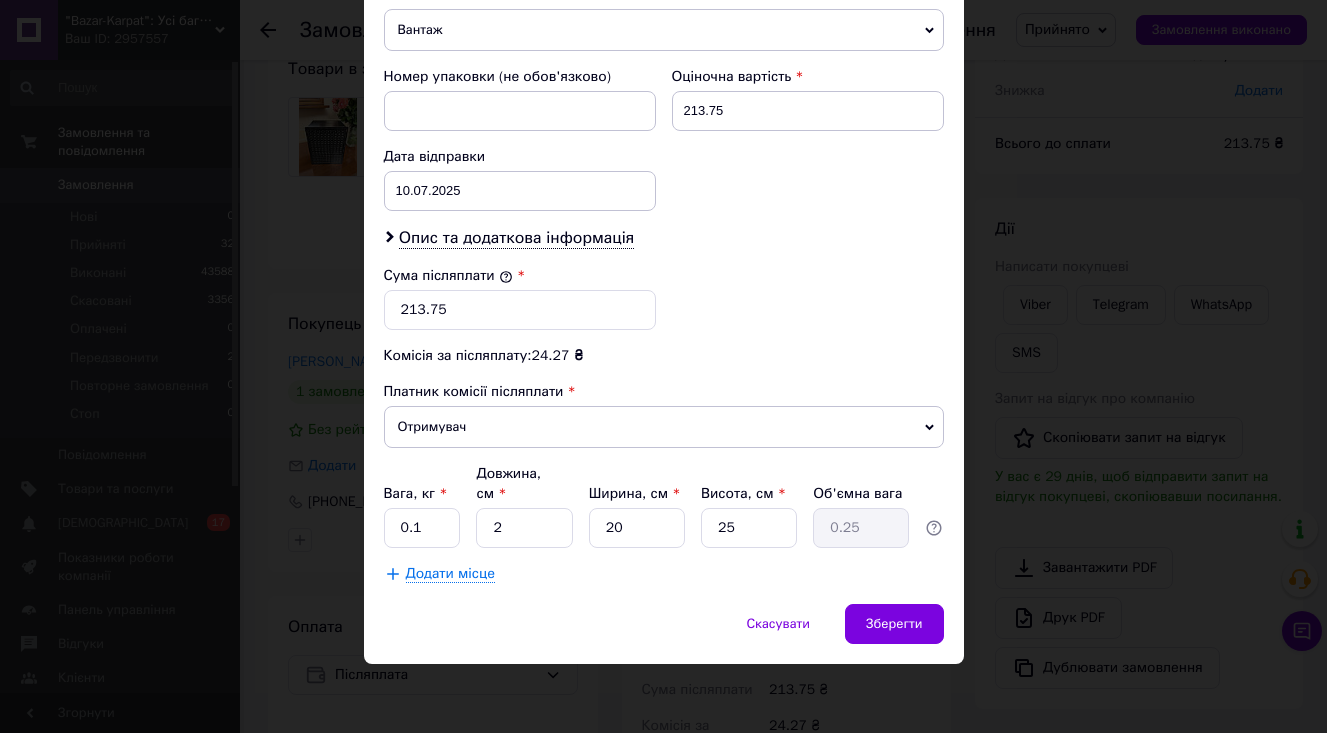 click on "Платник Отримувач Відправник Прізвище отримувача Ормош Ім'я отримувача Наташа По батькові отримувача Телефон отримувача +380664430226 Тип доставки У відділенні Кур'єром В поштоматі Місто -- Не обрано -- Відділення -- Не обрано -- Місце відправки м. Косів (Івано-Франківська обл.): №2 (до 30 кг на одне місце): вул. Лесі Українки, 12 Немає збігів. Спробуйте змінити умови пошуку Додати ще місце відправки Тип посилки Вантаж Документи Номер упаковки (не обов'язково) Оціночна вартість 213.75 Дата відправки 10.07.2025 < 2025 > < Июль > Пн Вт Ср Чт Пт Сб Вс 30 1 2 3 4 5 6 7 8 9 10 11 12 13 14 15 16 17 18 19 20 21 22 23 24" at bounding box center [664, -9] 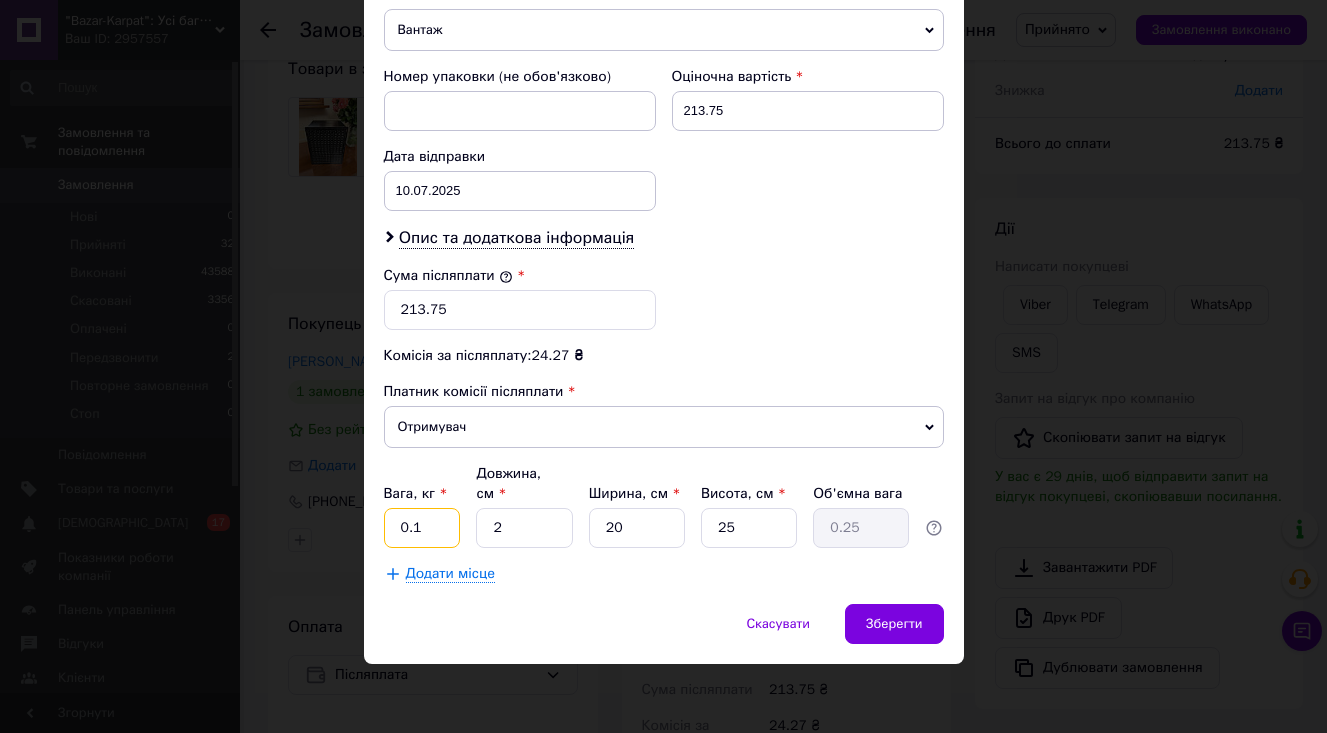 click on "0.1" at bounding box center (422, 528) 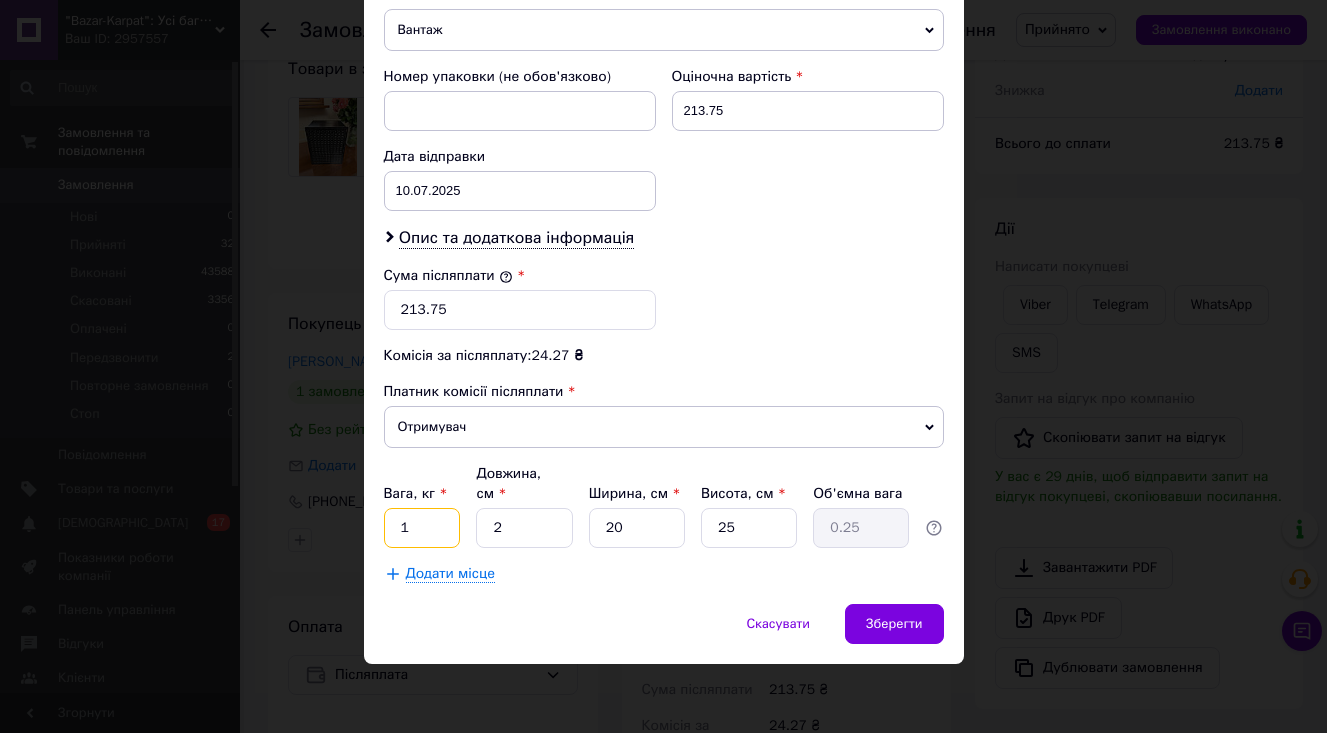 type on "1" 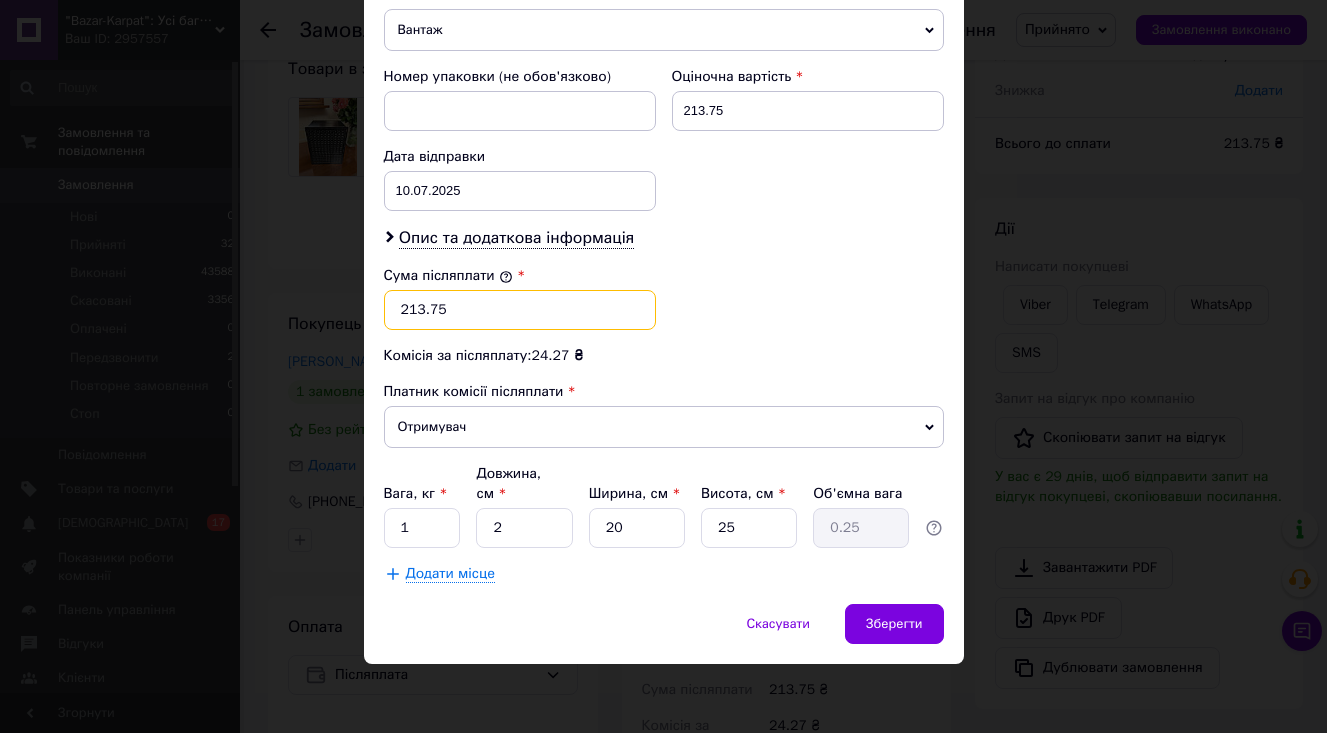 click on "213.75" at bounding box center (520, 310) 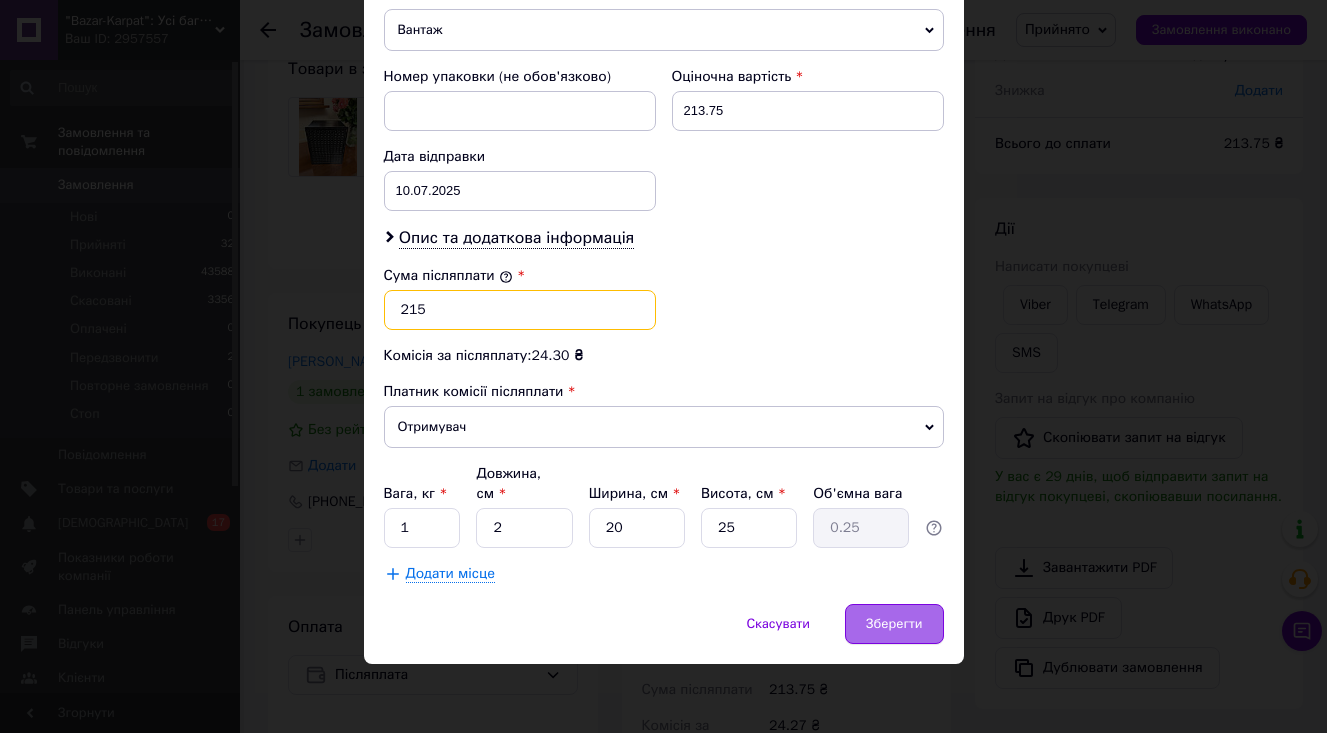 type on "215" 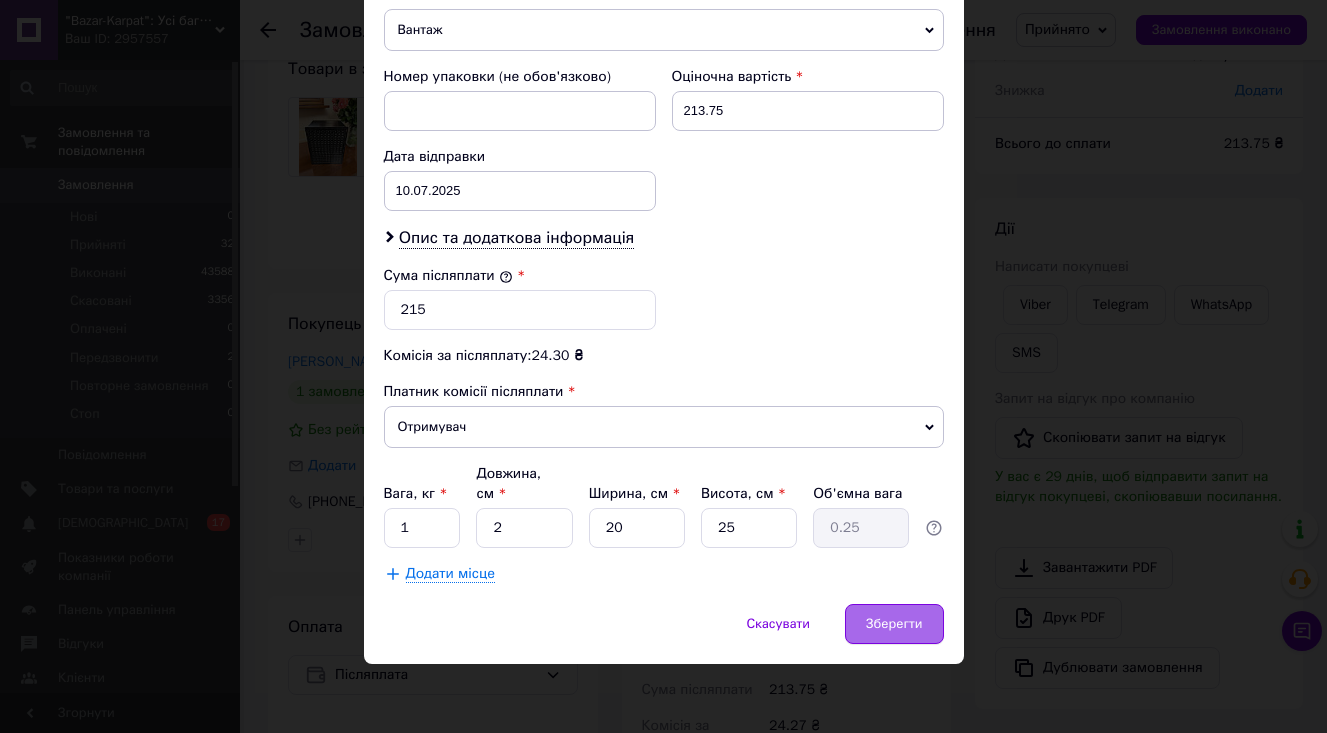 click on "Зберегти" at bounding box center [894, 624] 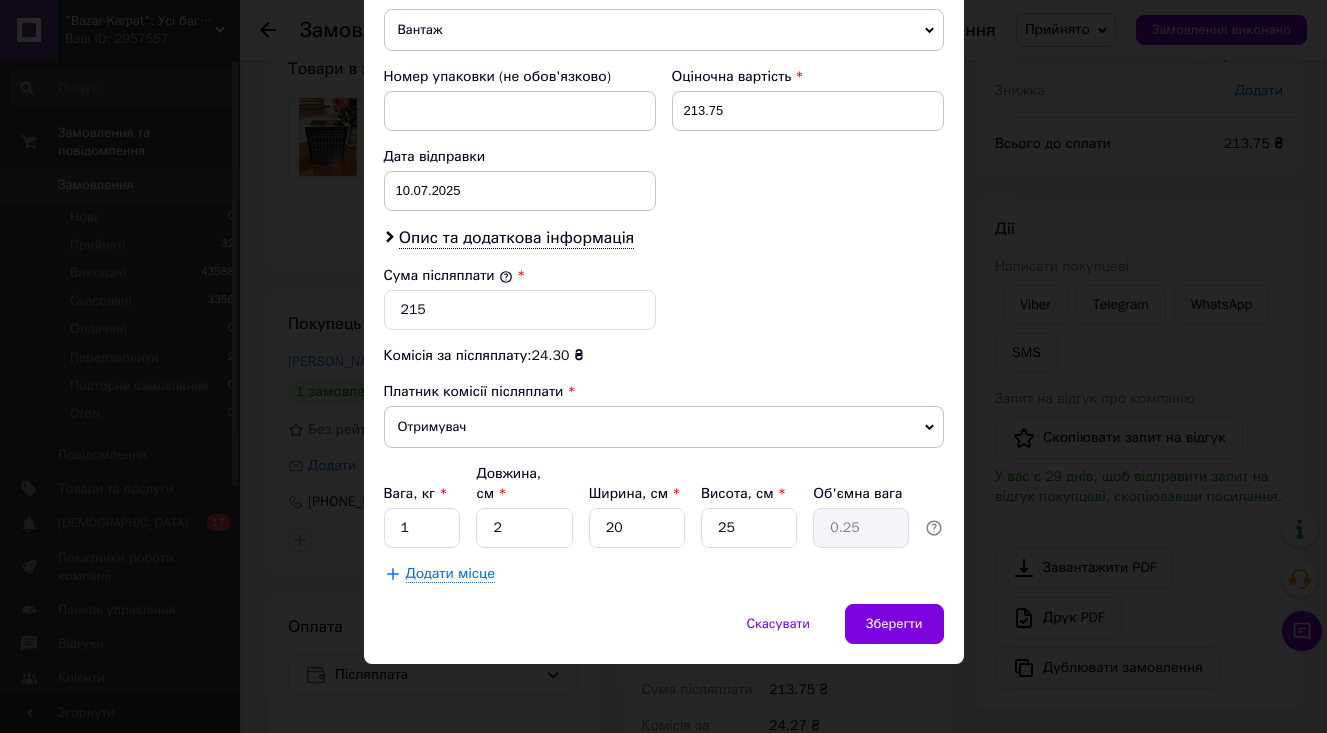 click on "× Редагування доставки Спосіб доставки Нова Пошта (платна) Платник Отримувач Відправник Прізвище отримувача Ормош Ім'я отримувача Наташа По батькові отримувача Телефон отримувача +380664430226 Тип доставки У відділенні Кур'єром В поштоматі Місто -- Не обрано -- Відділення -- Не обрано -- Місце відправки м. Косів (Івано-Франківська обл.): №2 (до 30 кг на одне місце): вул. Лесі Українки, 12 Немає збігів. Спробуйте змінити умови пошуку Додати ще місце відправки Тип посилки Вантаж Документи Номер упаковки (не обов'язково) Оціночна вартість 213.75 Дата відправки 10.07.2025 < 2025 > < > 30" at bounding box center [663, 366] 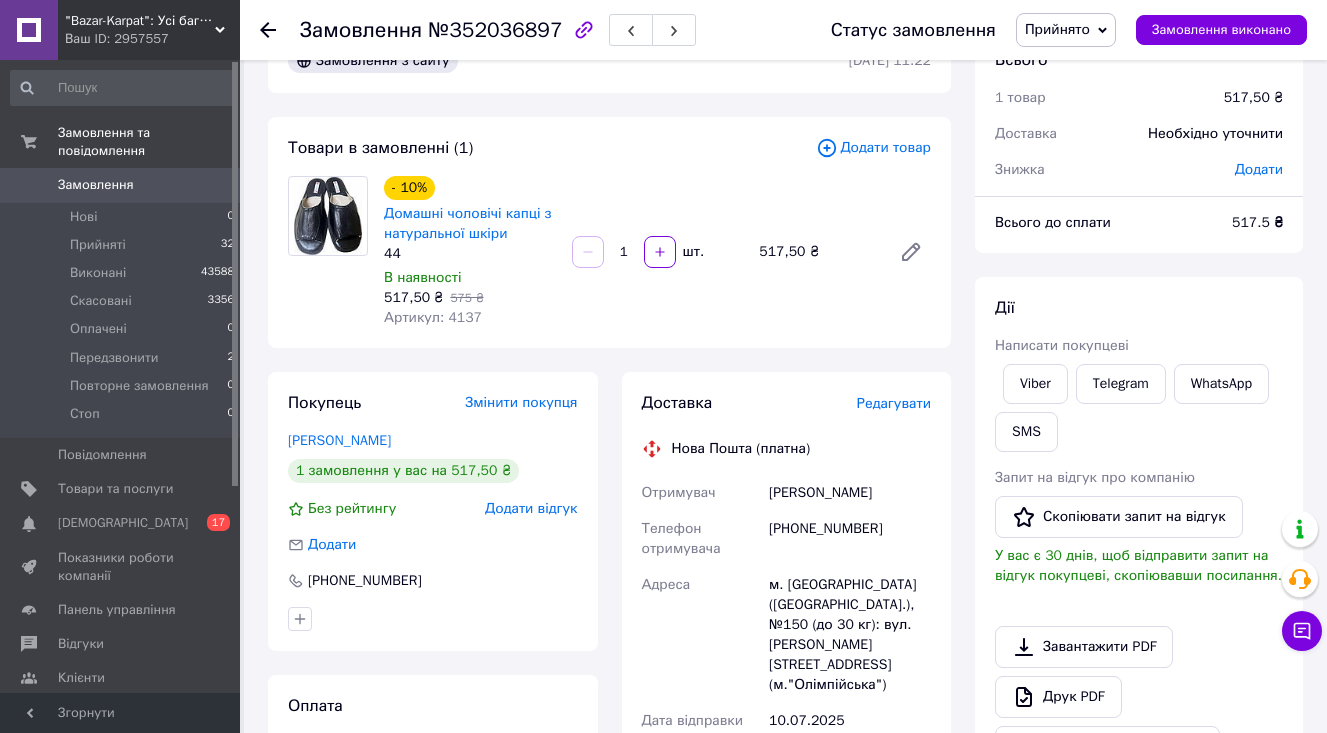 scroll, scrollTop: 62, scrollLeft: 0, axis: vertical 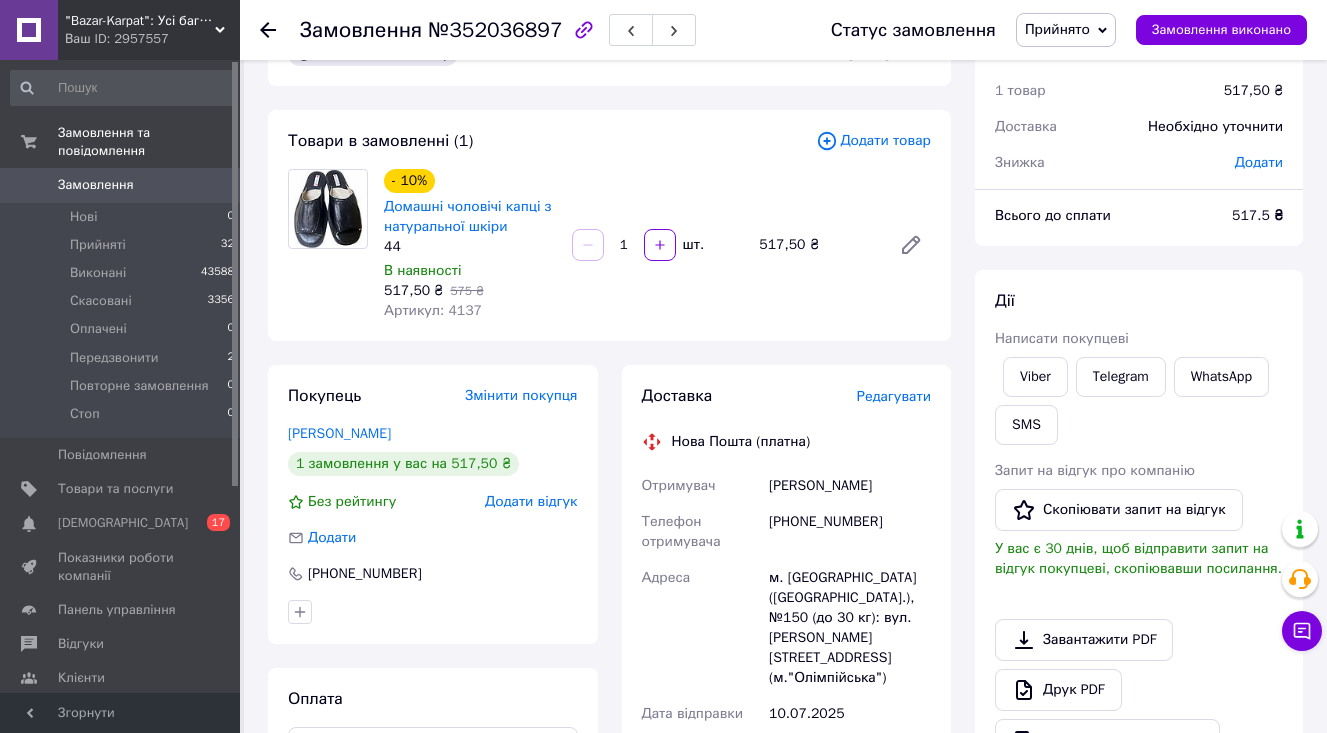 click on "Доставка Редагувати Нова Пошта (платна) Отримувач [PERSON_NAME] Телефон отримувача [PHONE_NUMBER] Адреса м. [GEOGRAPHIC_DATA] ([GEOGRAPHIC_DATA].), №150 (до 30 кг): вул. [PERSON_NAME][STREET_ADDRESS] (м."Олімпійська") Дата відправки [DATE] Платник Отримувач Оціночна вартість 517.50 ₴ Сума післяплати 517.50 ₴ Комісія за післяплату 30.35 ₴ Платник комісії післяплати Отримувач Передати номер або Згенерувати ЕН" at bounding box center (787, 775) 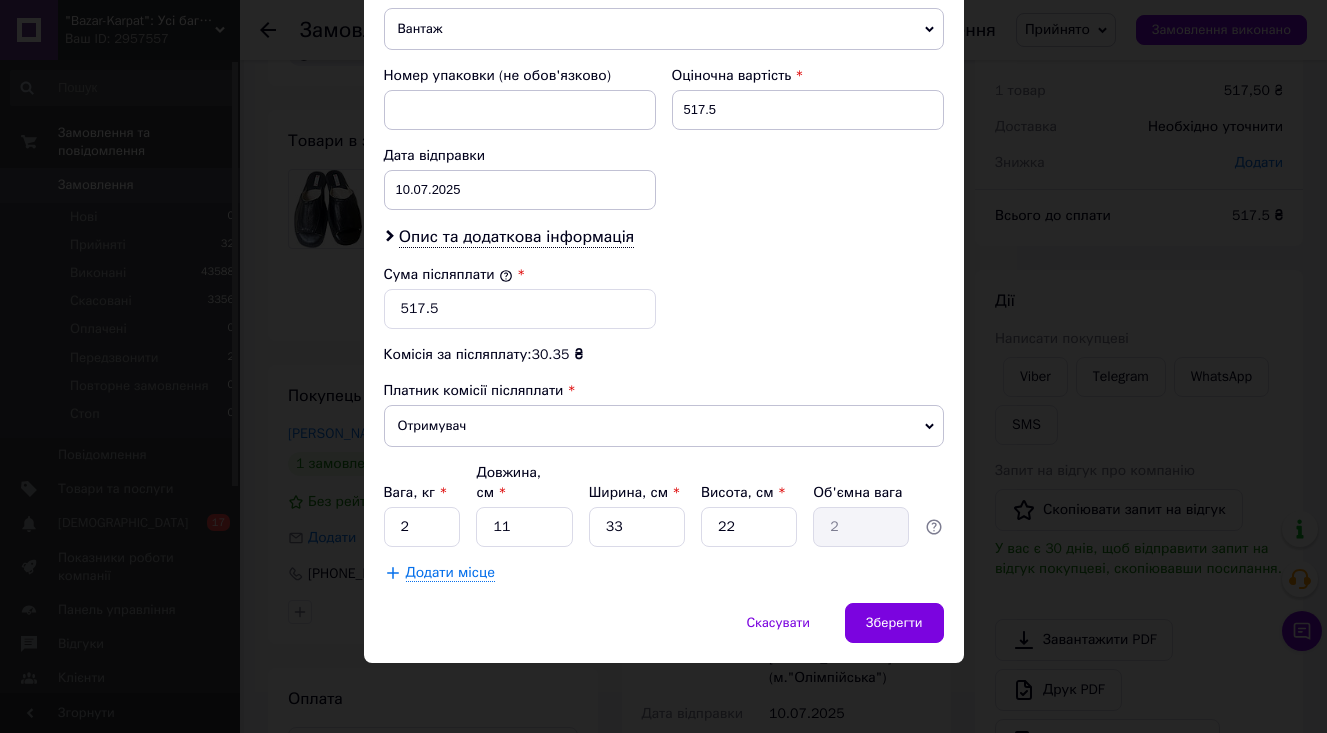 scroll, scrollTop: 832, scrollLeft: 0, axis: vertical 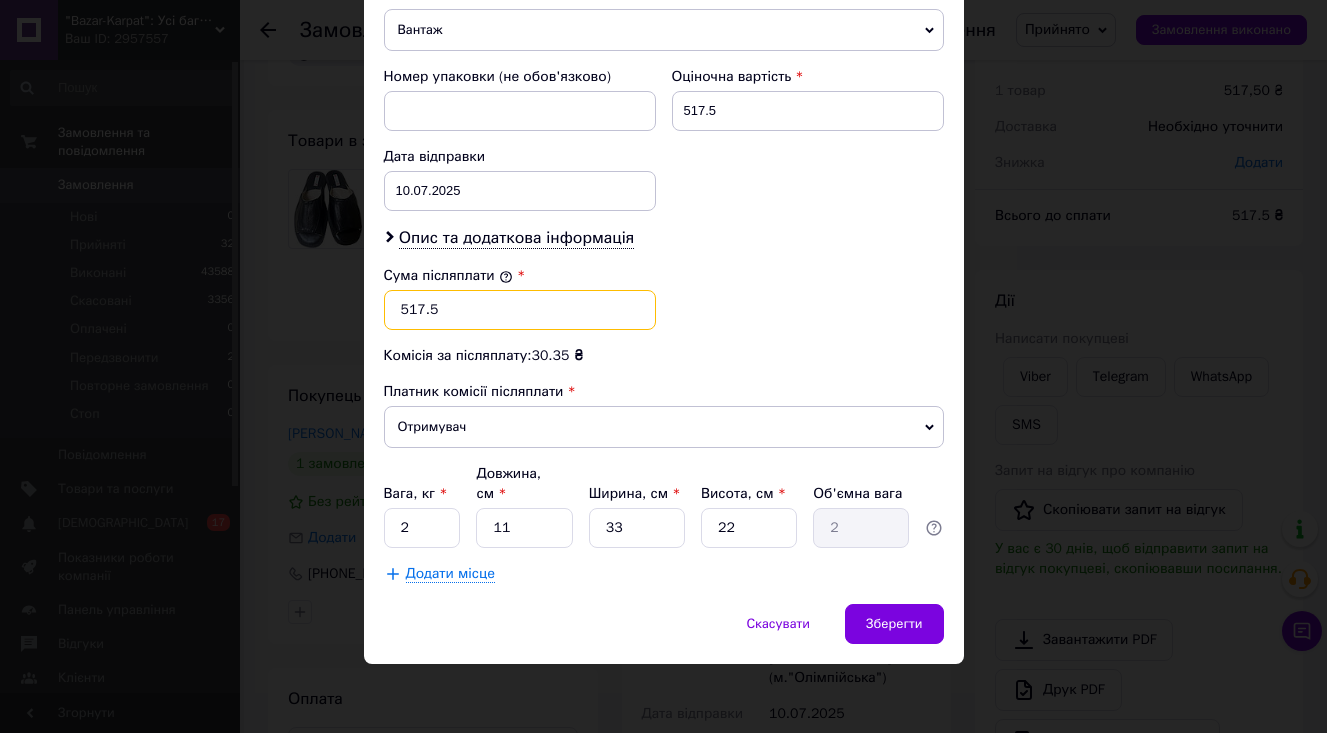 click on "517.5" at bounding box center (520, 310) 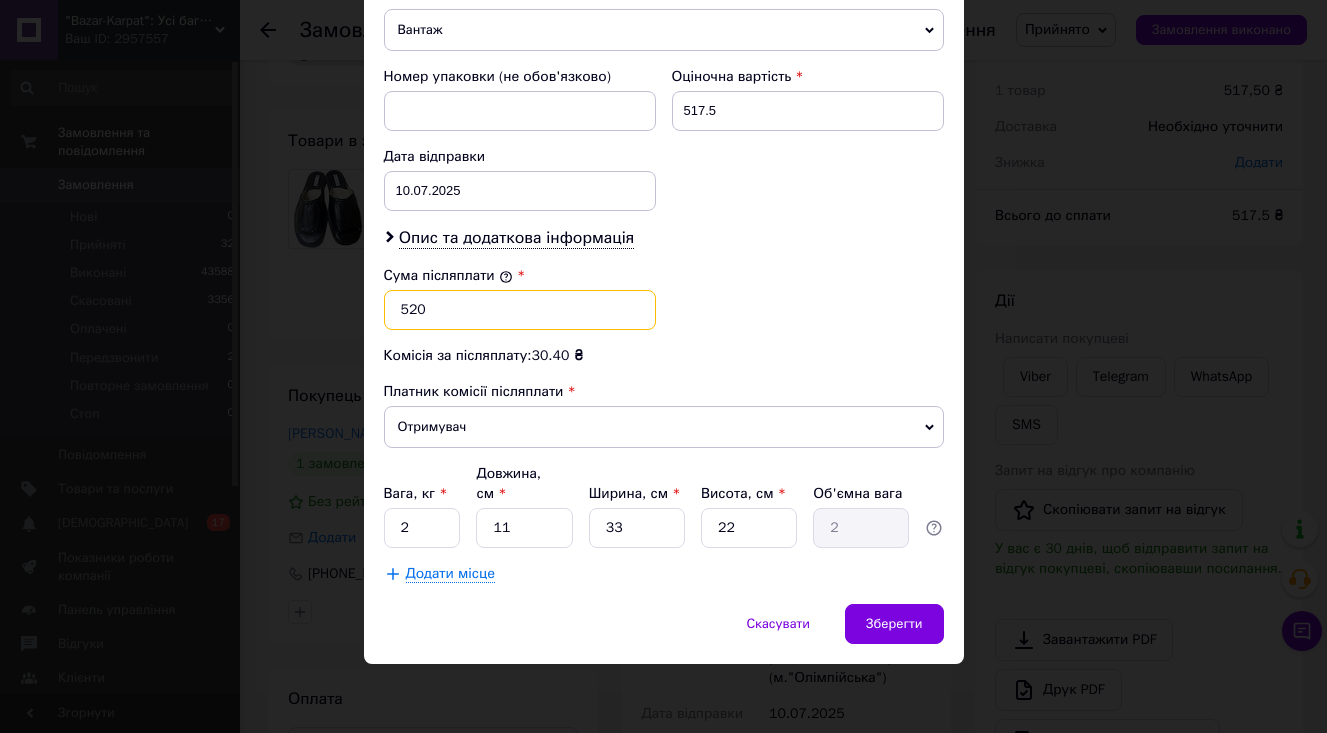 type on "520" 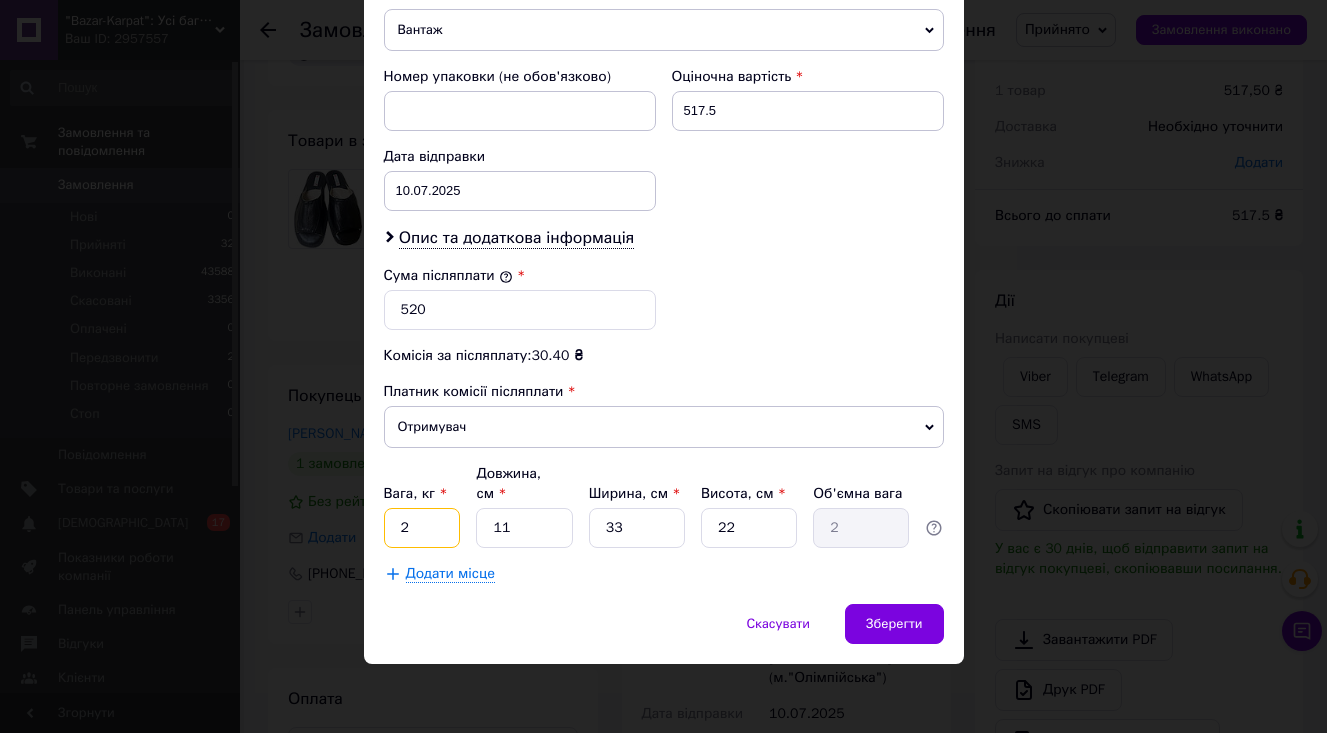 click on "2" at bounding box center (422, 528) 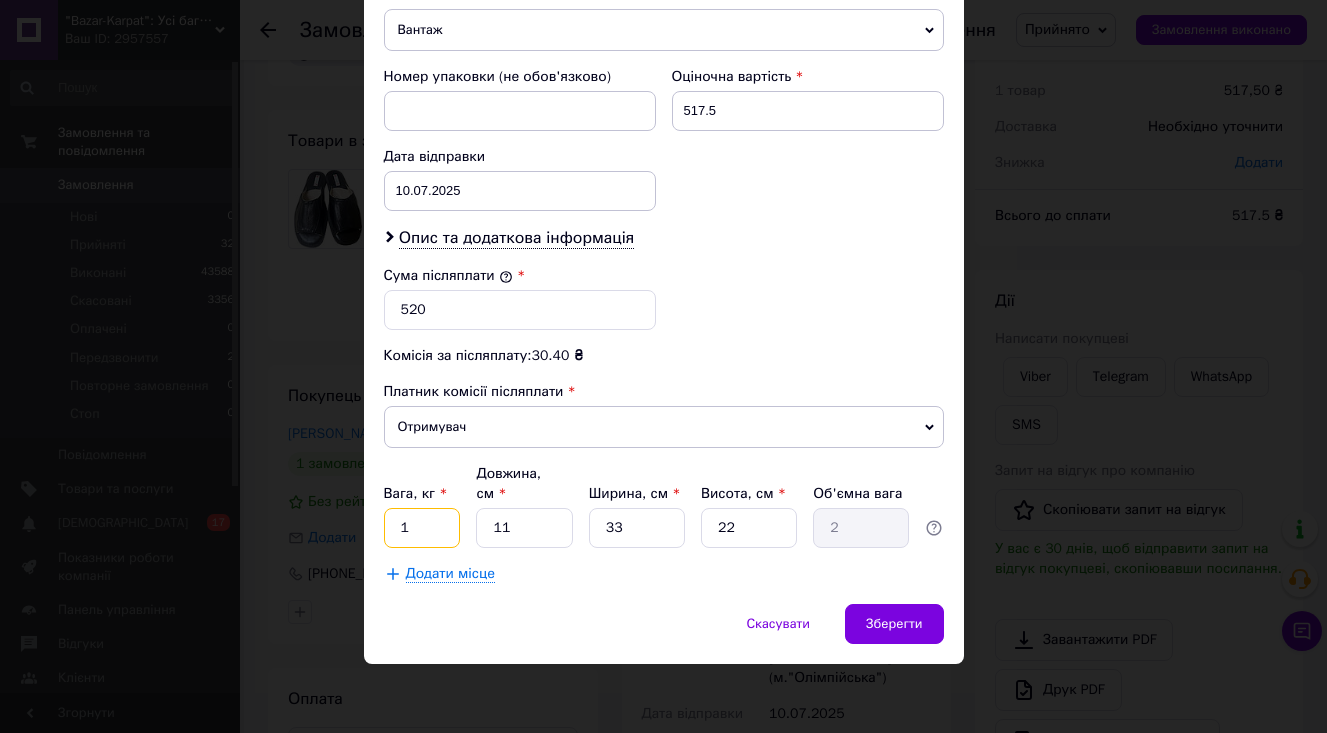 type on "1" 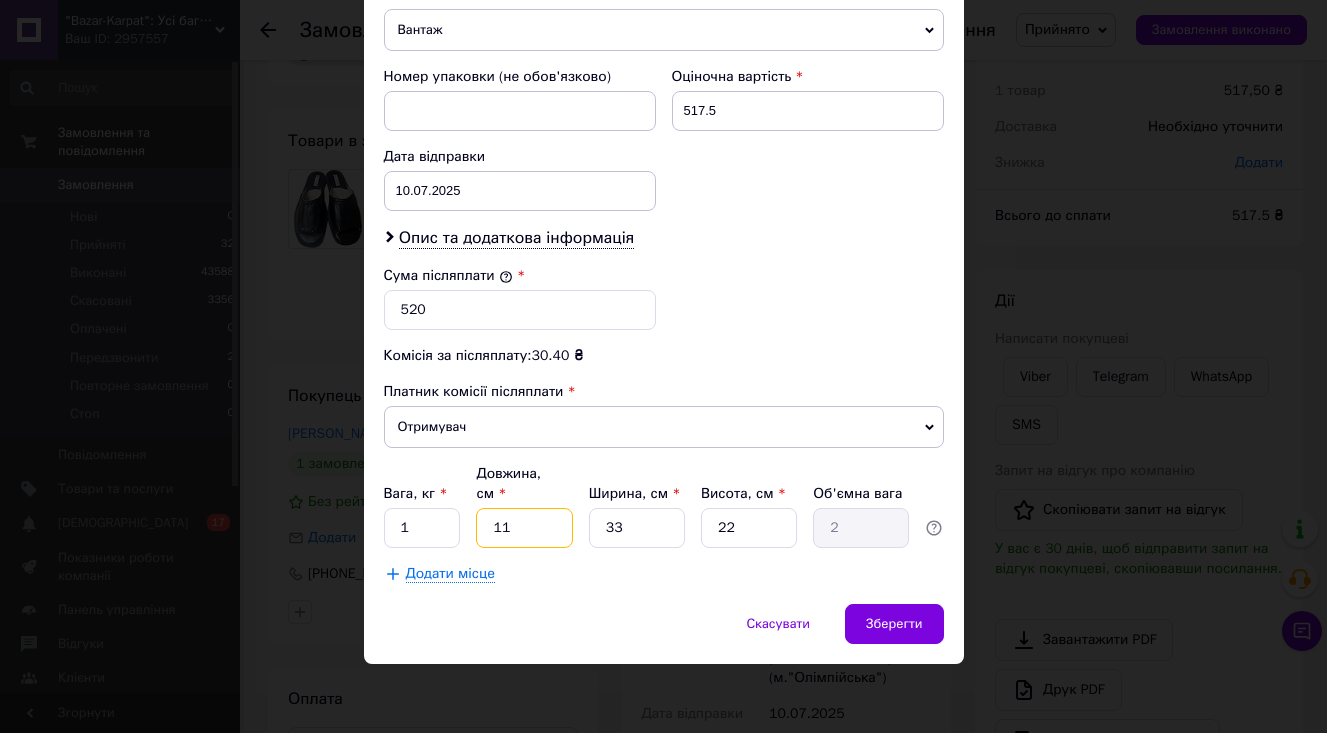 click on "11" at bounding box center [524, 528] 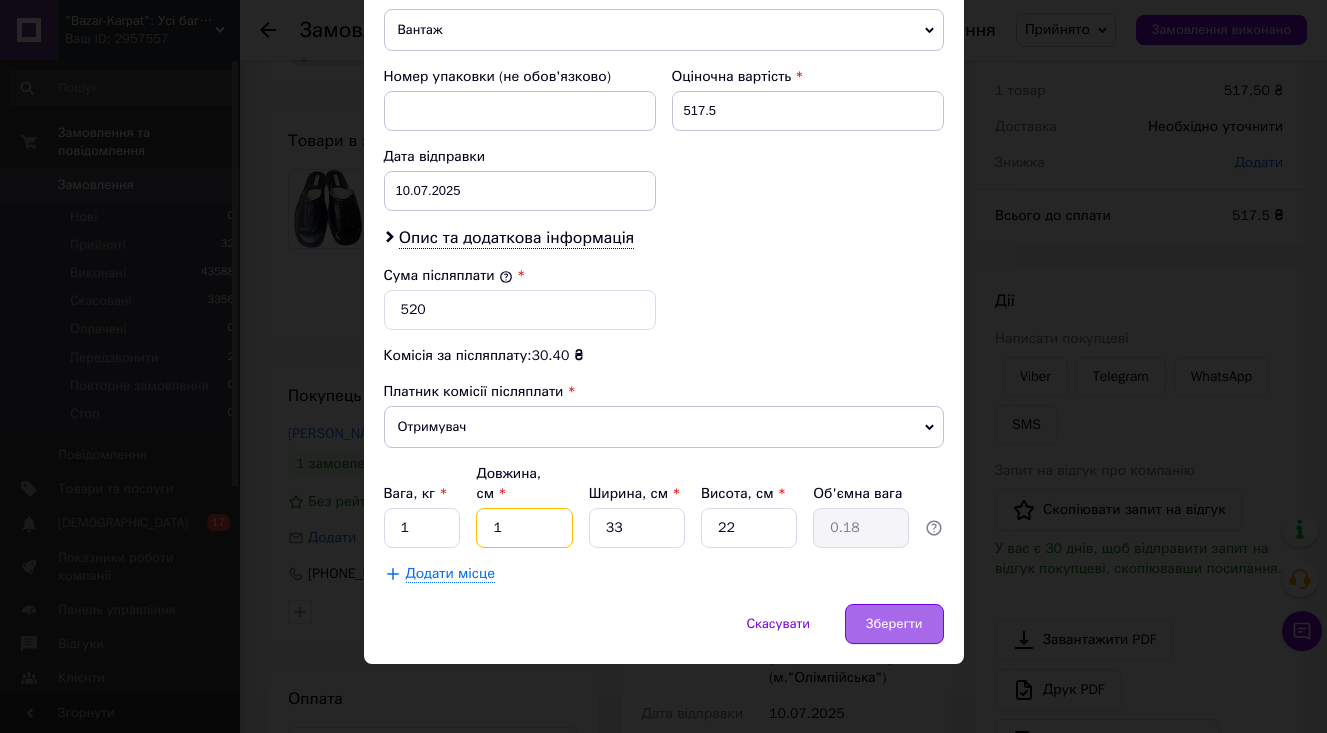 type on "1" 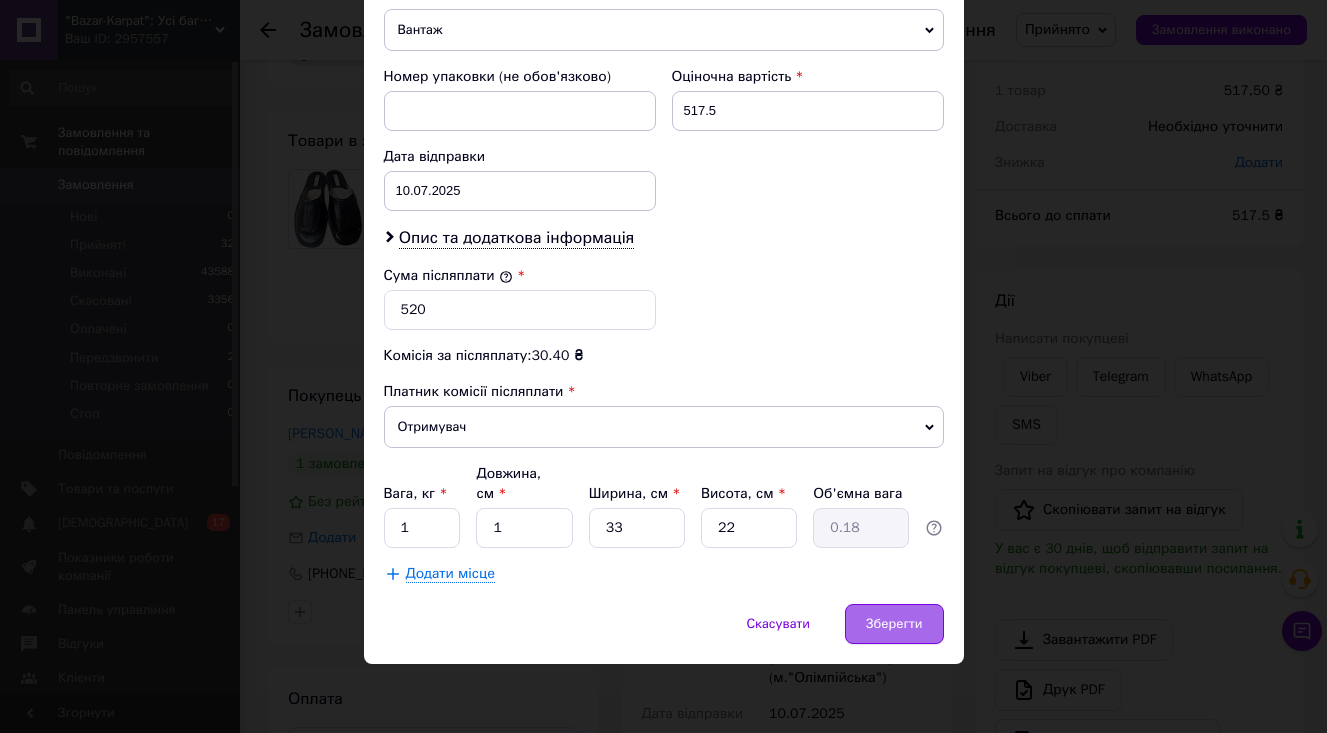 click on "Зберегти" at bounding box center [894, 624] 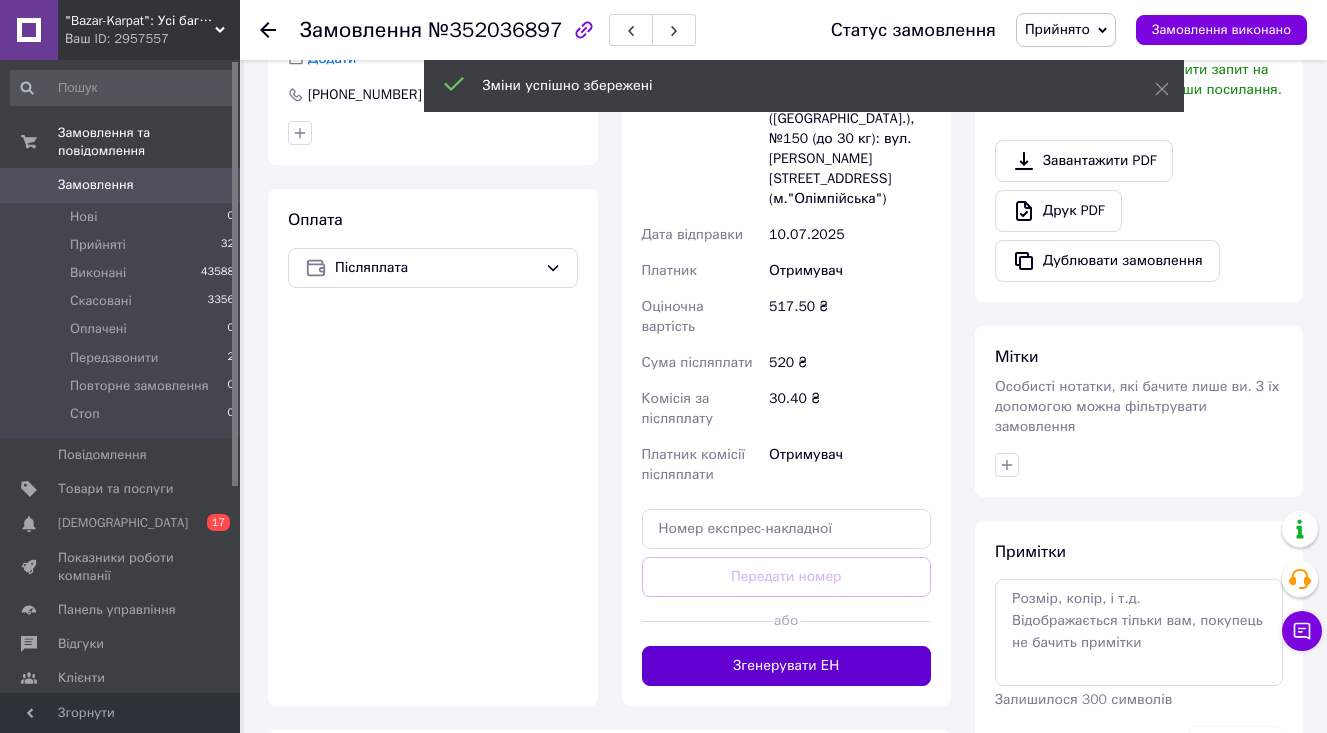 click on "Згенерувати ЕН" at bounding box center (787, 666) 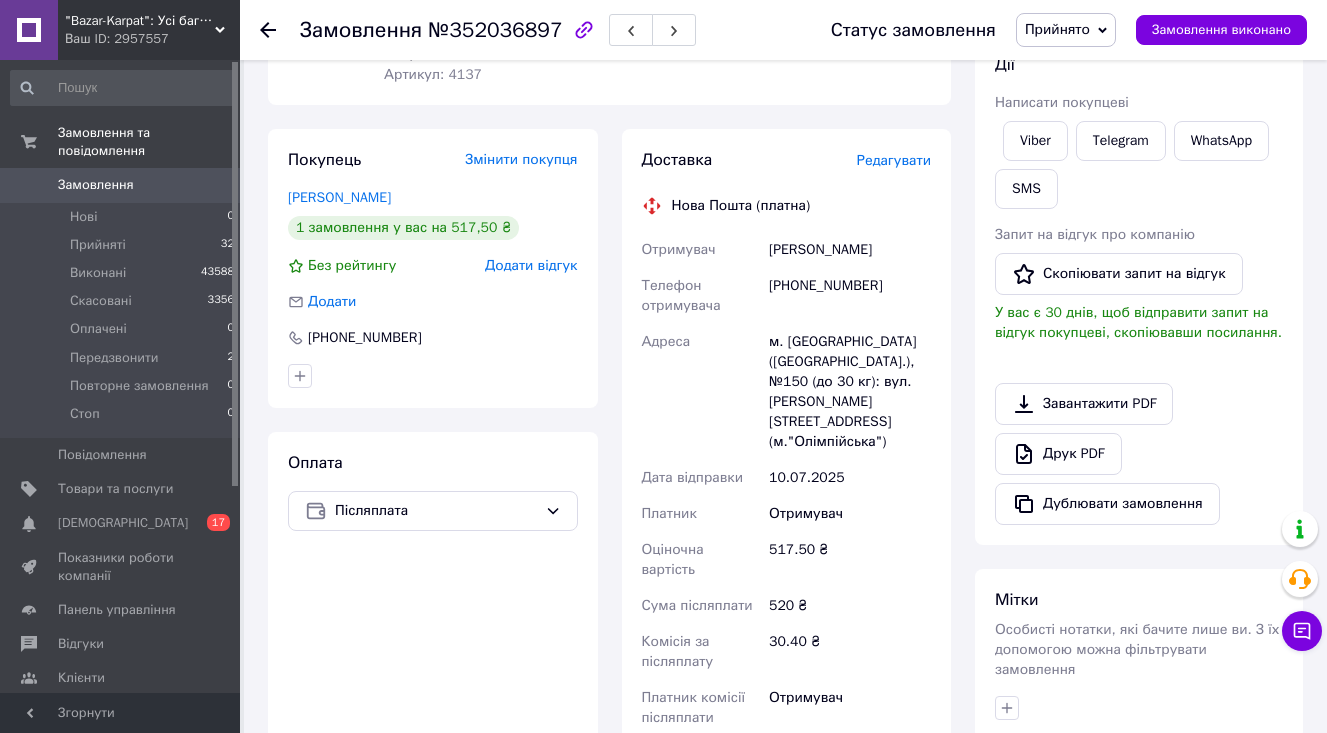 scroll, scrollTop: 298, scrollLeft: 0, axis: vertical 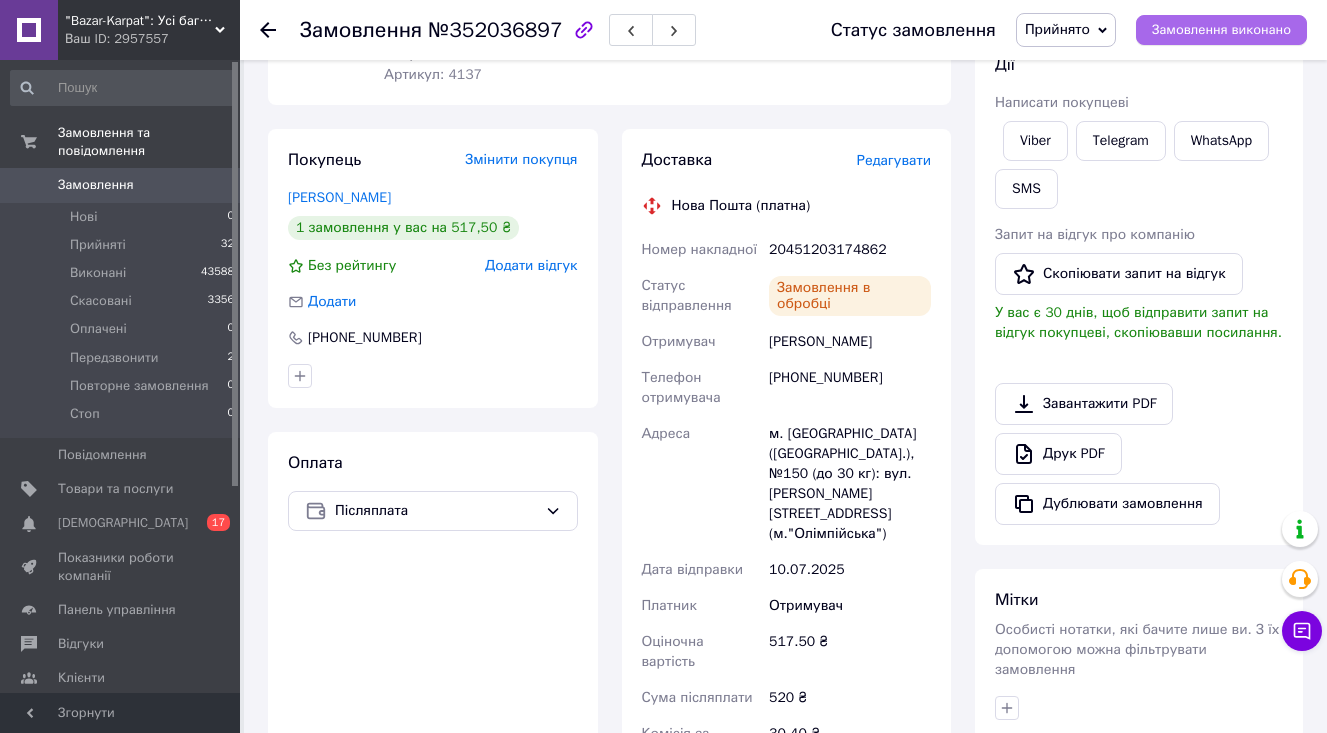 click on "Замовлення виконано" at bounding box center (1221, 30) 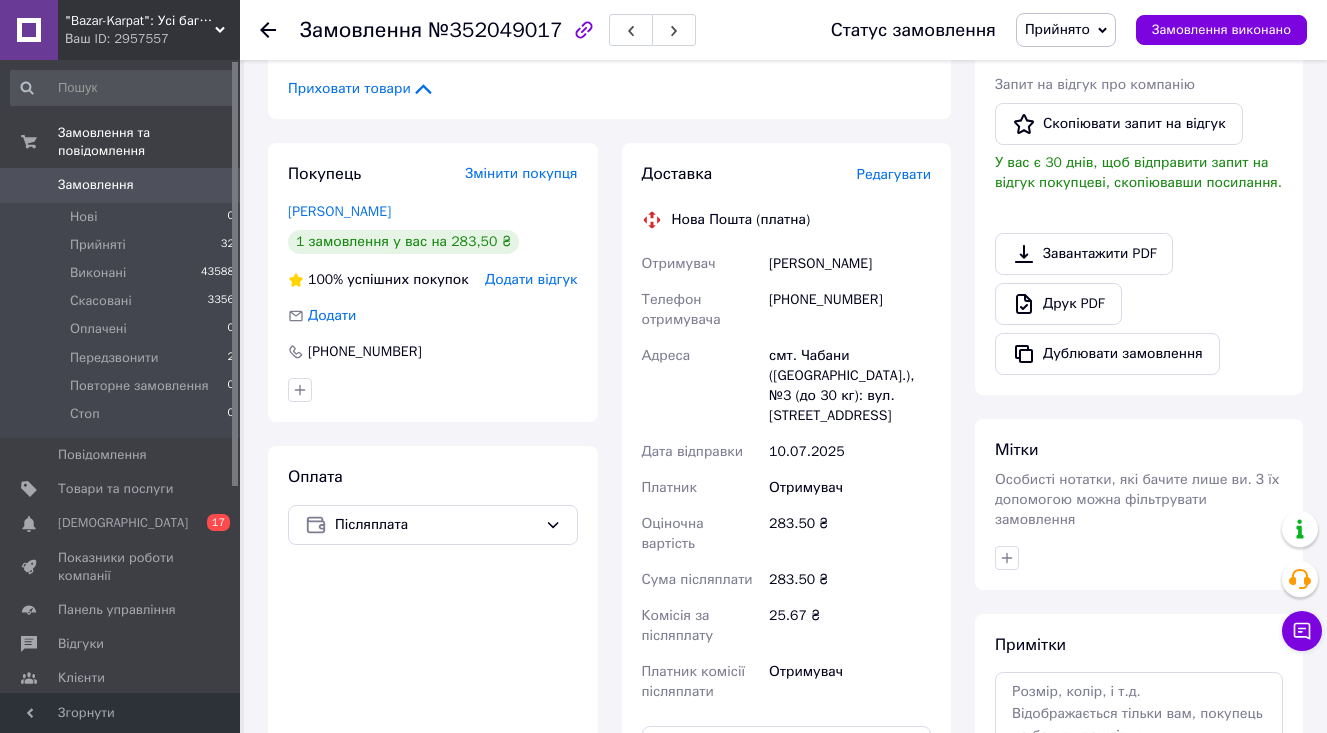 scroll, scrollTop: 576, scrollLeft: 0, axis: vertical 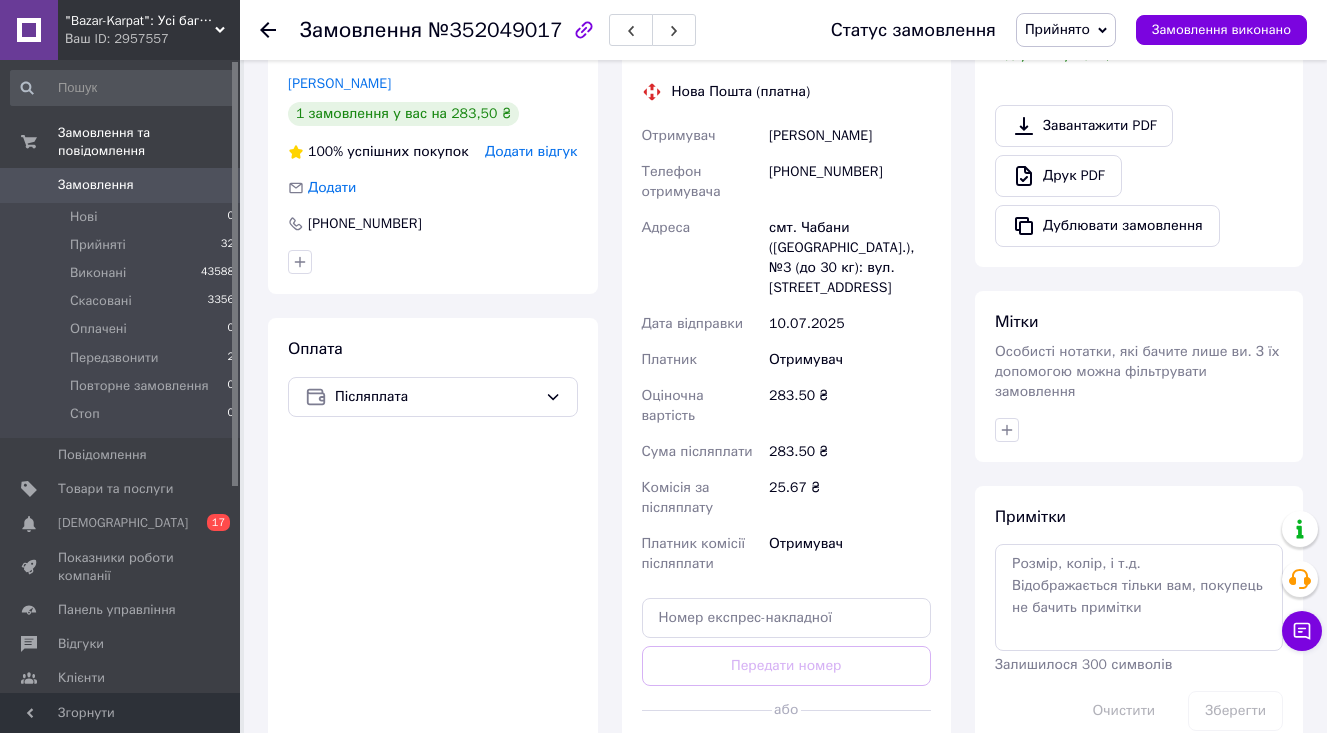 click on "Статус замовлення Прийнято Виконано Скасовано Оплачено Передзвонити Повторне замовлення Стоп Замовлення виконано" at bounding box center (1049, 30) 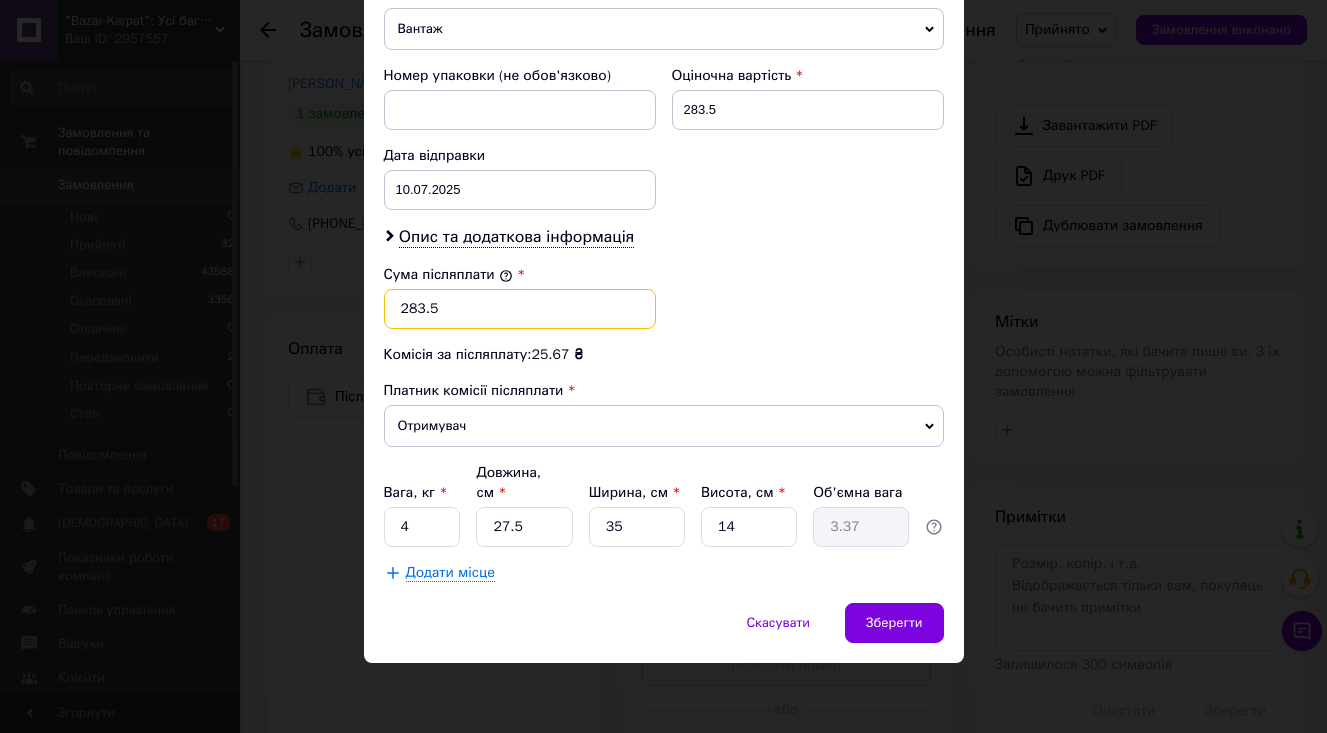 click on "283.5" at bounding box center (520, 309) 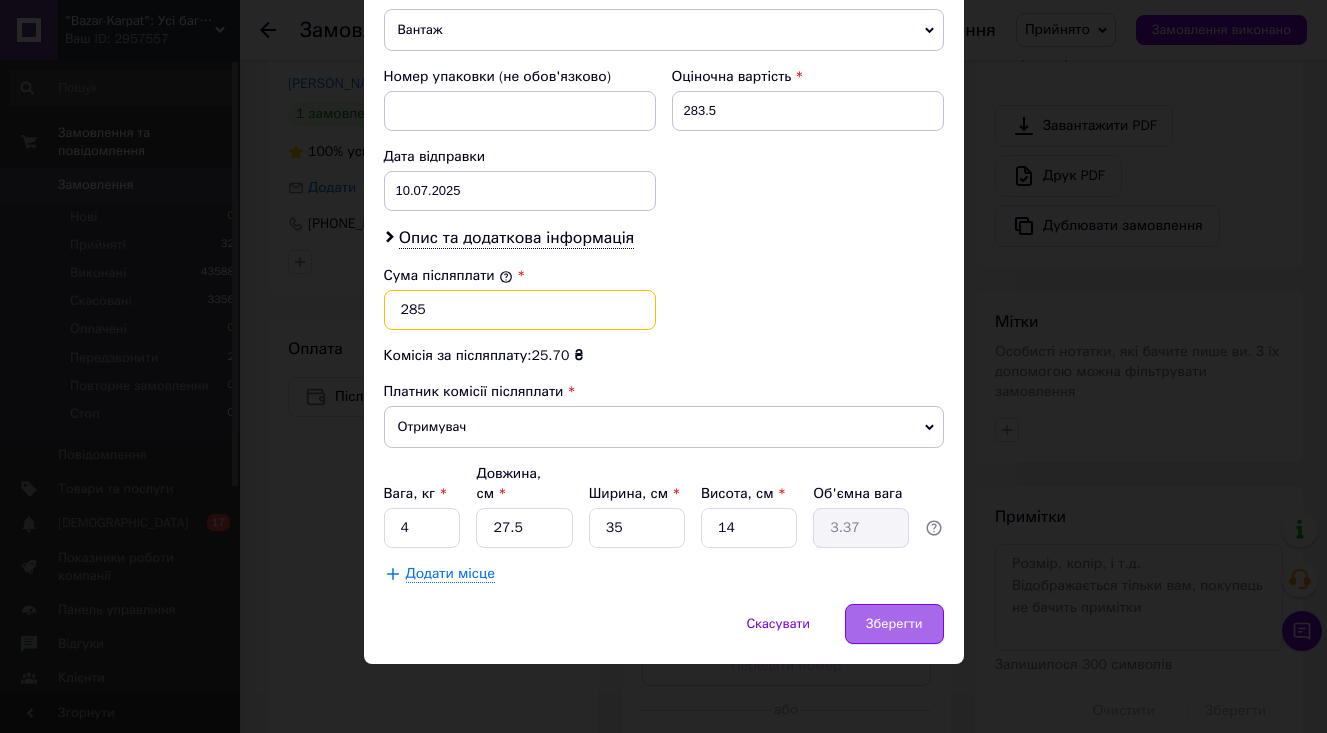 type on "285" 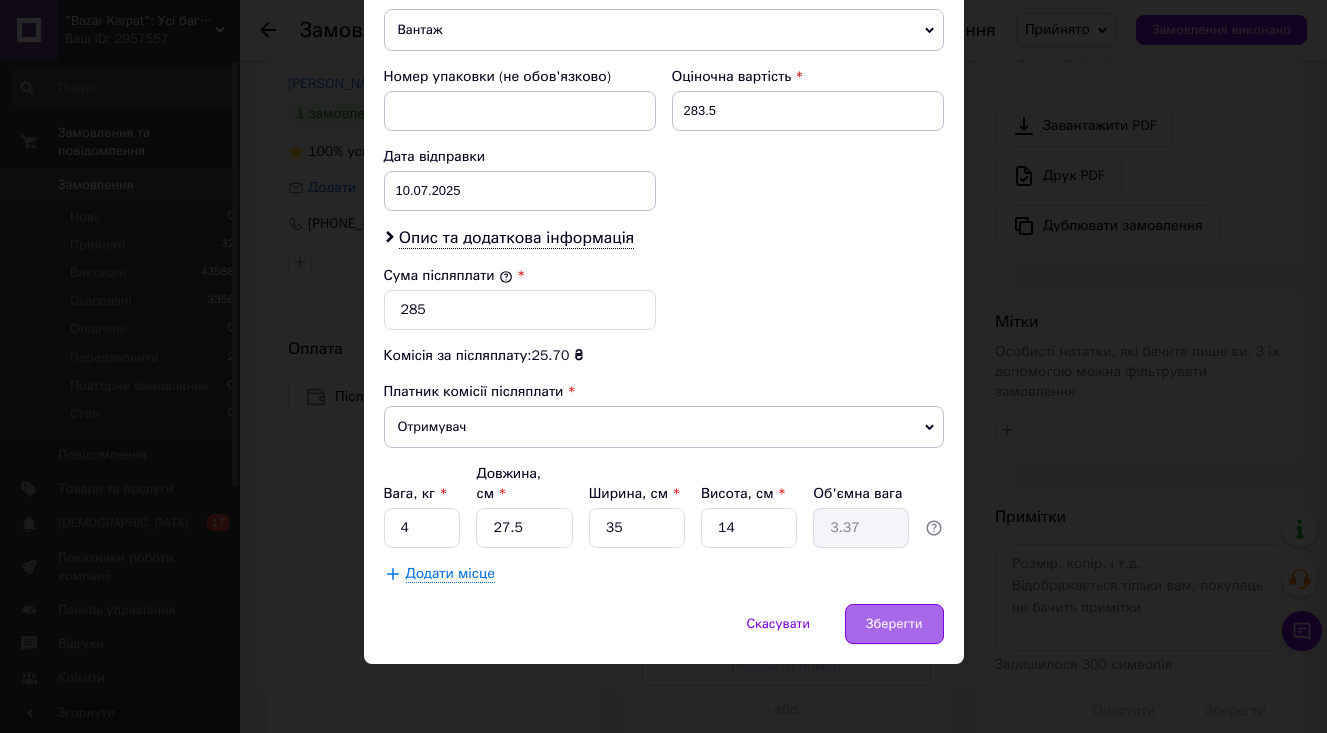 click on "Зберегти" at bounding box center (894, 624) 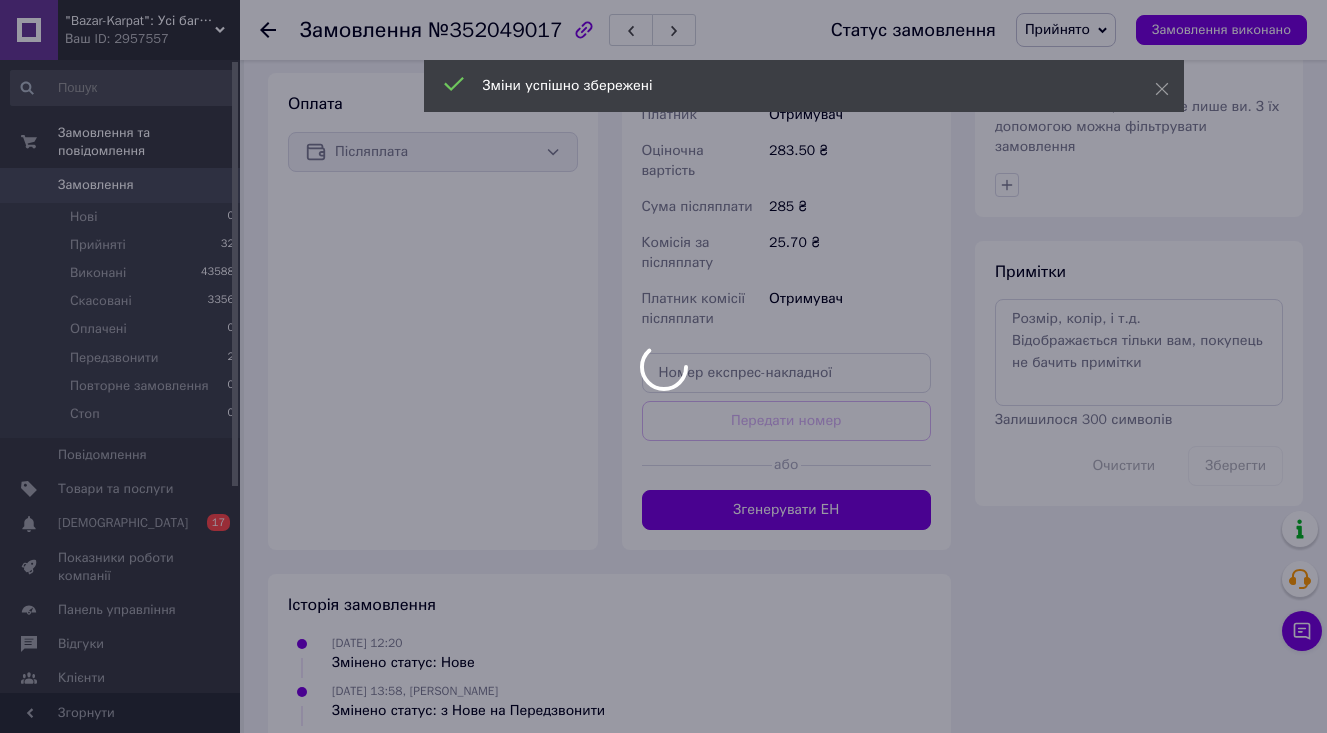 scroll, scrollTop: 837, scrollLeft: 0, axis: vertical 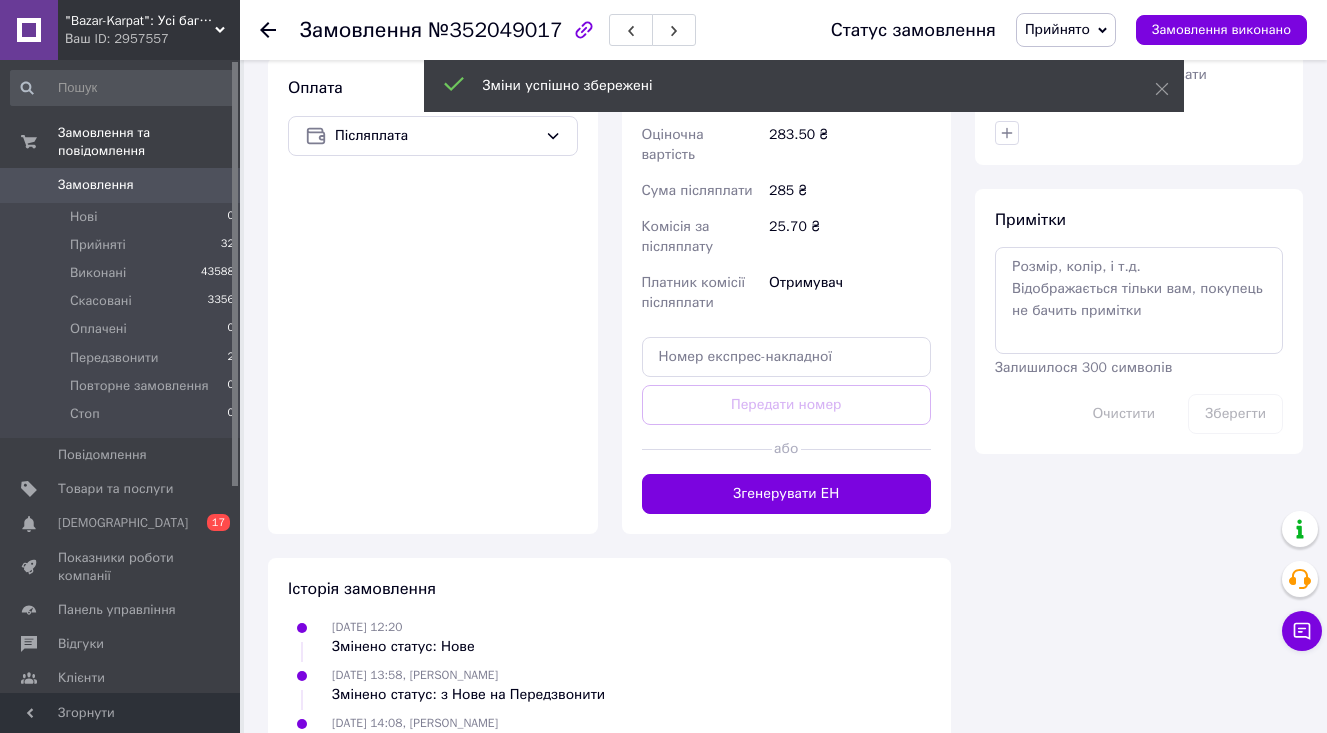 click on "Згенерувати ЕН" at bounding box center [787, 494] 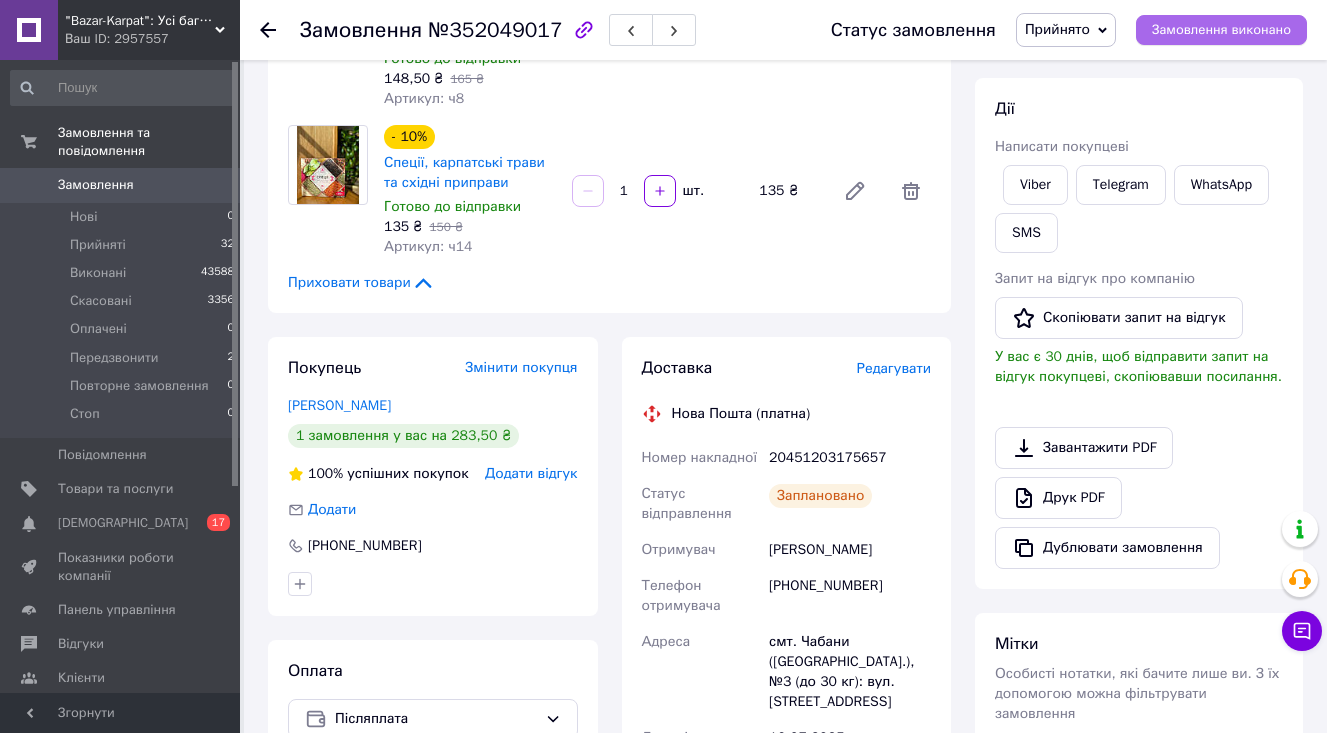 scroll, scrollTop: 255, scrollLeft: 0, axis: vertical 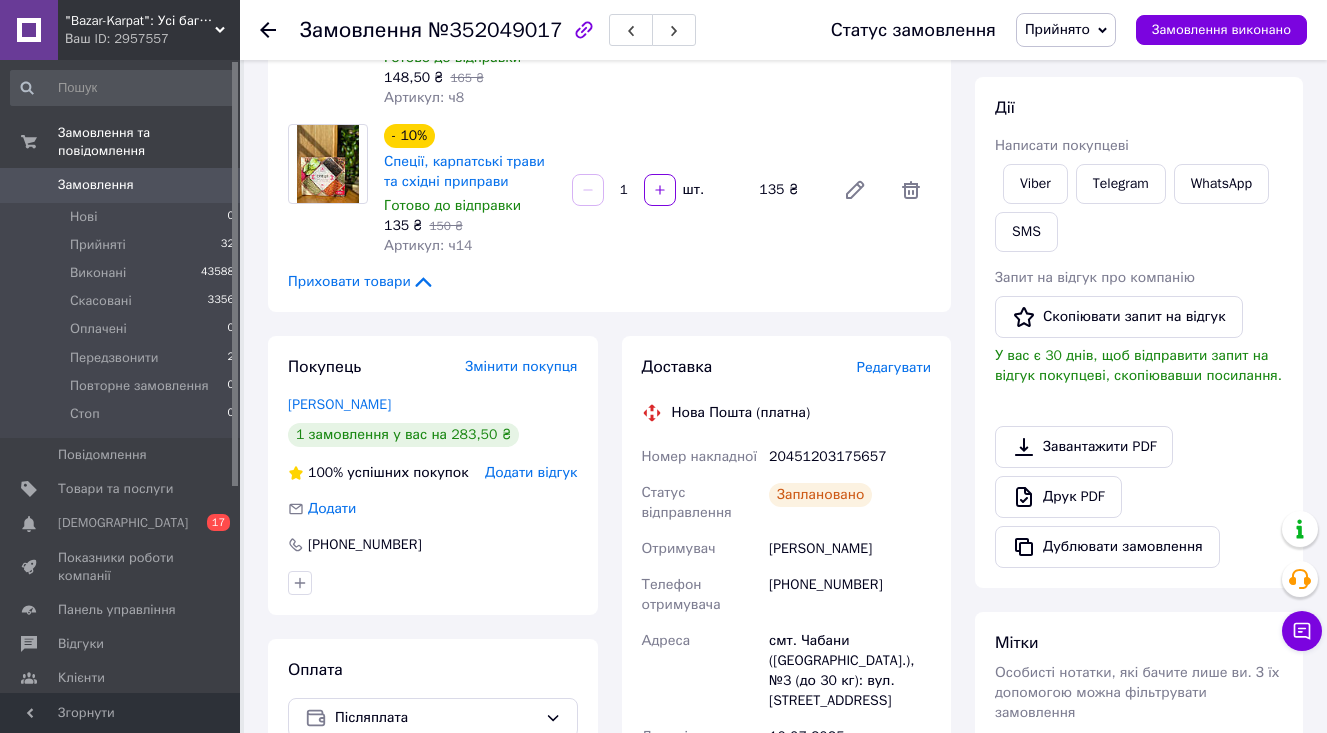click on "Редагувати" at bounding box center (894, 367) 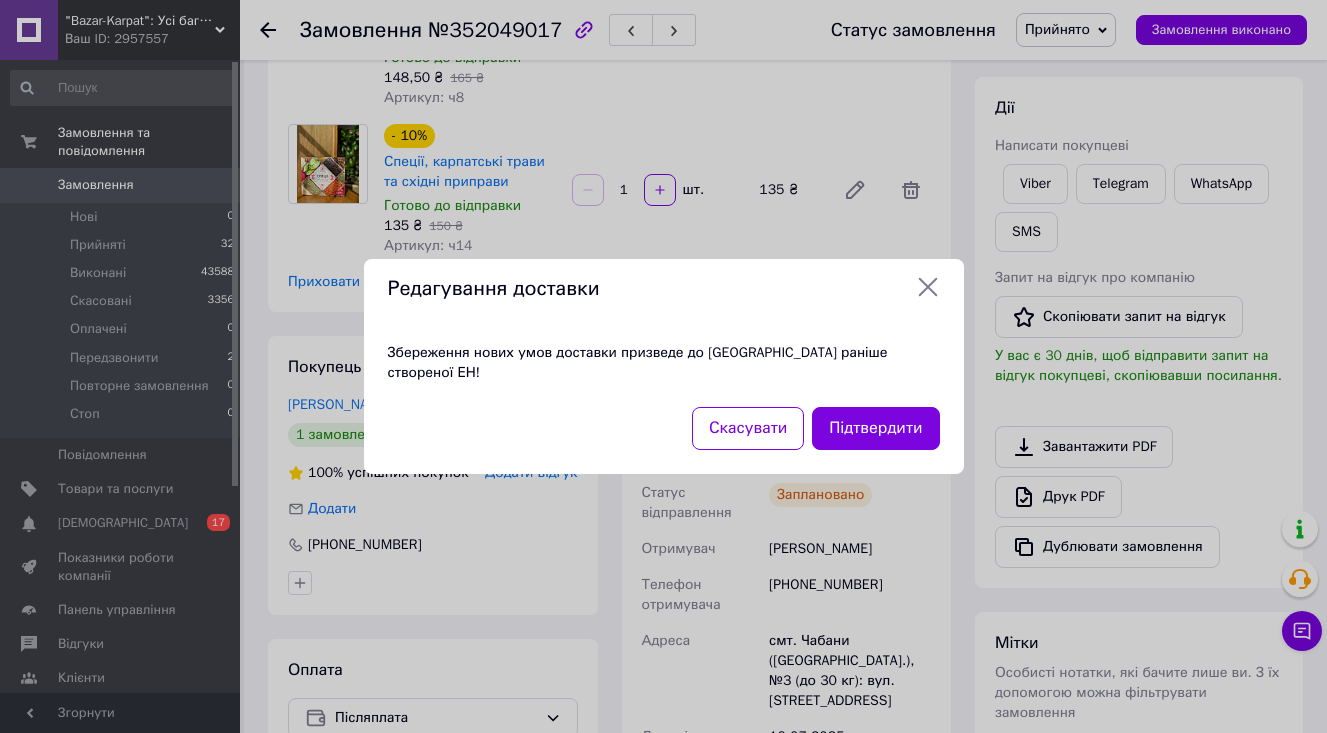 click on "Скасувати Підтвердити" at bounding box center (664, 440) 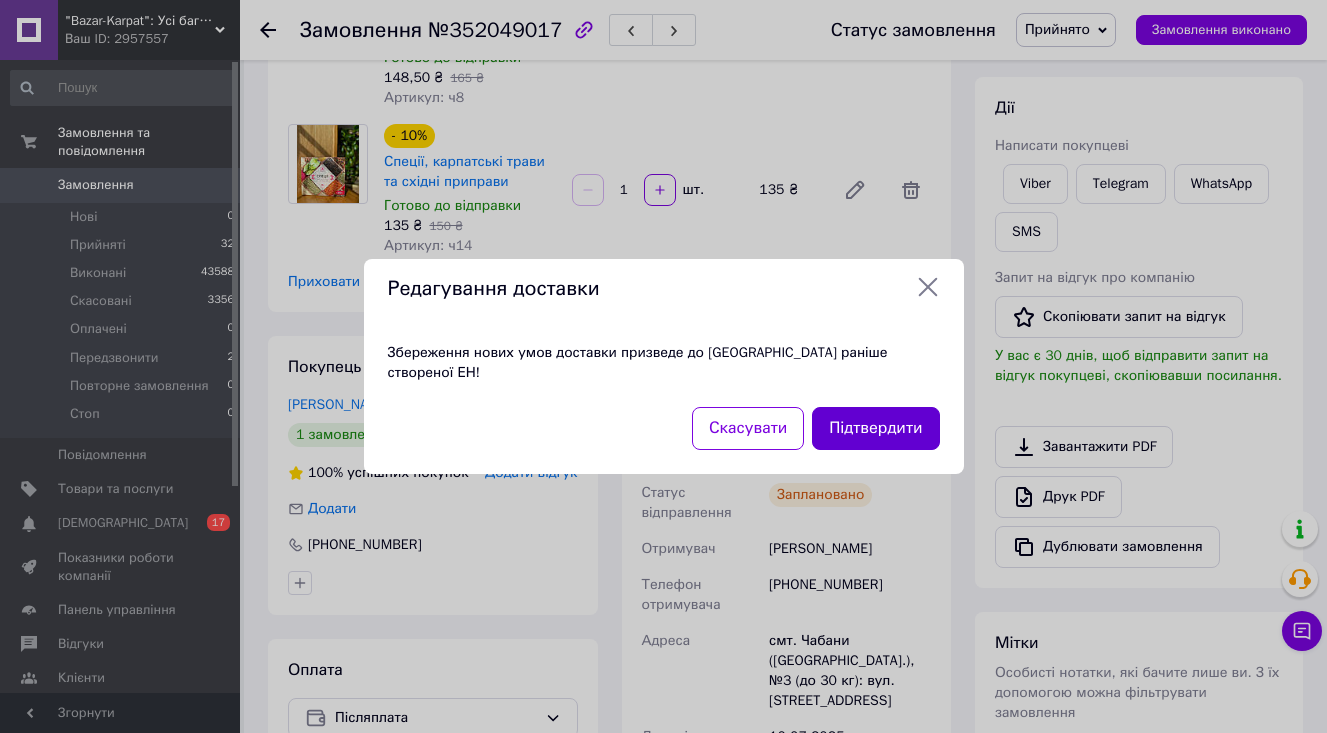 click on "Підтвердити" at bounding box center [875, 428] 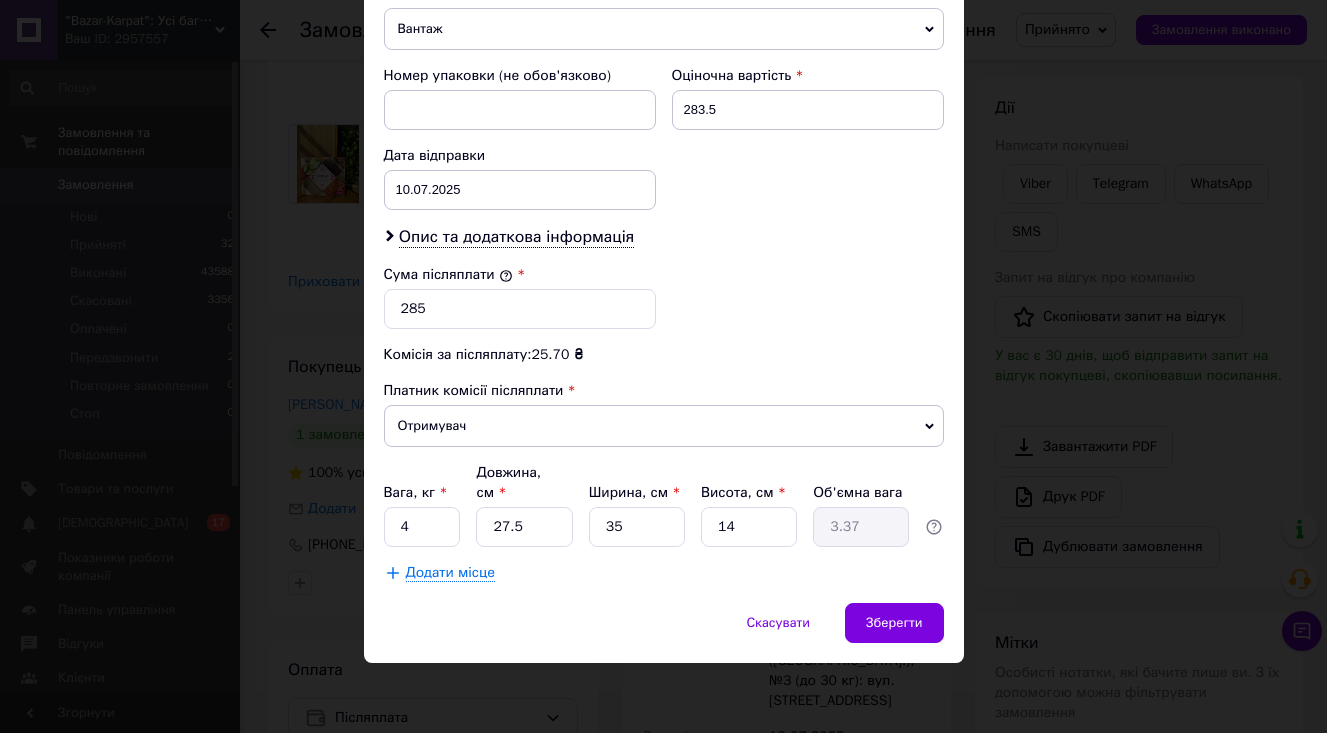 scroll, scrollTop: 832, scrollLeft: 0, axis: vertical 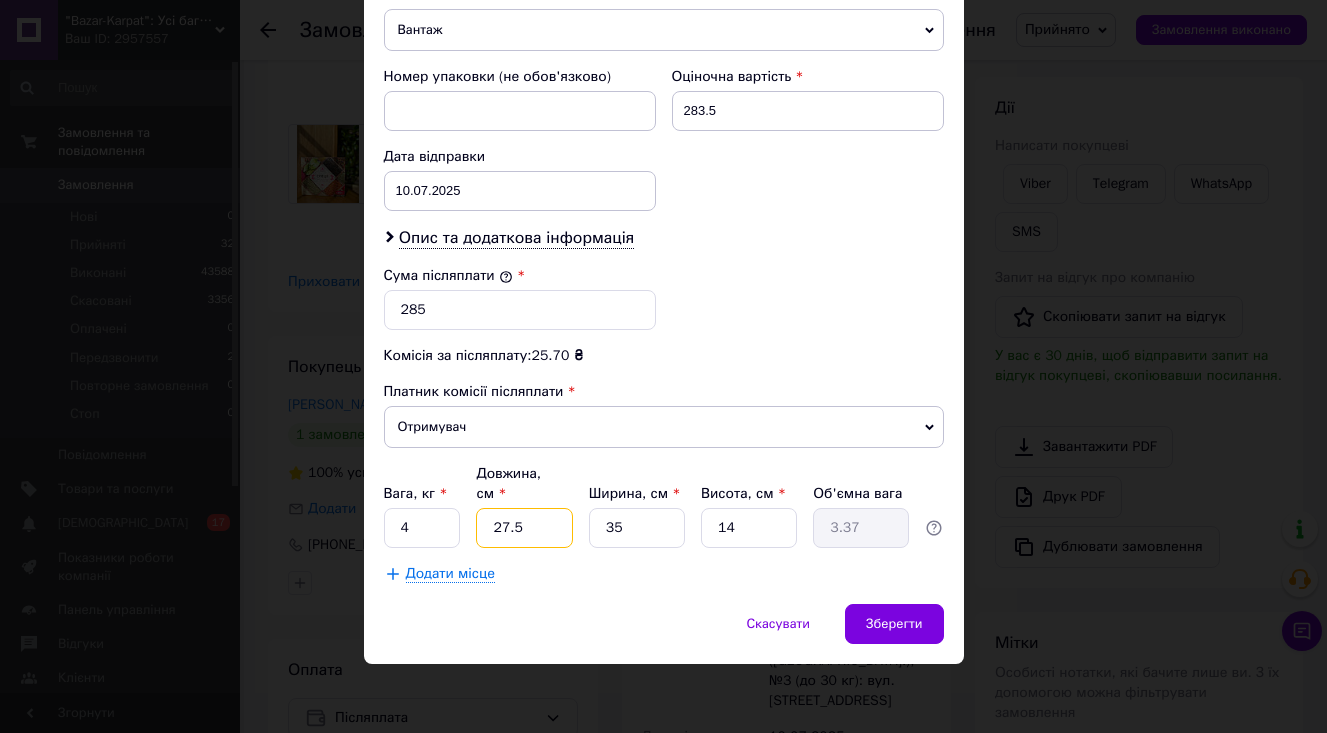 click on "27.5" at bounding box center [524, 528] 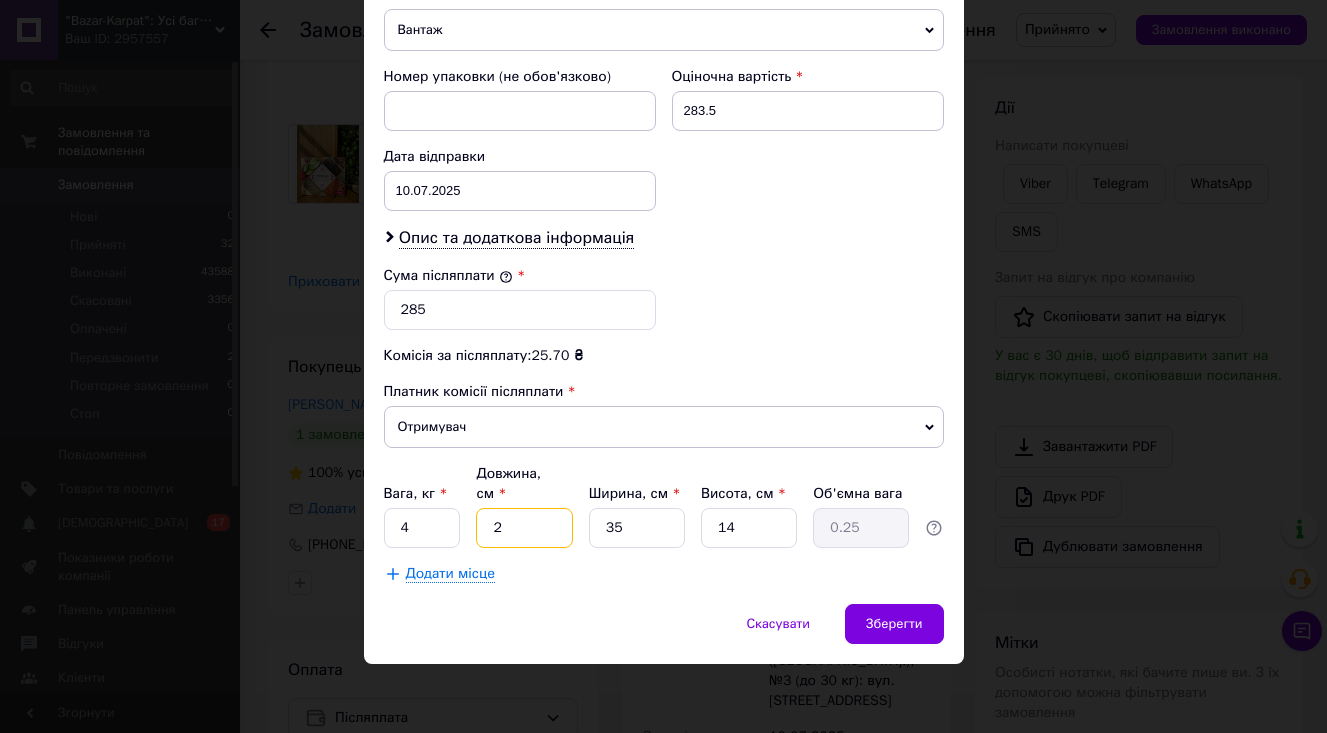 type on "22" 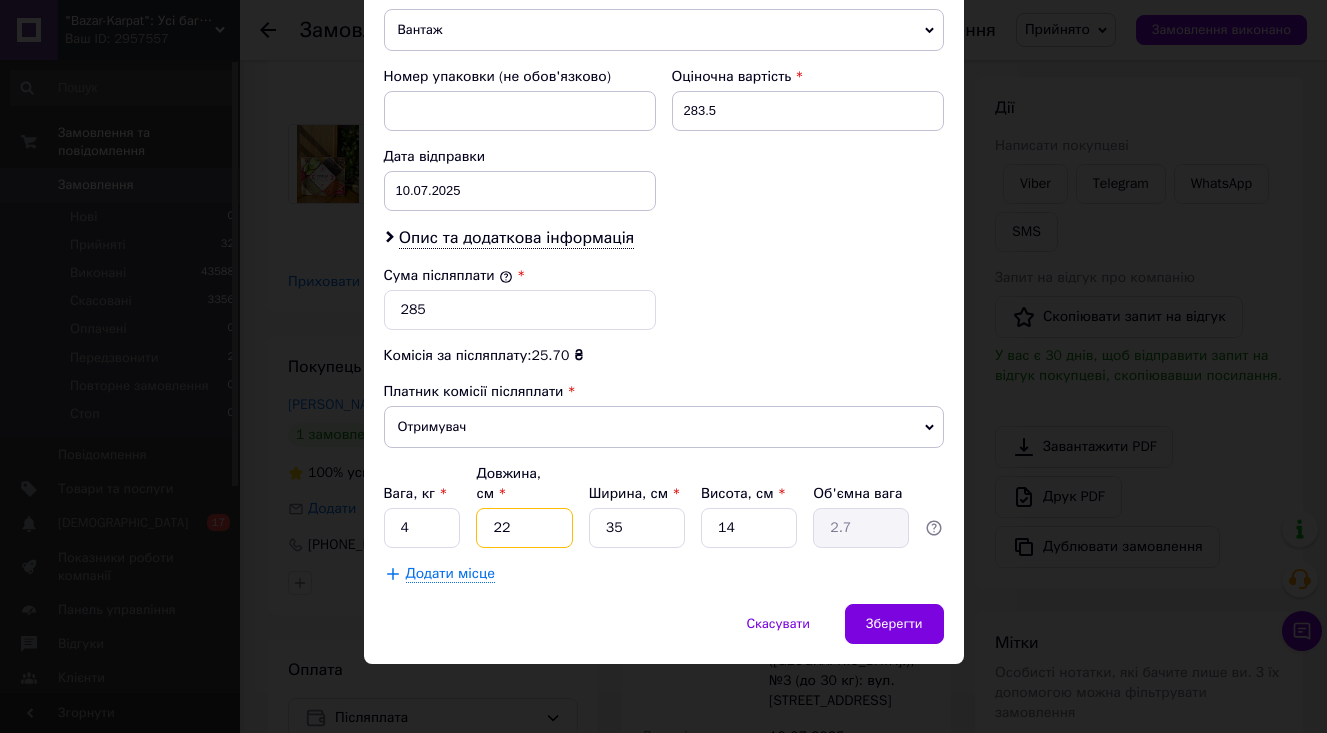 click on "22" at bounding box center [524, 528] 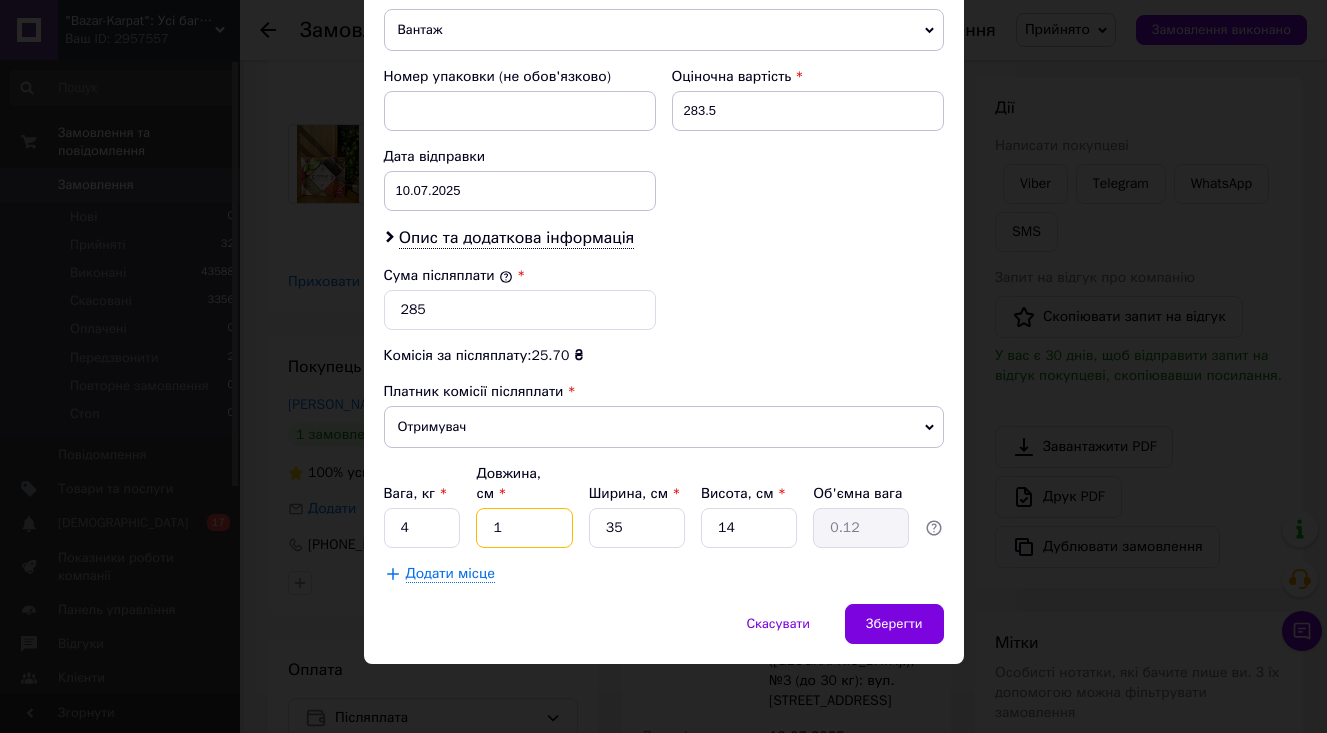 type on "11" 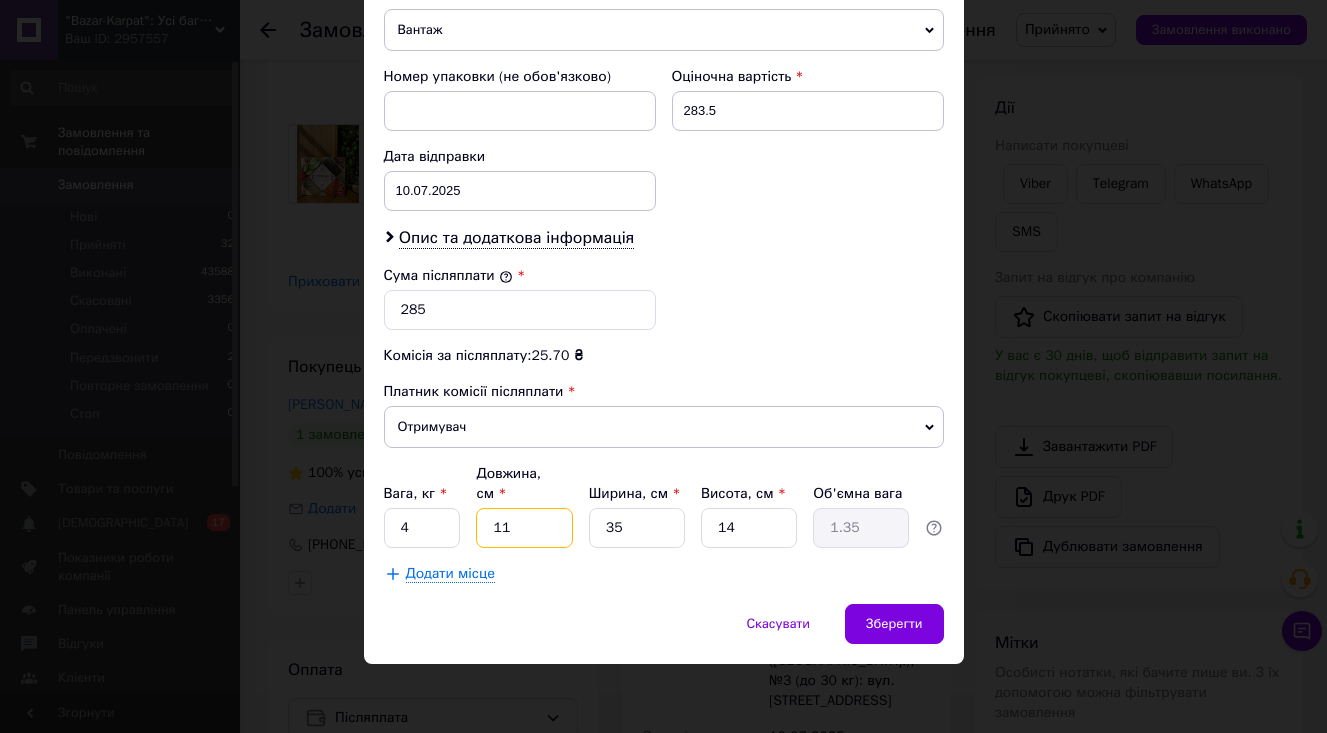 type on "11" 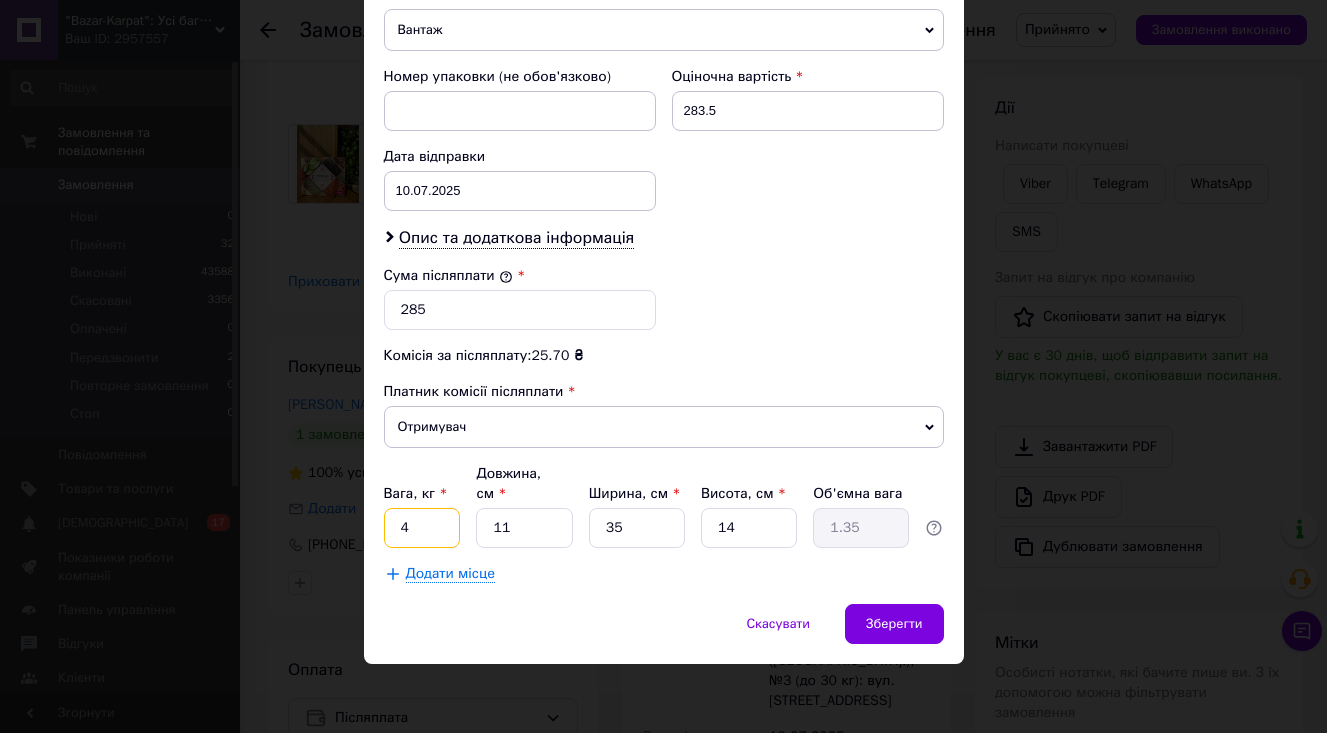 click on "4" at bounding box center [422, 528] 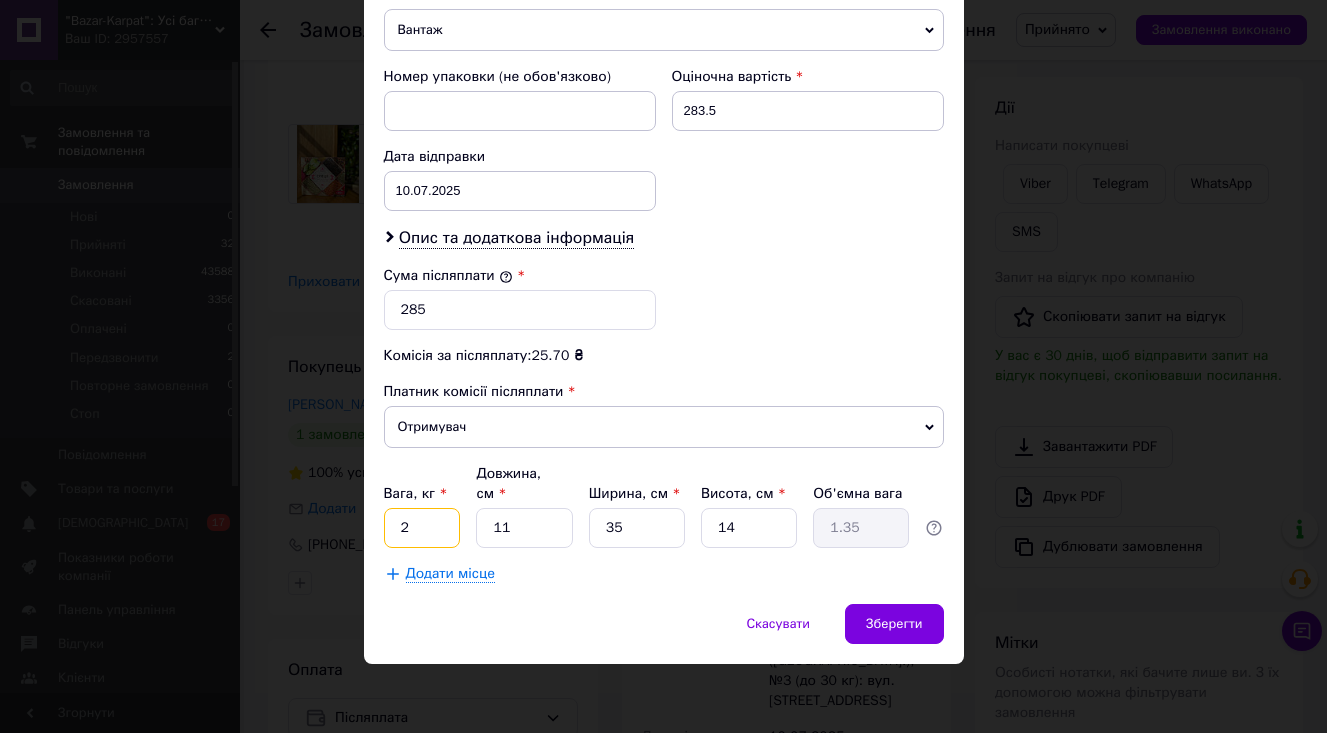 click on "2" at bounding box center (422, 528) 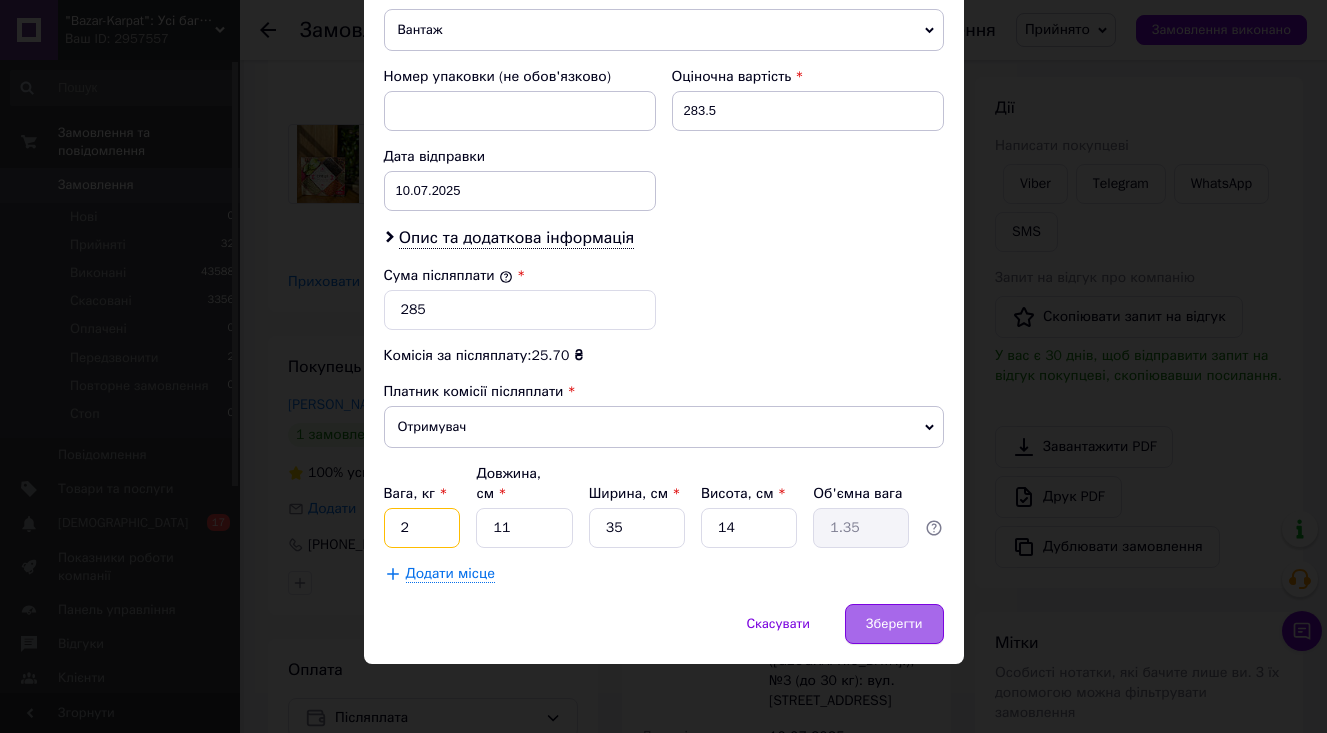 type on "2" 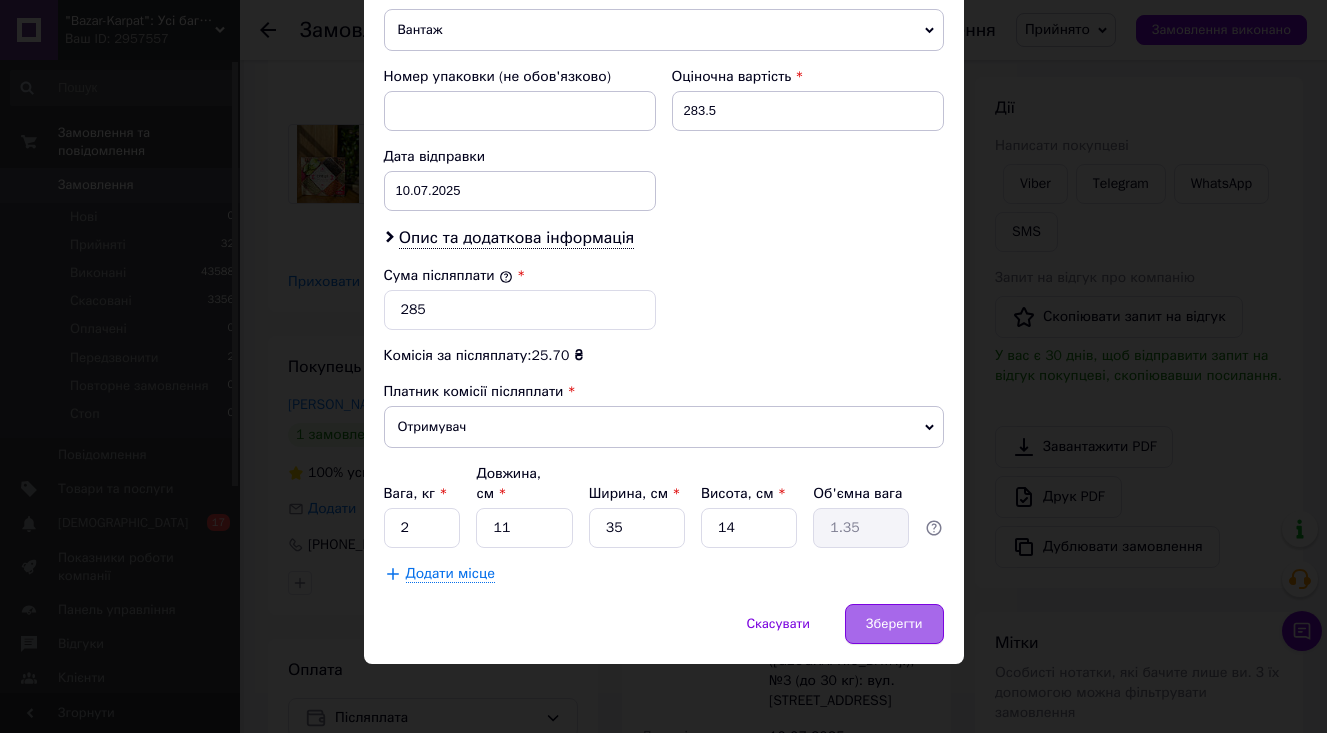 click on "Зберегти" at bounding box center (894, 624) 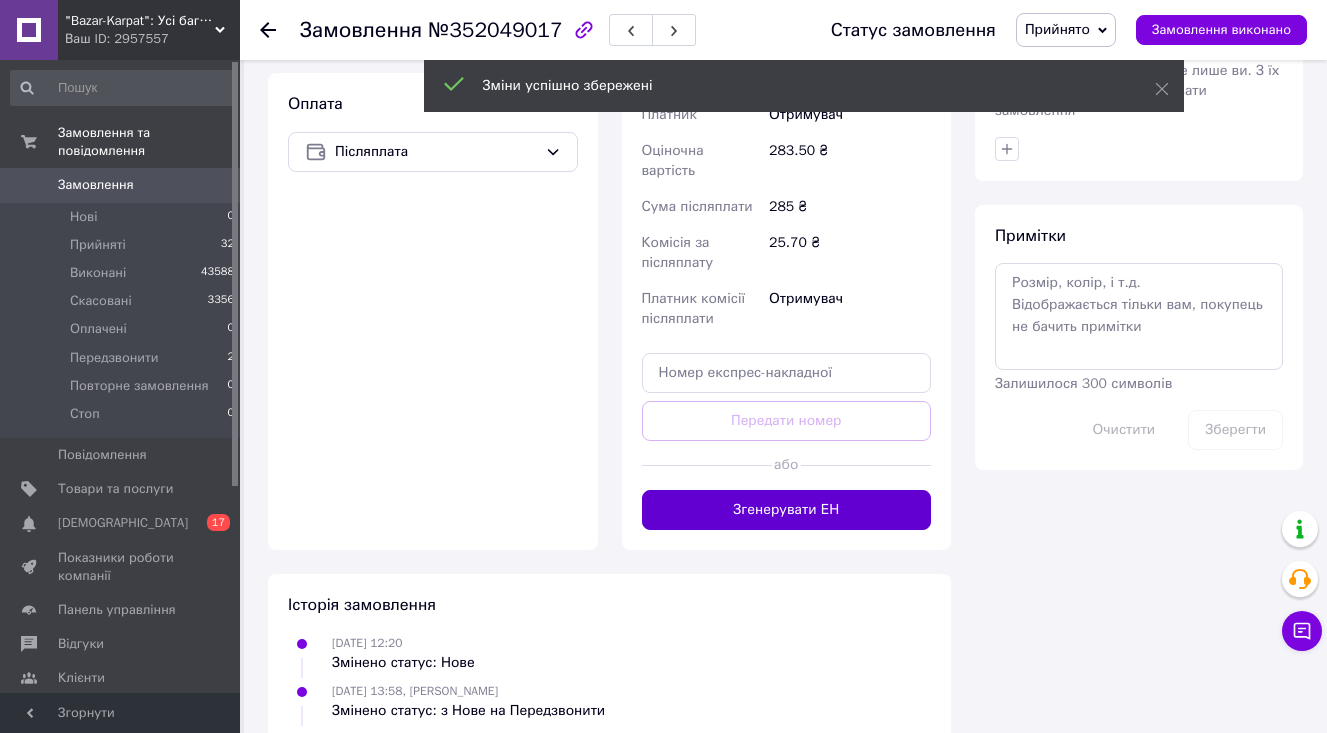 click on "Згенерувати ЕН" at bounding box center [787, 510] 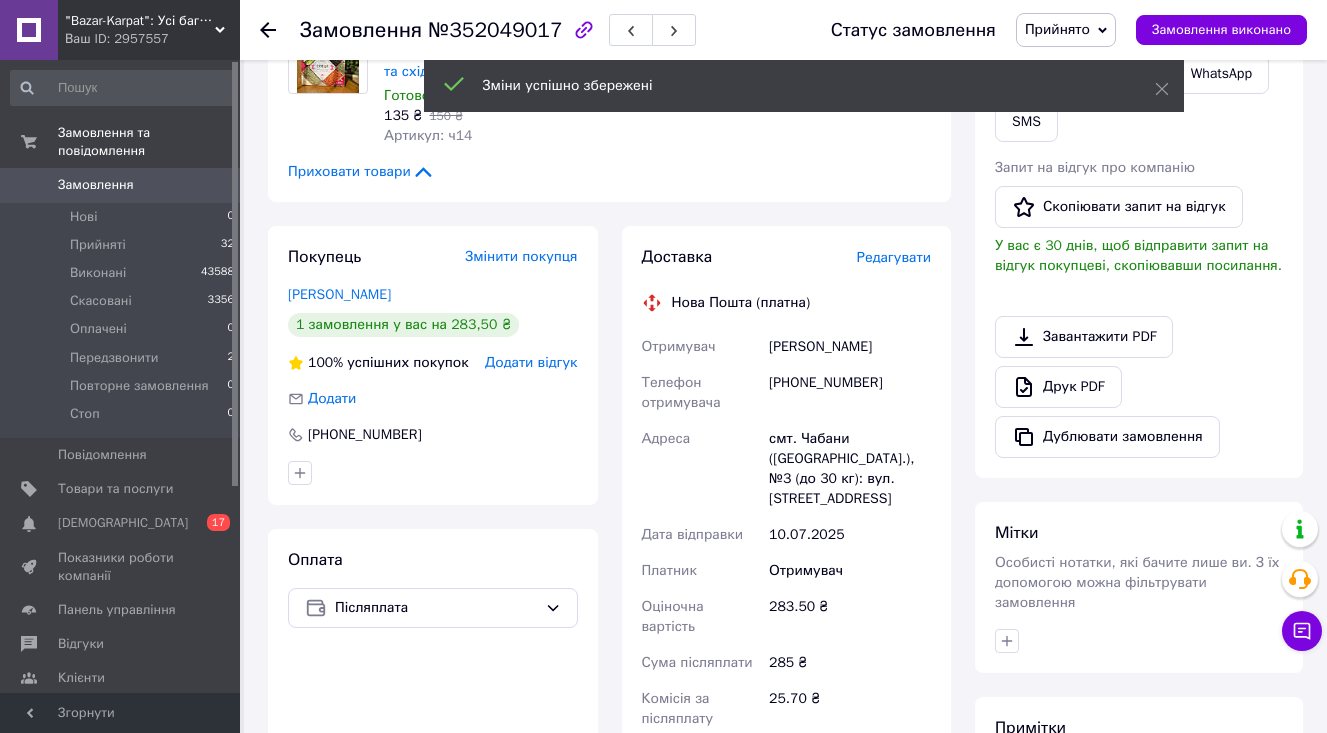 scroll, scrollTop: 343, scrollLeft: 0, axis: vertical 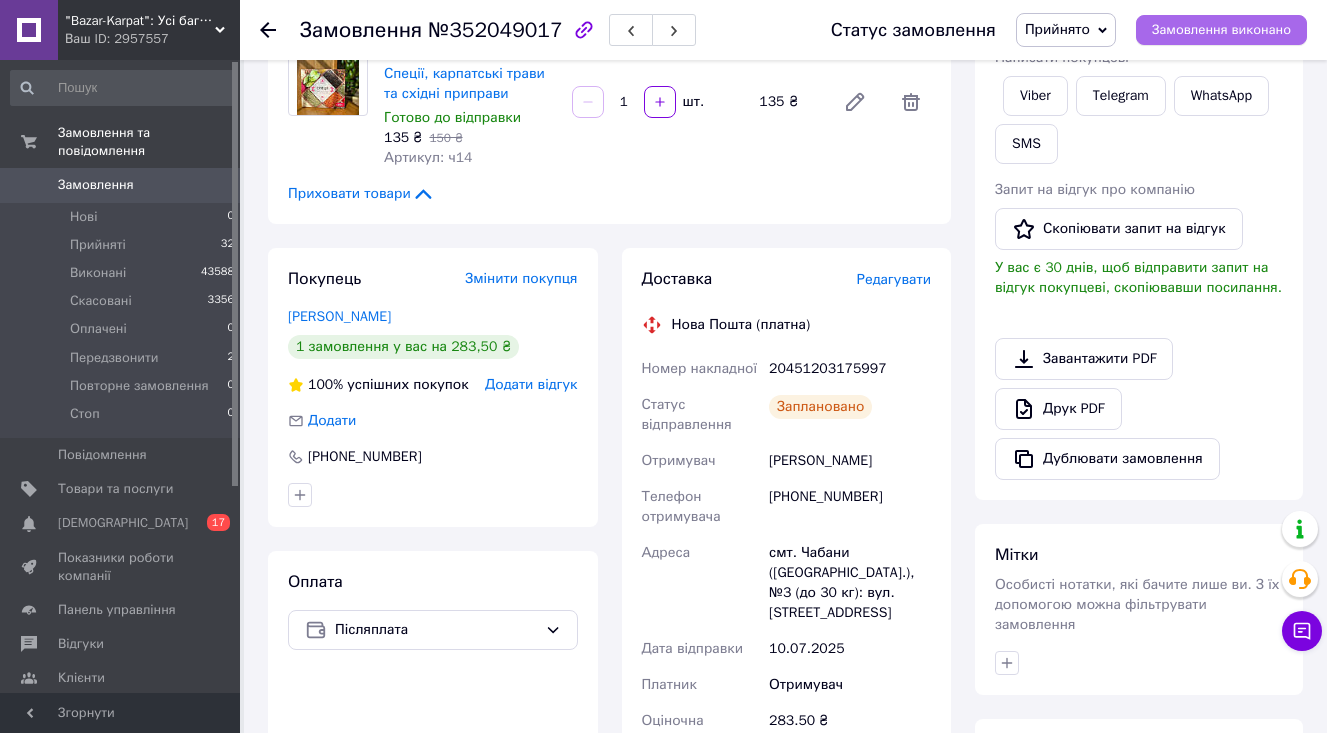 click on "Замовлення виконано" at bounding box center [1221, 30] 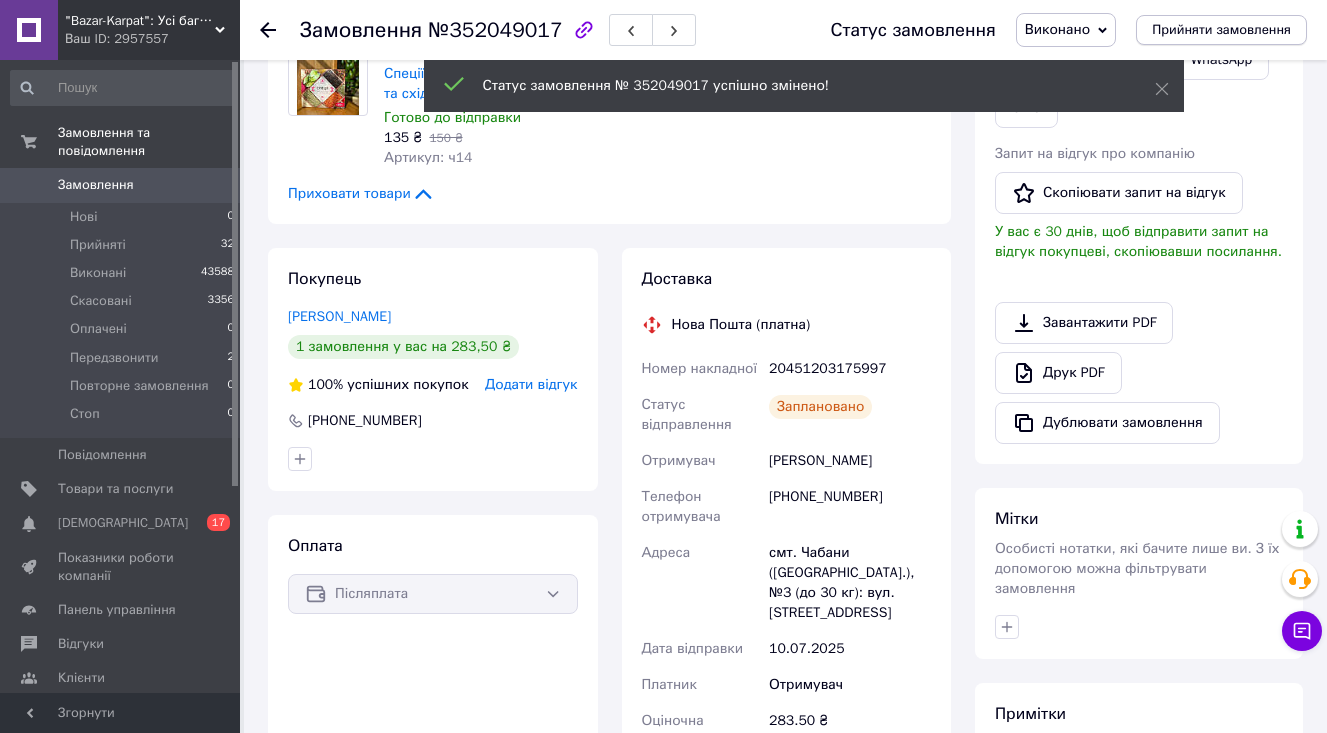 scroll, scrollTop: 12, scrollLeft: 0, axis: vertical 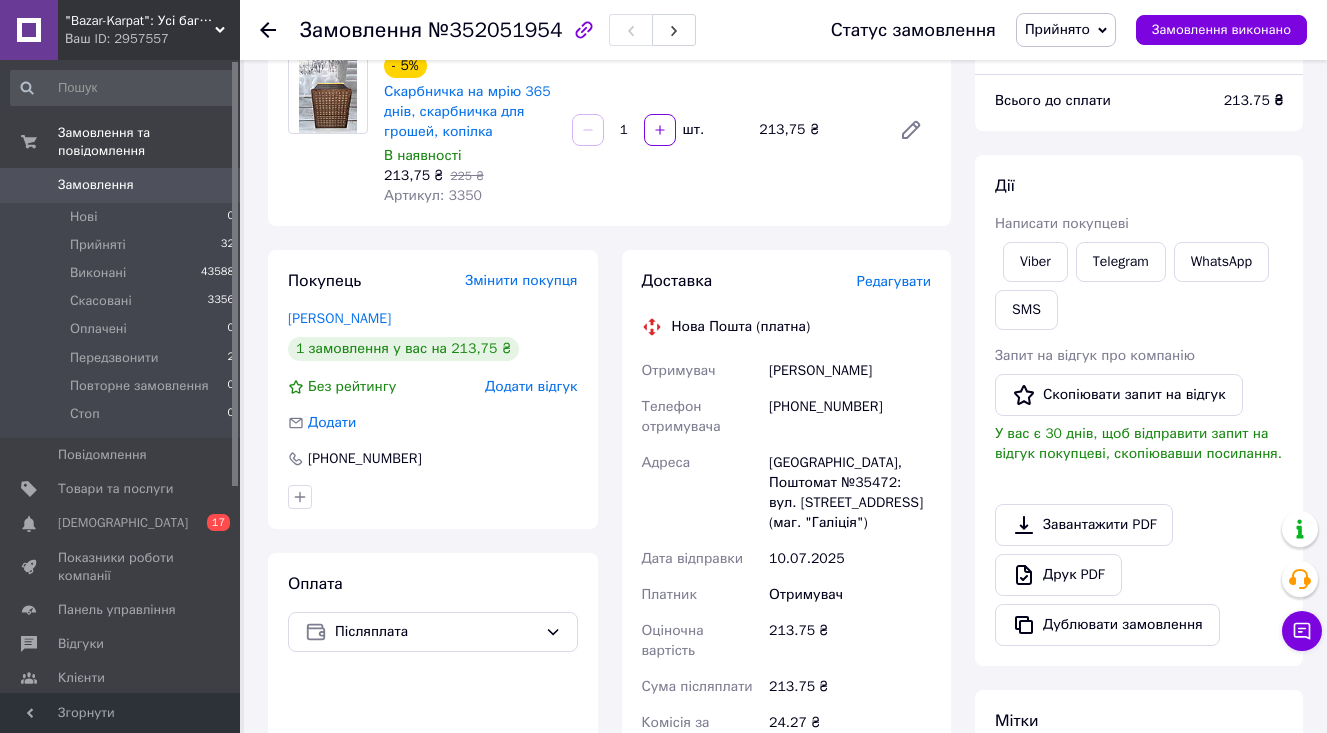 click on "Редагувати" at bounding box center (894, 281) 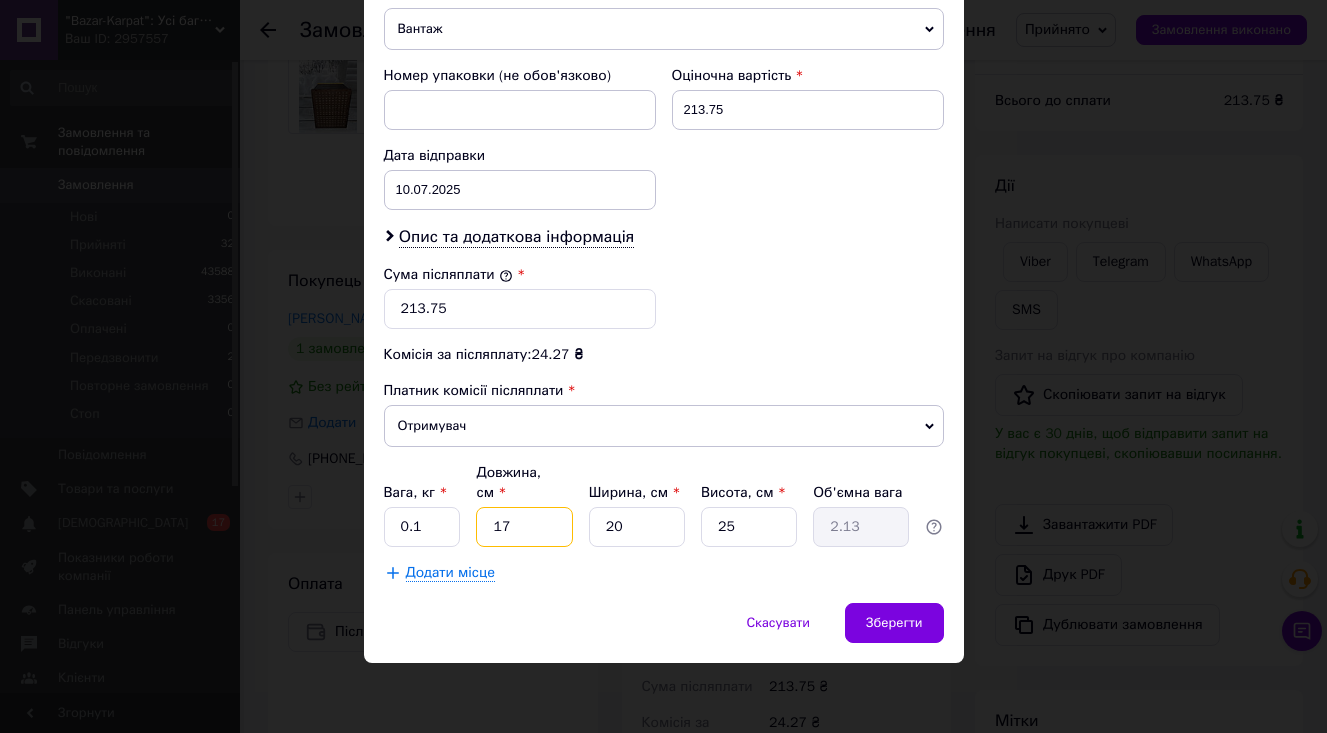 click on "17" at bounding box center [524, 527] 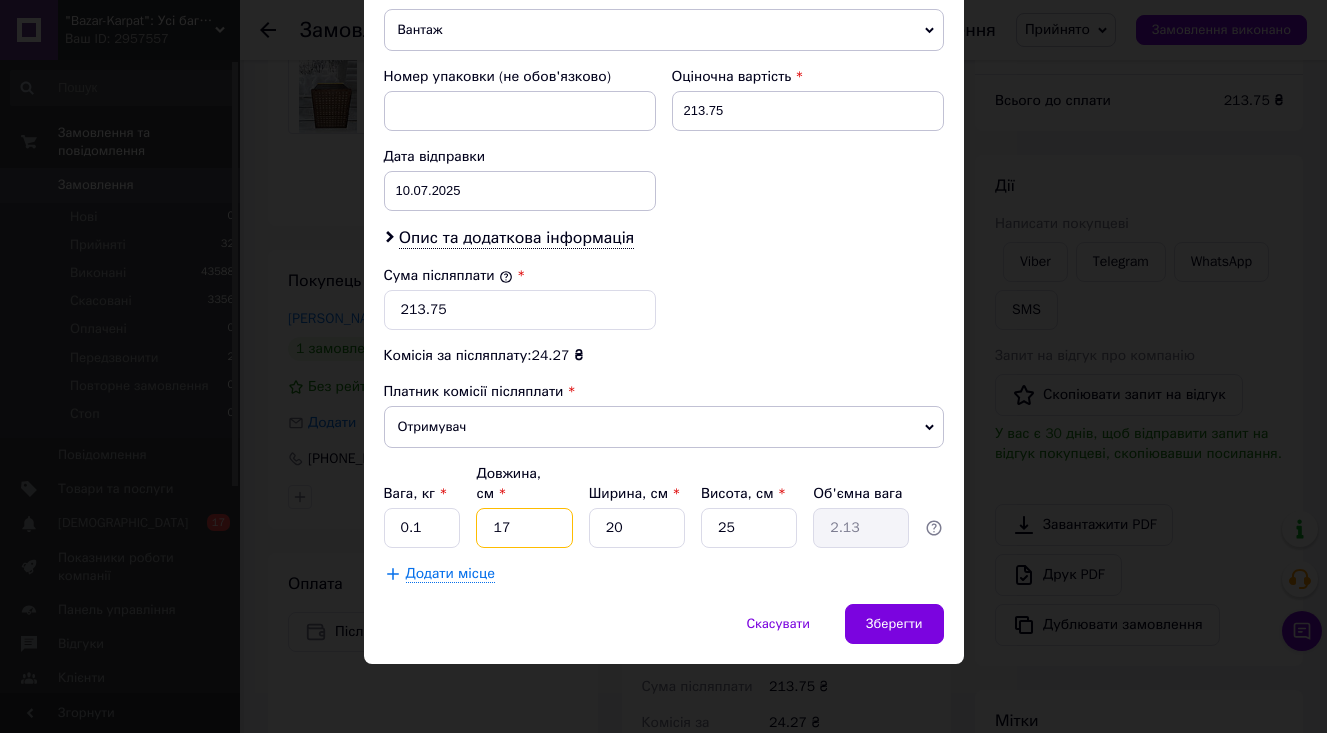 click on "17" at bounding box center [524, 528] 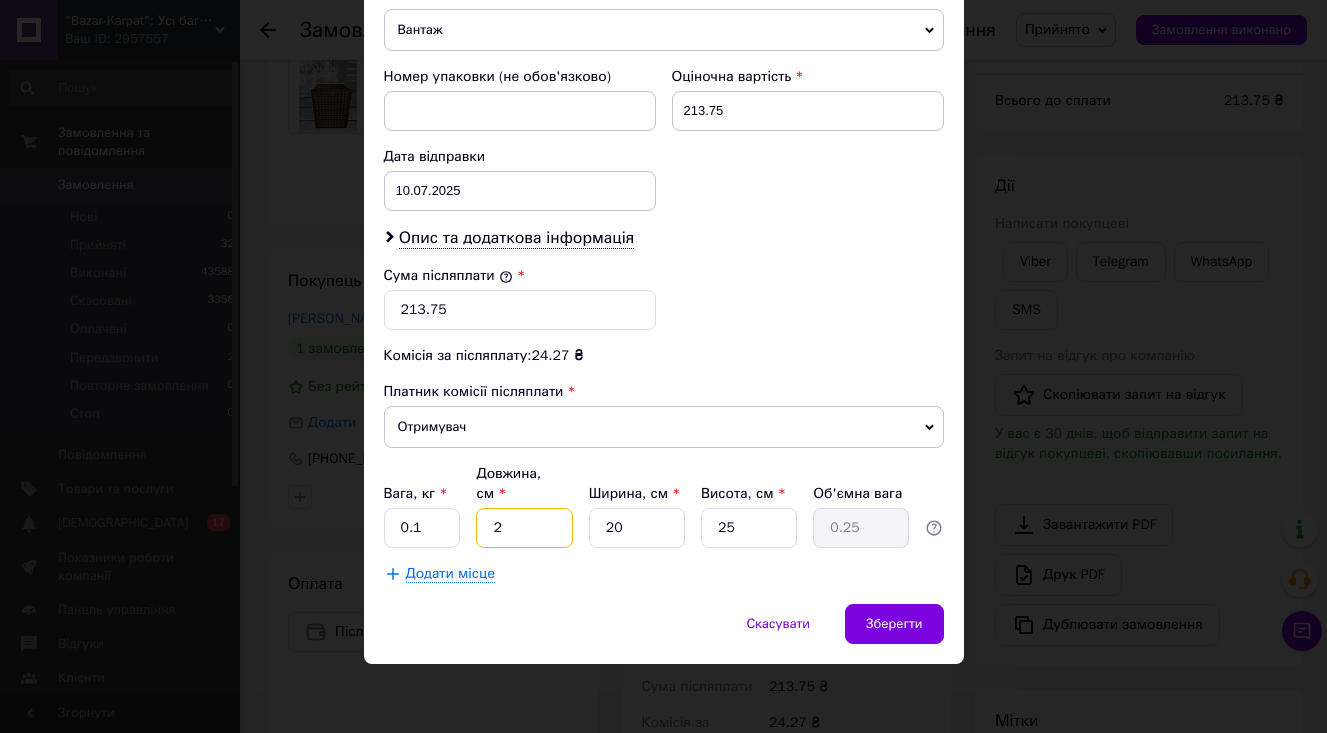 type on "2" 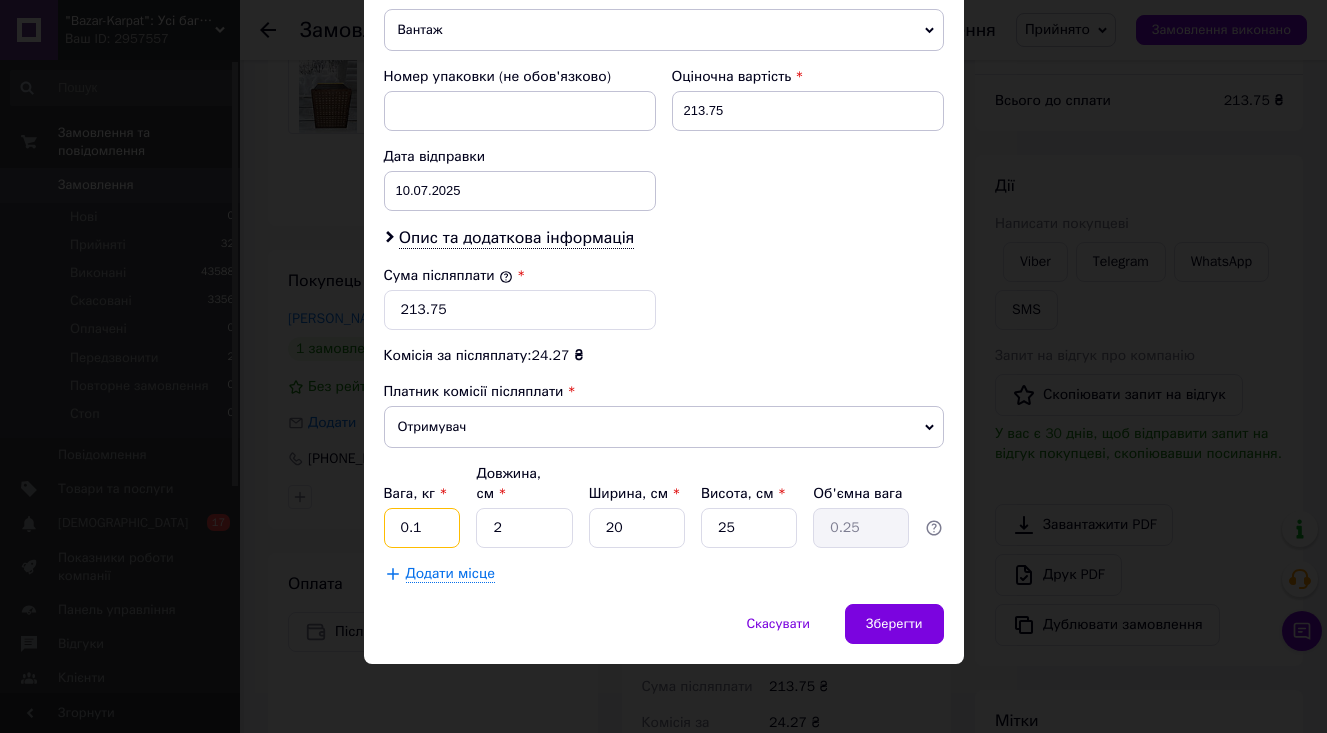 click on "0.1" at bounding box center [422, 528] 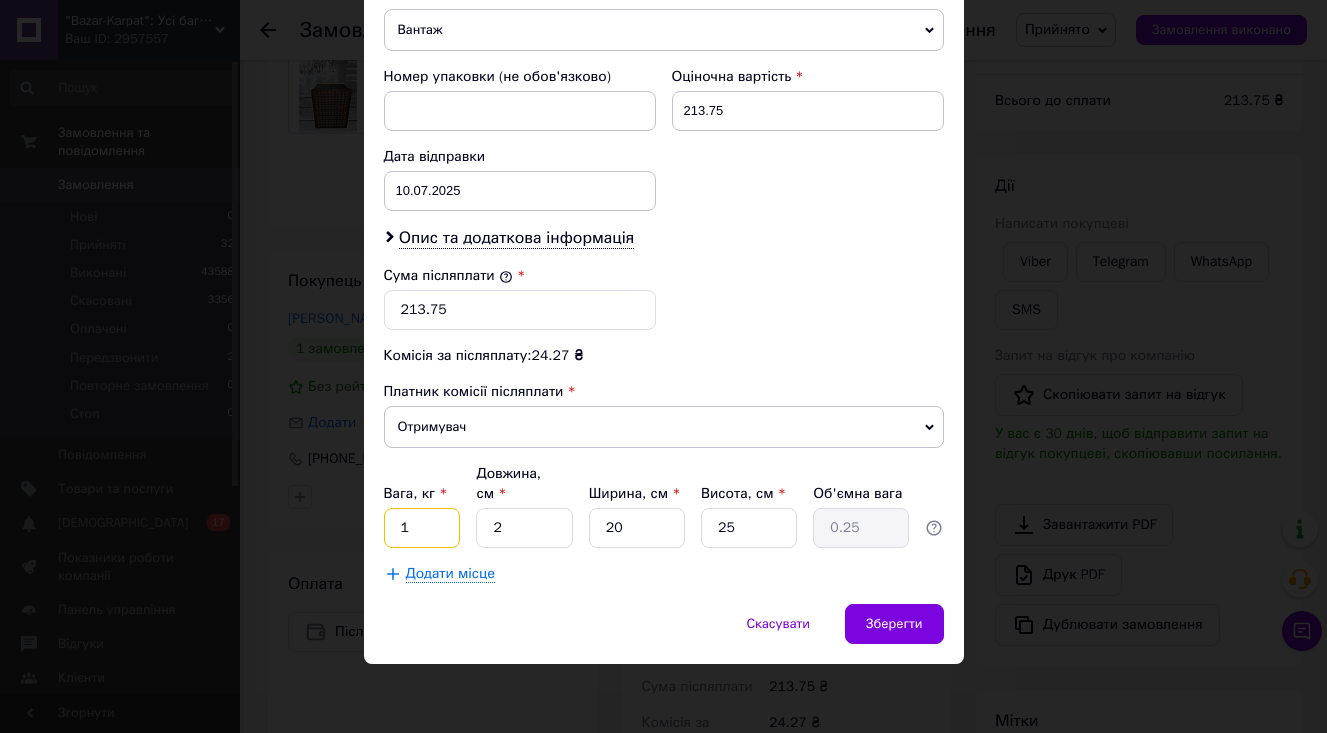 type on "1" 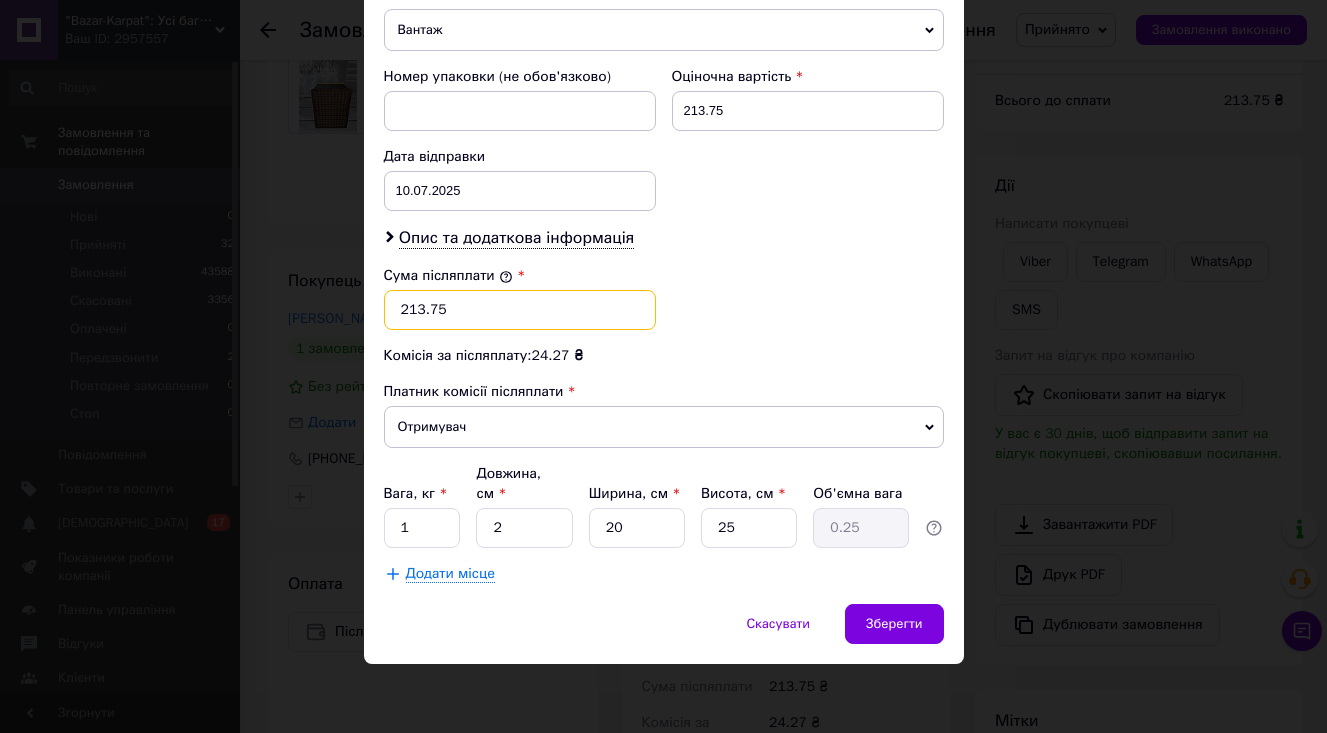 click on "213.75" at bounding box center [520, 310] 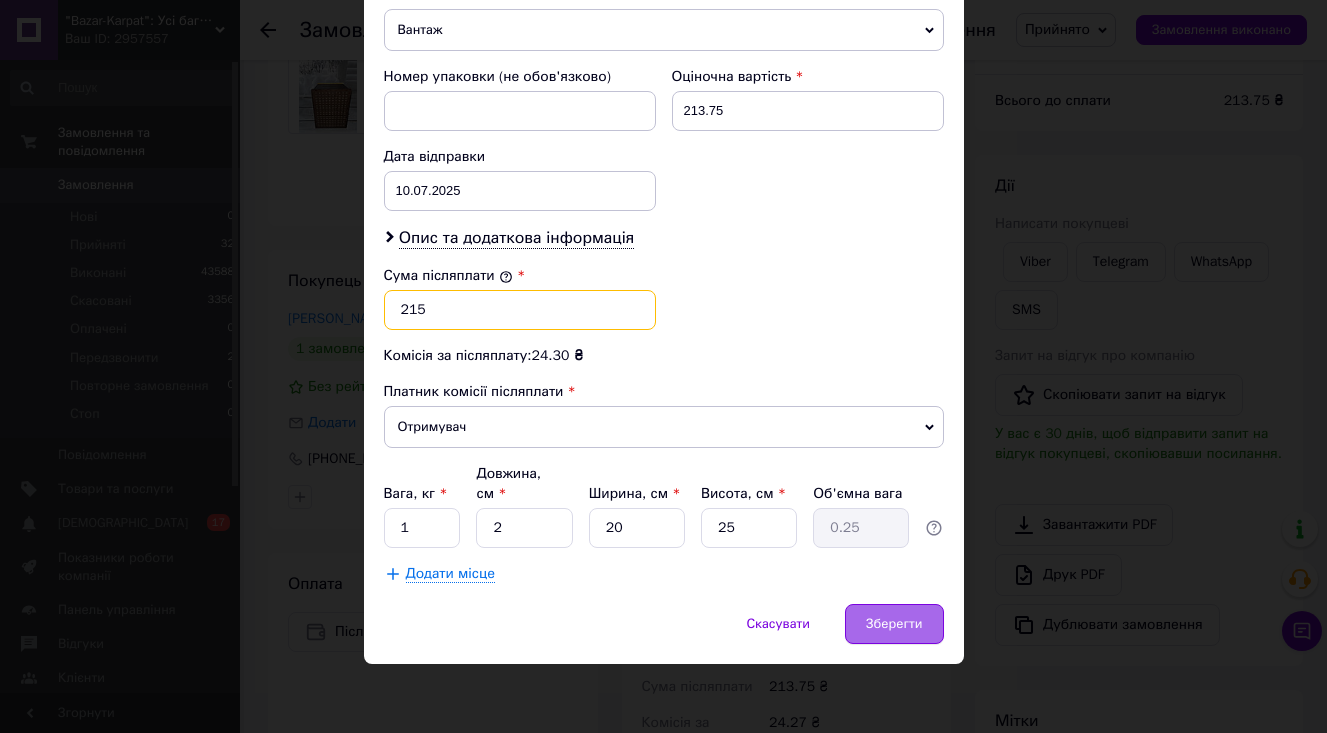 type on "215" 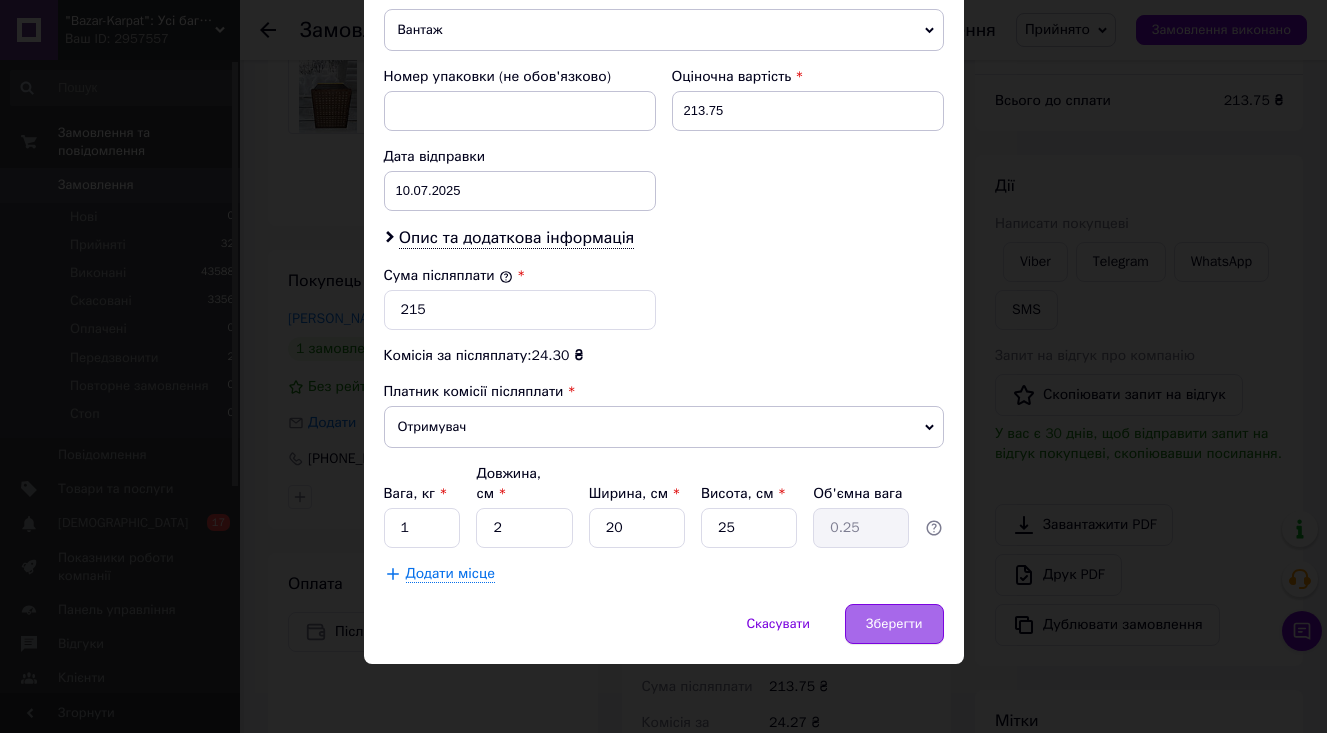 click on "Зберегти" at bounding box center (894, 624) 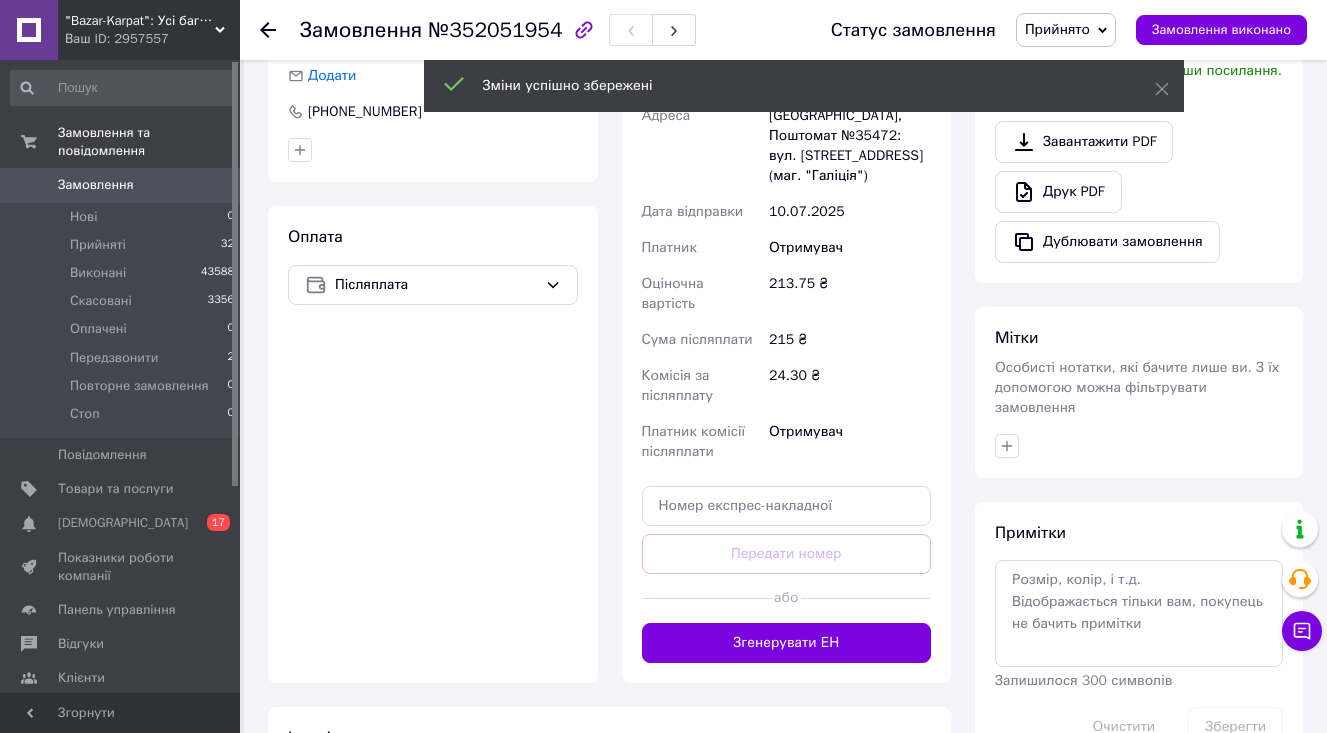 scroll, scrollTop: 527, scrollLeft: 0, axis: vertical 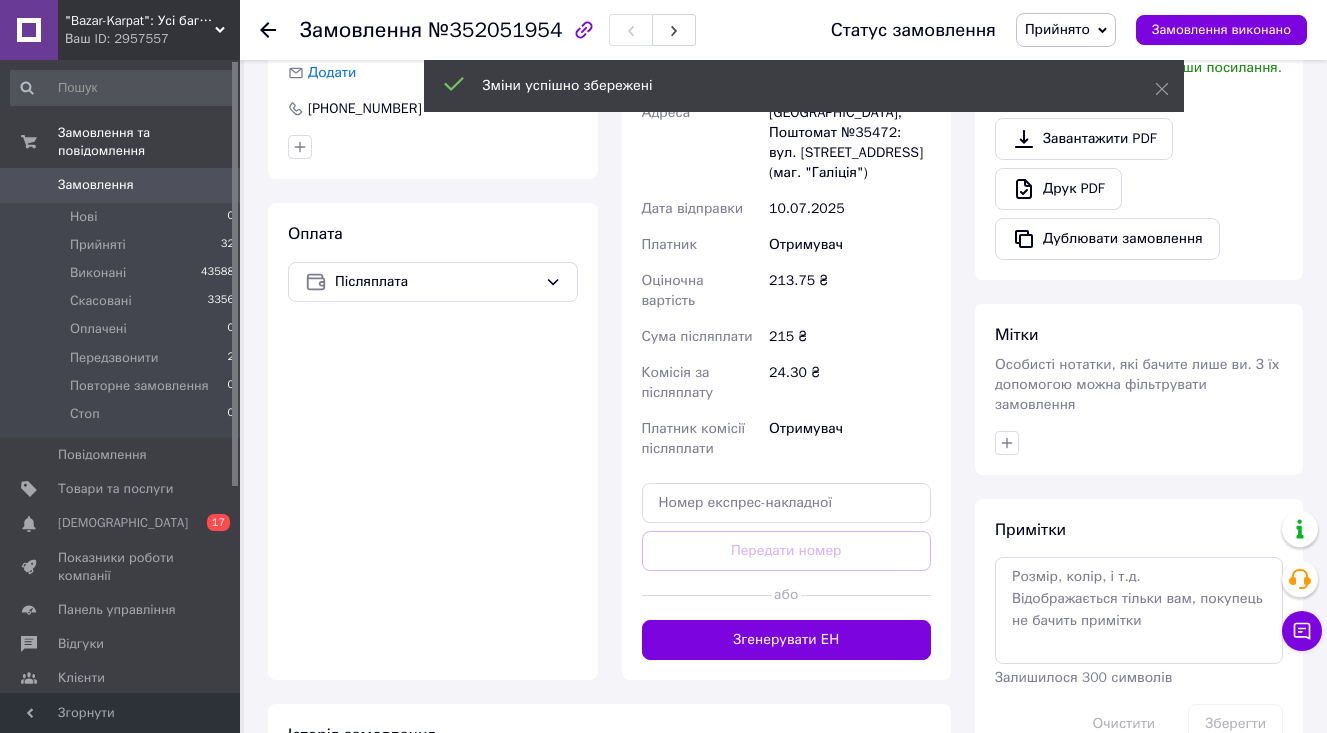 click on "Згенерувати ЕН" at bounding box center (787, 640) 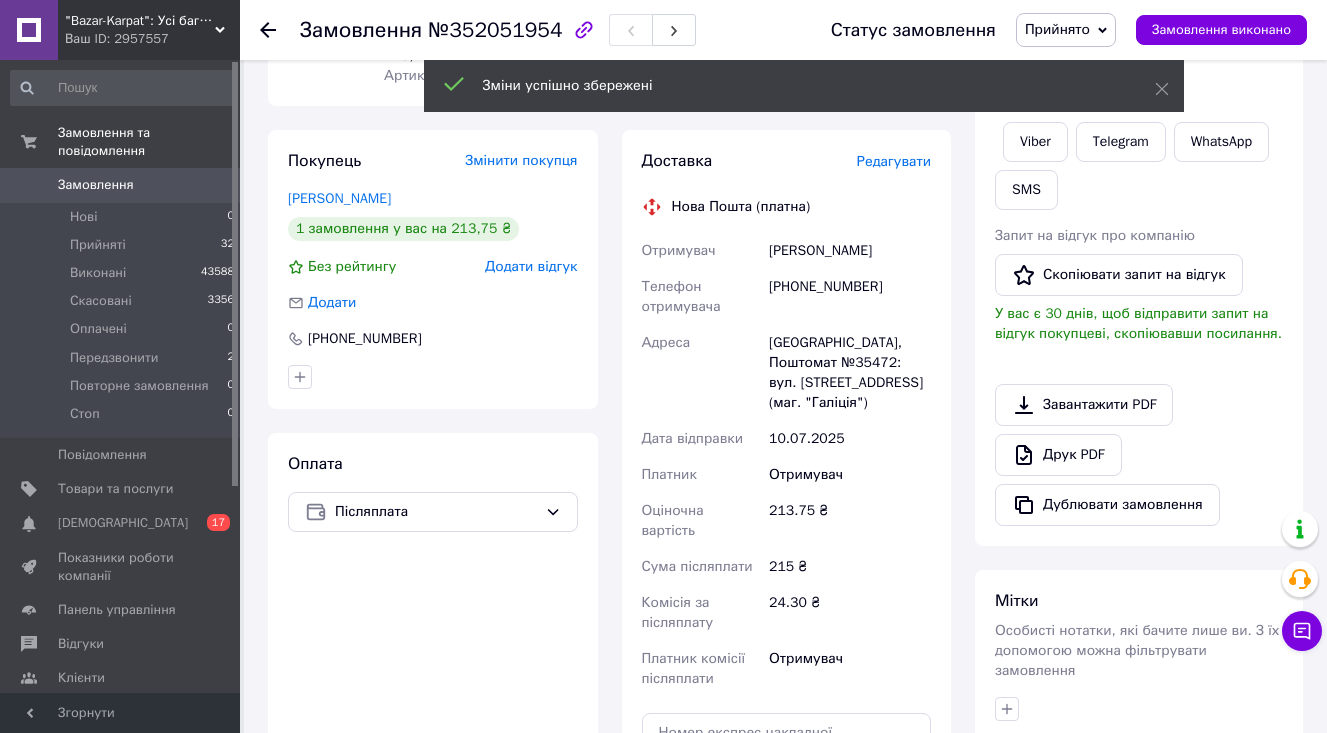 scroll, scrollTop: 296, scrollLeft: 0, axis: vertical 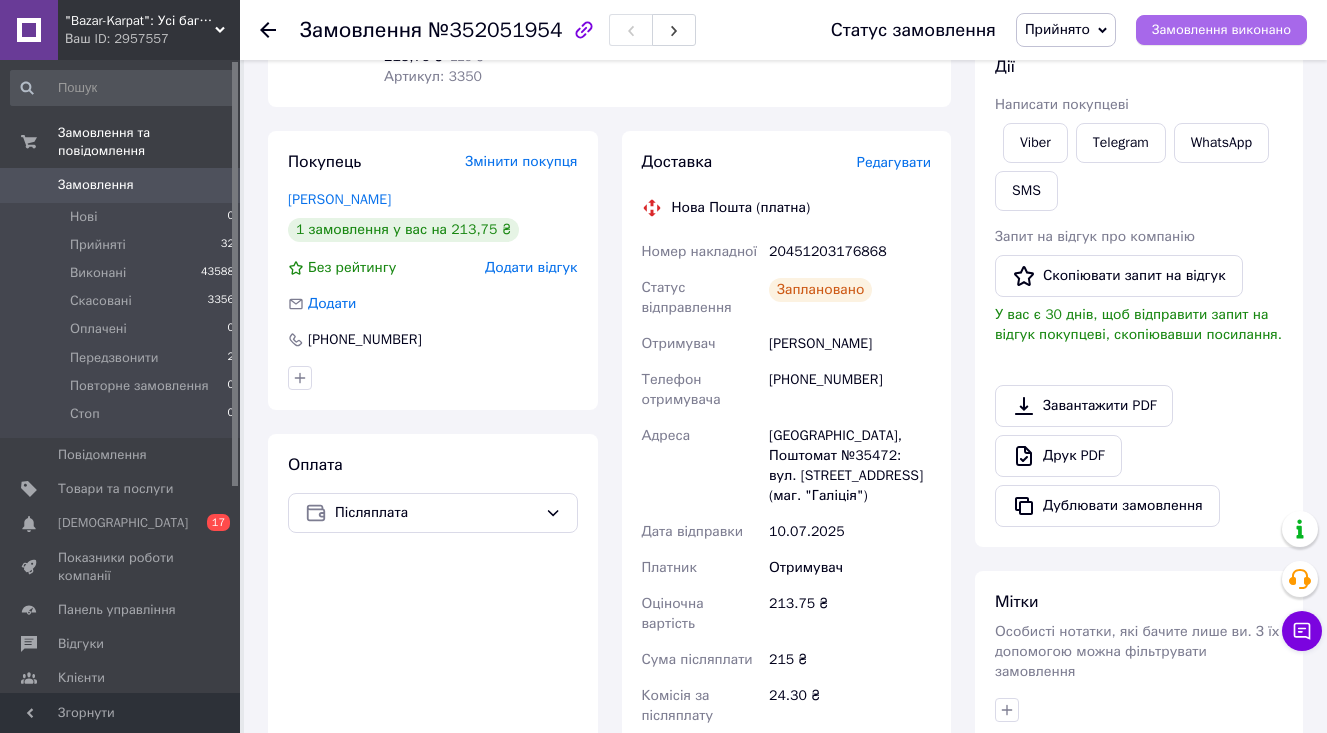 click on "Замовлення виконано" at bounding box center [1221, 30] 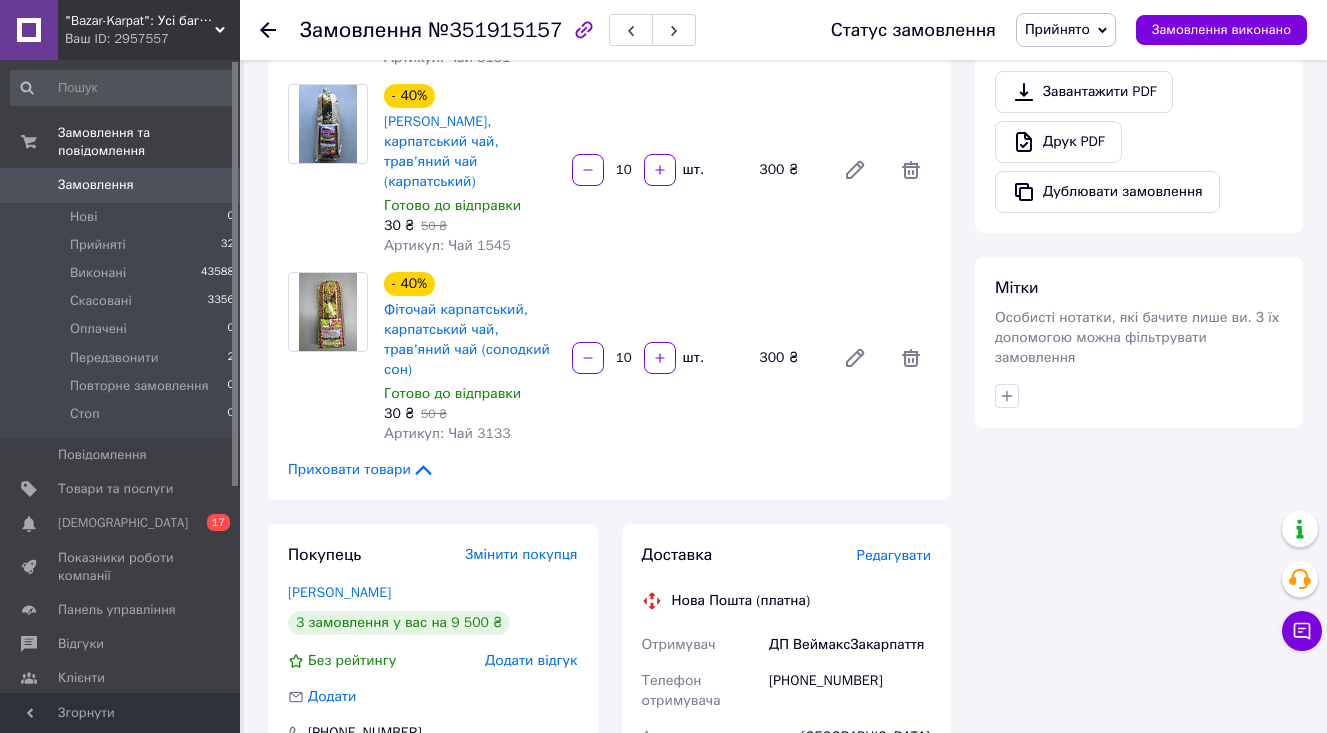 scroll, scrollTop: 900, scrollLeft: 0, axis: vertical 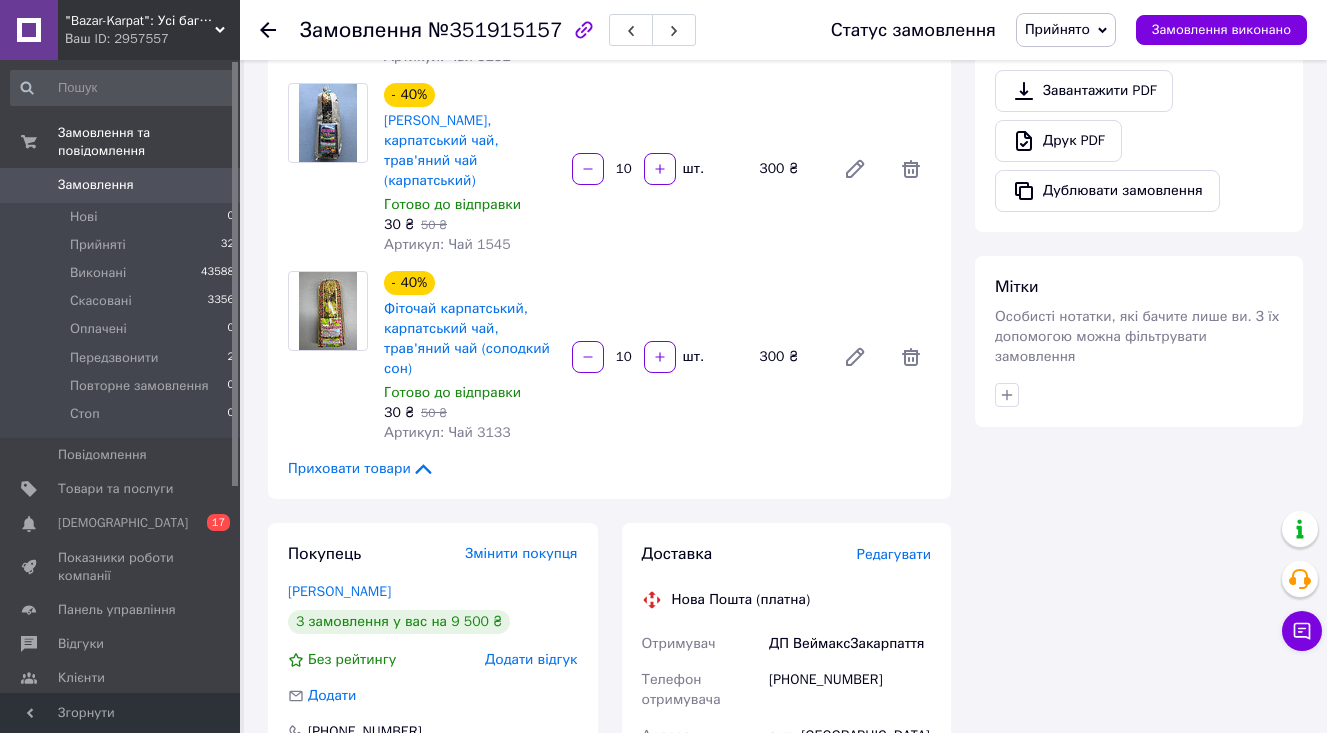 click on "Доставка Редагувати Нова Пошта (платна) Отримувач ДП ВеймаксЗакарпаття Телефон отримувача [PHONE_NUMBER] [GEOGRAPHIC_DATA] смт. [GEOGRAPHIC_DATA] ([STREET_ADDRESS]: вул. Закарпатська, 75 Дата відправки [DATE] Платник Отримувач Оціночна вартість 2 000 ₴ Передати номер або Згенерувати ЕН" at bounding box center [787, 829] 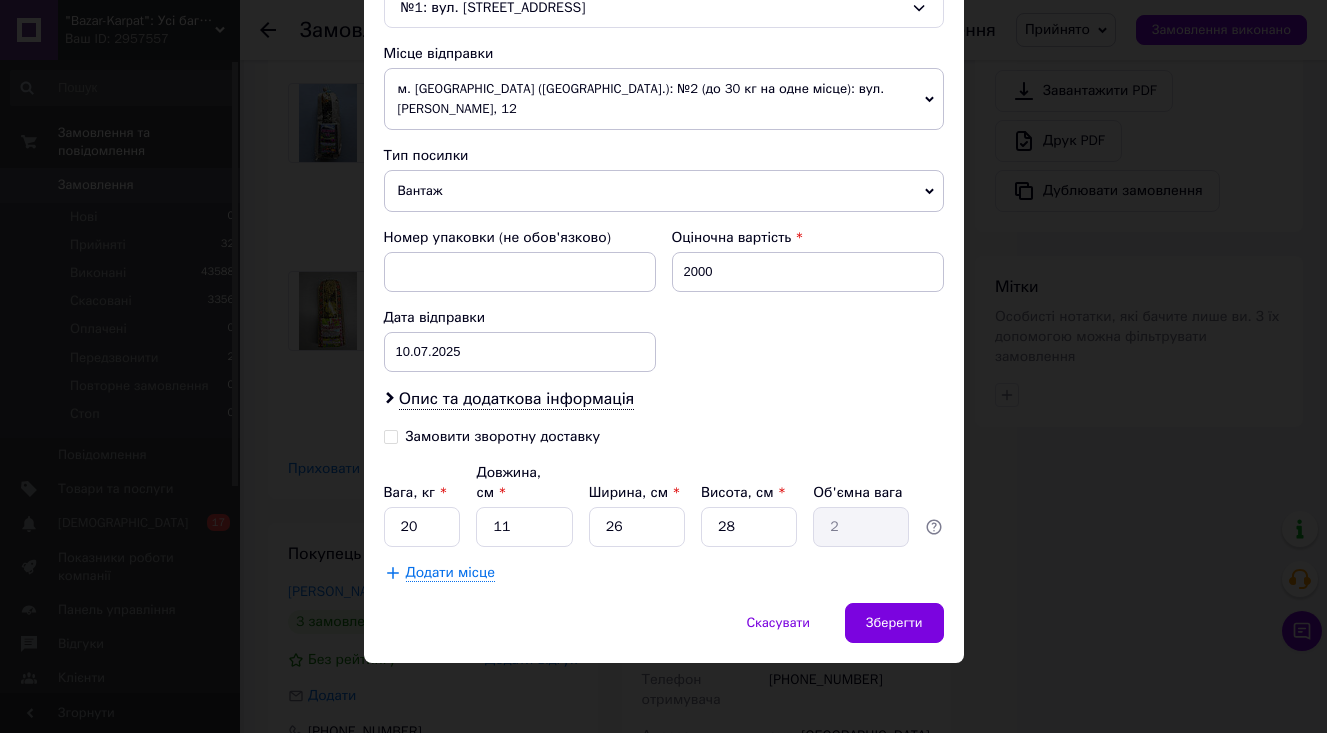 scroll, scrollTop: 670, scrollLeft: 0, axis: vertical 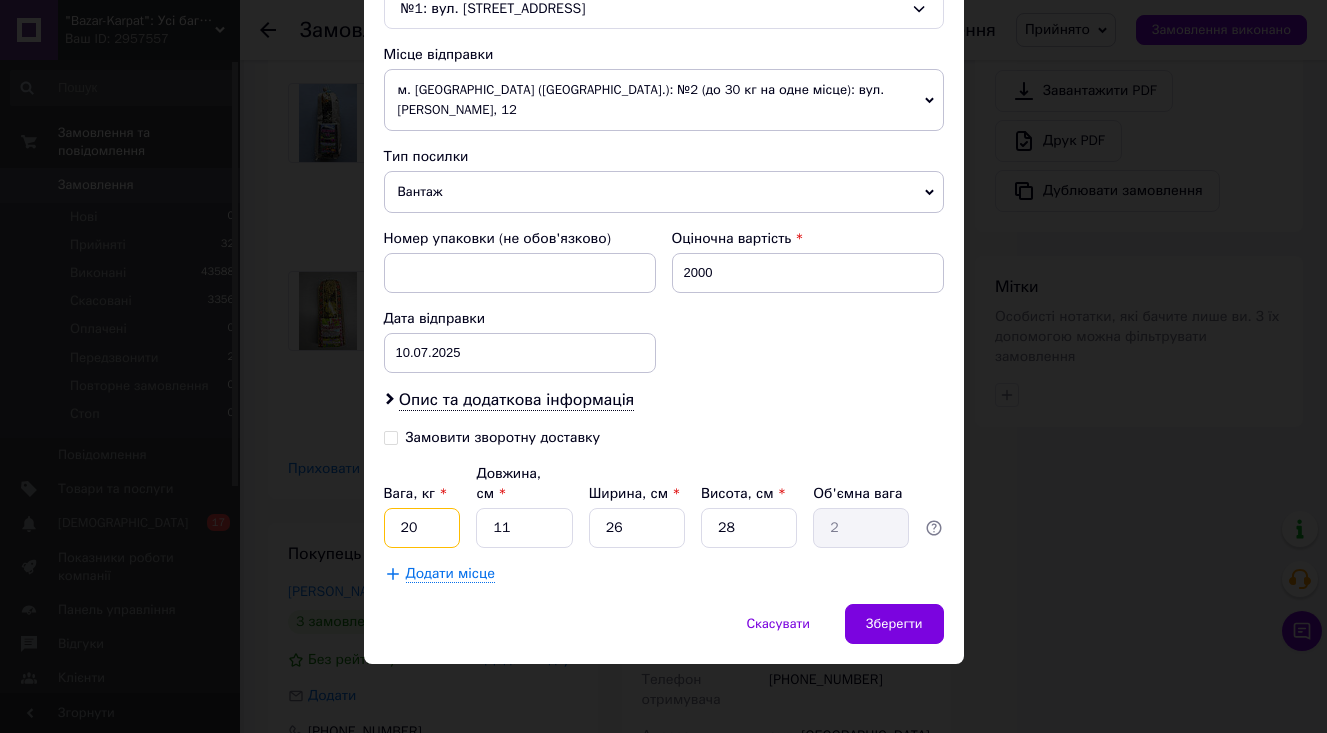 click on "20" at bounding box center (422, 528) 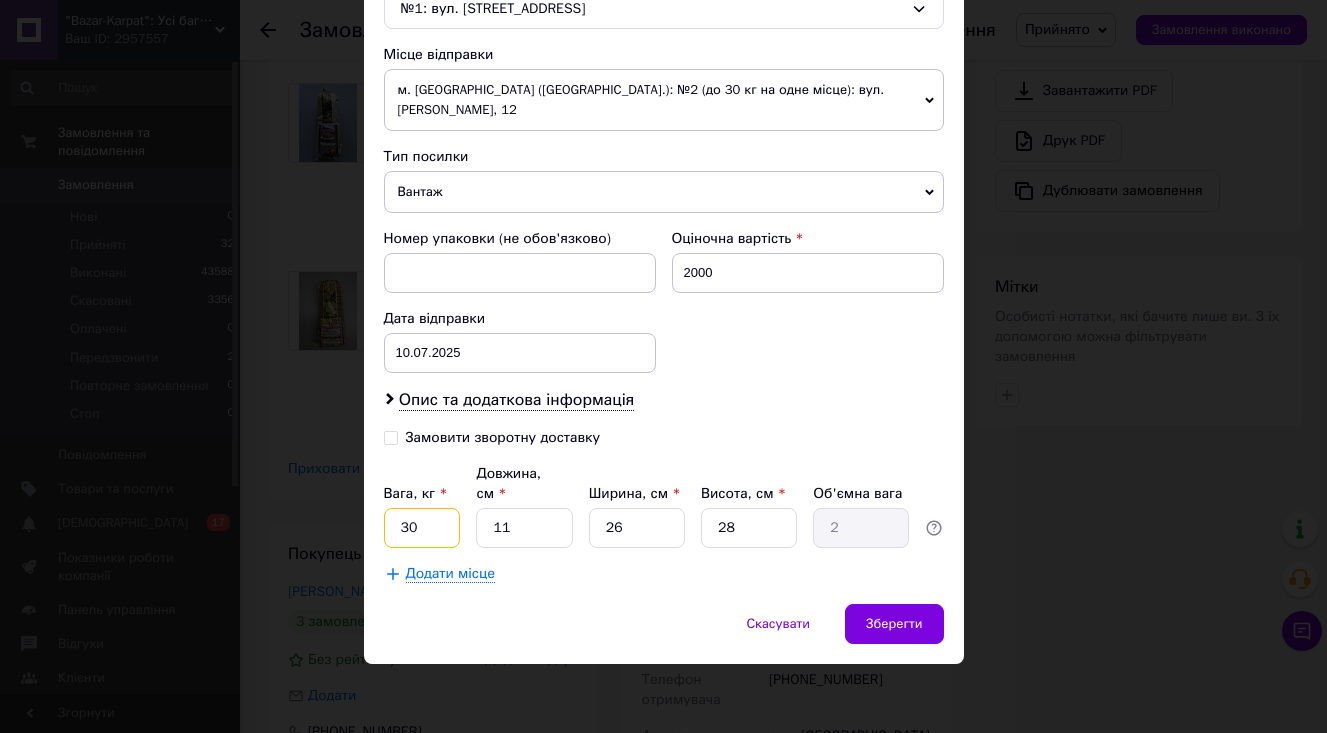 type on "30" 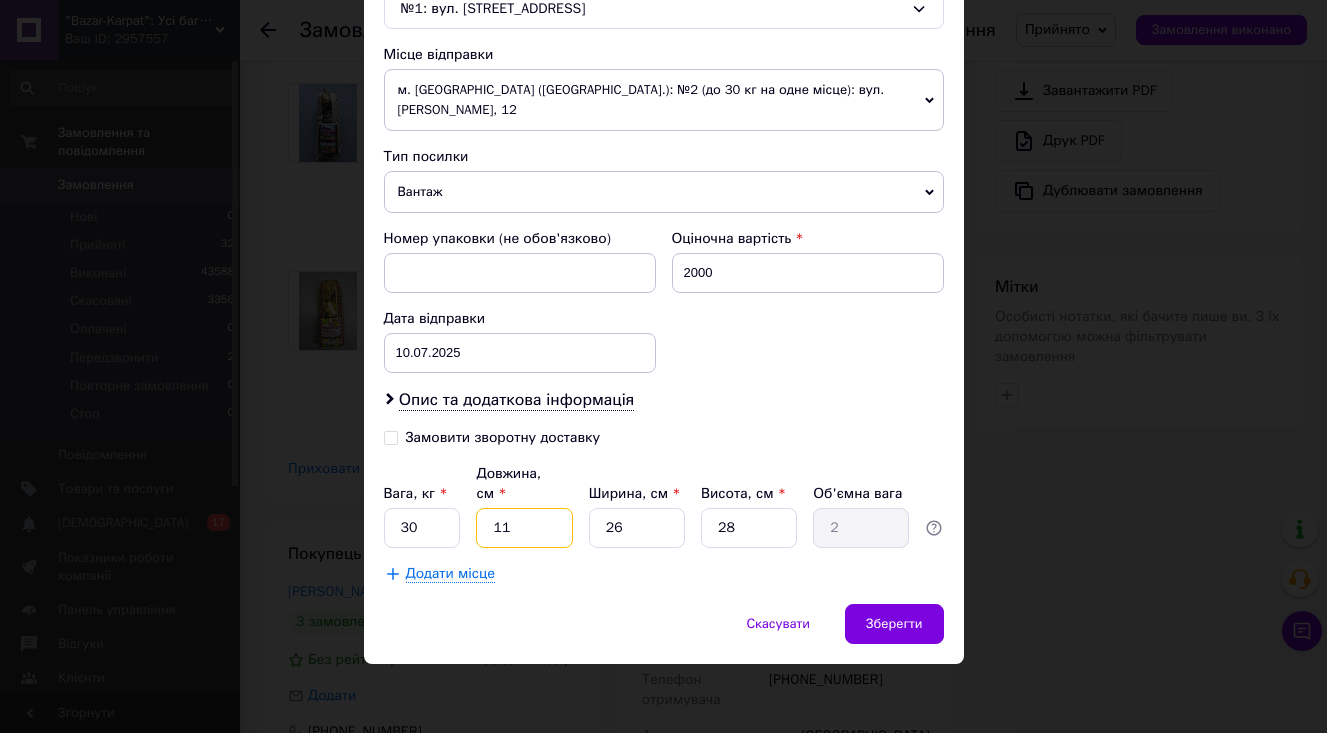 click on "11" at bounding box center (524, 528) 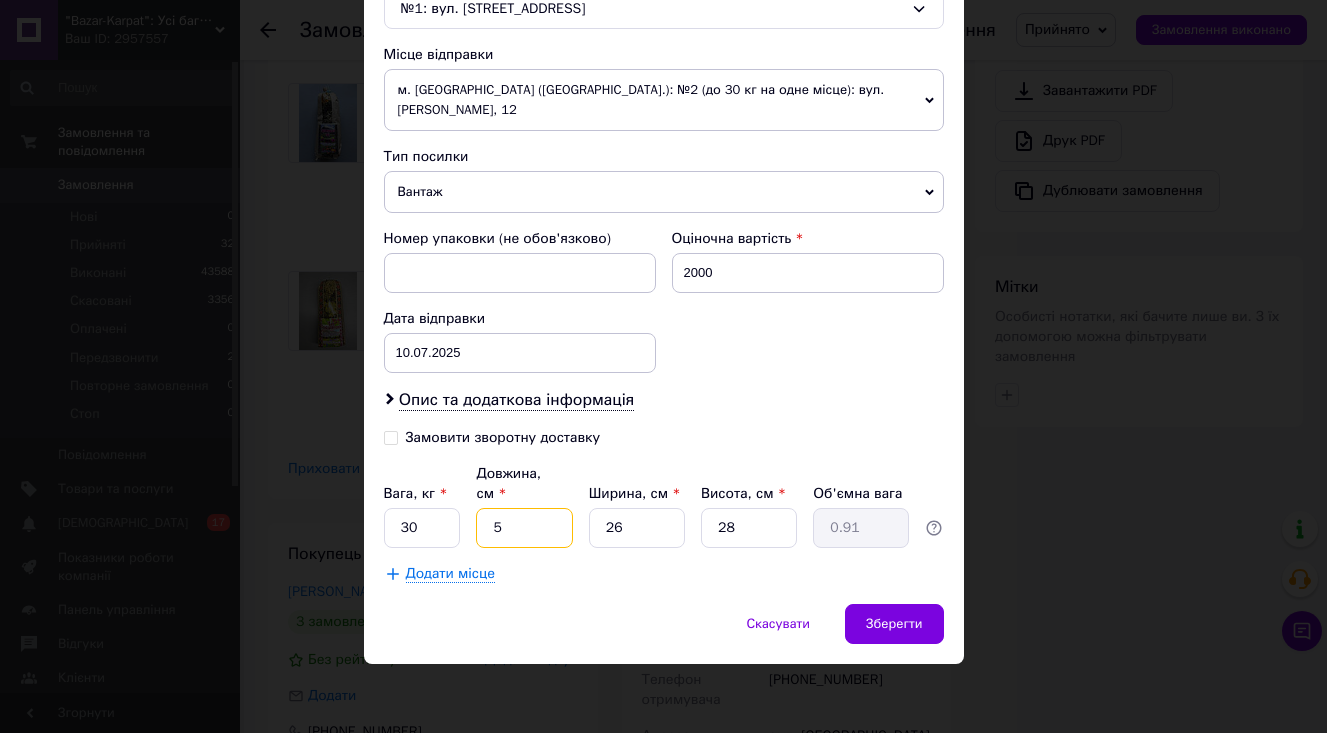 type on "55" 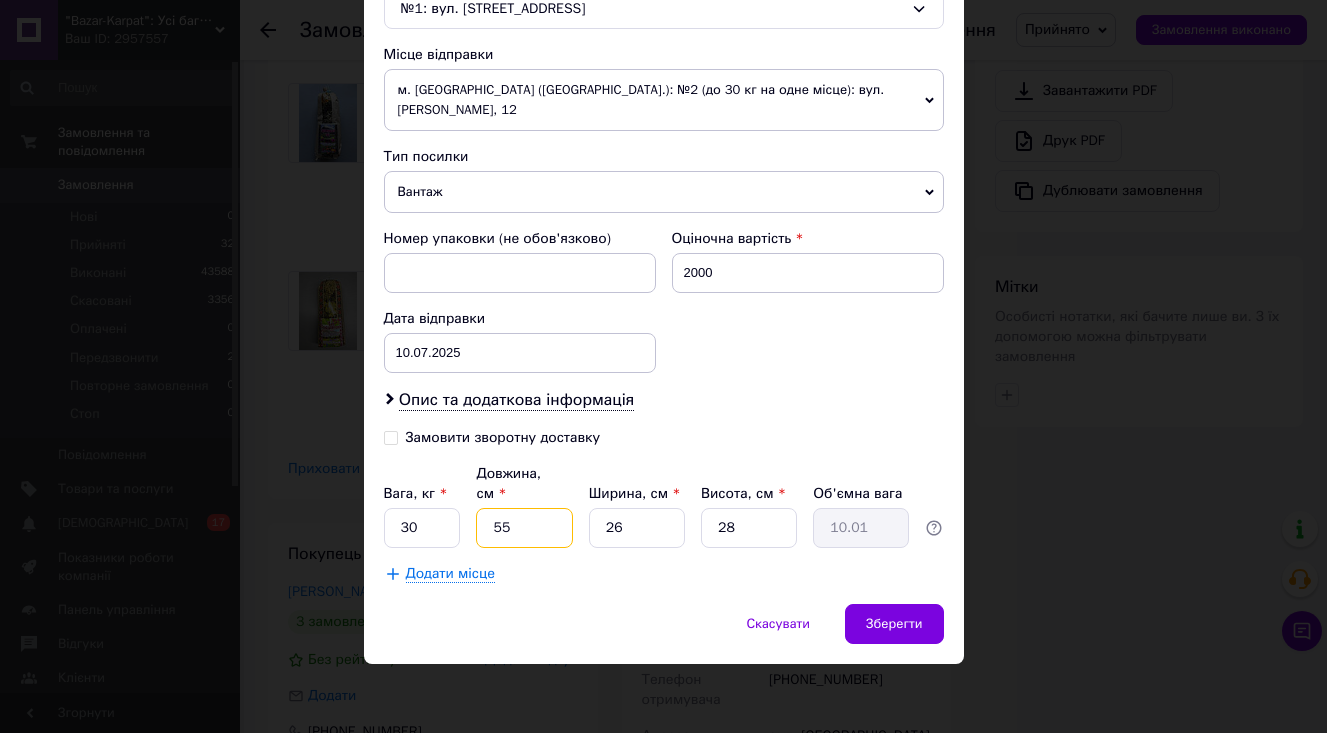 type on "55" 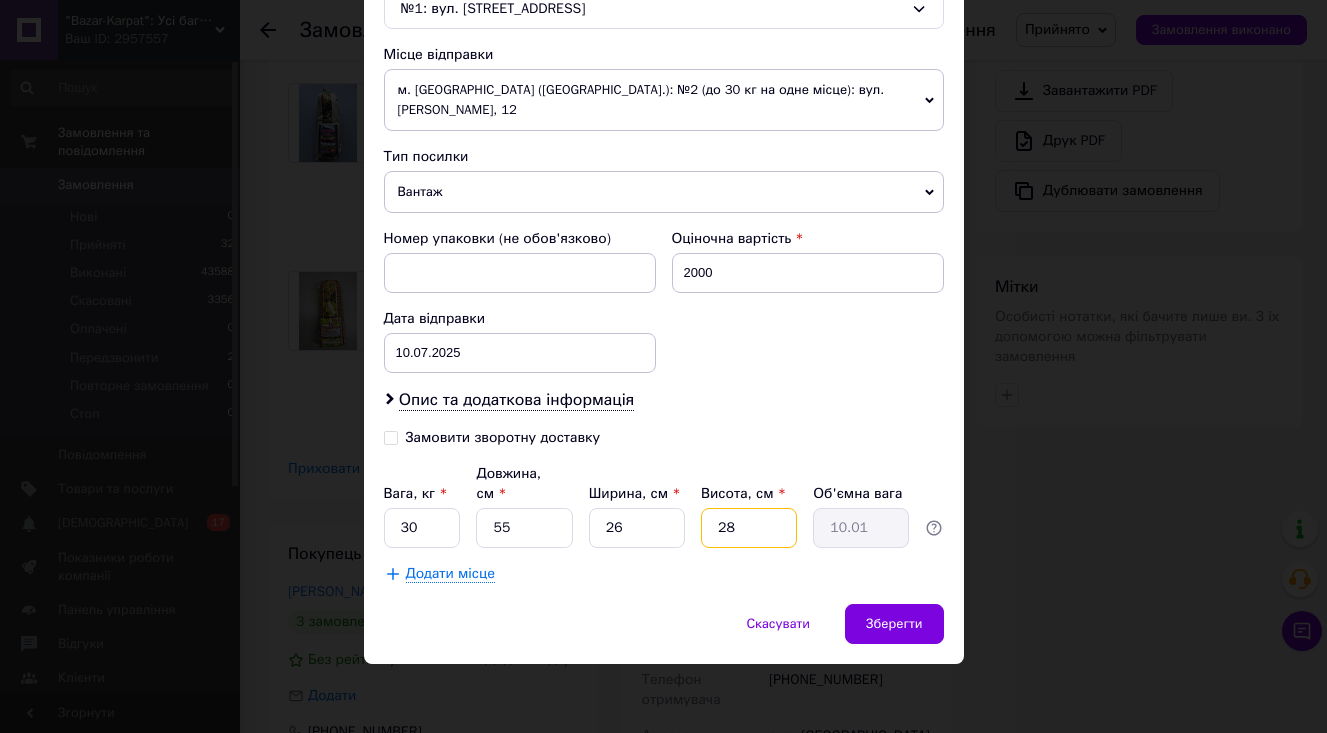 click on "28" at bounding box center (749, 528) 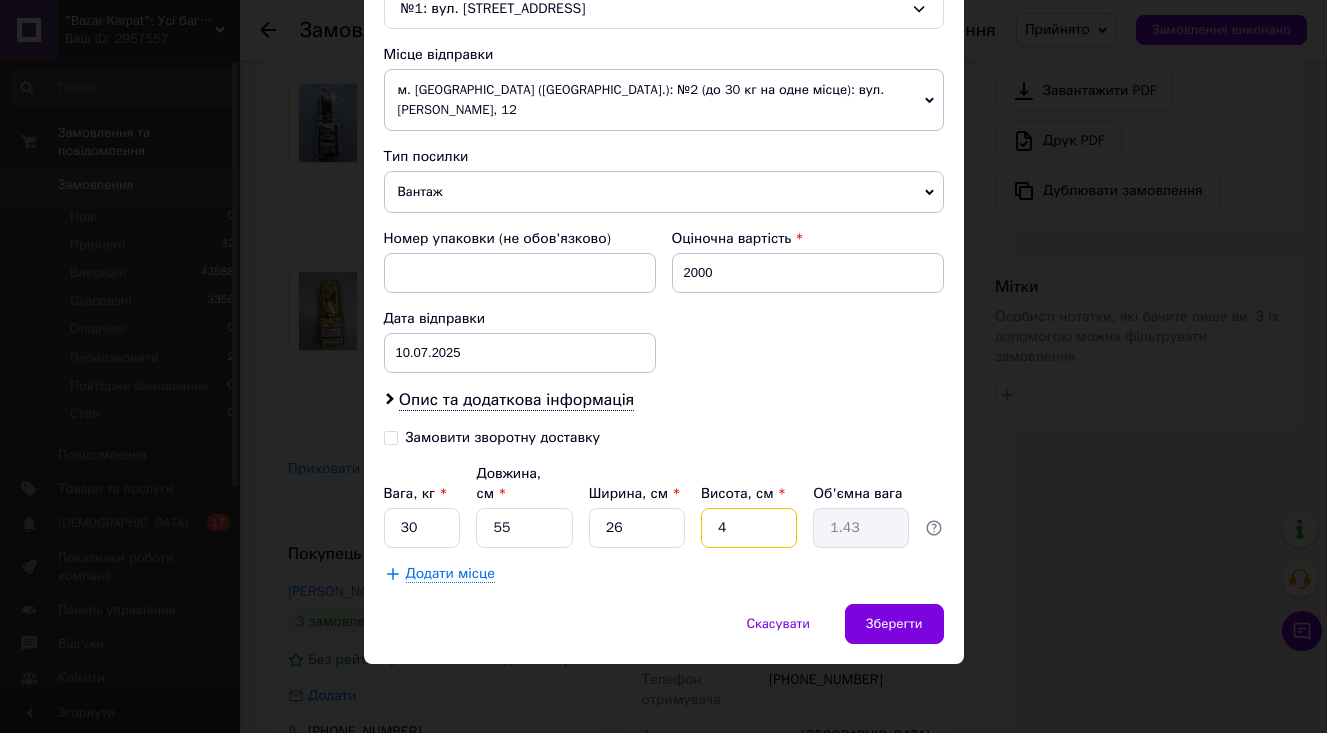 type on "44" 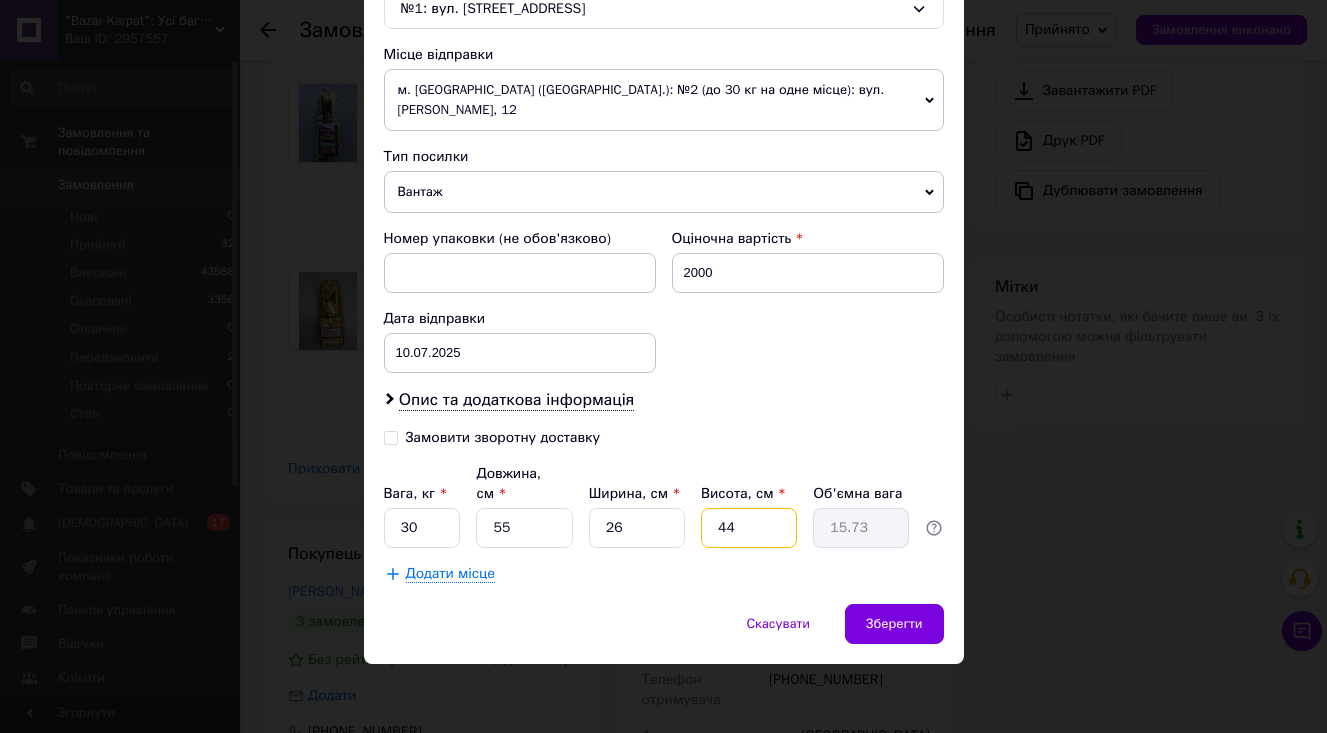 type on "44" 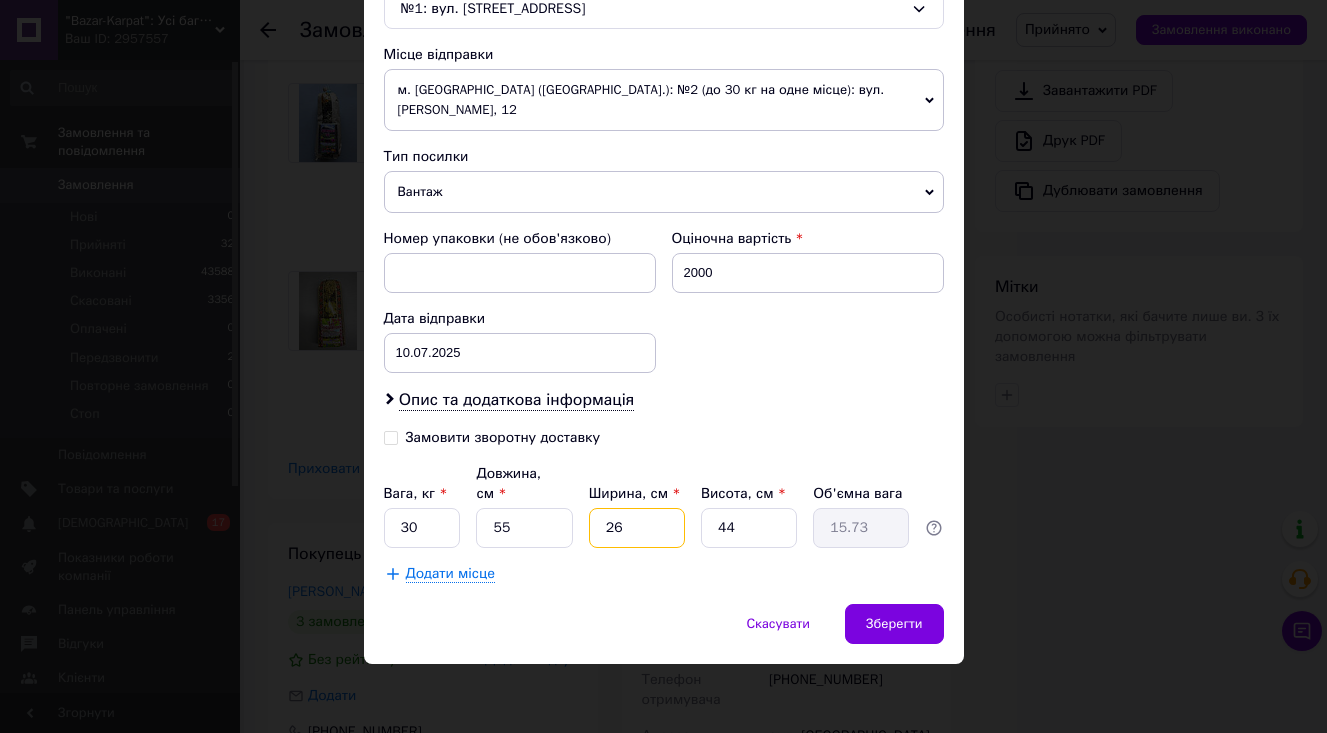 click on "26" at bounding box center [637, 528] 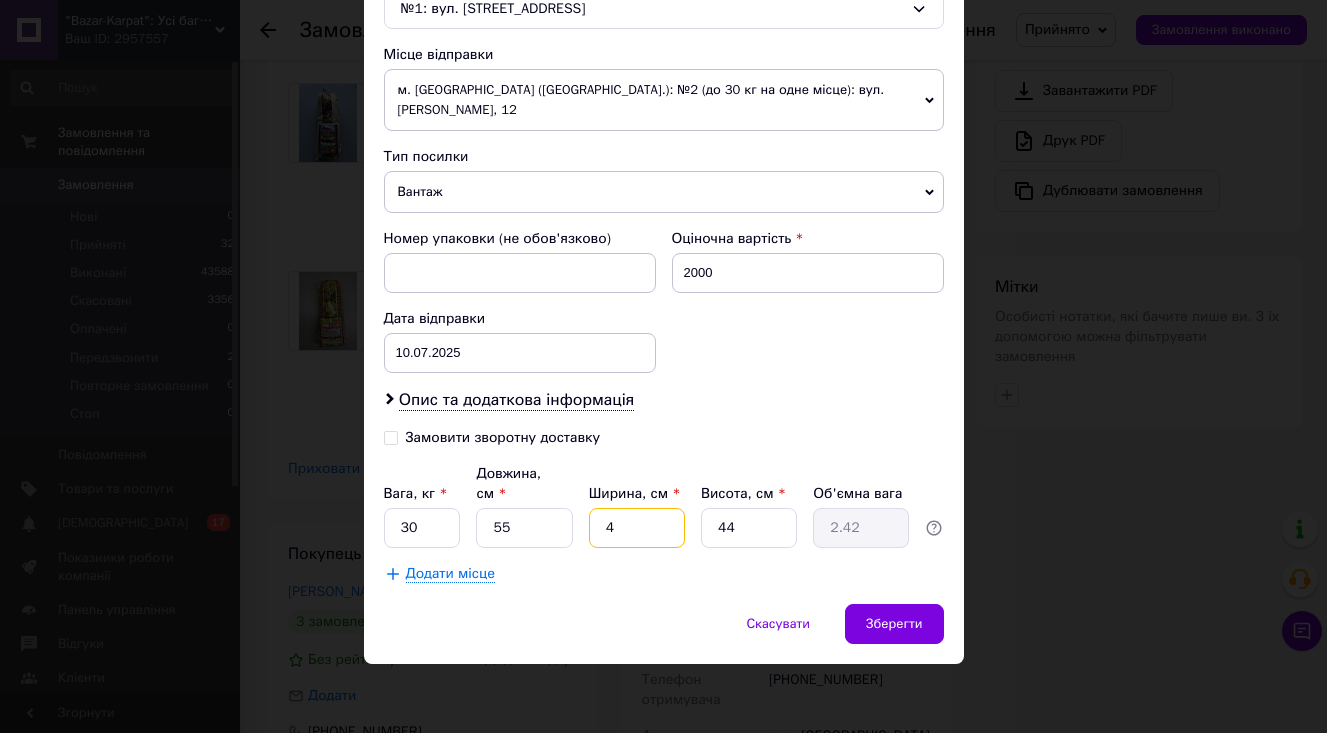 type on "44" 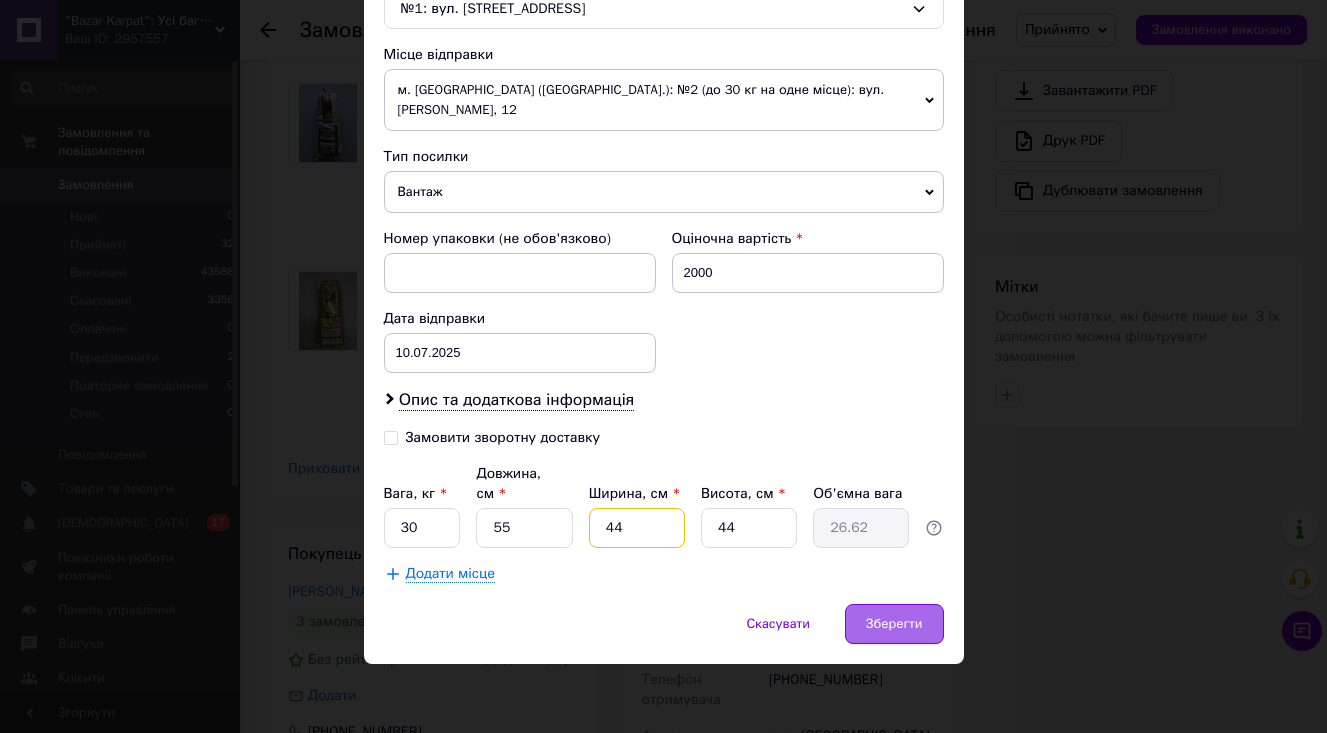type on "44" 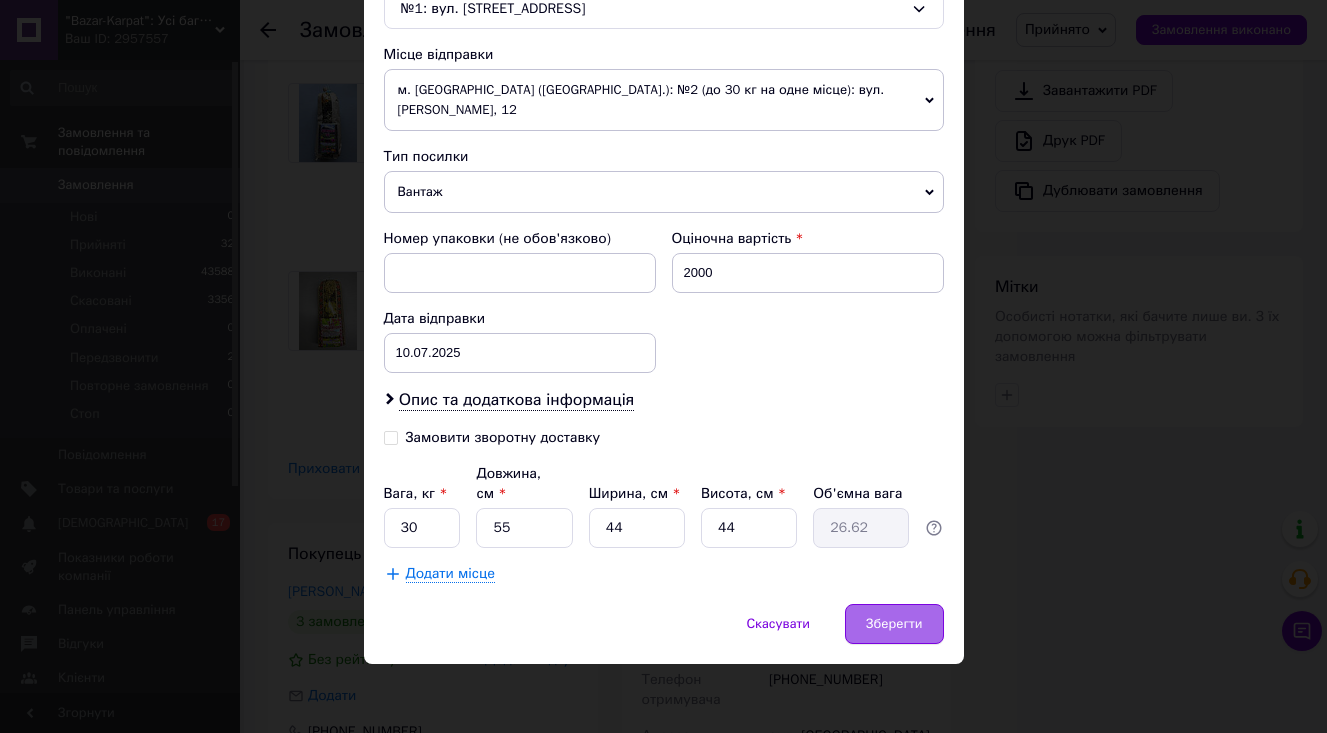 click on "Зберегти" at bounding box center [894, 624] 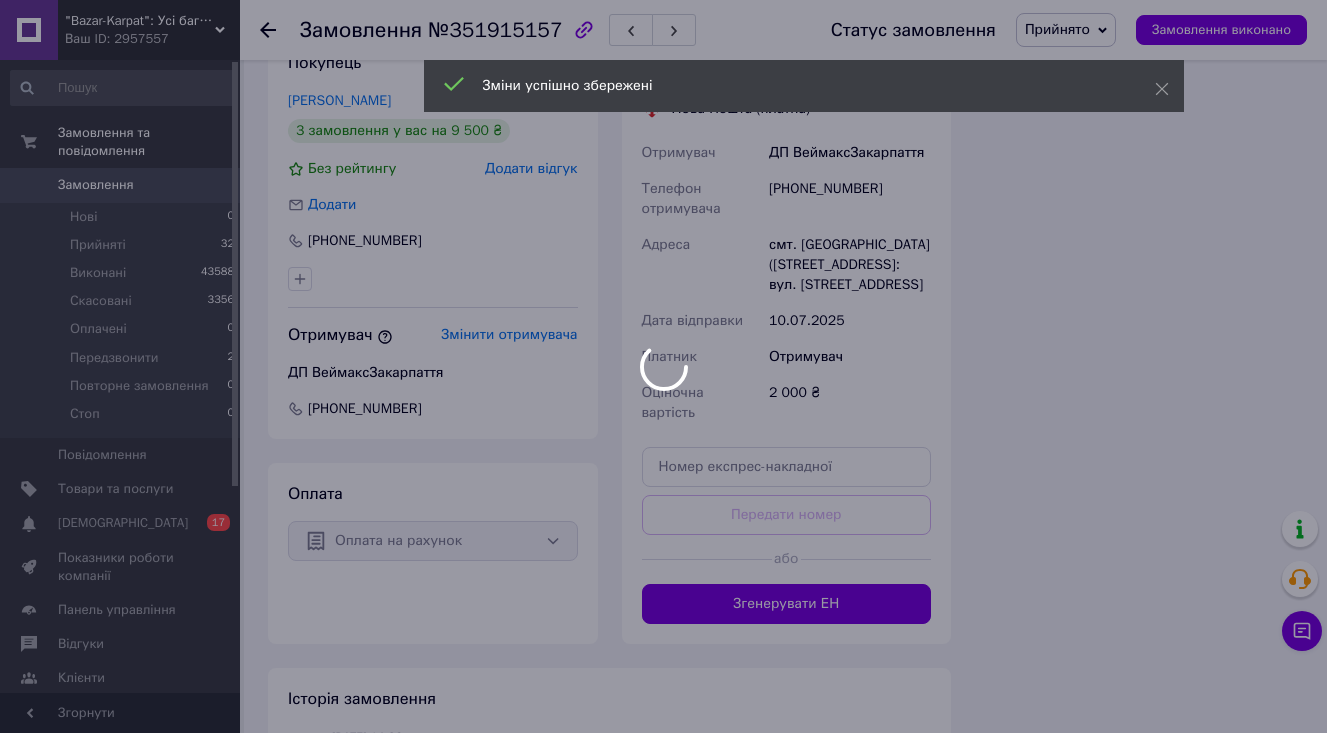 scroll, scrollTop: 1435, scrollLeft: 0, axis: vertical 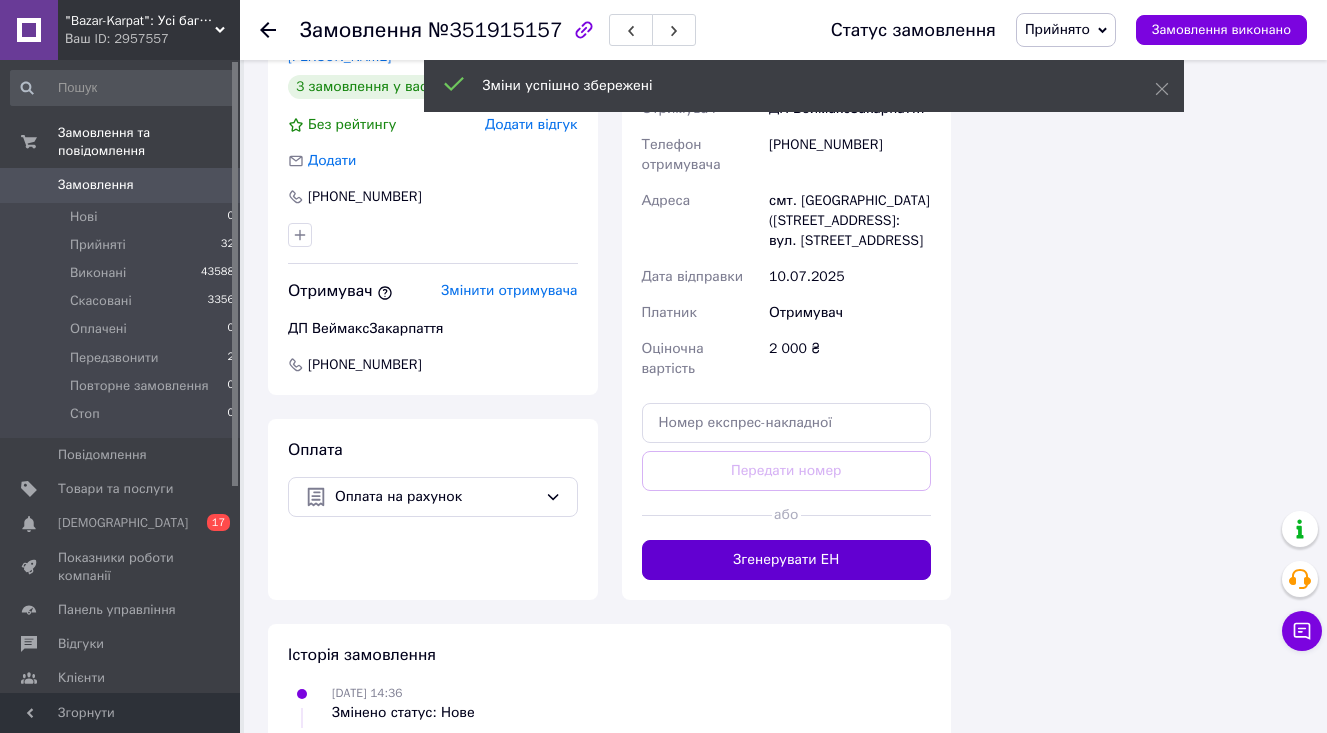 click on "Згенерувати ЕН" at bounding box center (787, 560) 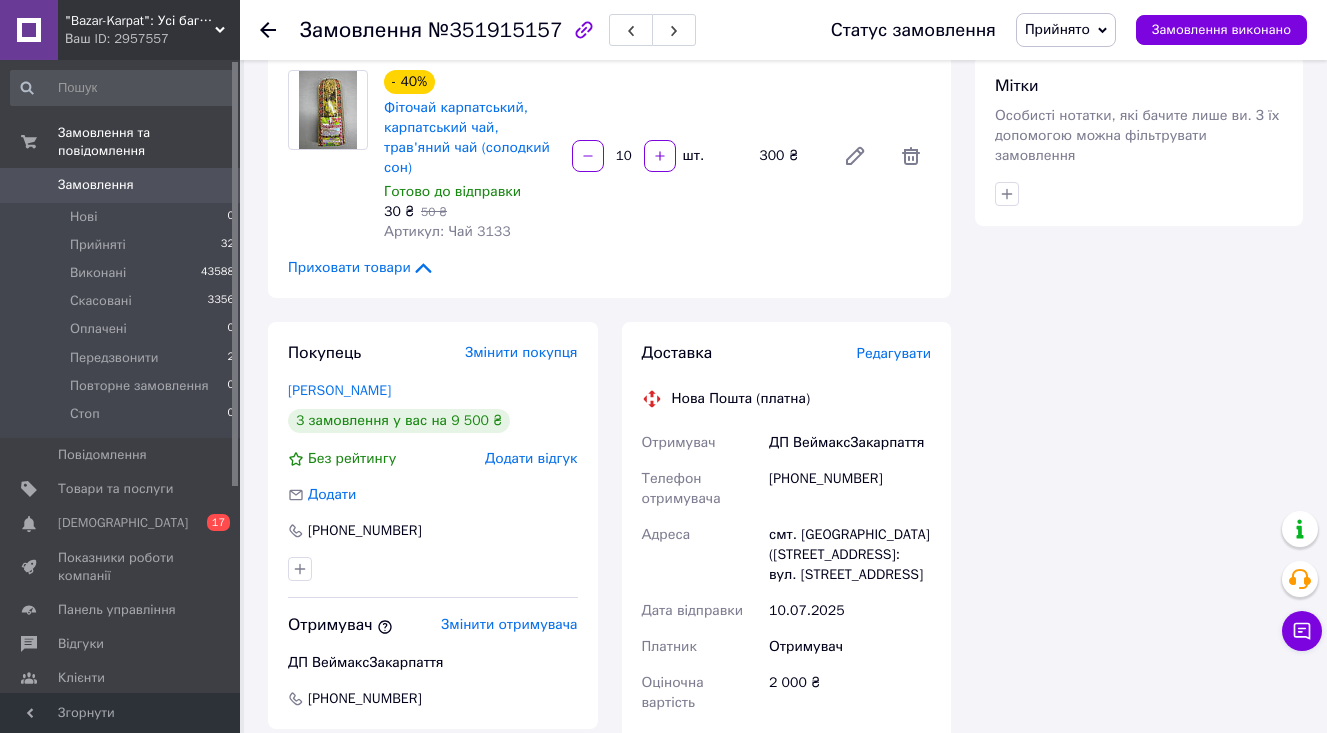 scroll, scrollTop: 1098, scrollLeft: 0, axis: vertical 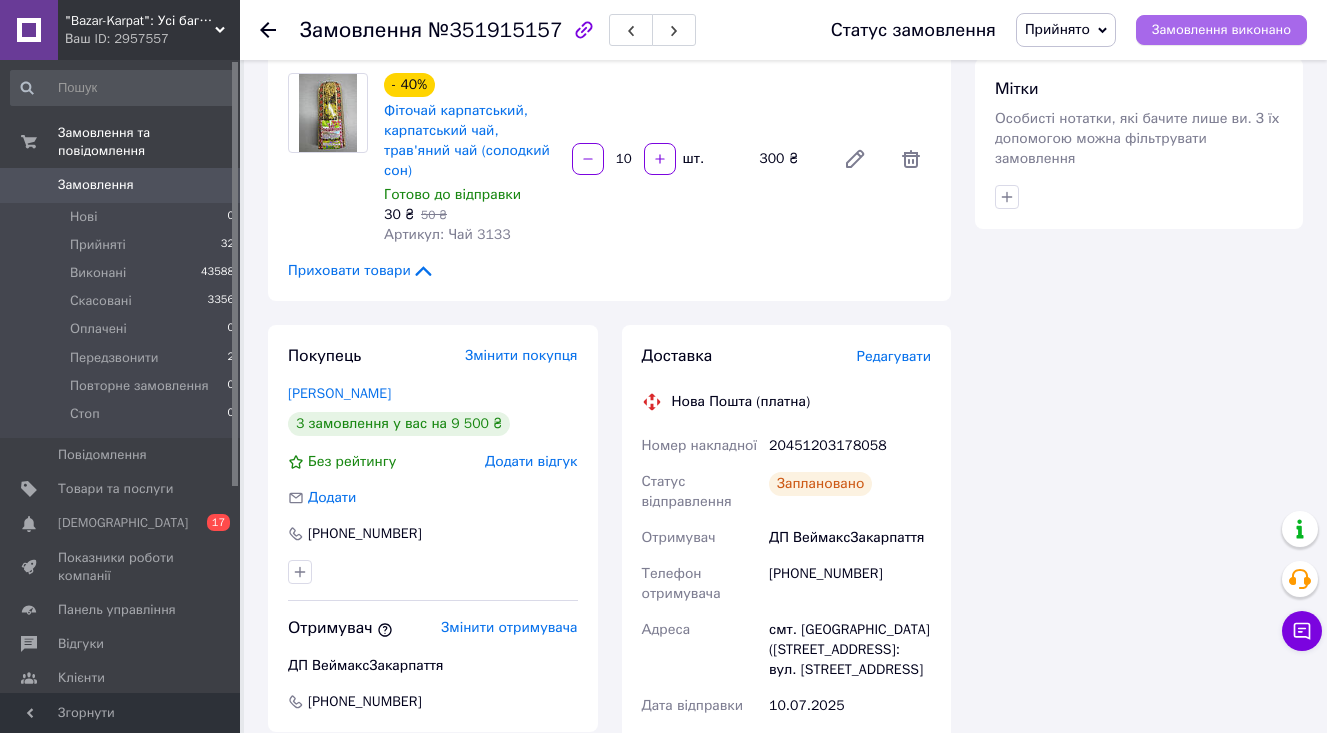 click on "Замовлення виконано" at bounding box center [1221, 30] 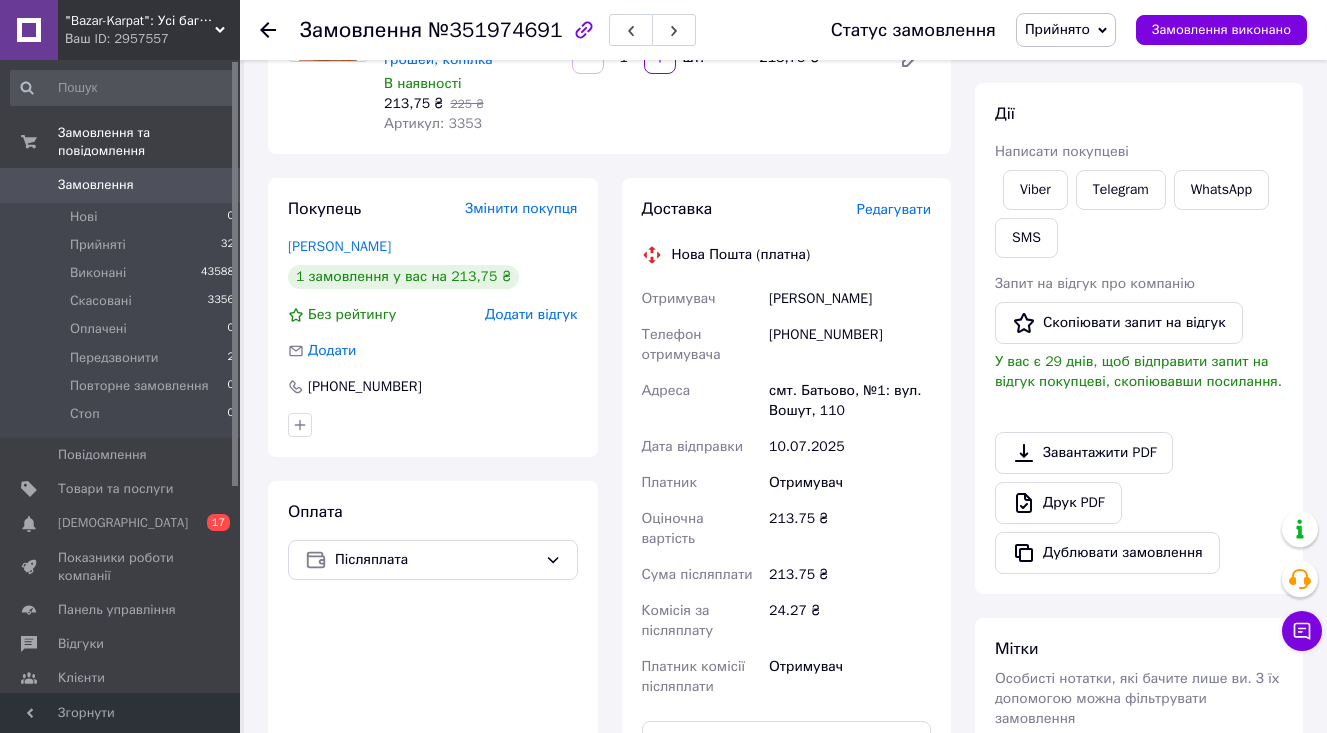 scroll, scrollTop: 267, scrollLeft: 0, axis: vertical 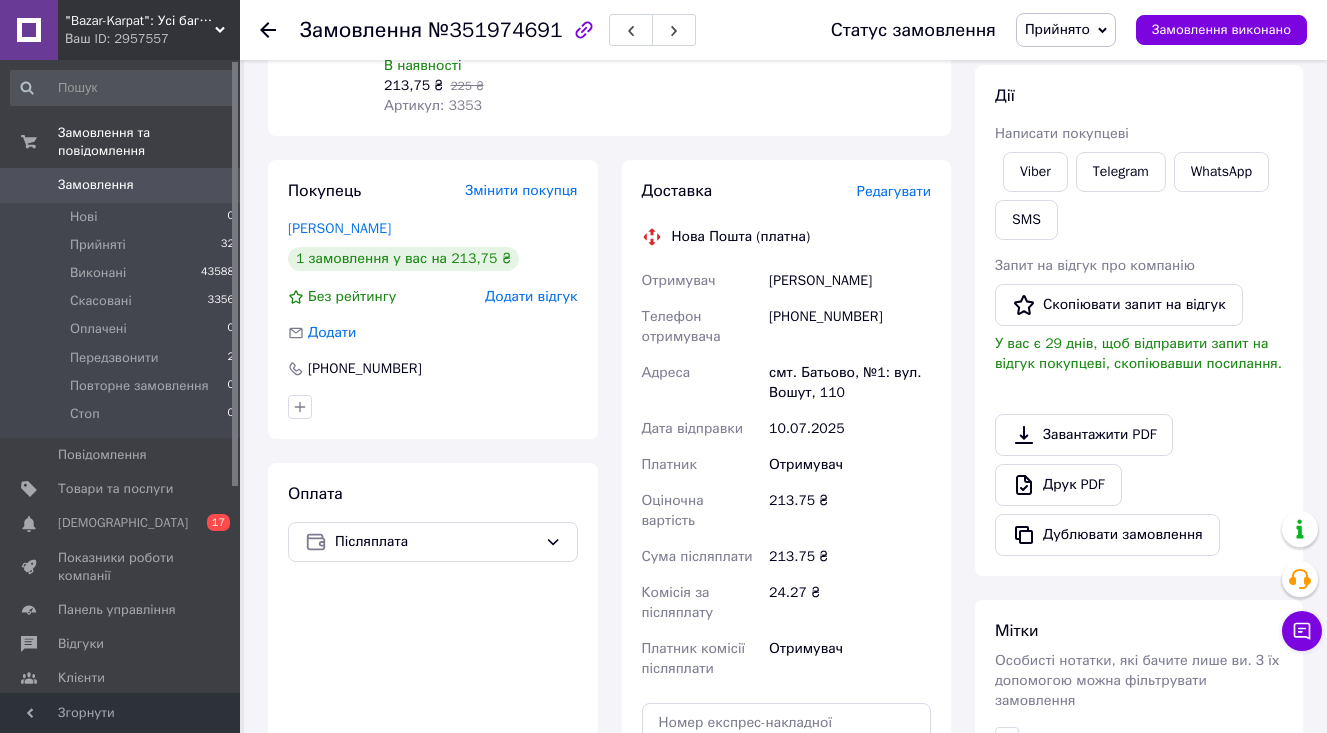click on "Редагувати" at bounding box center (894, 191) 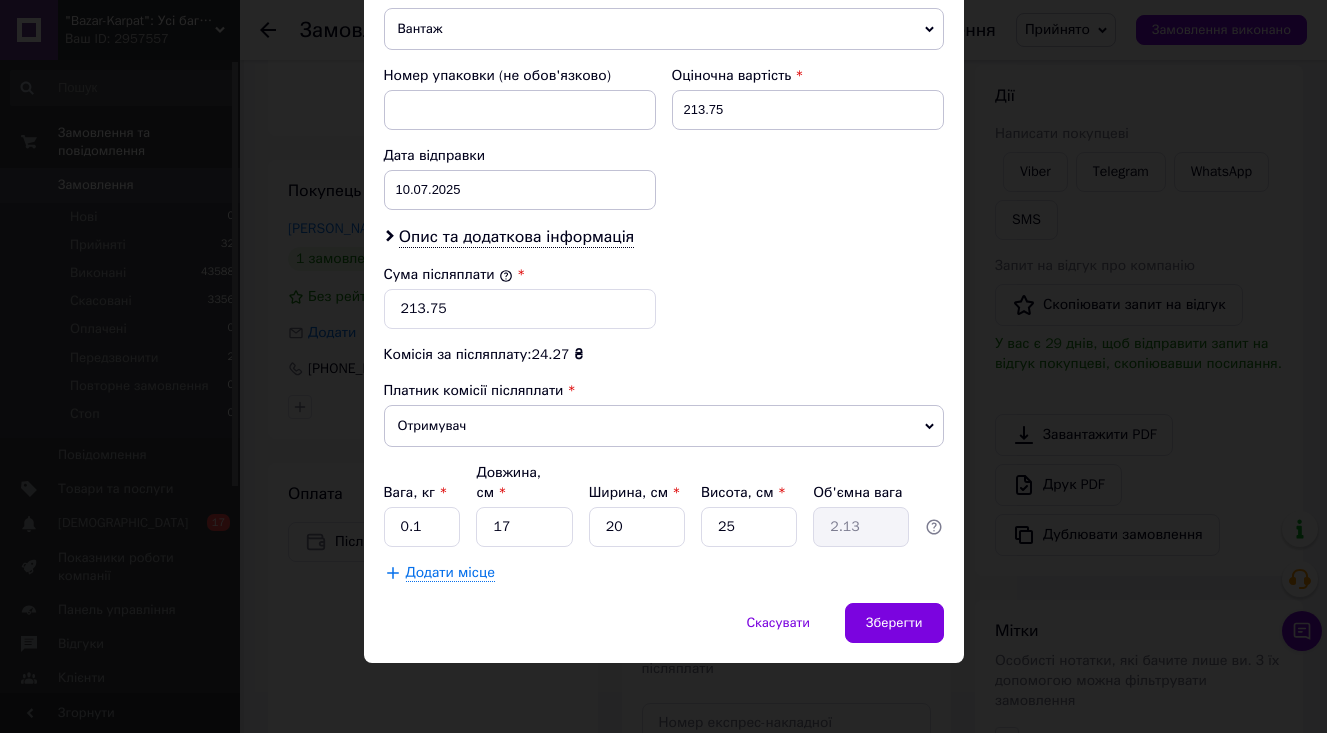 scroll, scrollTop: 832, scrollLeft: 0, axis: vertical 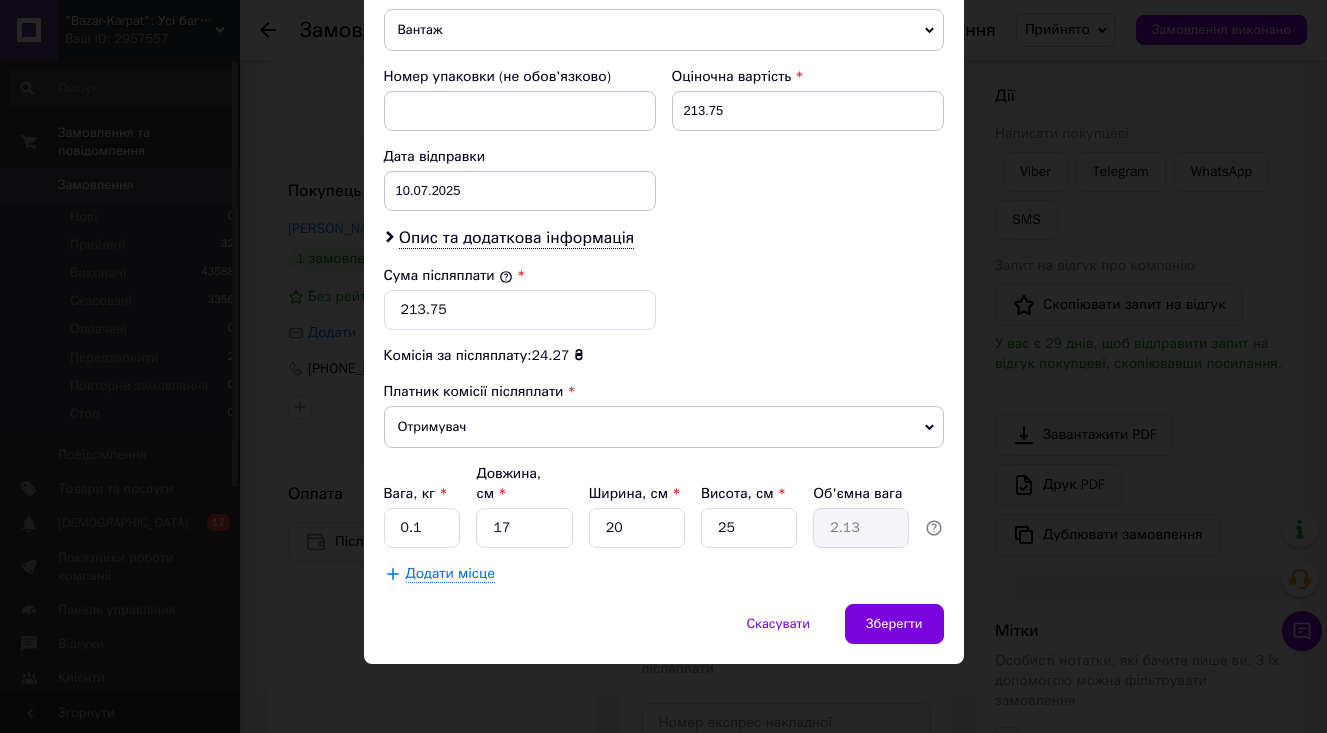 click on "Платник Отримувач Відправник Прізвище отримувача [PERSON_NAME] Ім'я отримувача [PERSON_NAME] батькові отримувача Телефон отримувача [PHONE_NUMBER] Тип доставки У відділенні Кур'єром В поштоматі Місто смт. Батьово Відділення №1: вул. Вошут, 110 Місце відправки м. [GEOGRAPHIC_DATA] ([GEOGRAPHIC_DATA].): №2 (до 30 кг на одне місце): вул. [PERSON_NAME], 12 Немає збігів. Спробуйте змінити умови пошуку Додати ще місце відправки Тип посилки Вантаж Документи Номер упаковки (не обов'язково) Оціночна вартість 213.75 Дата відправки [DATE] < 2025 > < Июль > Пн Вт Ср Чт Пт Сб Вс 30 1 2 3 4 5 6 7 8 9 10 11 12 13 14 15 16 17 18 19 20 21 22 1" at bounding box center (664, -9) 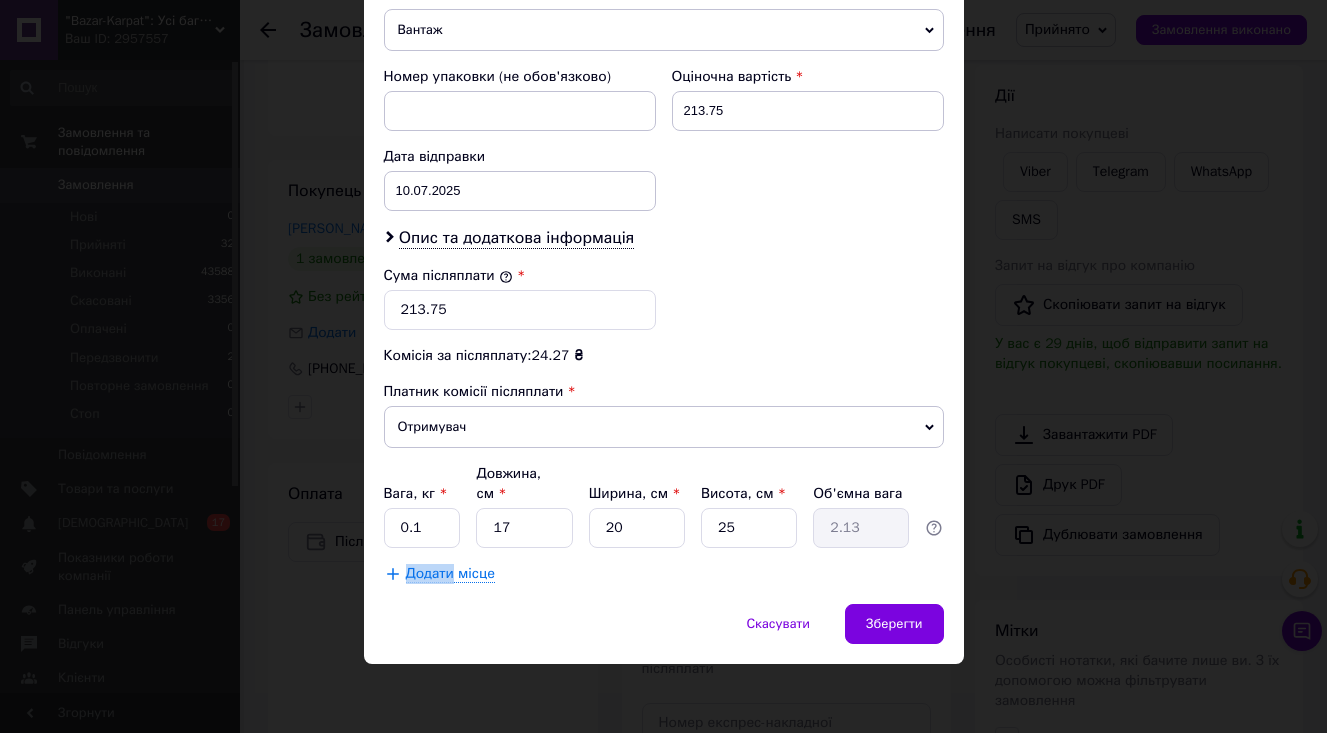 click on "Платник Отримувач Відправник Прізвище отримувача [PERSON_NAME] Ім'я отримувача [PERSON_NAME] батькові отримувача Телефон отримувача [PHONE_NUMBER] Тип доставки У відділенні Кур'єром В поштоматі Місто смт. Батьово Відділення №1: вул. Вошут, 110 Місце відправки м. [GEOGRAPHIC_DATA] ([GEOGRAPHIC_DATA].): №2 (до 30 кг на одне місце): вул. [PERSON_NAME], 12 Немає збігів. Спробуйте змінити умови пошуку Додати ще місце відправки Тип посилки Вантаж Документи Номер упаковки (не обов'язково) Оціночна вартість 213.75 Дата відправки [DATE] < 2025 > < Июль > Пн Вт Ср Чт Пт Сб Вс 30 1 2 3 4 5 6 7 8 9 10 11 12 13 14 15 16 17 18 19 20 21 22 1" at bounding box center [664, -9] 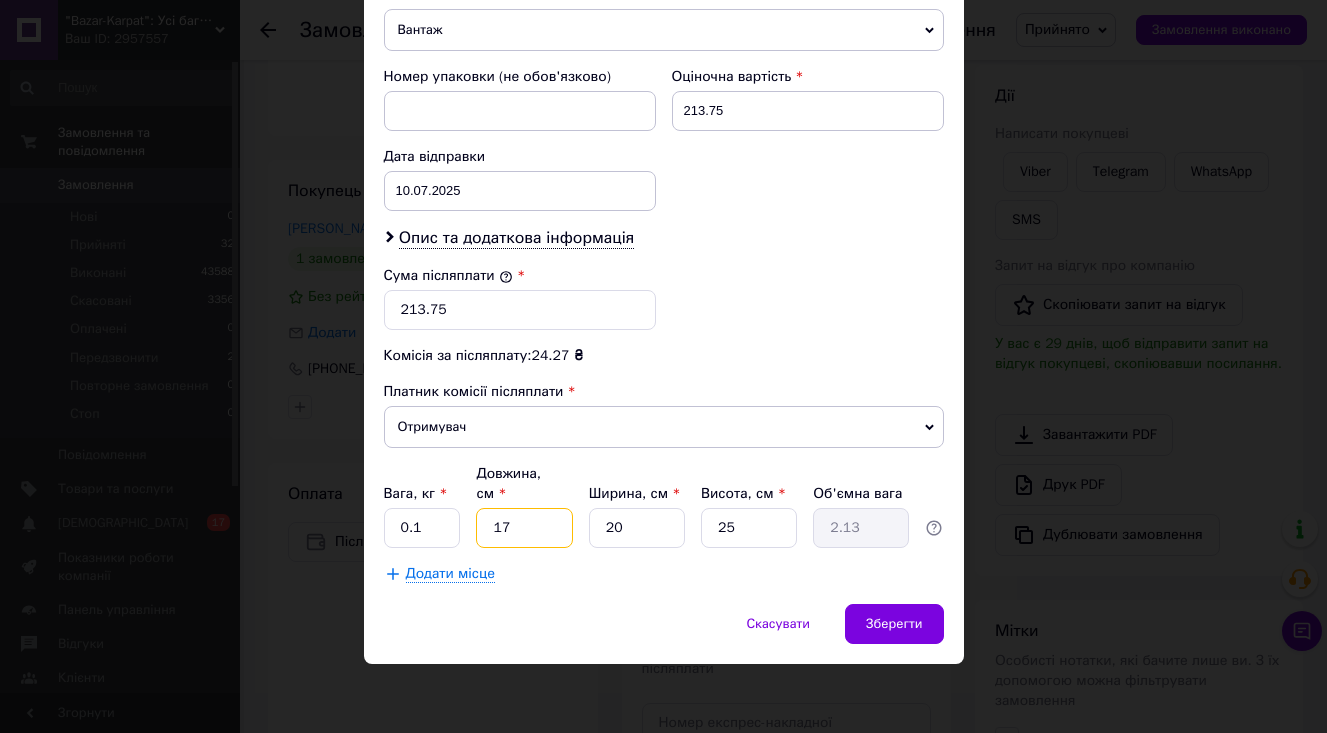 click on "17" at bounding box center (524, 528) 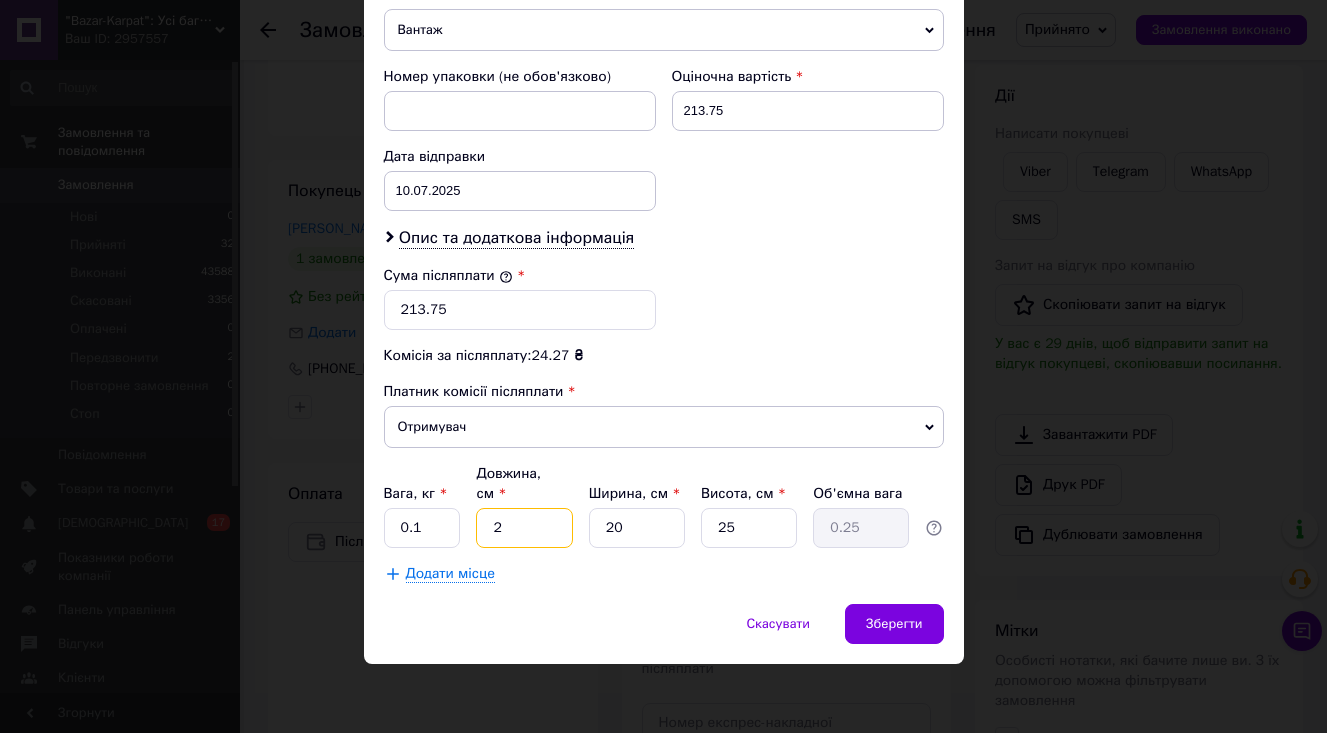 click on "2" at bounding box center [524, 528] 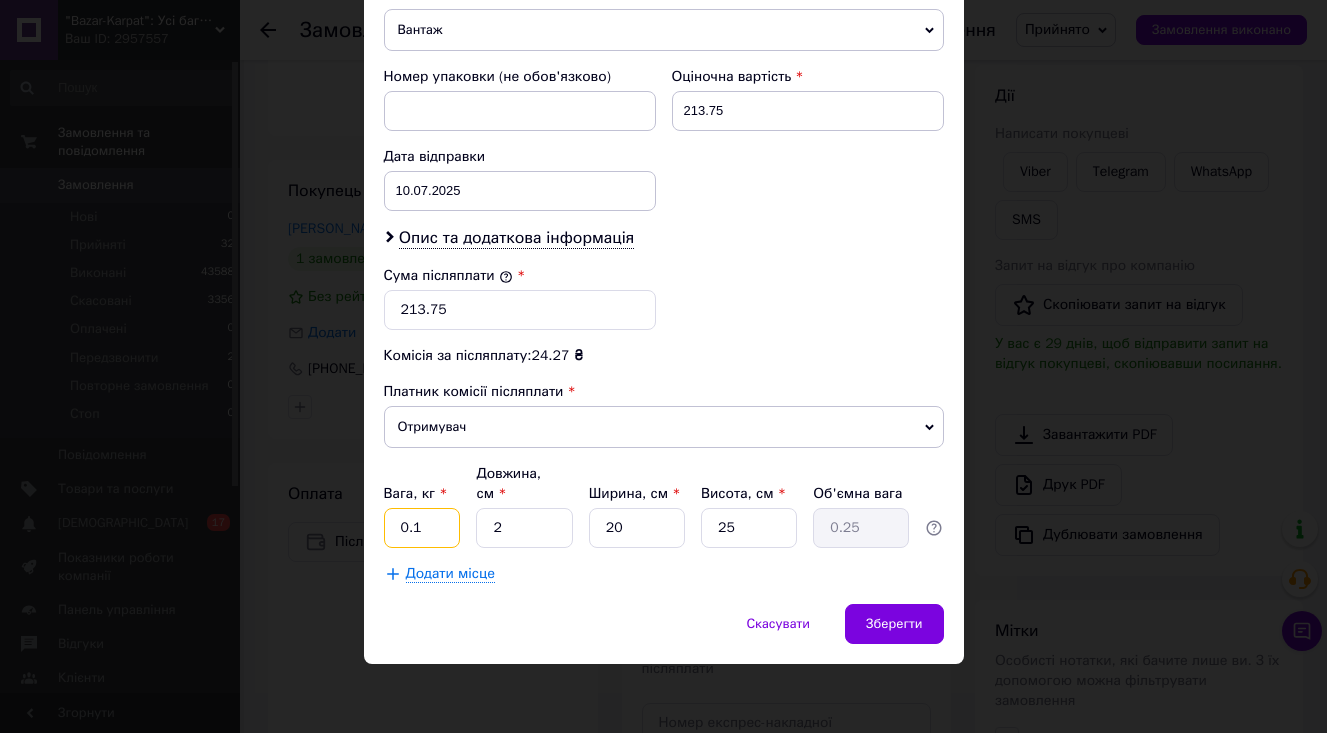 click on "0.1" at bounding box center [422, 528] 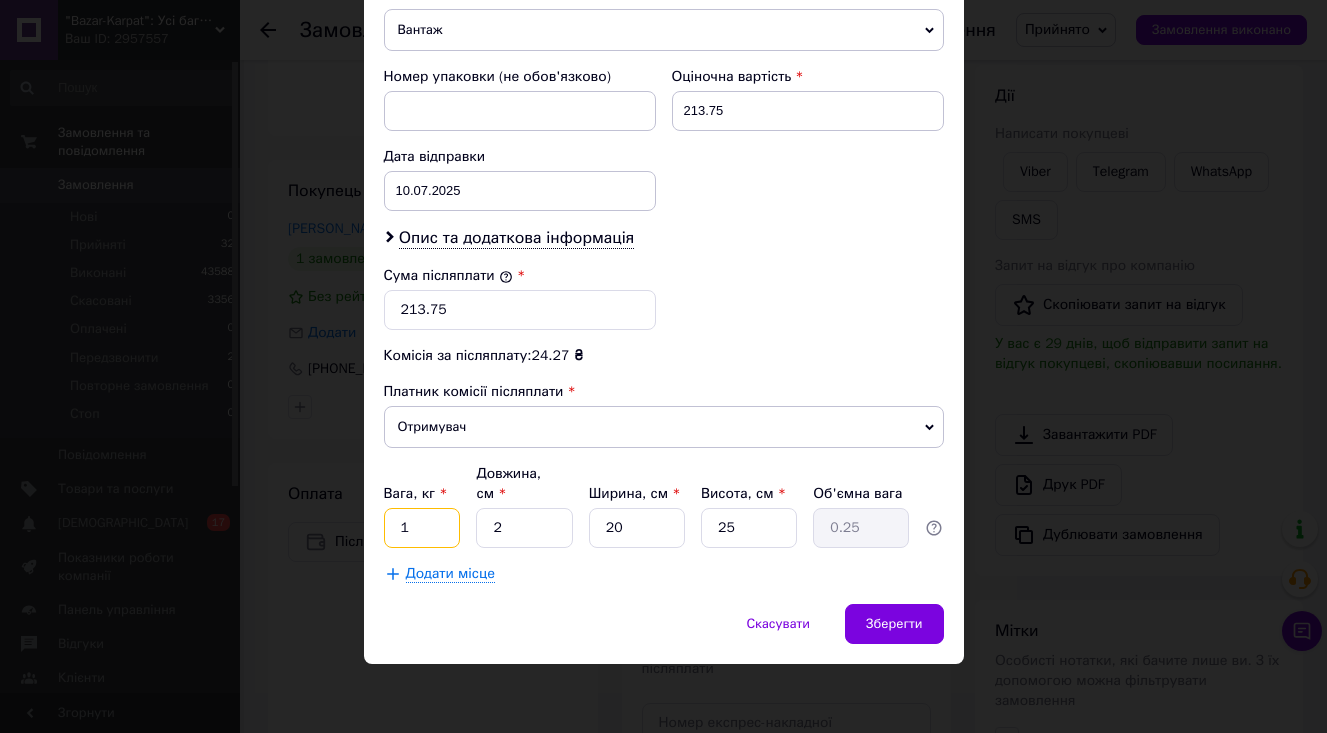 click on "1" at bounding box center (422, 528) 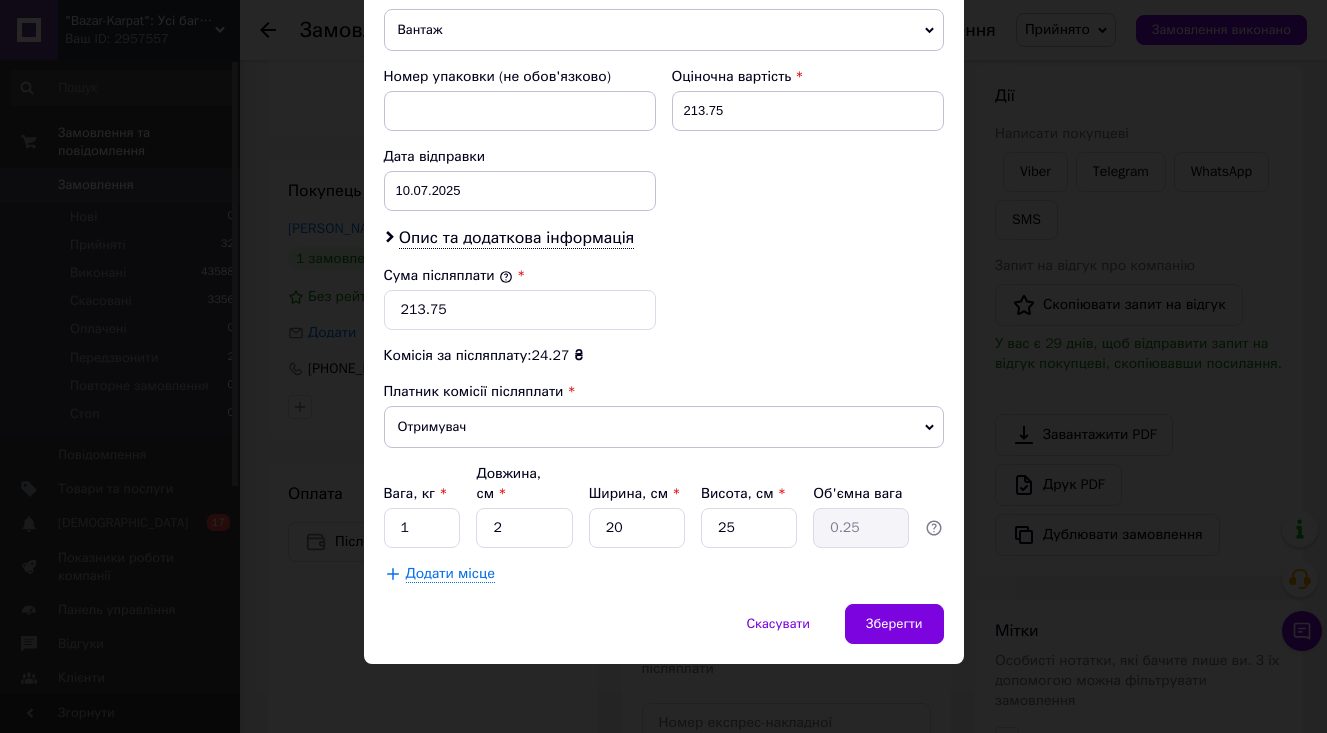 click on "Платник Отримувач Відправник Прізвище отримувача Ормош Ім'я отримувача Наташа По батькові отримувача Телефон отримувача +380664430226 Тип доставки У відділенні Кур'єром В поштоматі Місто смт. Батьово Відділення №1: вул. Вошут, 110 Місце відправки м. Косів (Івано-Франківська обл.): №2 (до 30 кг на одне місце): вул. Лесі Українки, 12 Немає збігів. Спробуйте змінити умови пошуку Додати ще місце відправки Тип посилки Вантаж Документи Номер упаковки (не обов'язково) Оціночна вартість 213.75 Дата відправки 10.07.2025 < 2025 > < Июль > Пн Вт Ср Чт Пт Сб Вс 30 1 2 3 4 5 6 7 8 9 10 11 12 13 14 15 16 17 18 19 20 21 22 1" at bounding box center [664, -9] 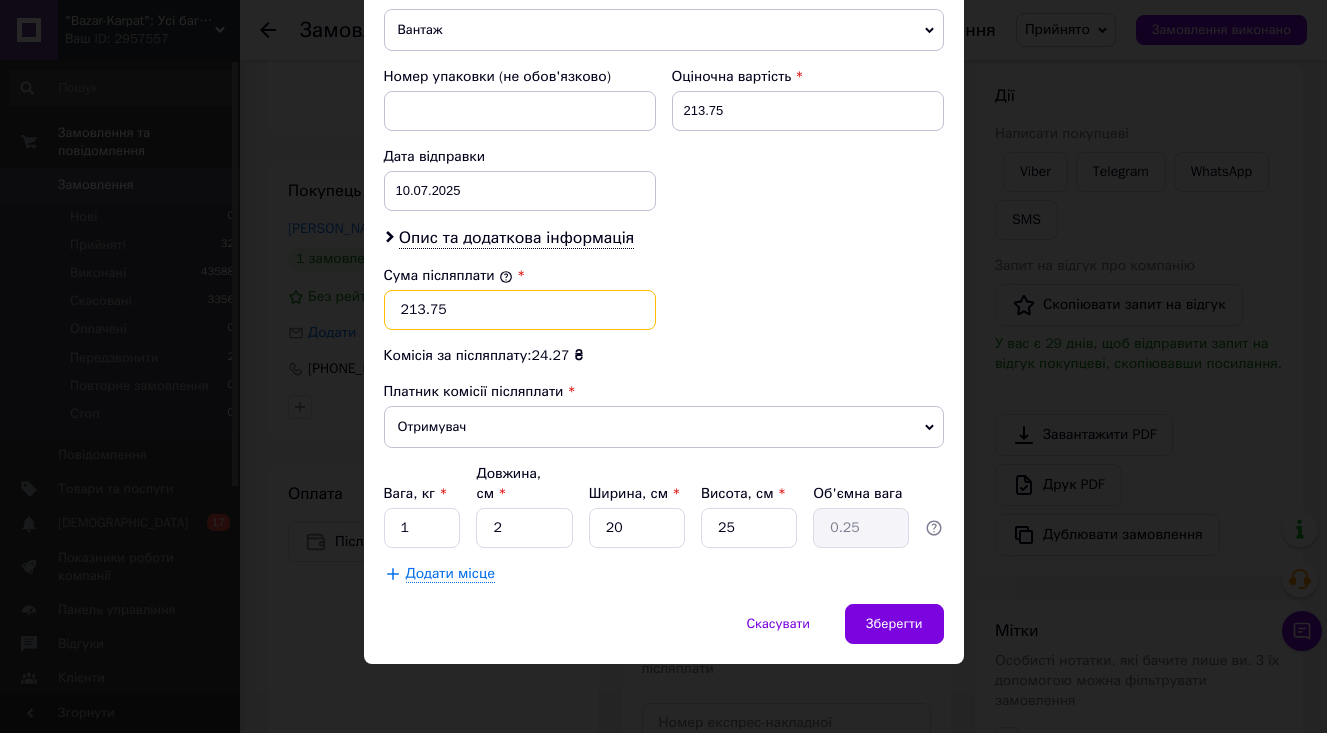 click on "213.75" at bounding box center (520, 310) 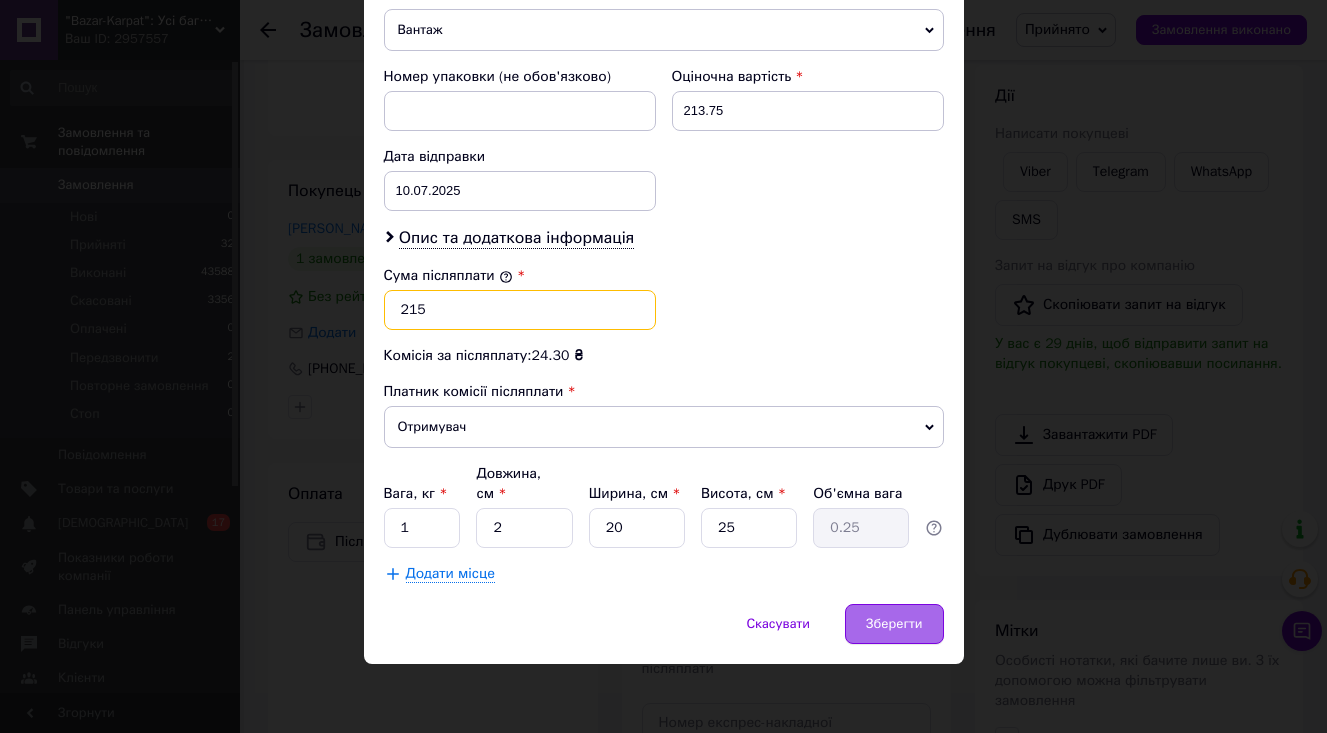 type on "215" 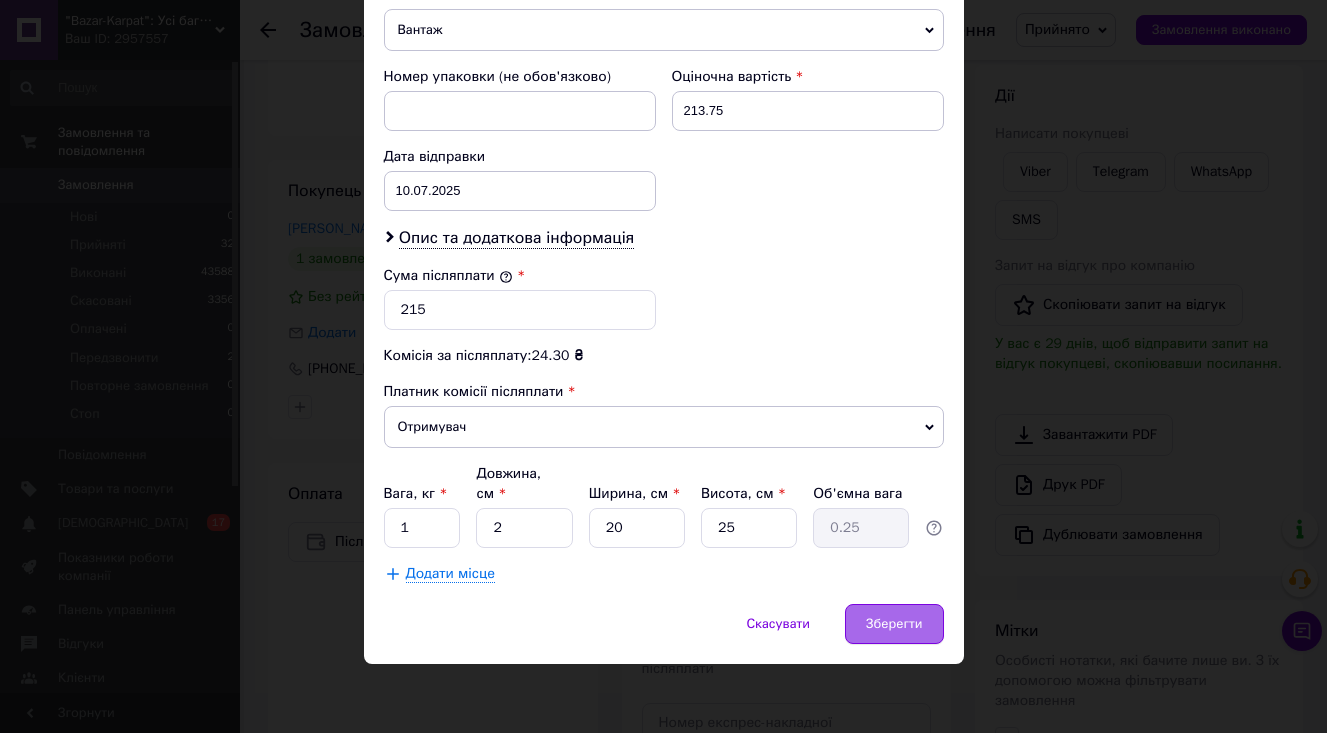 click on "Зберегти" at bounding box center (894, 624) 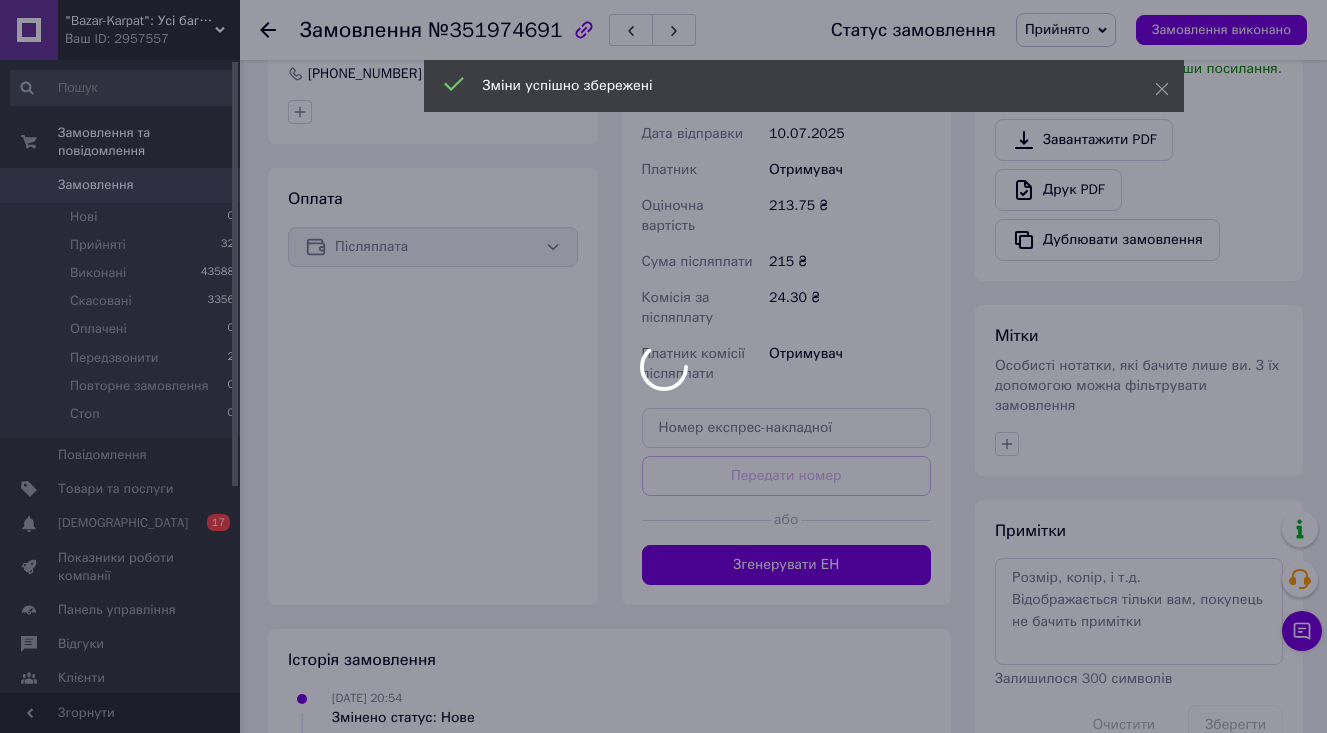 scroll, scrollTop: 561, scrollLeft: 0, axis: vertical 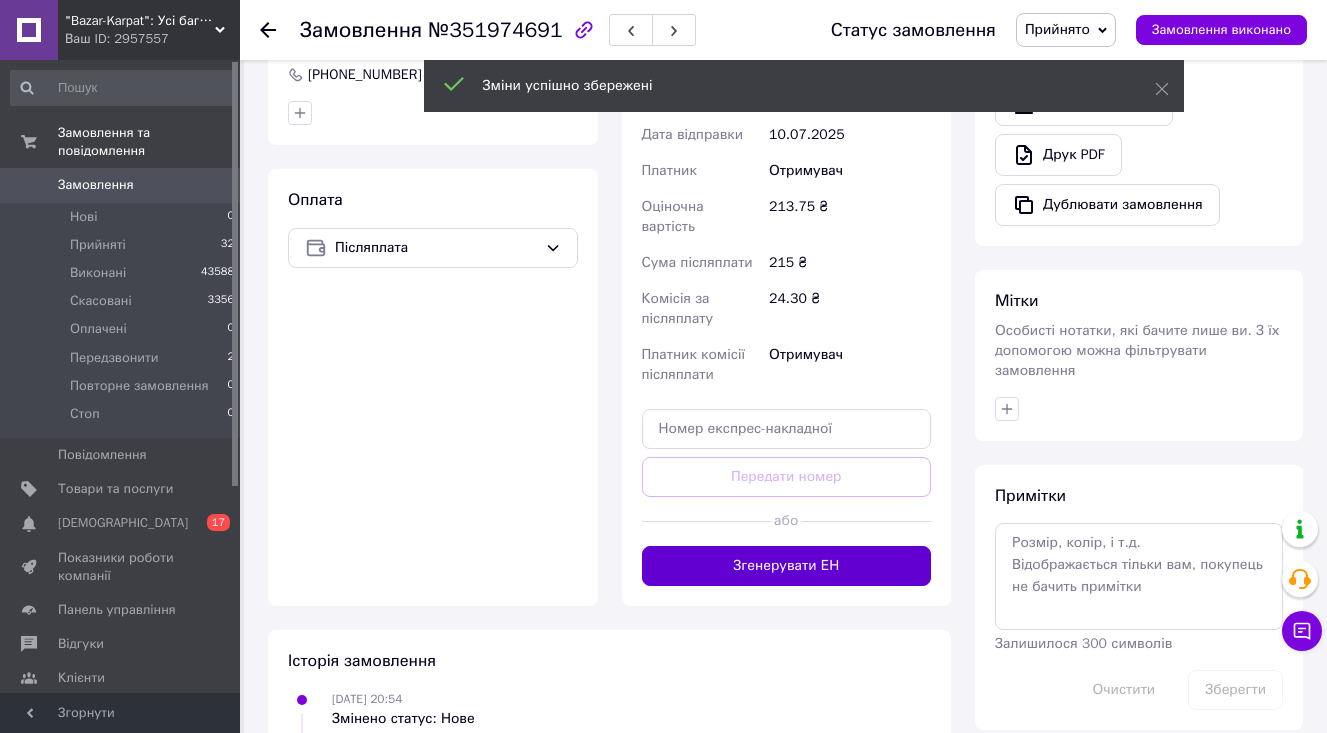 click on "Згенерувати ЕН" at bounding box center [787, 566] 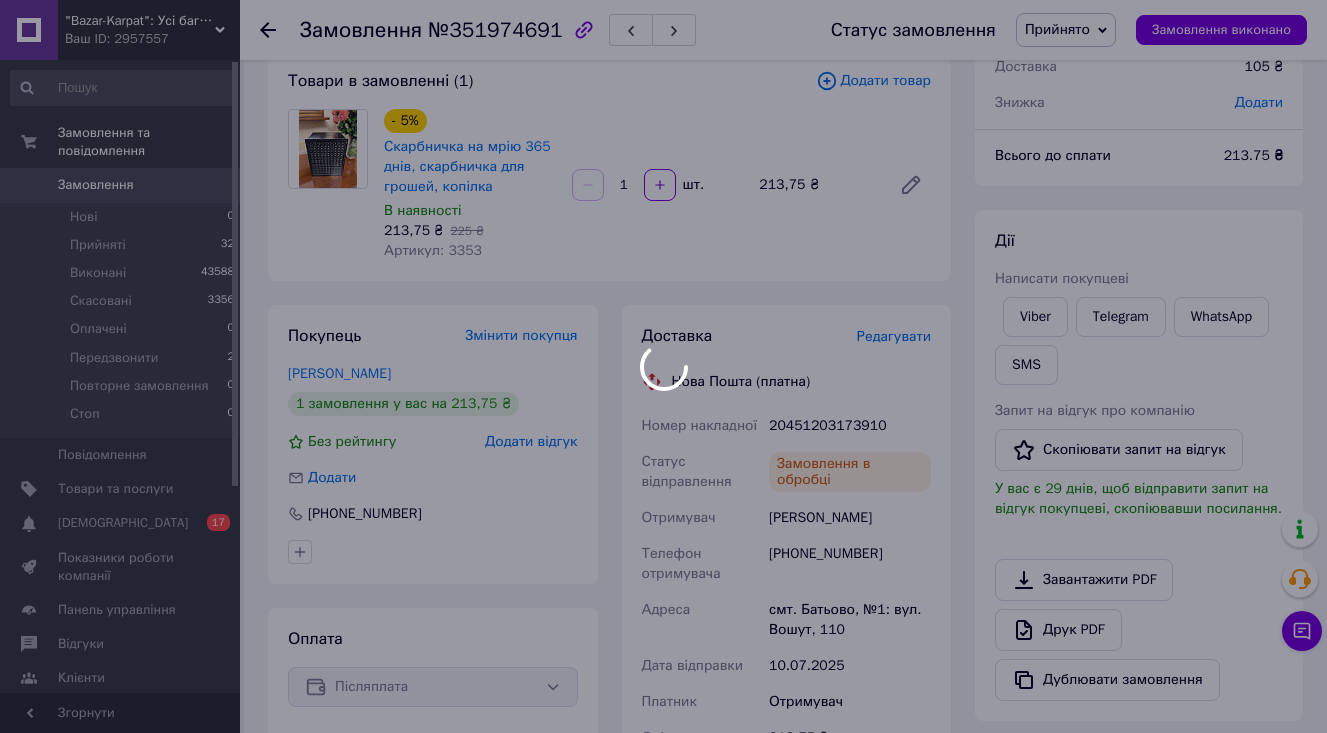 scroll, scrollTop: 118, scrollLeft: 0, axis: vertical 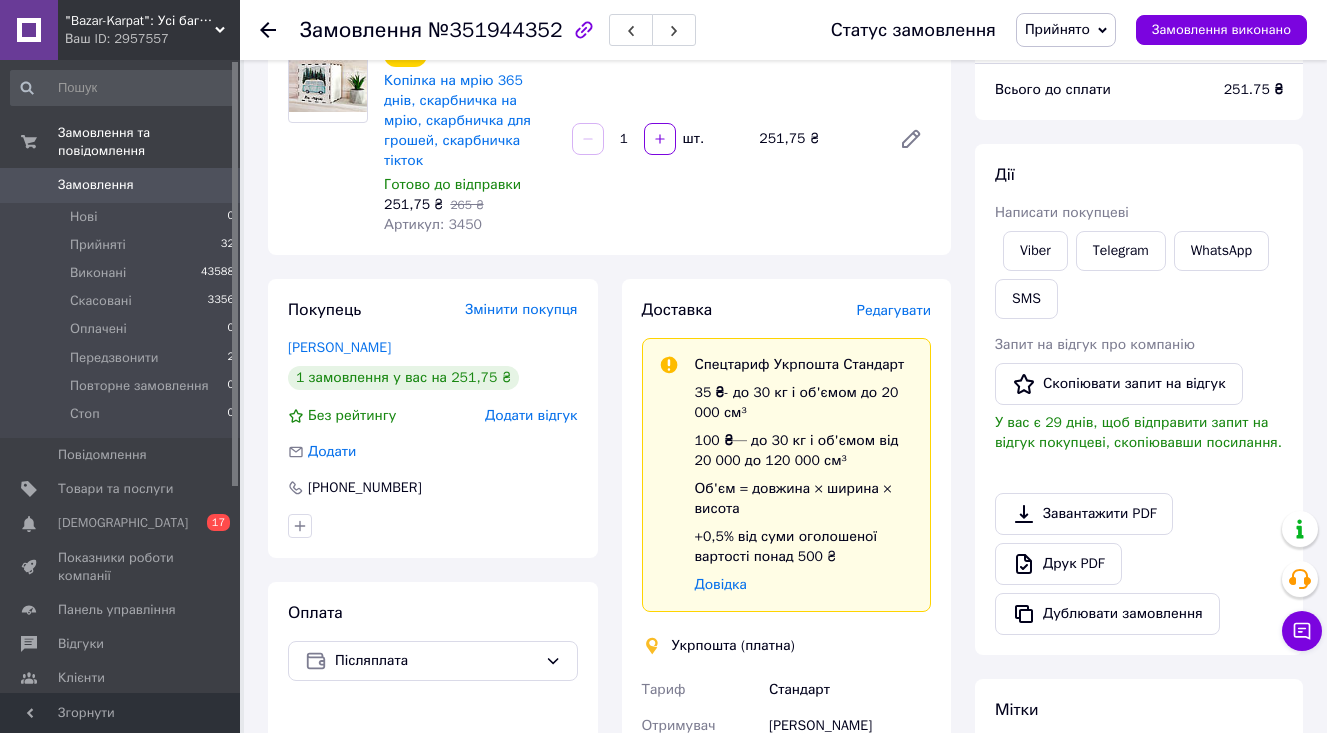 click on "Редагувати" at bounding box center [894, 310] 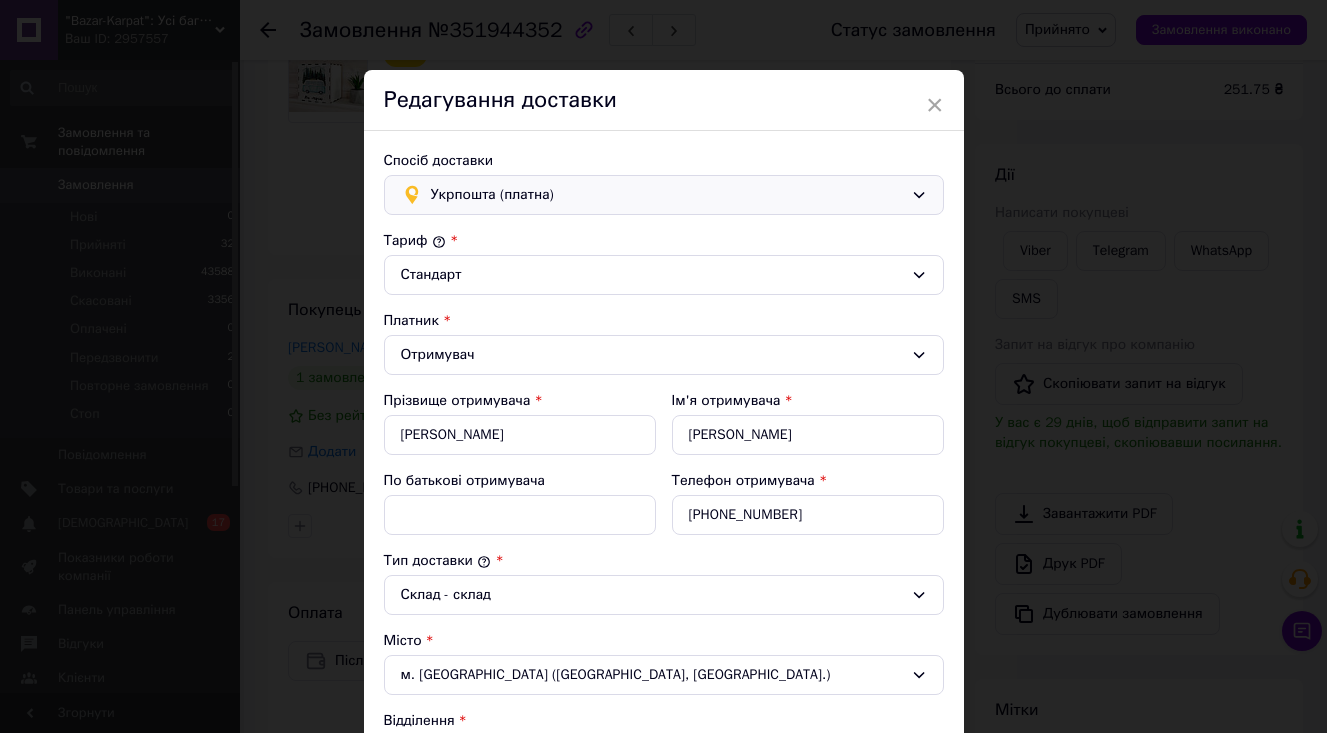 scroll, scrollTop: 0, scrollLeft: 0, axis: both 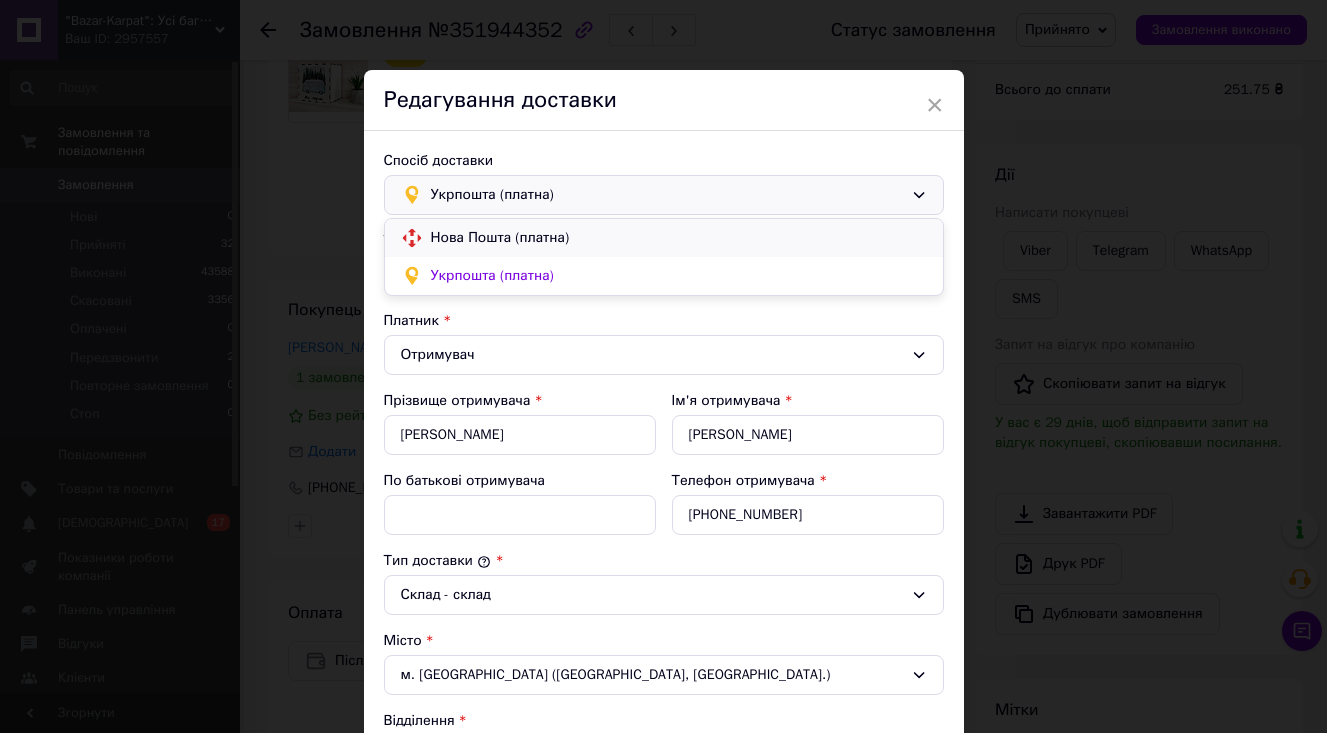 click on "Нова Пошта (платна)" at bounding box center [679, 238] 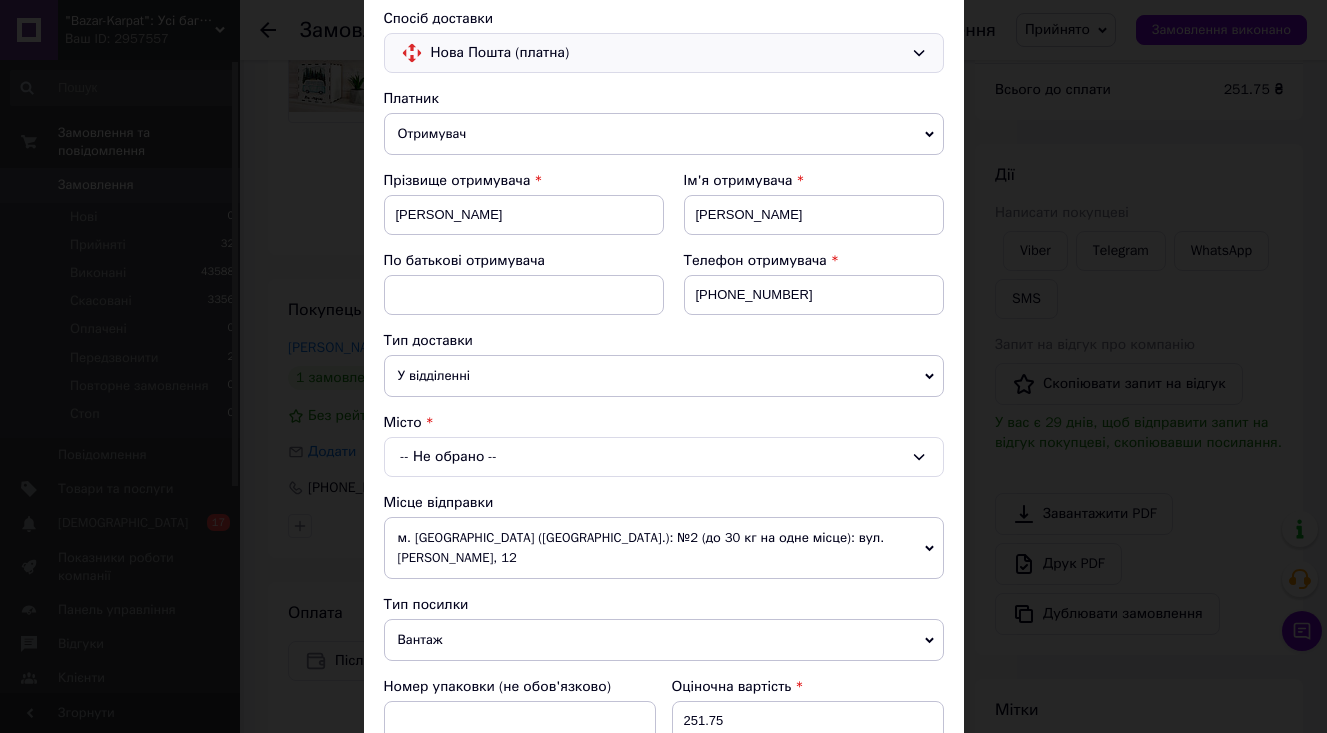 scroll, scrollTop: 193, scrollLeft: 0, axis: vertical 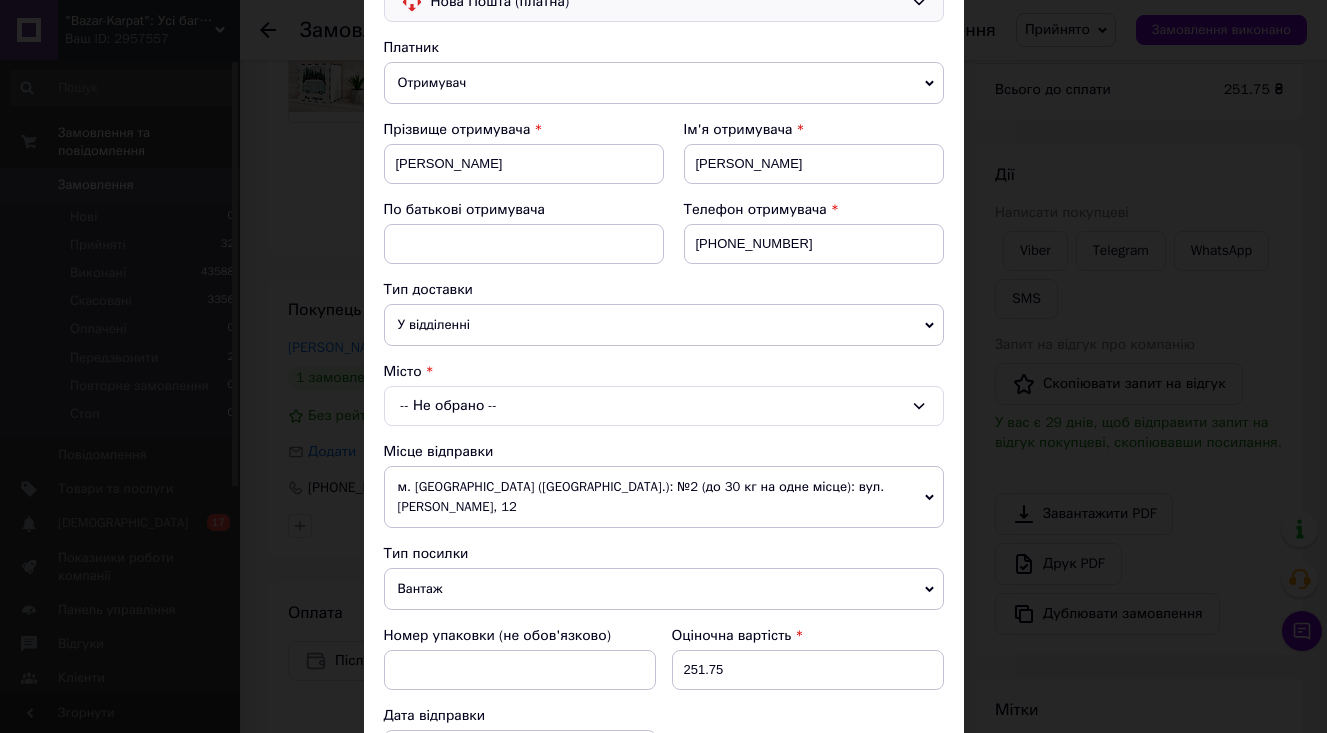 click on "-- Не обрано --" at bounding box center (664, 406) 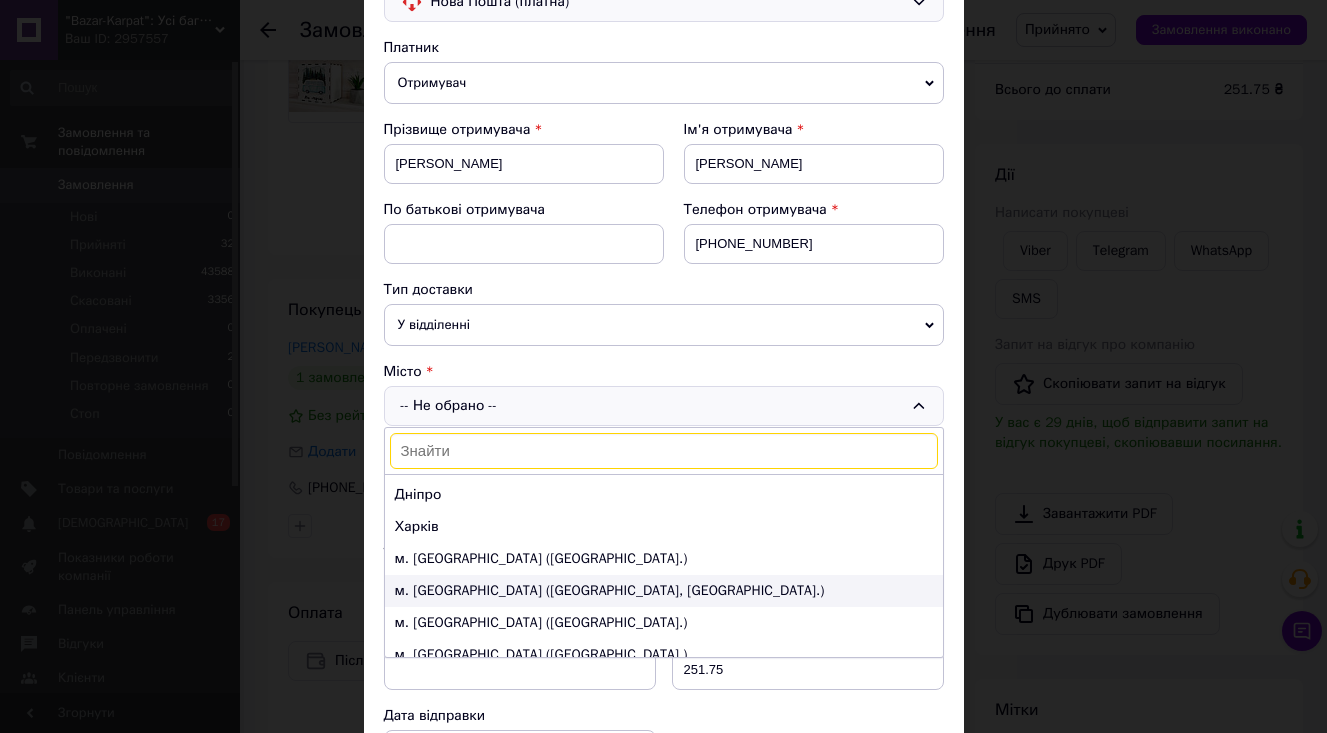 scroll, scrollTop: 61, scrollLeft: 0, axis: vertical 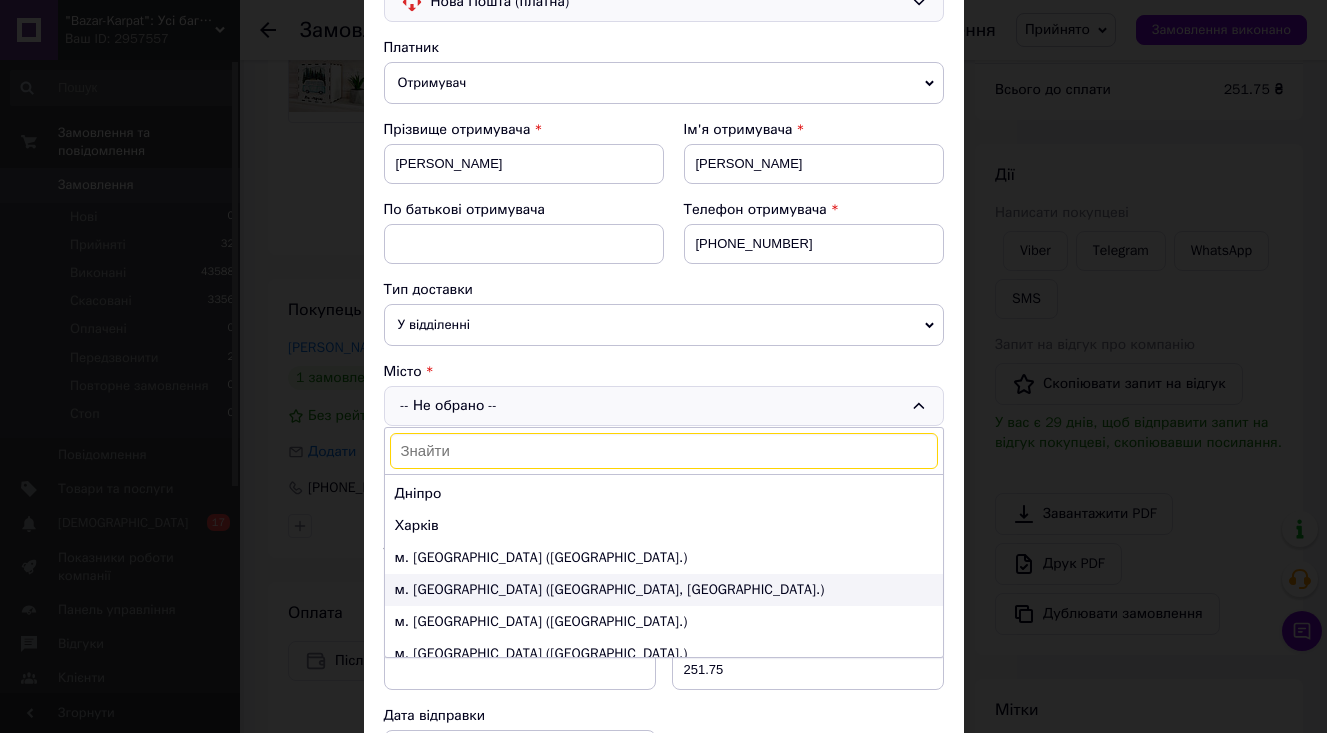 click on "м. [GEOGRAPHIC_DATA] ([GEOGRAPHIC_DATA], [GEOGRAPHIC_DATA].)" at bounding box center (664, 590) 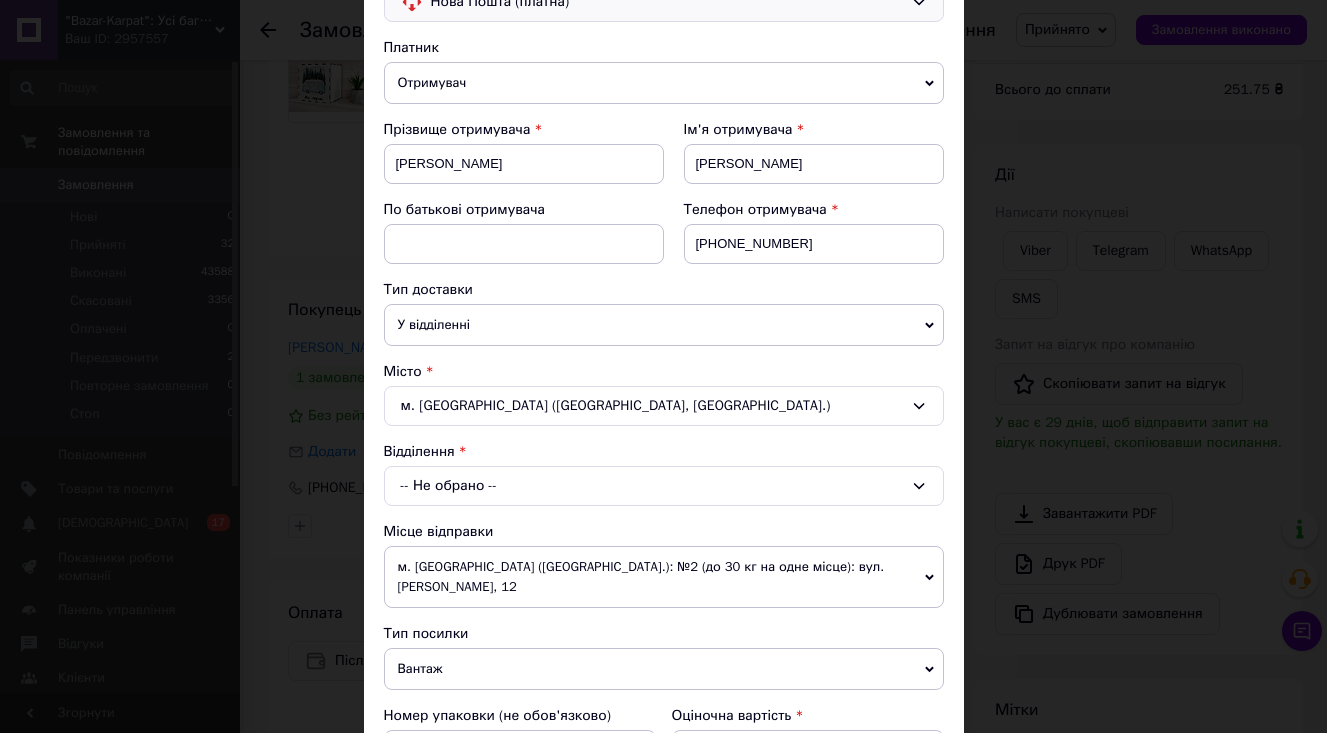 click on "-- Не обрано --" at bounding box center (664, 486) 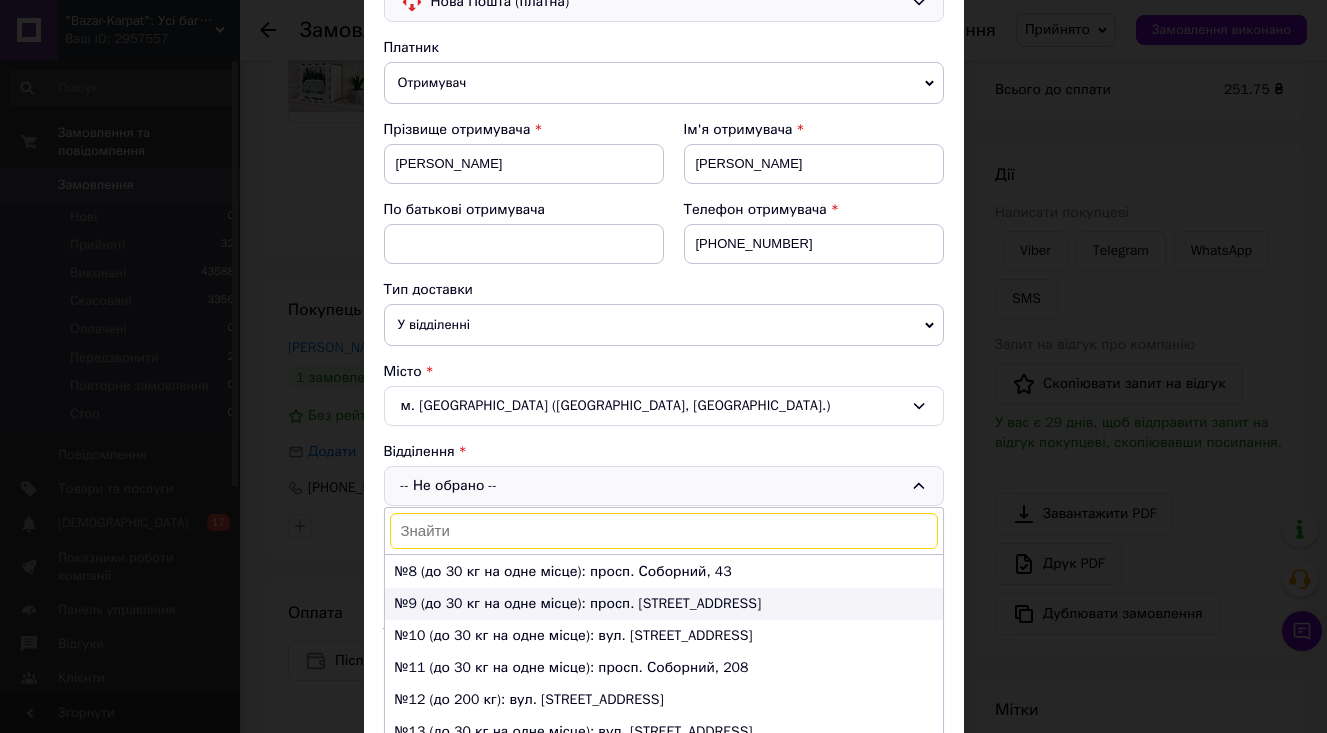 scroll, scrollTop: 277, scrollLeft: 0, axis: vertical 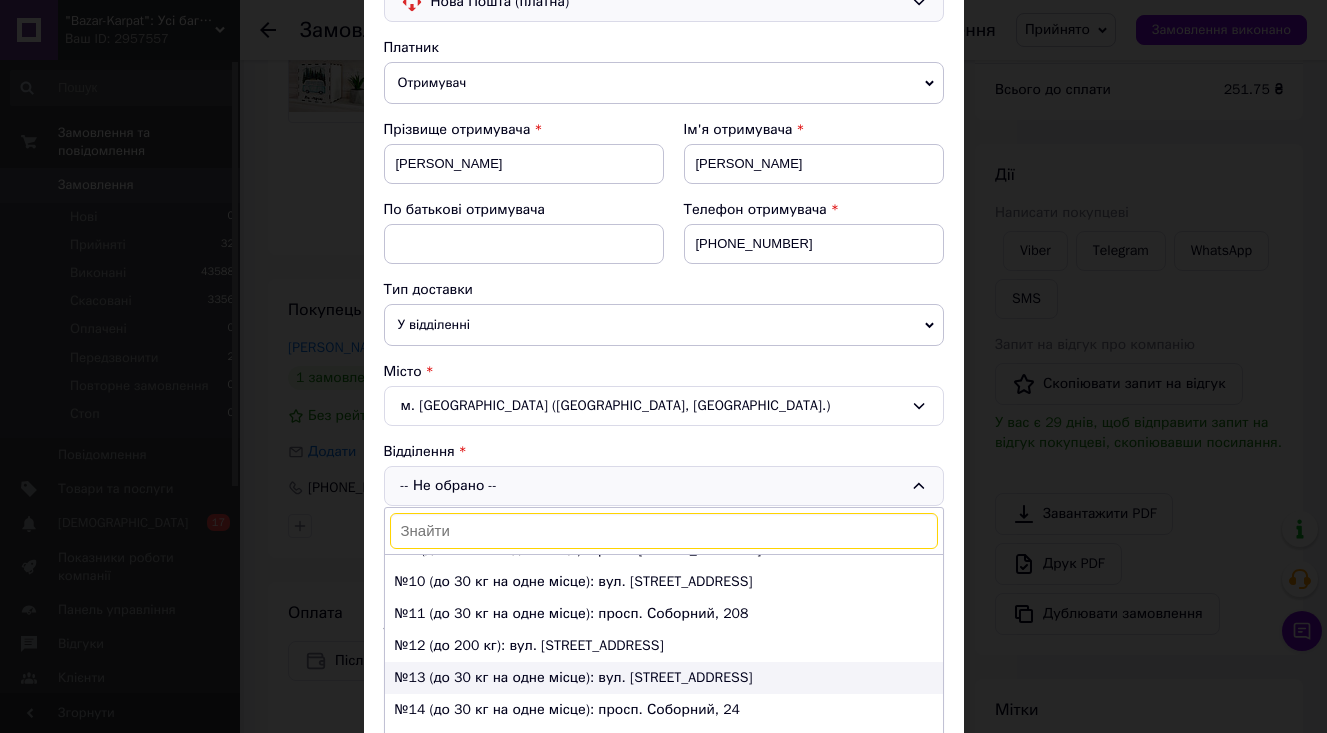 click on "№13 (до 30 кг на одне місце): вул. Дніпровське шосе, 30" at bounding box center (664, 678) 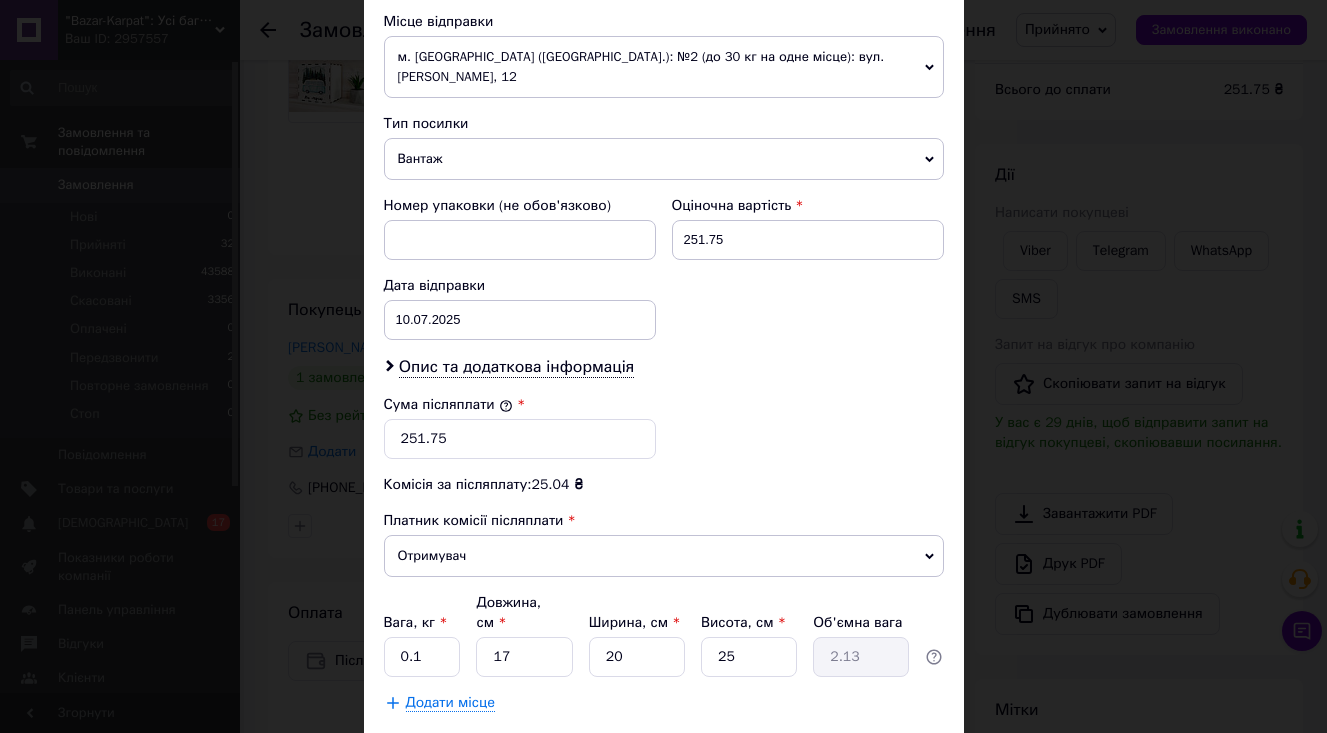 scroll, scrollTop: 705, scrollLeft: 0, axis: vertical 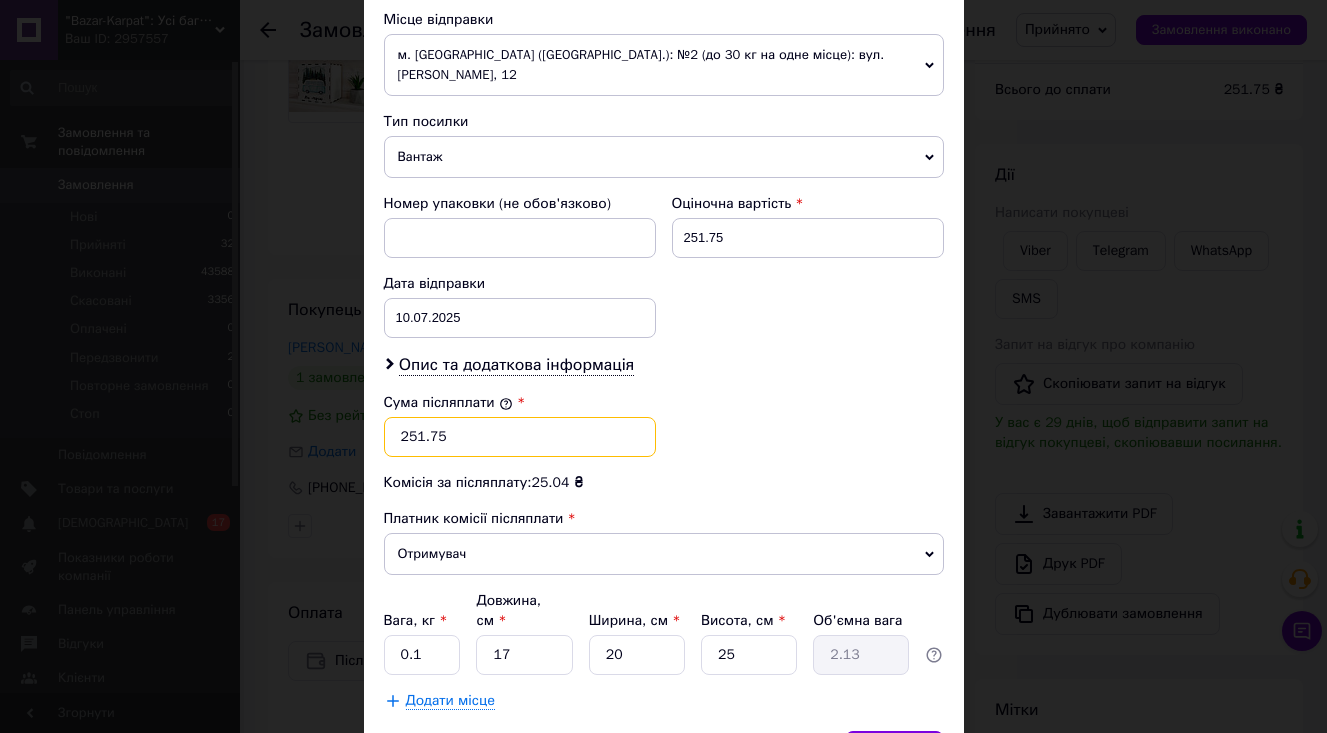 click on "251.75" at bounding box center [520, 437] 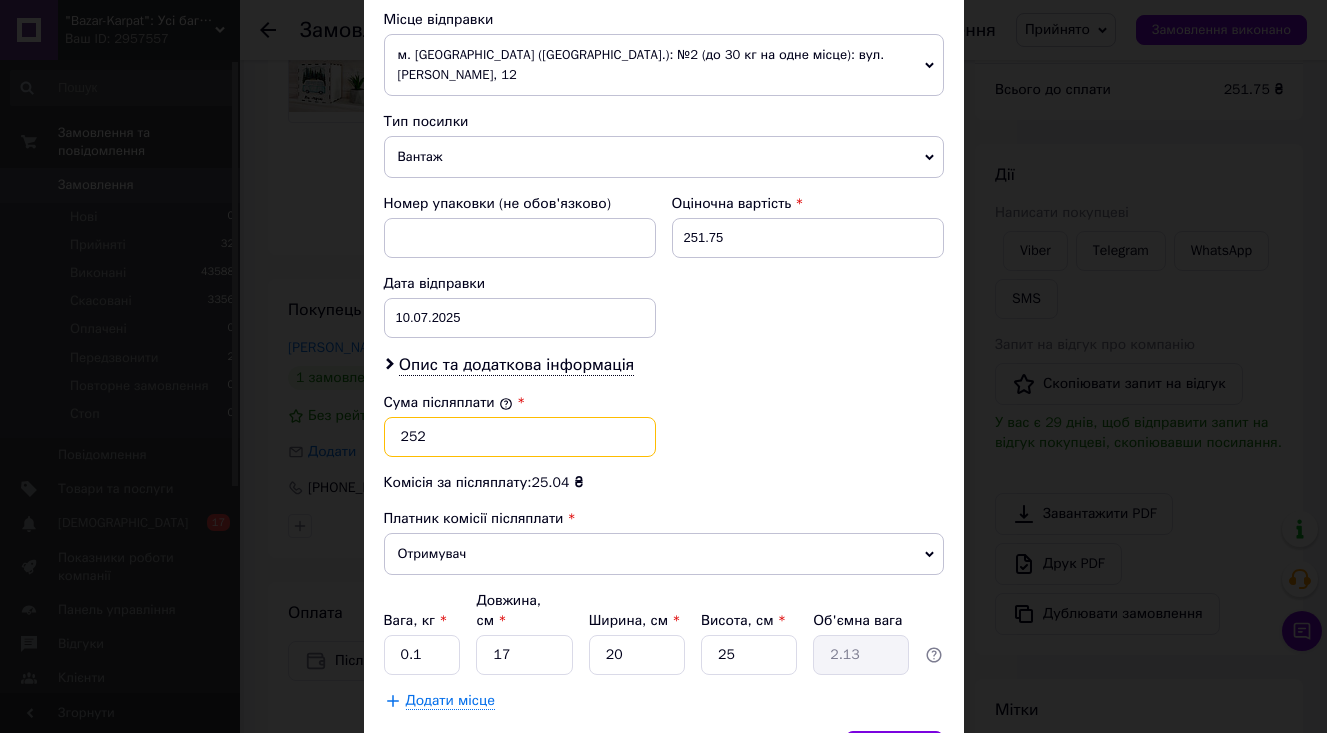type on "252" 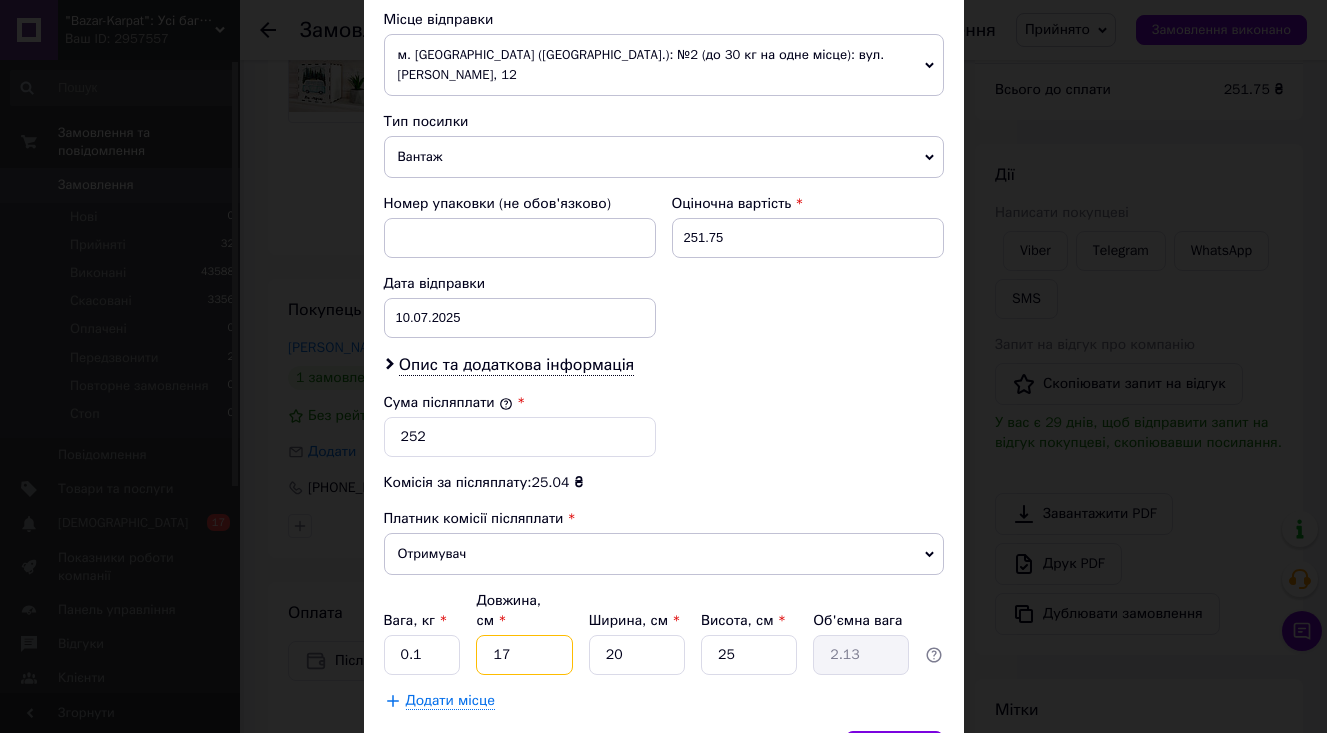 click on "17" at bounding box center (524, 655) 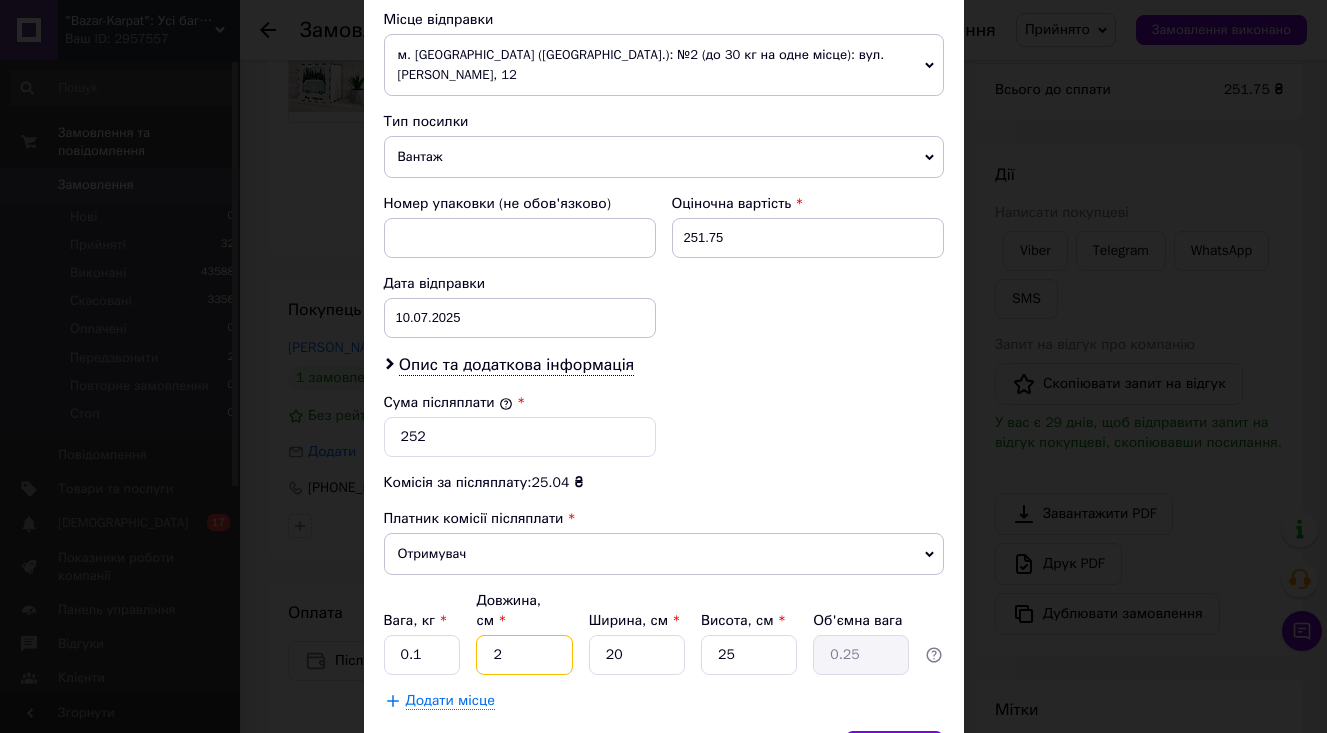 type on "2" 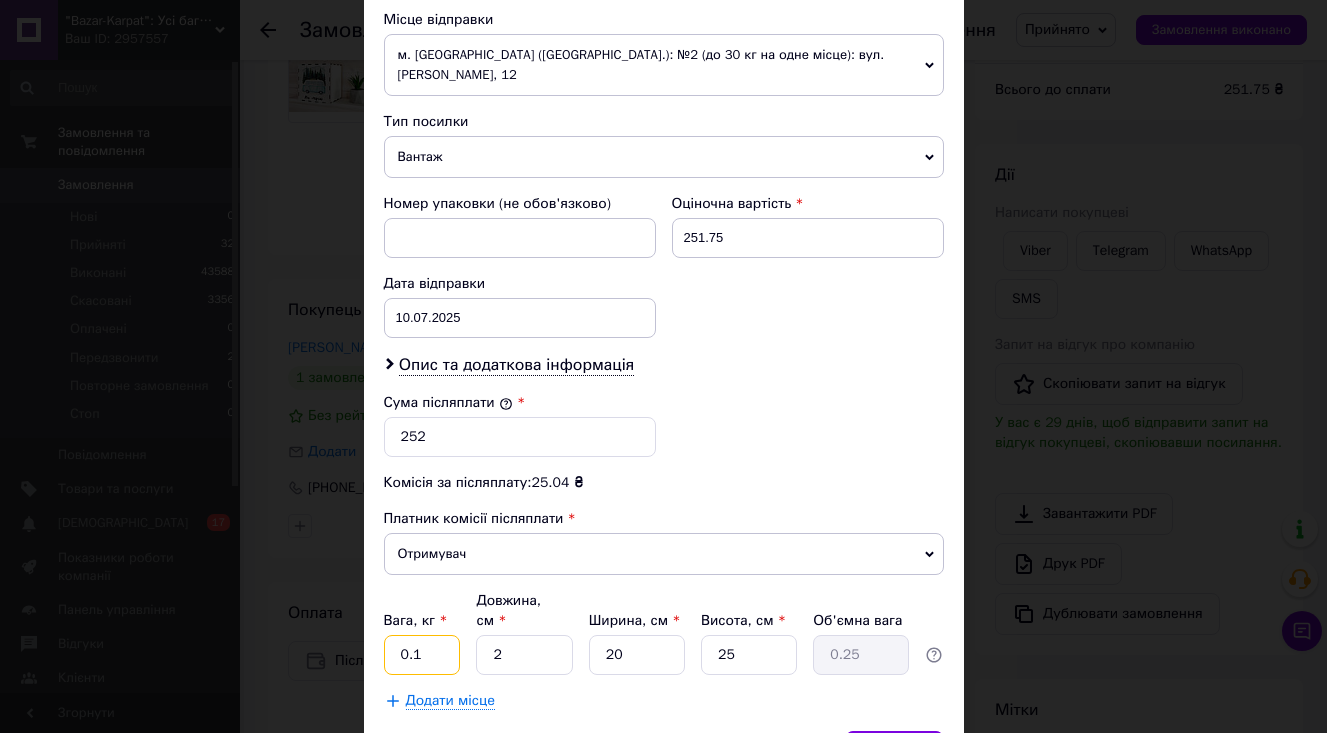 click on "0.1" at bounding box center [422, 655] 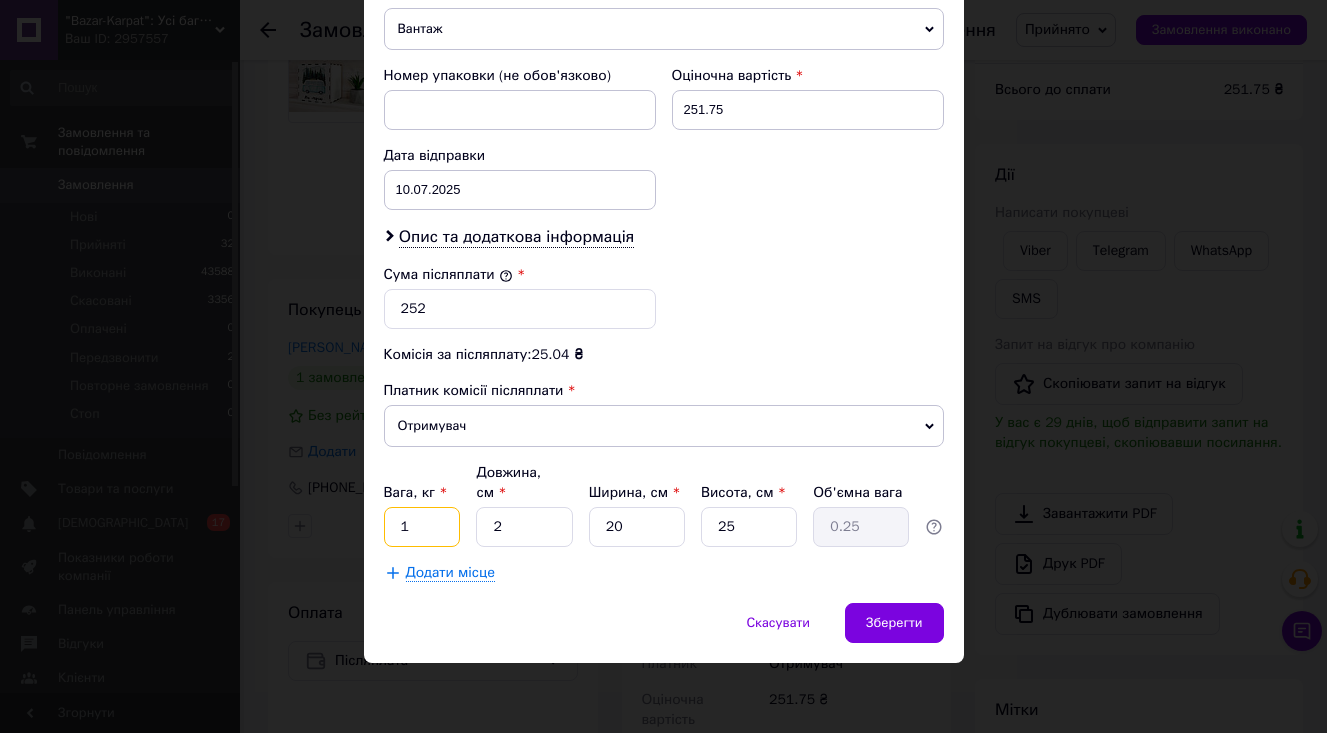 scroll, scrollTop: 832, scrollLeft: 0, axis: vertical 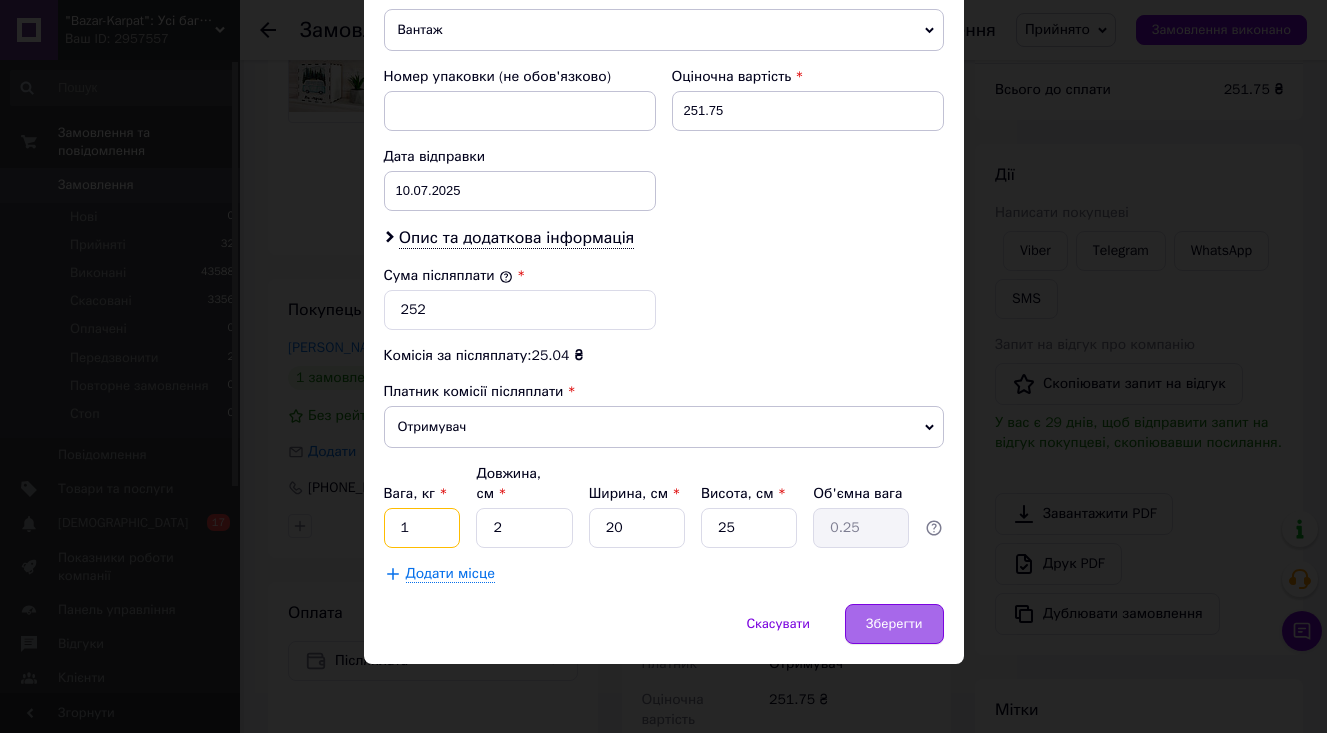 type on "1" 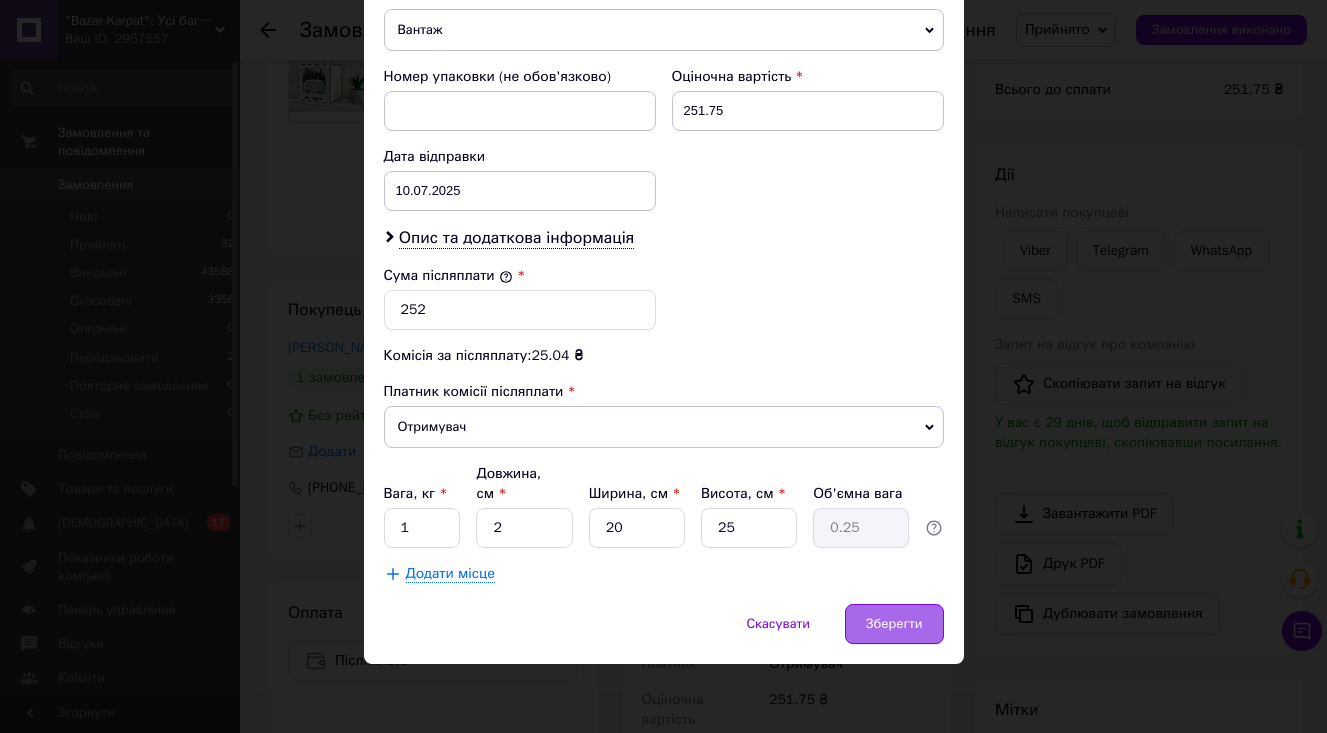 click on "Зберегти" at bounding box center (894, 624) 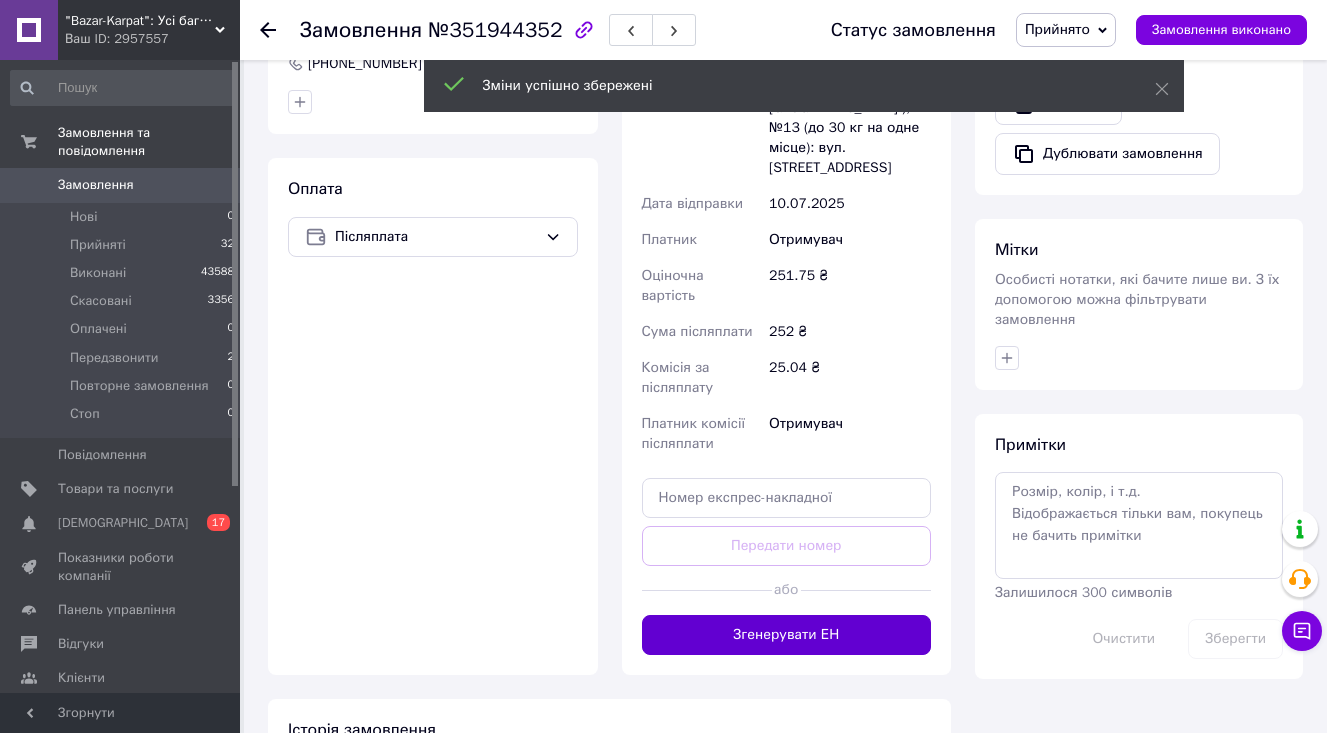 click on "Згенерувати ЕН" at bounding box center [787, 635] 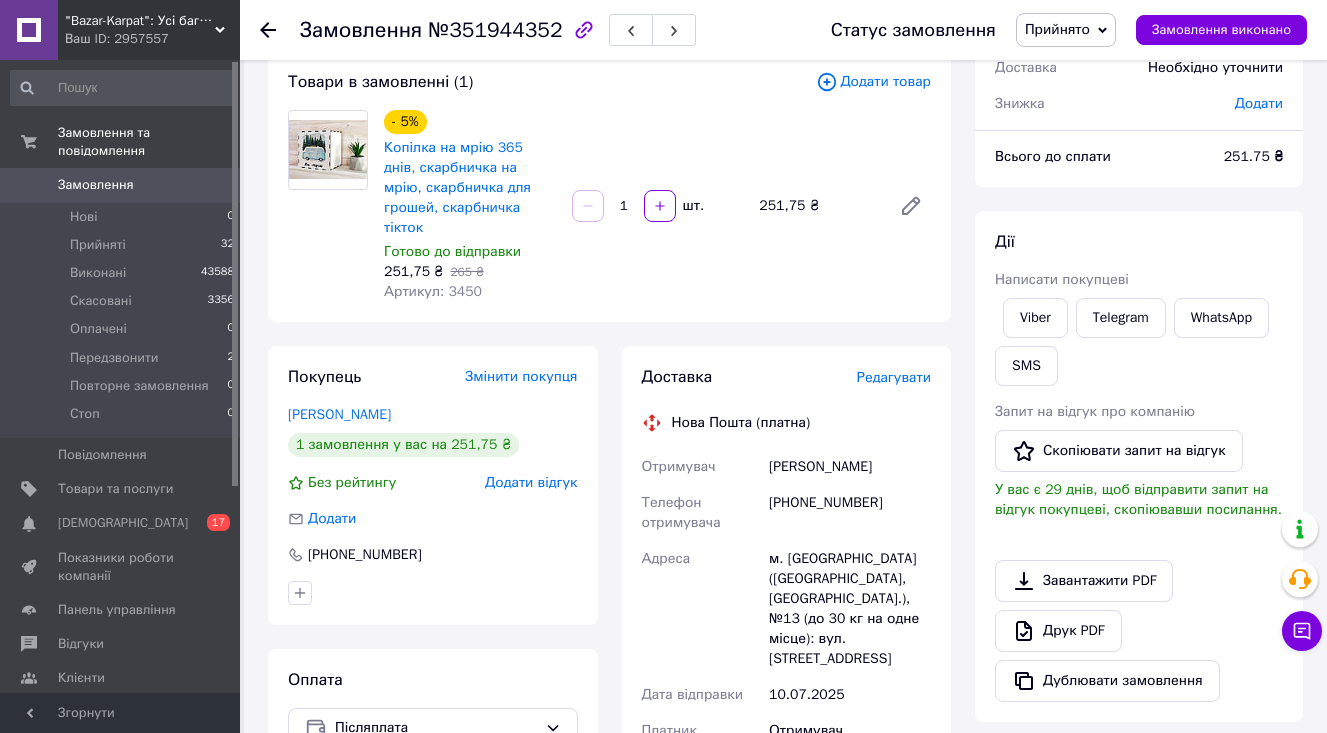 scroll, scrollTop: 122, scrollLeft: 0, axis: vertical 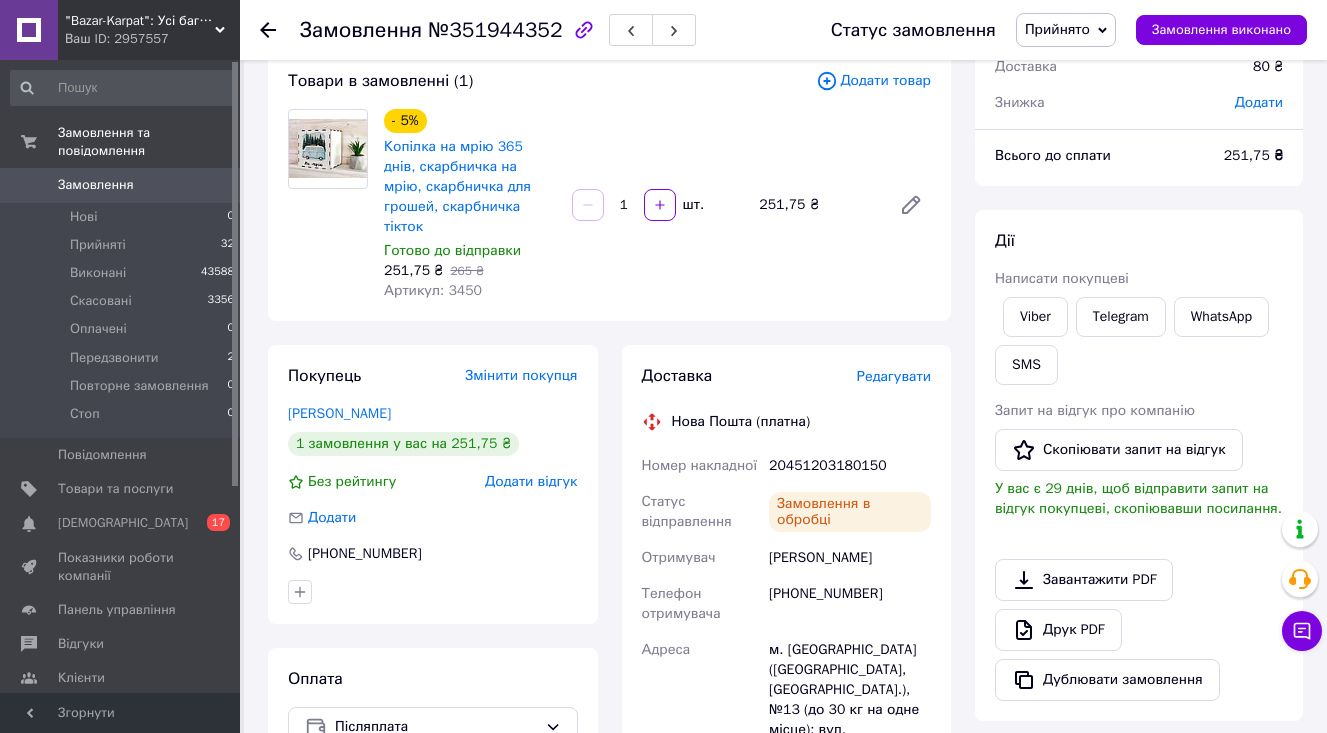 click on "20451203180150" at bounding box center (850, 466) 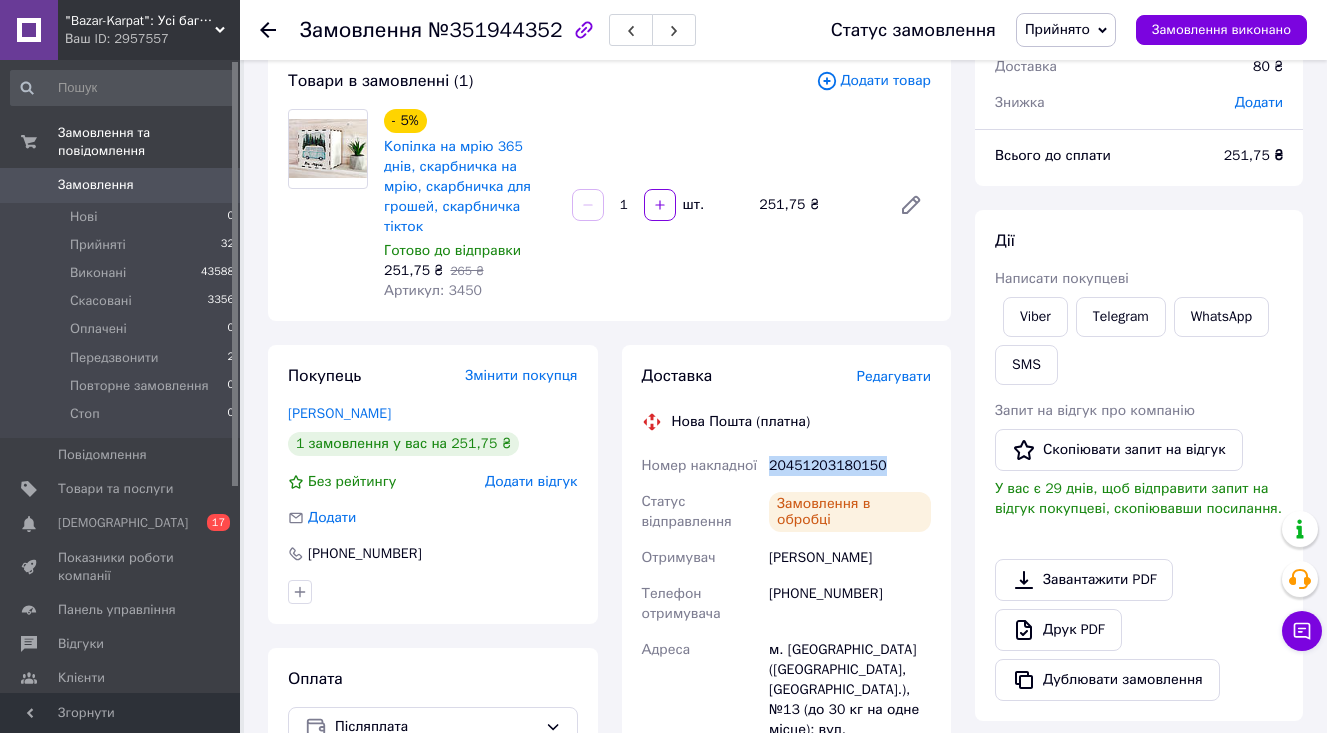 click on "20451203180150" at bounding box center (850, 466) 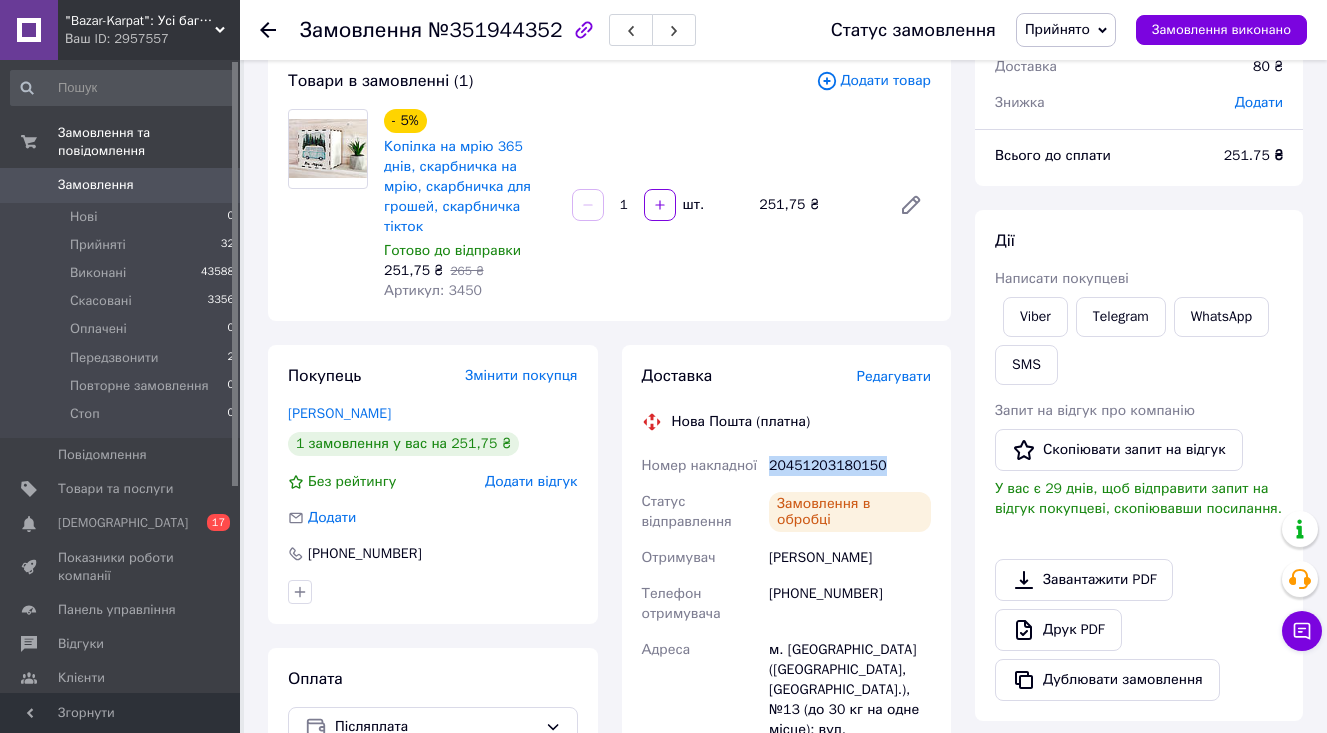 copy on "20451203180150" 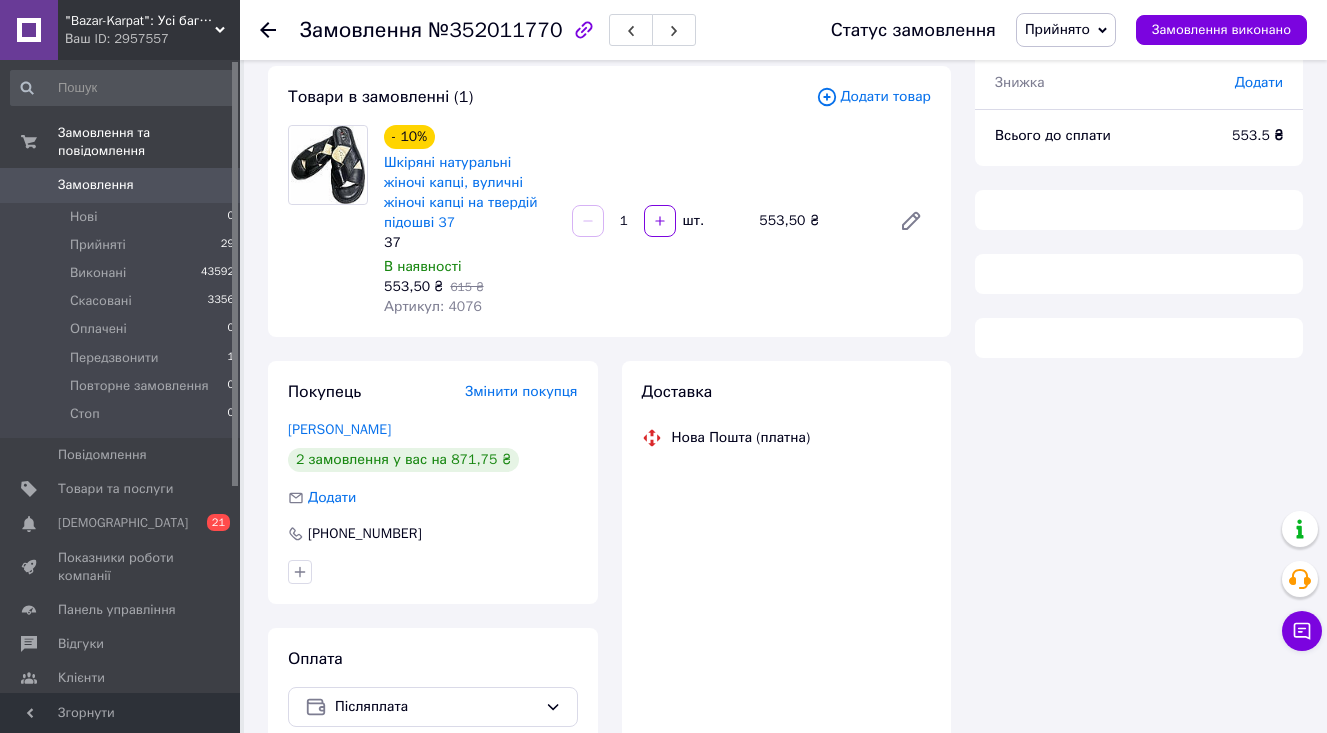 scroll, scrollTop: 119, scrollLeft: 0, axis: vertical 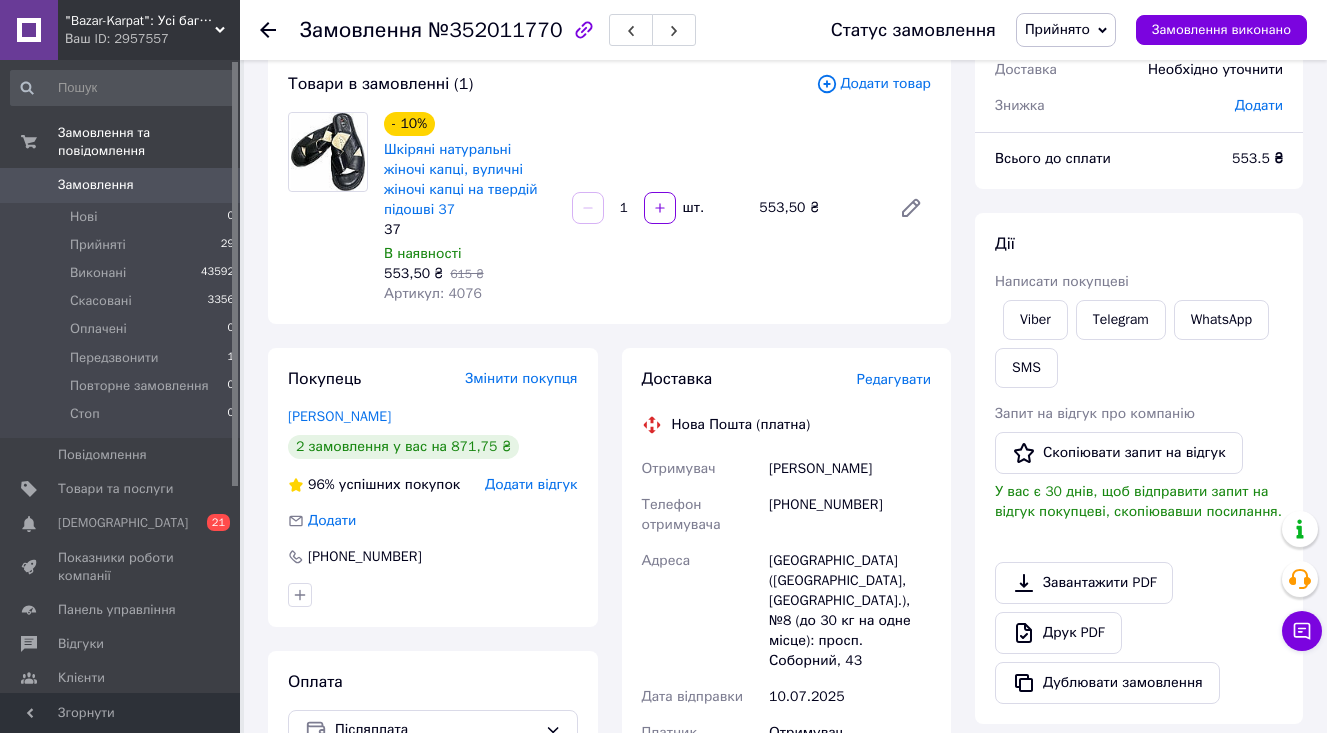 click on "Доставка Редагувати" at bounding box center (787, 379) 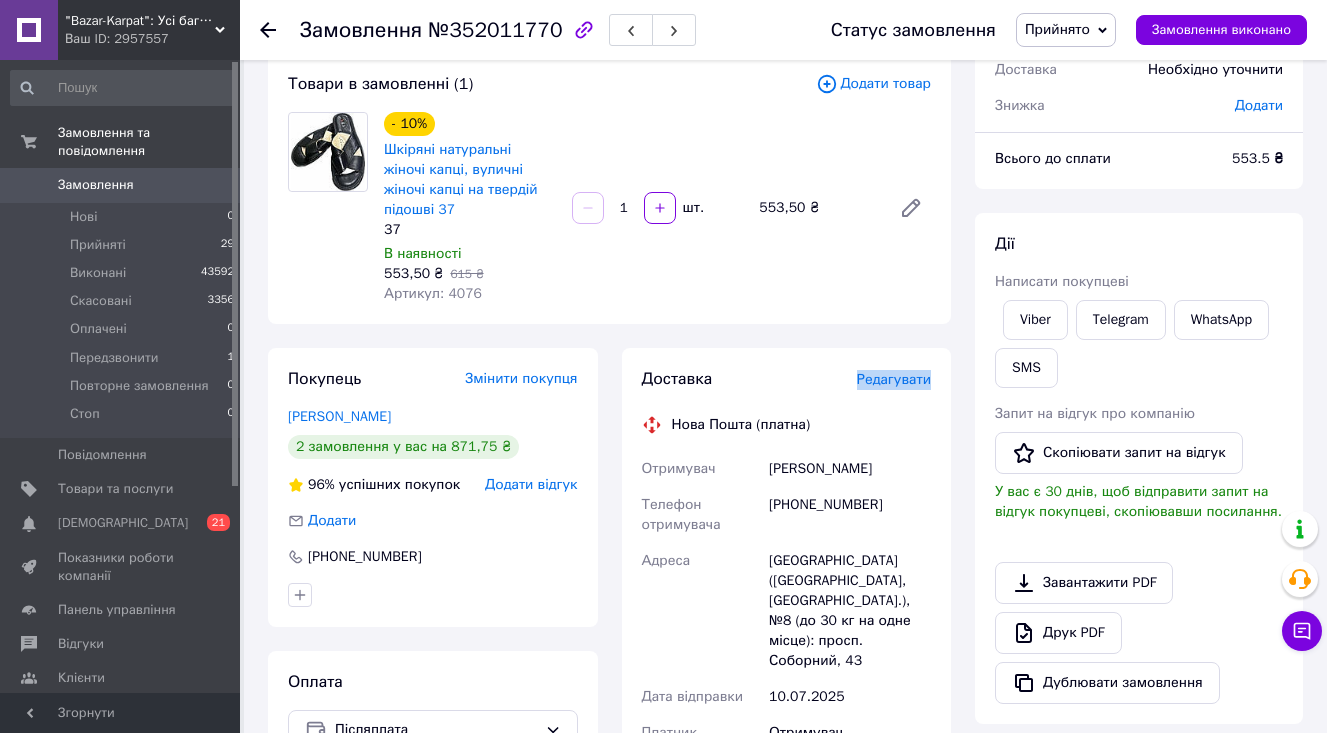 click on "Доставка Редагувати" at bounding box center [787, 379] 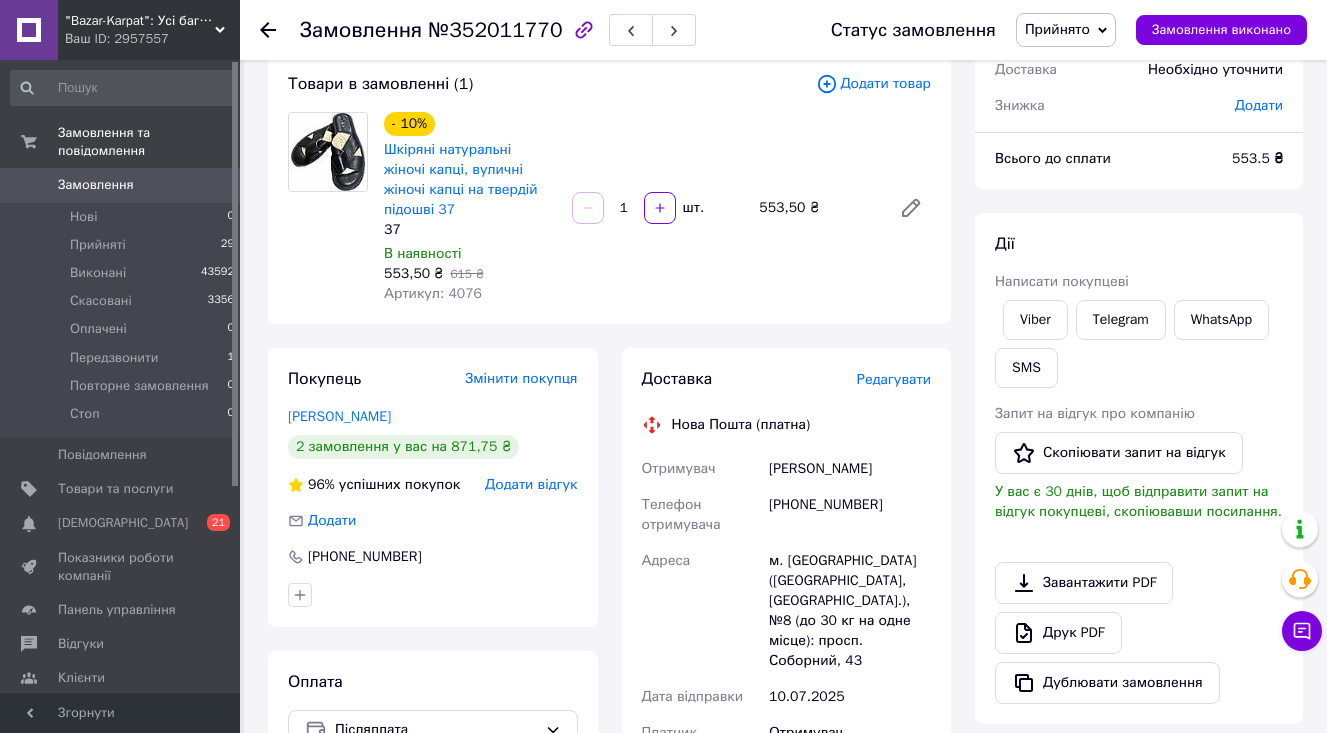 click on "Редагувати" at bounding box center (894, 379) 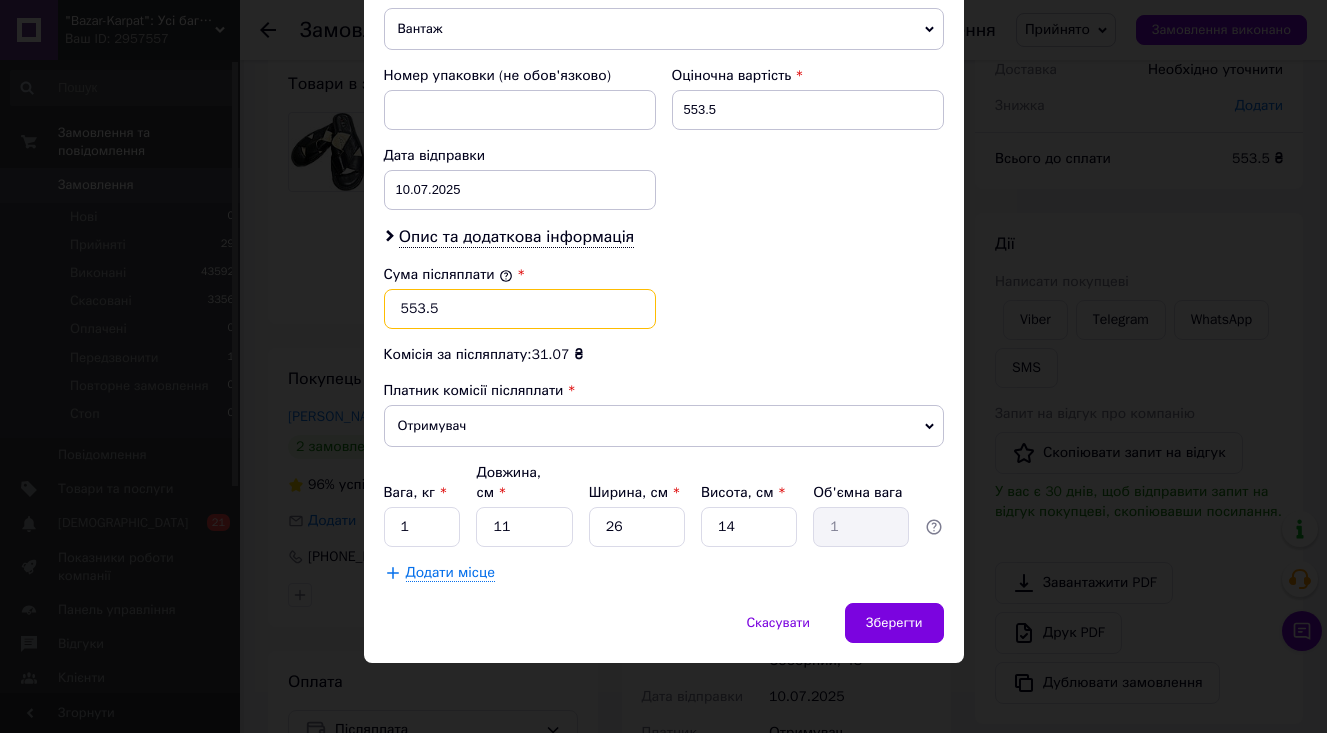 scroll, scrollTop: 832, scrollLeft: 0, axis: vertical 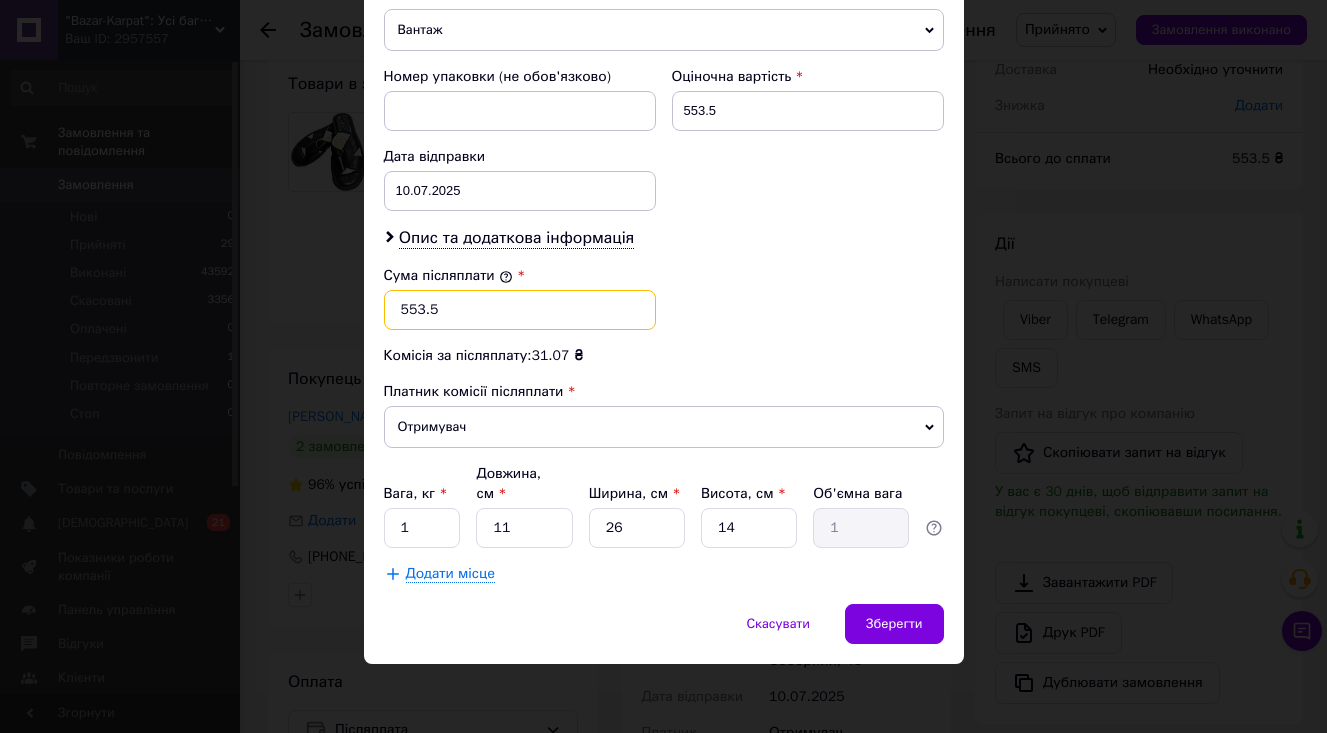 click on "553.5" at bounding box center (520, 310) 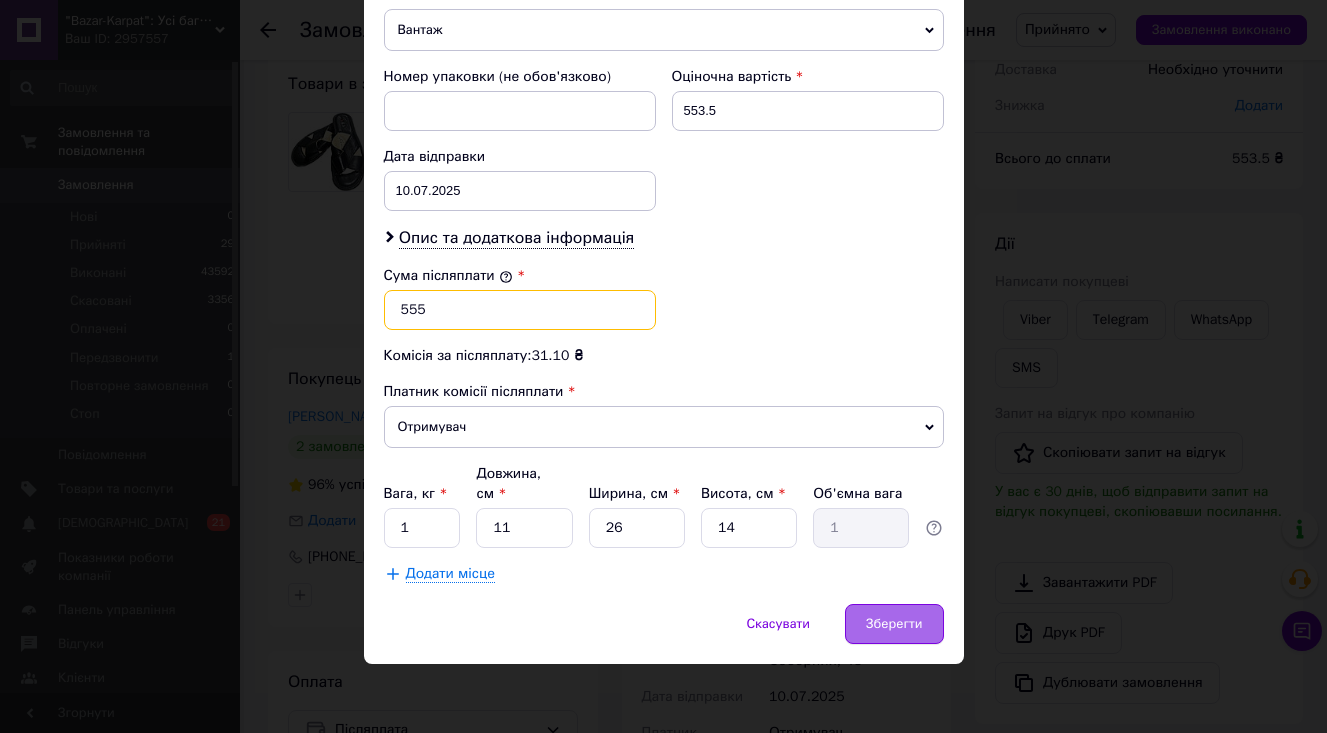 type on "555" 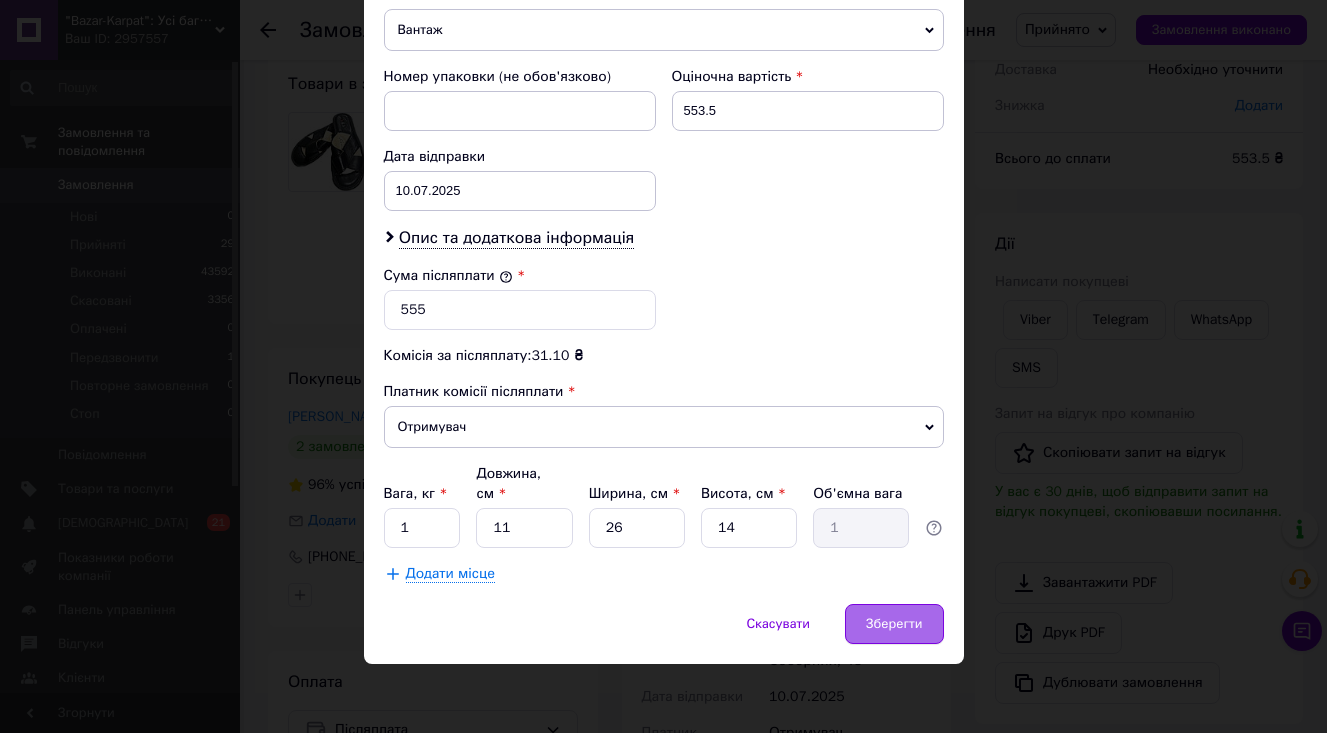 click on "Зберегти" at bounding box center (894, 624) 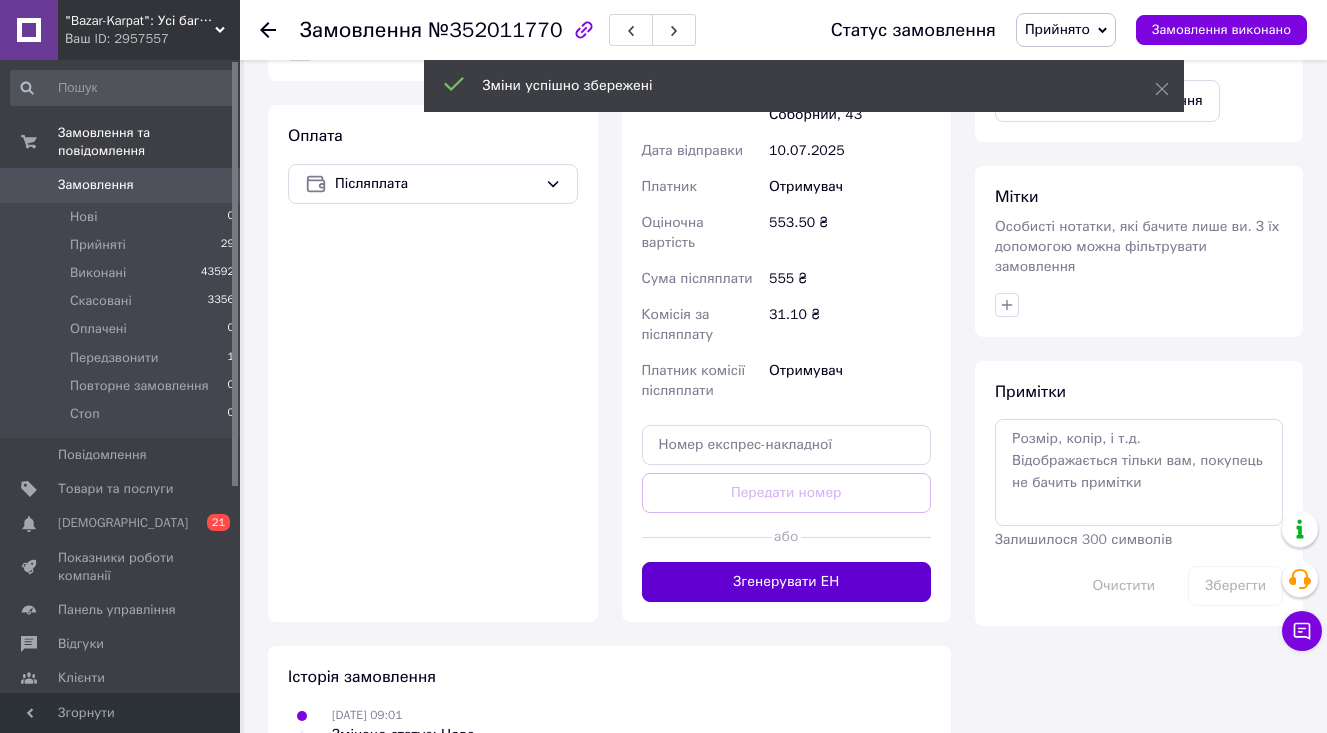 click on "Згенерувати ЕН" at bounding box center [787, 582] 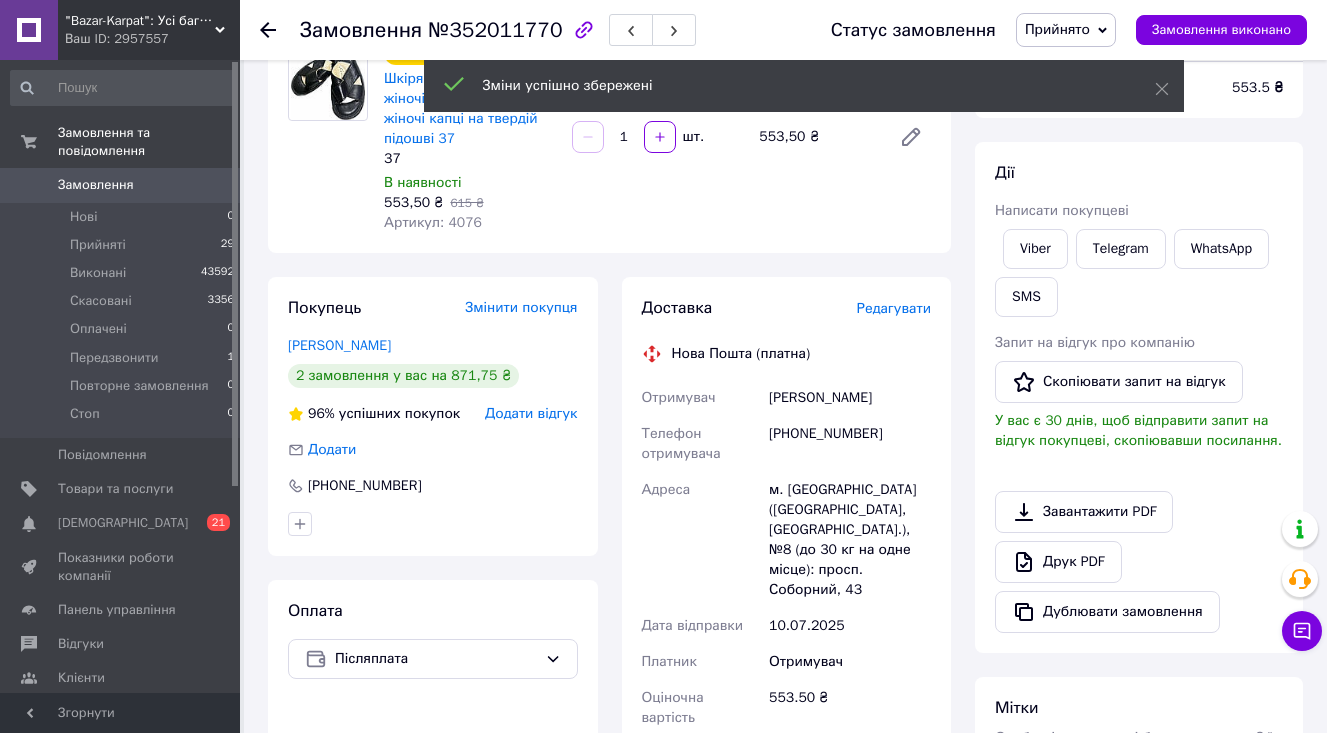 scroll, scrollTop: 191, scrollLeft: 0, axis: vertical 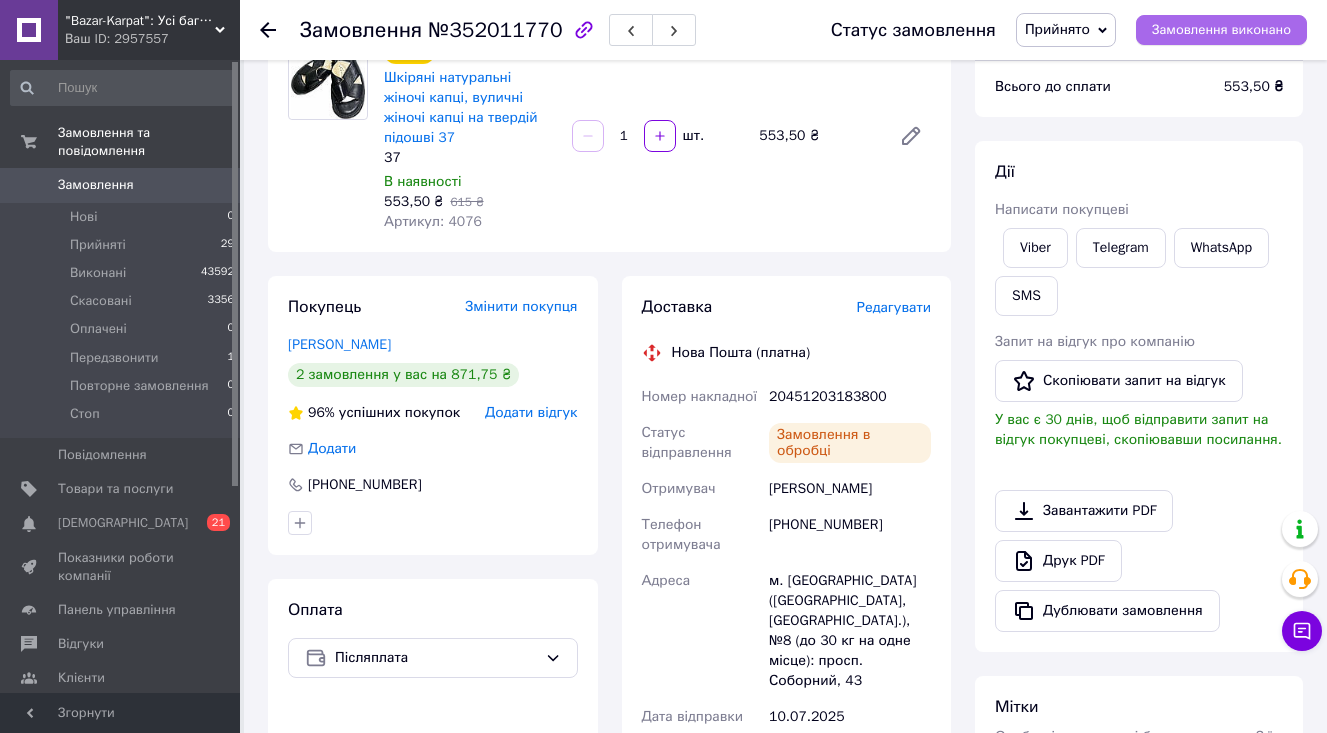 click on "Замовлення виконано" at bounding box center (1221, 30) 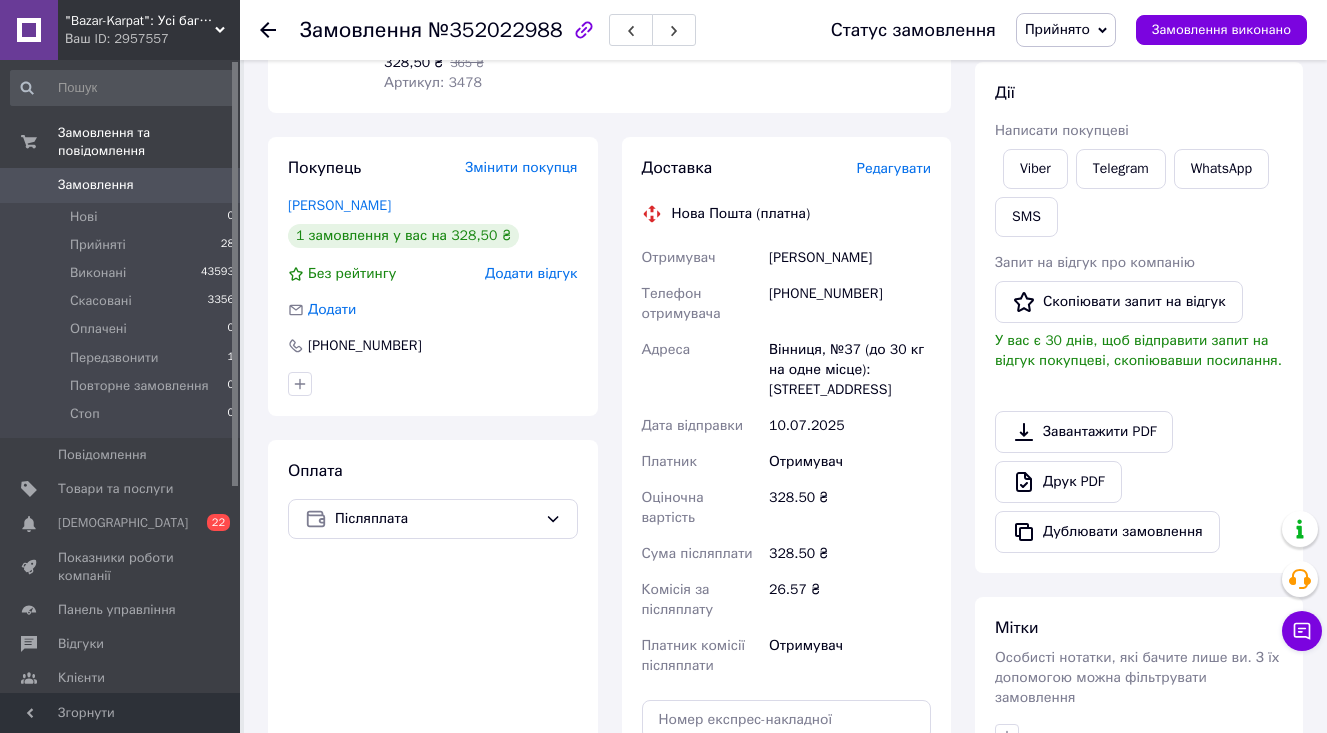 scroll, scrollTop: 284, scrollLeft: 0, axis: vertical 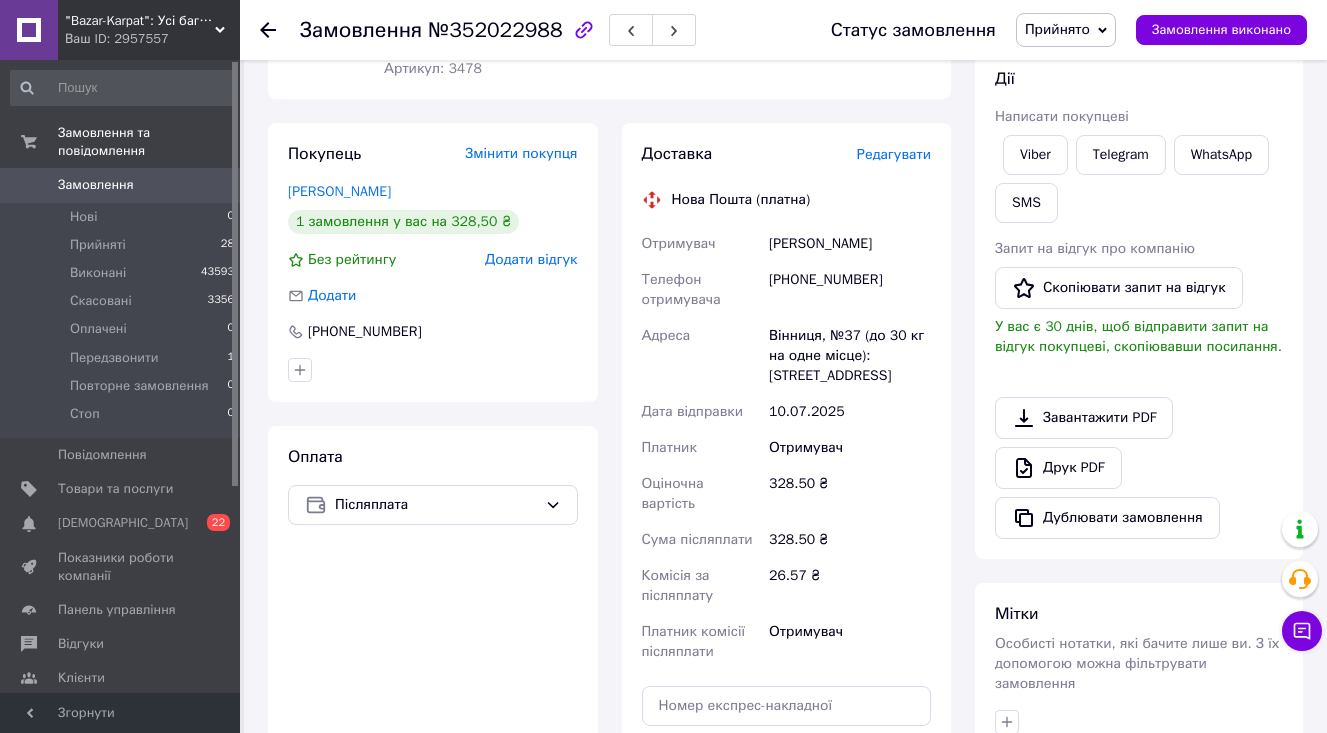 click on "Редагувати" at bounding box center [894, 154] 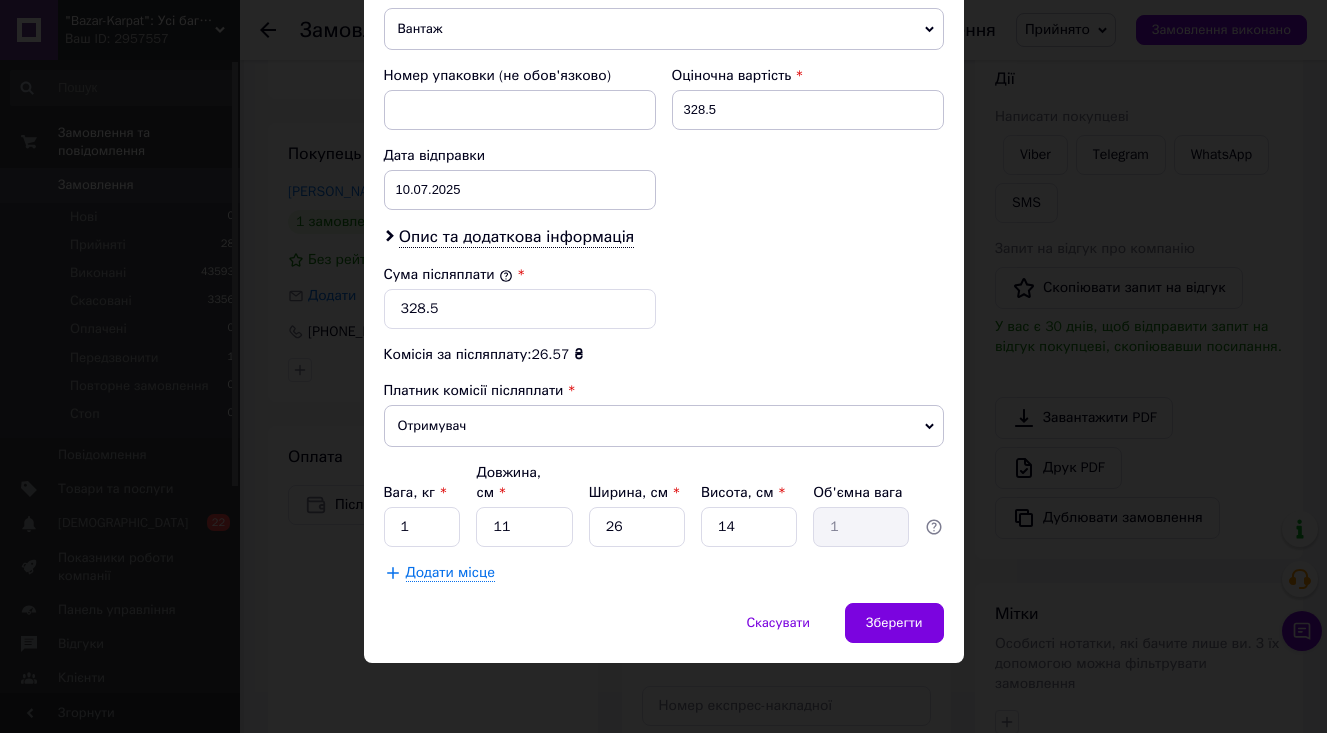 scroll, scrollTop: 832, scrollLeft: 0, axis: vertical 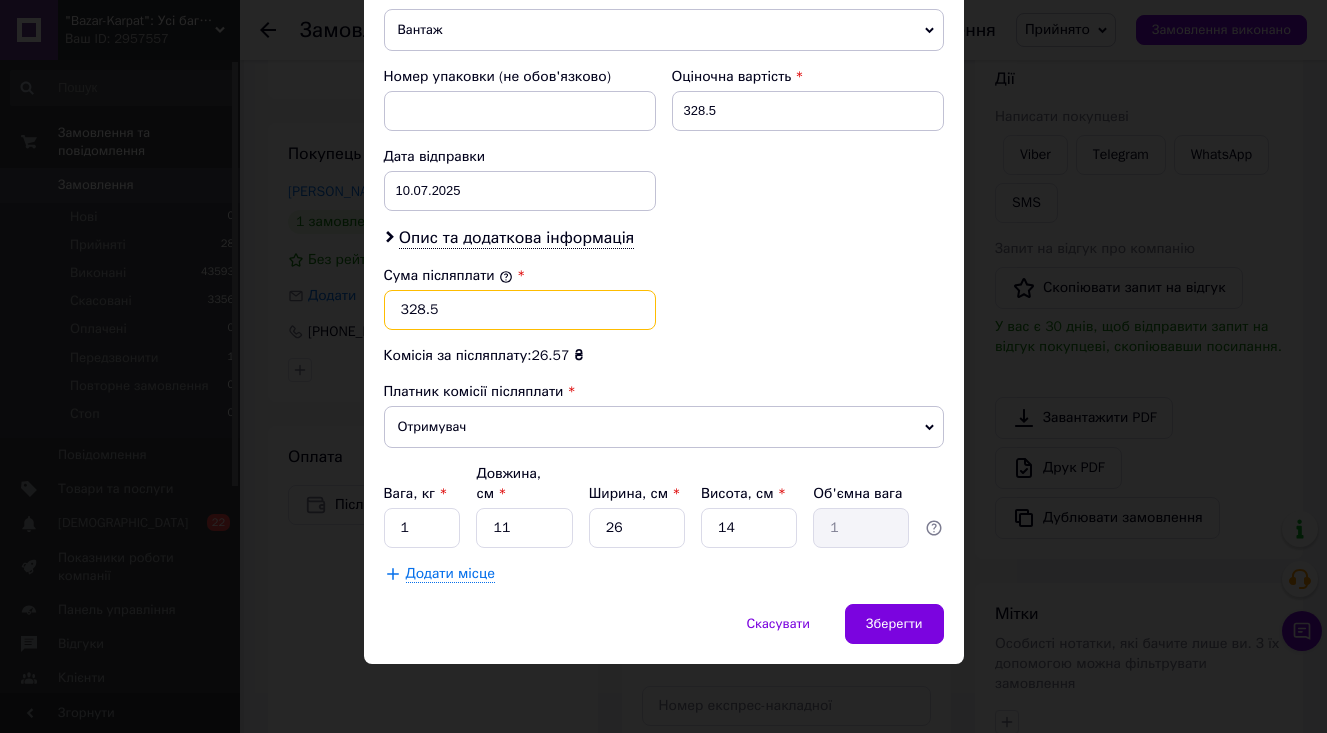 click on "328.5" at bounding box center [520, 310] 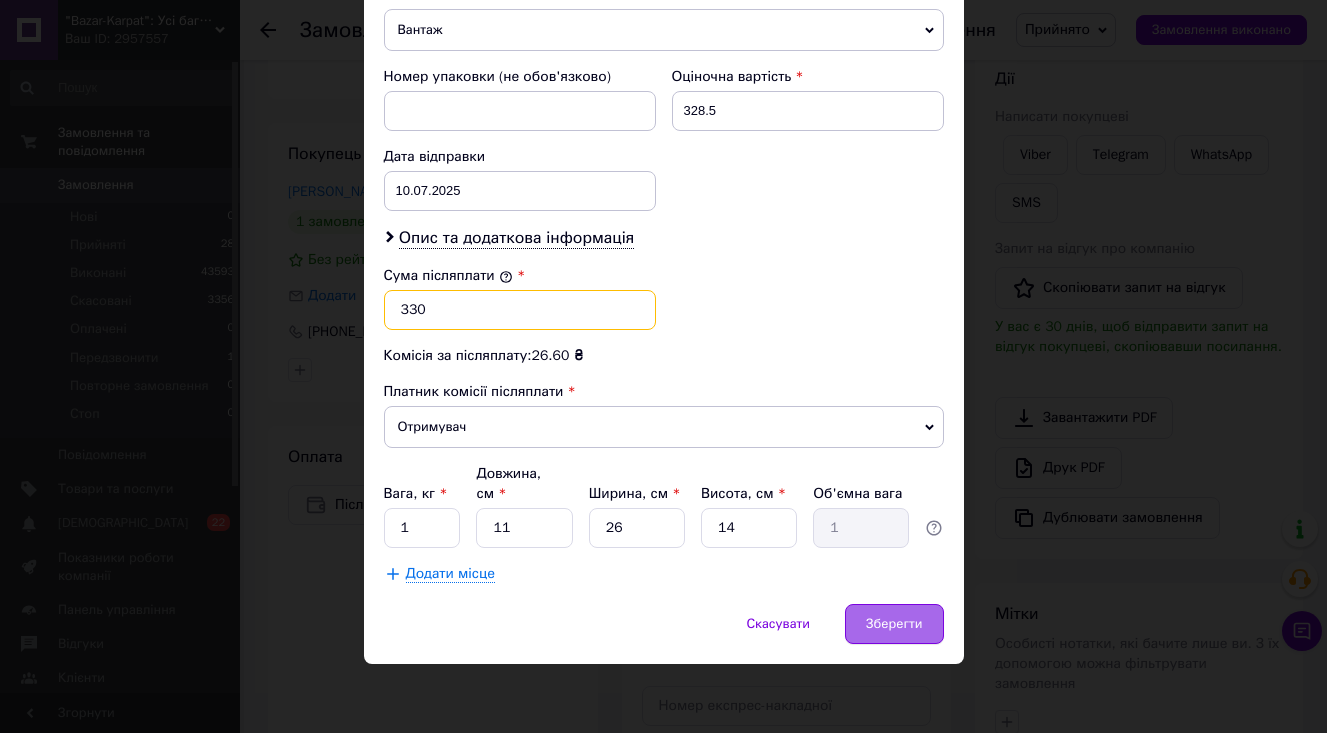 type on "330" 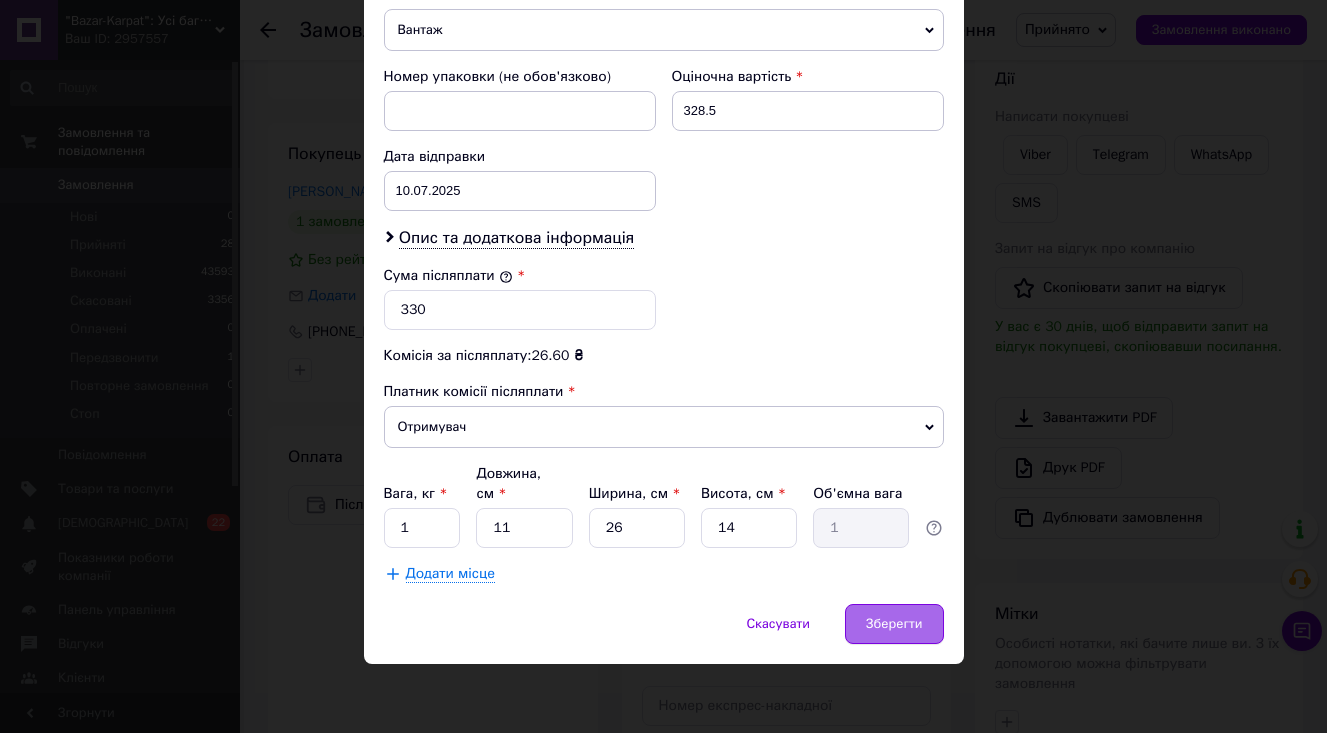 click on "Зберегти" at bounding box center [894, 624] 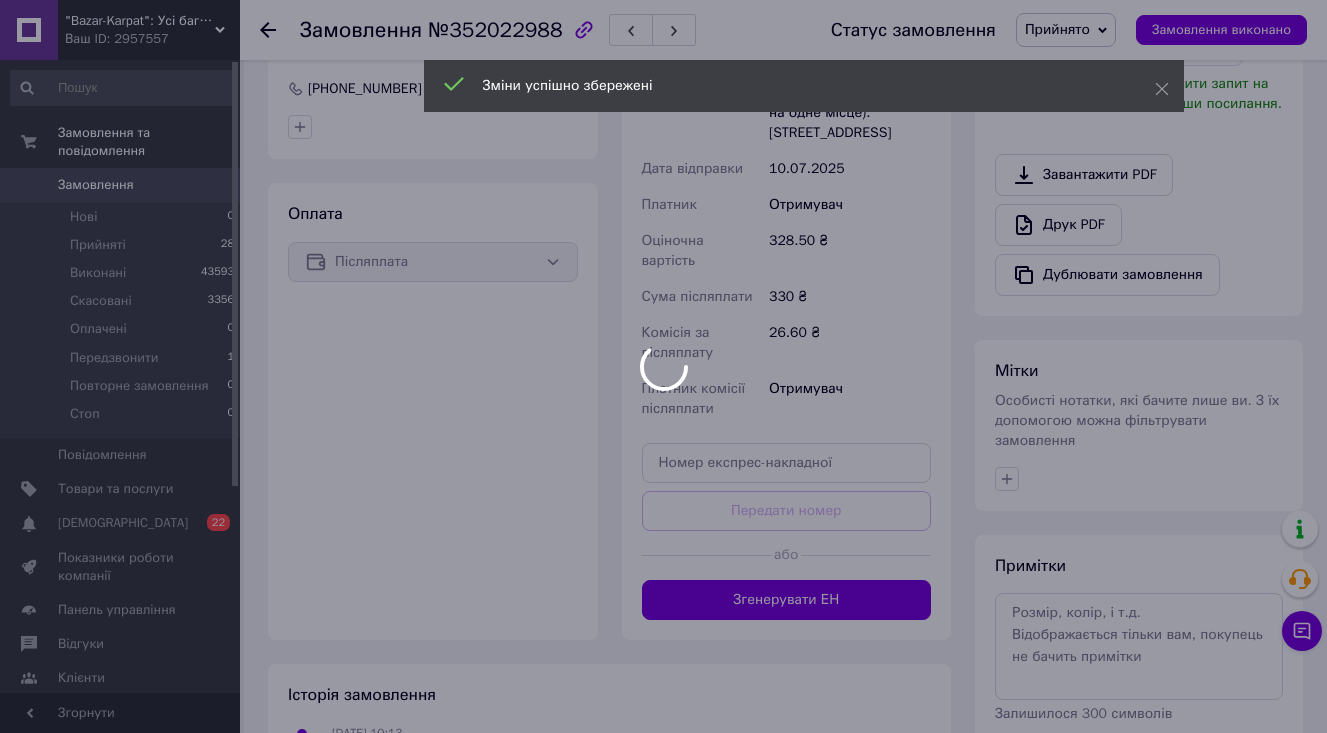 scroll, scrollTop: 531, scrollLeft: 0, axis: vertical 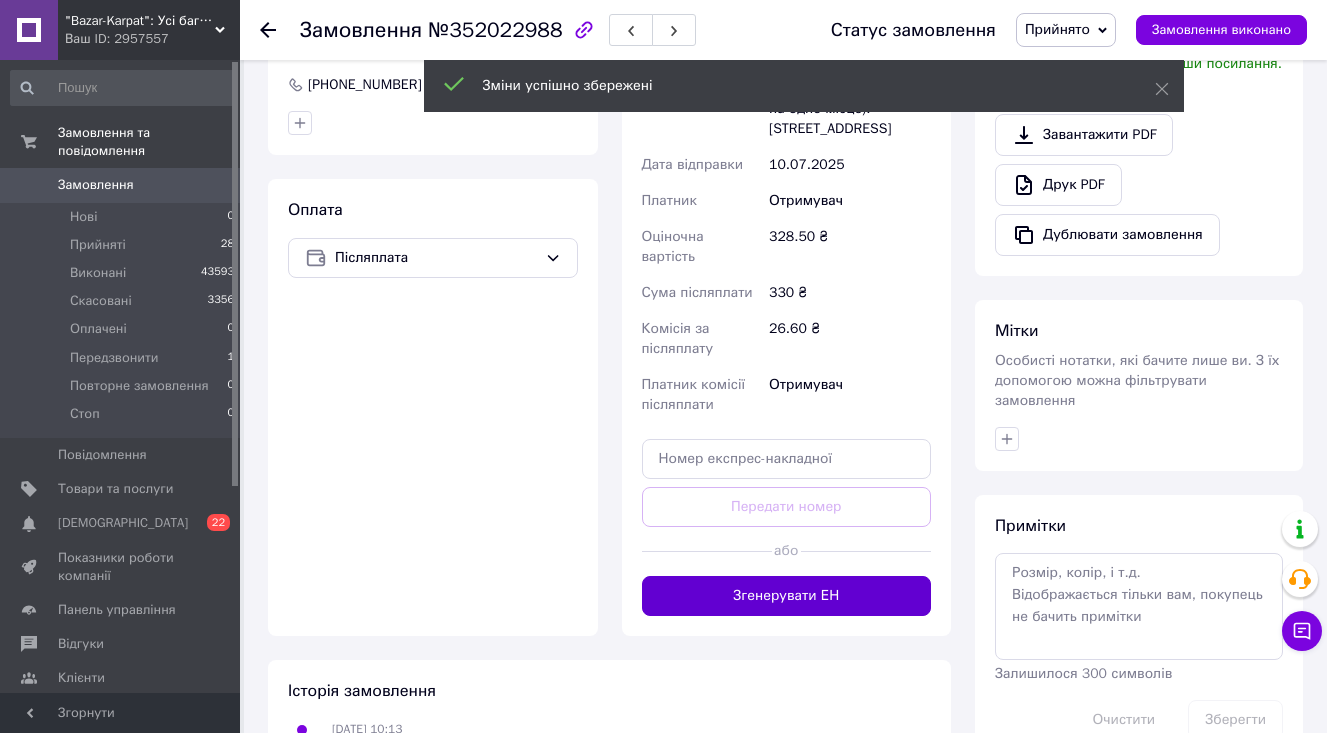 click on "Згенерувати ЕН" at bounding box center (787, 596) 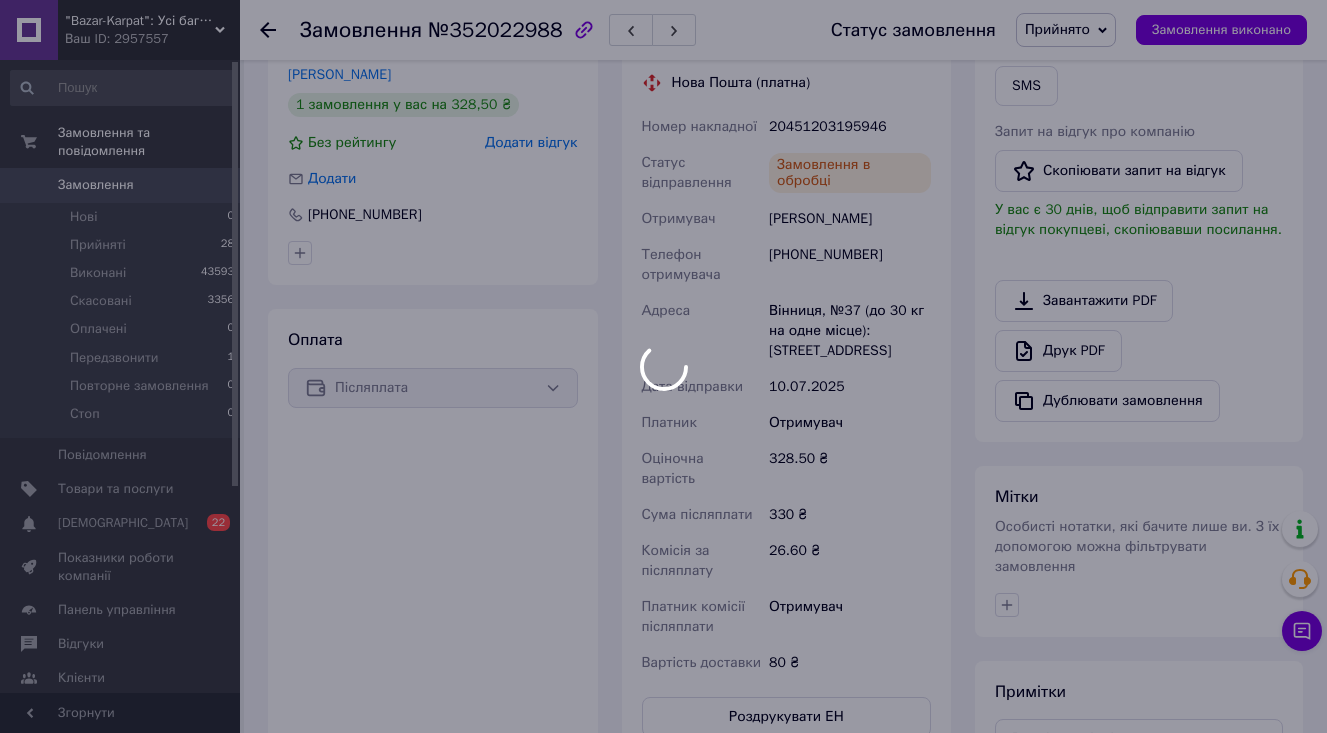 scroll, scrollTop: 397, scrollLeft: 0, axis: vertical 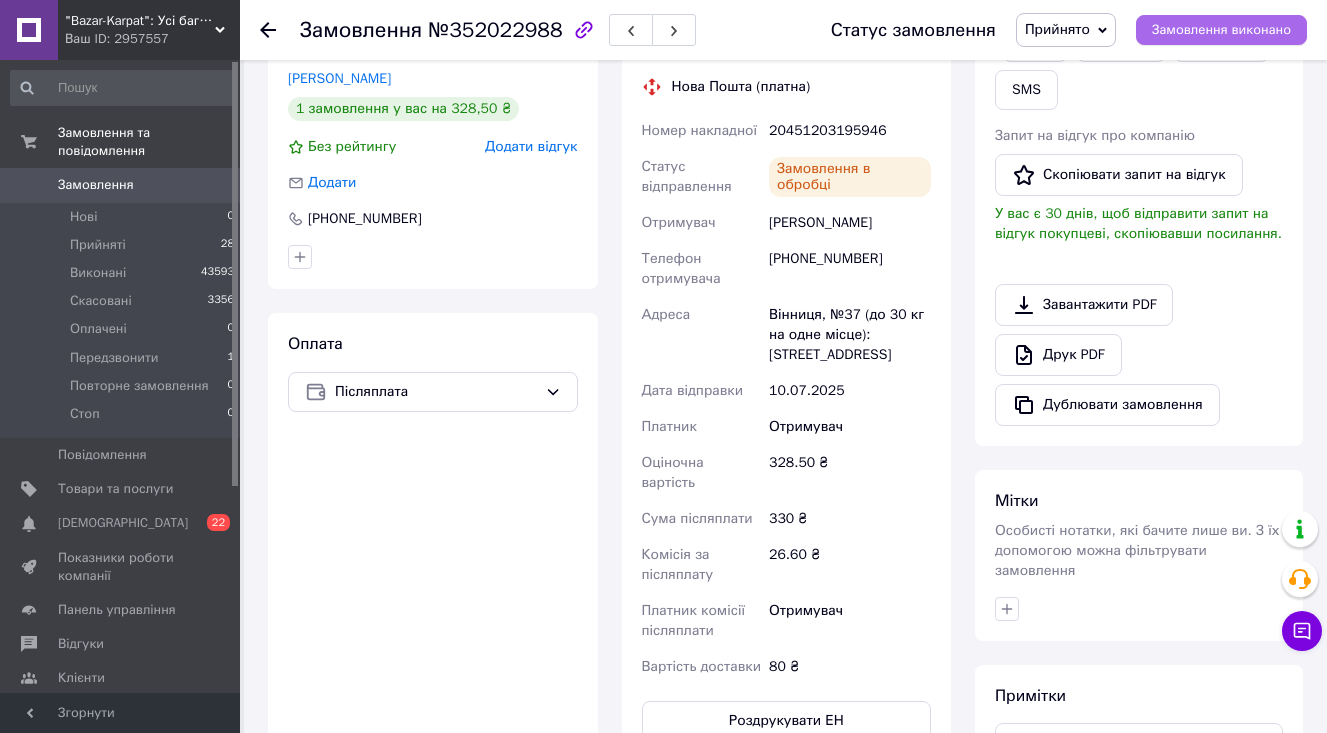 click on "Замовлення виконано" at bounding box center (1221, 30) 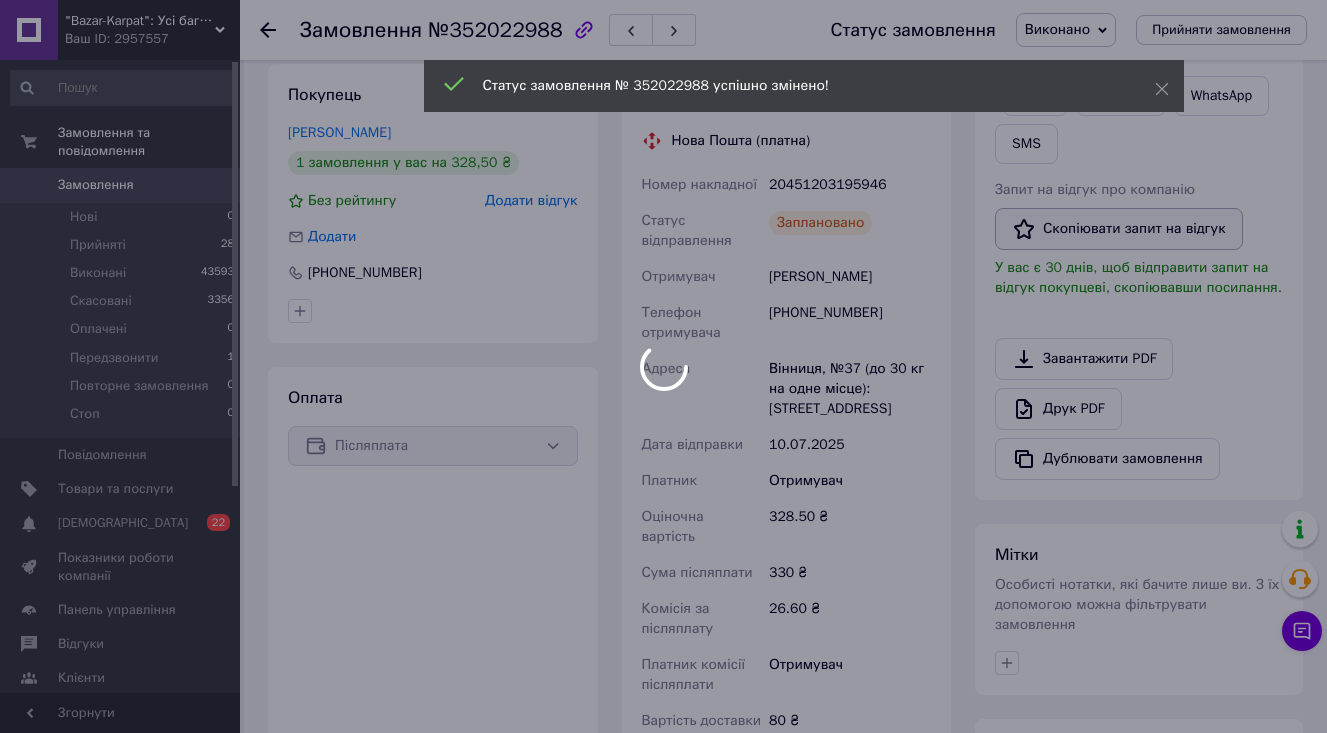scroll, scrollTop: 338, scrollLeft: 0, axis: vertical 